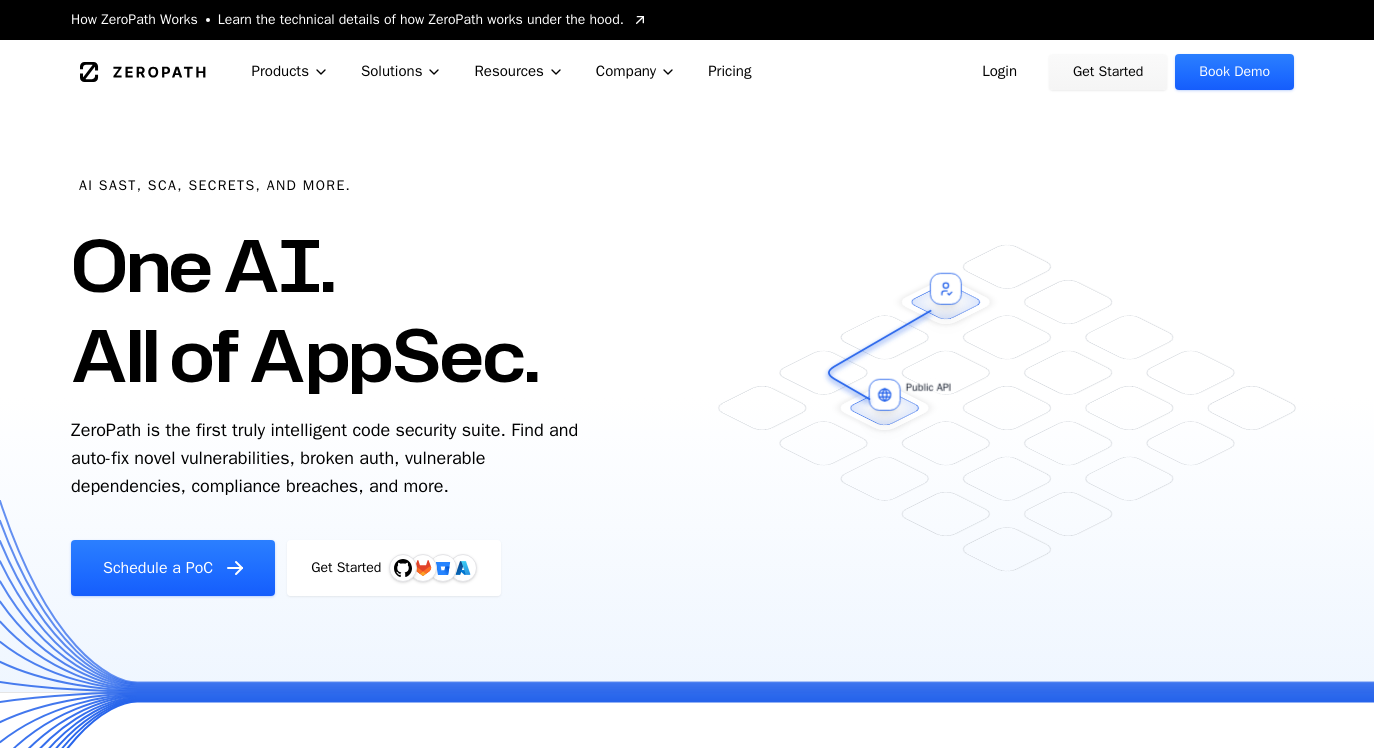 scroll, scrollTop: 0, scrollLeft: 0, axis: both 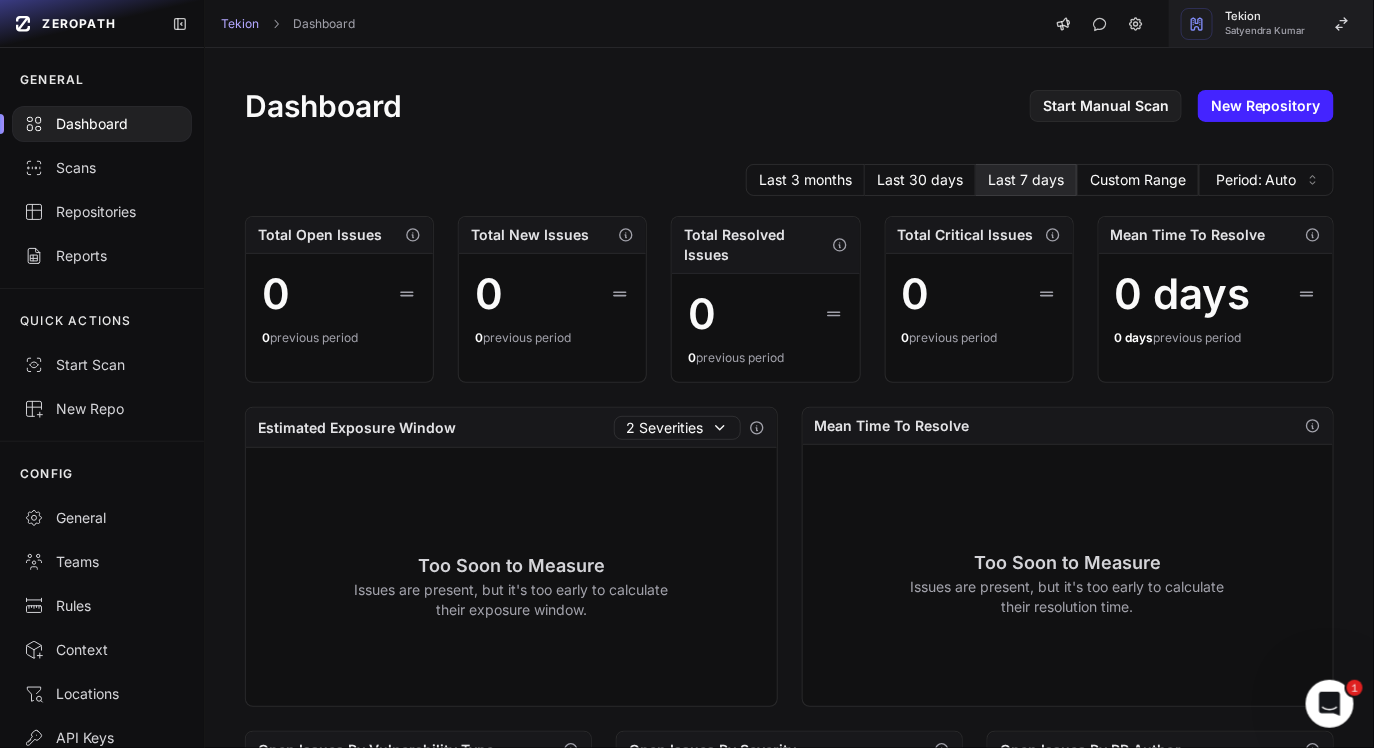 click on "Satyendra Kumar" at bounding box center [1265, 31] 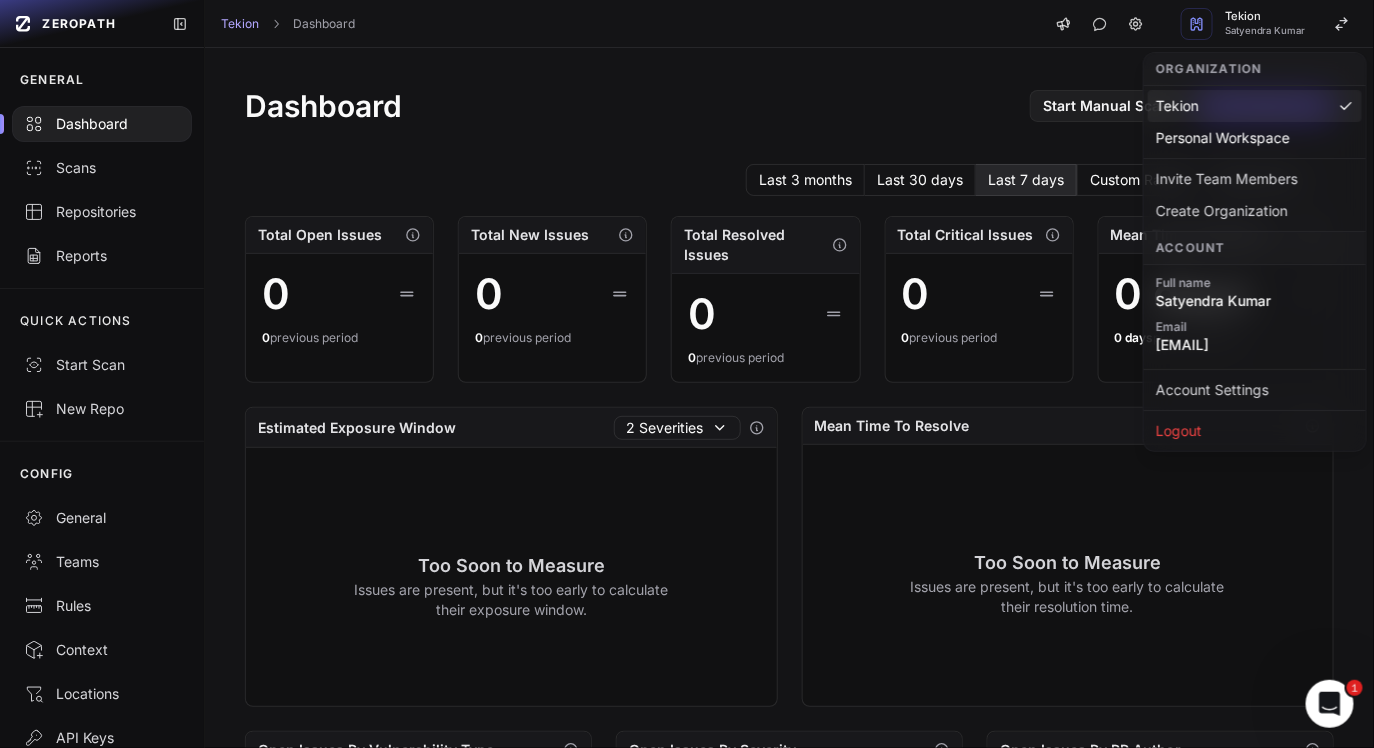 click on "Dashboard   Start Manual Scan     New Repository" at bounding box center [789, 106] 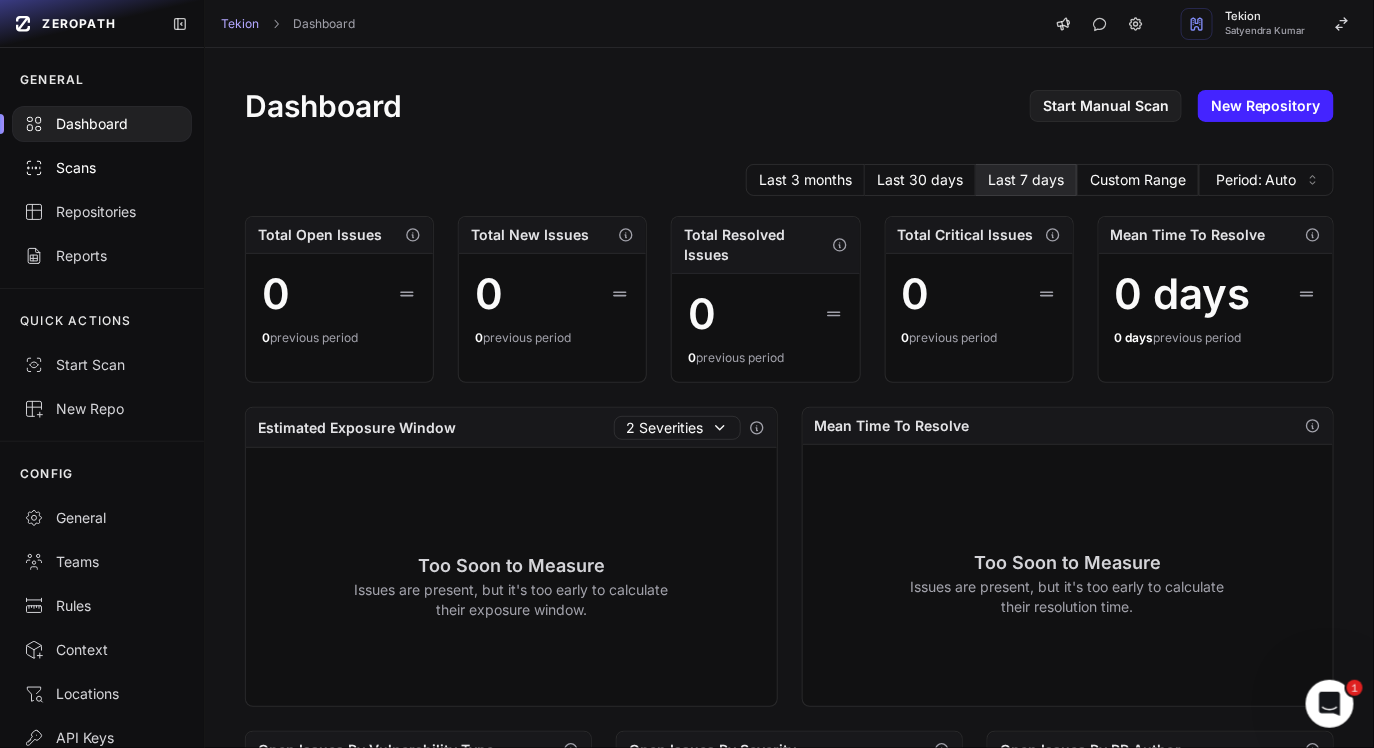 click on "Scans" at bounding box center (102, 168) 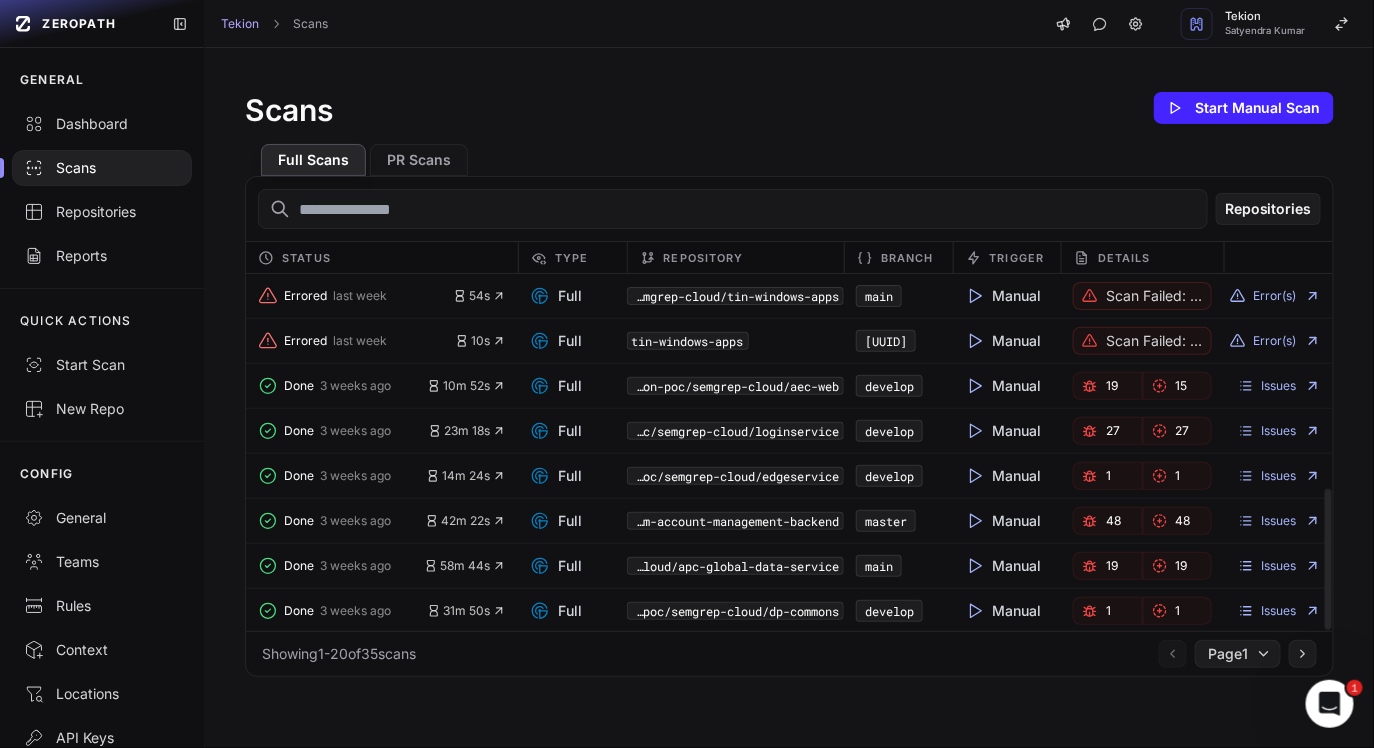scroll, scrollTop: 0, scrollLeft: 0, axis: both 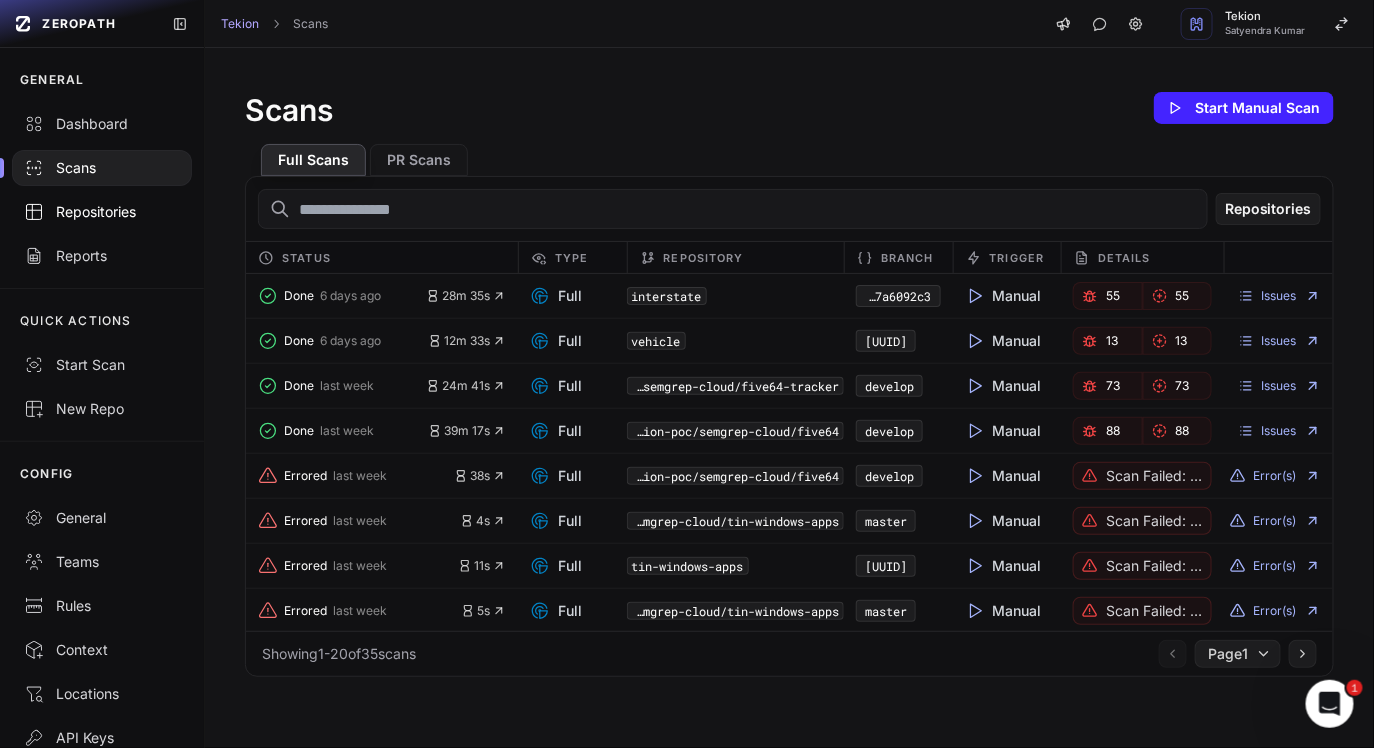 click on "Repositories" at bounding box center [102, 212] 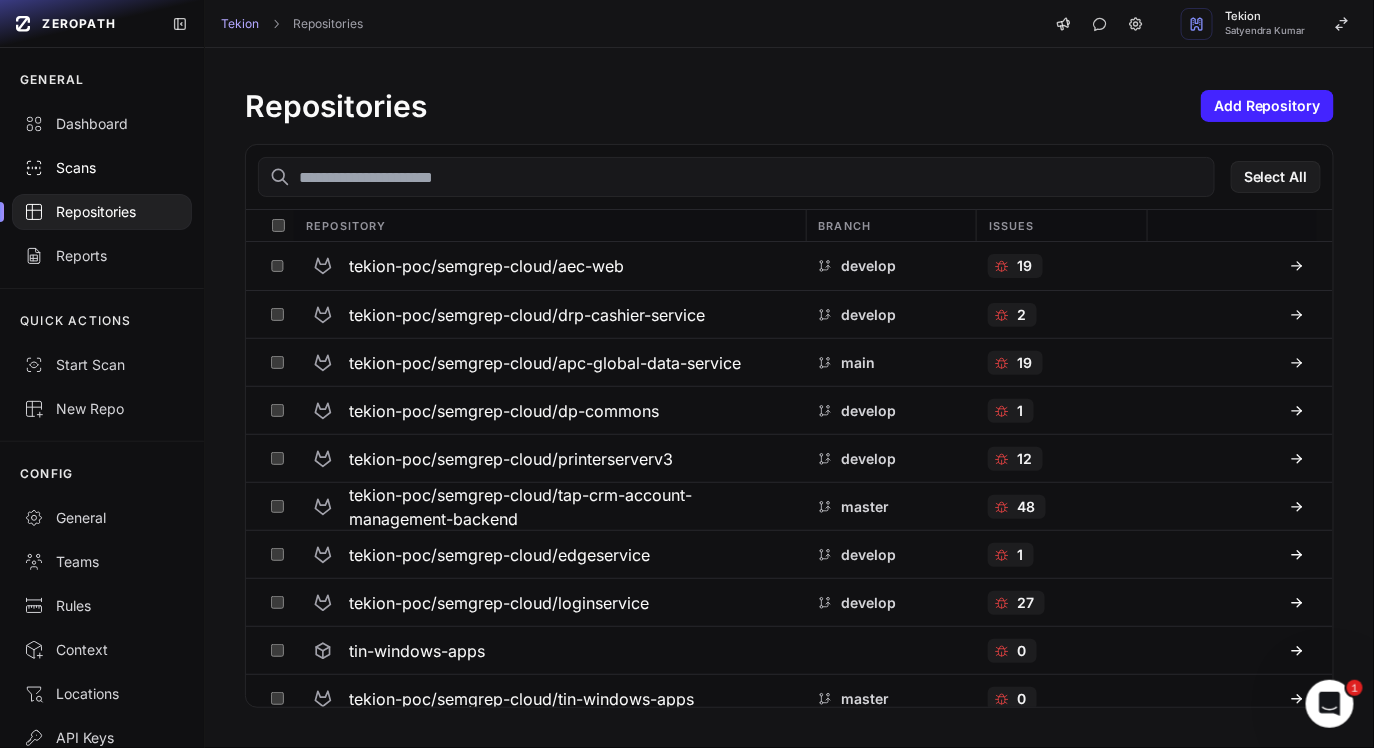 click on "Scans" at bounding box center [102, 168] 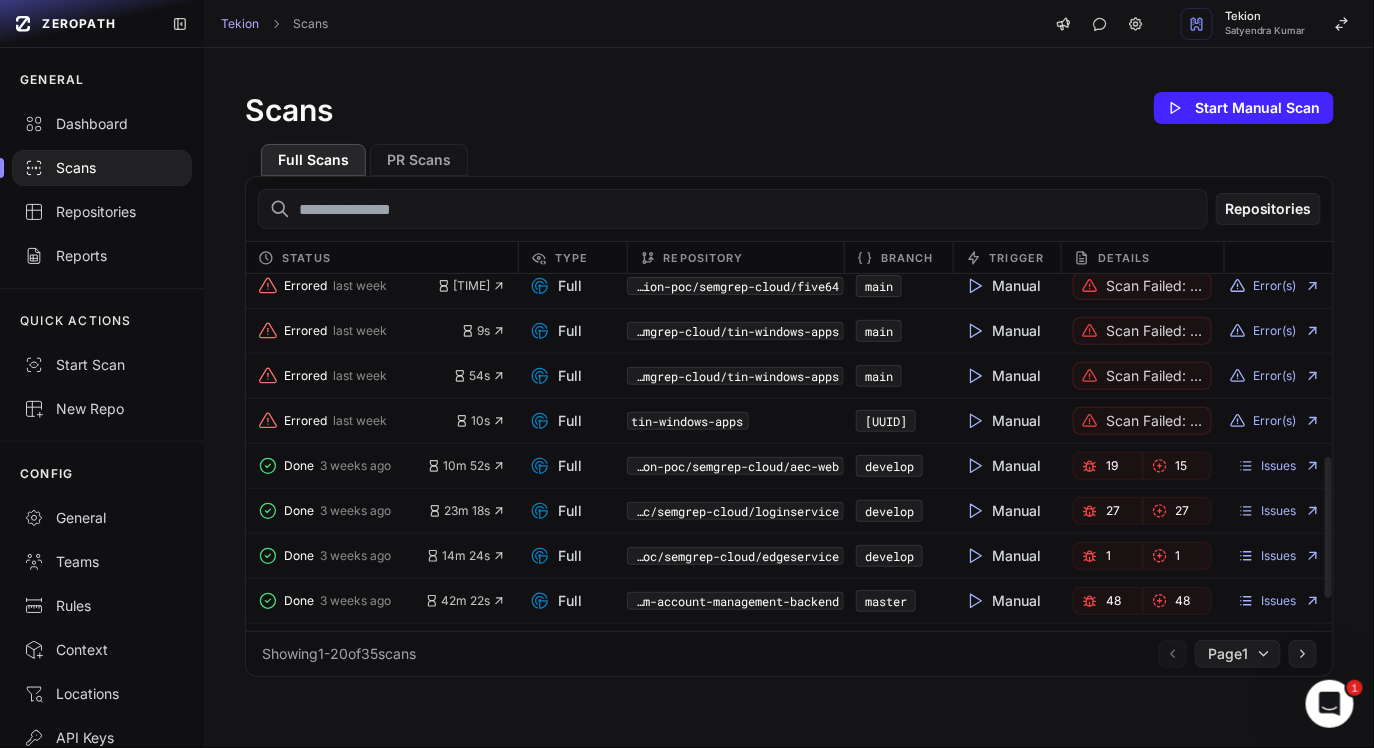 scroll, scrollTop: 0, scrollLeft: 0, axis: both 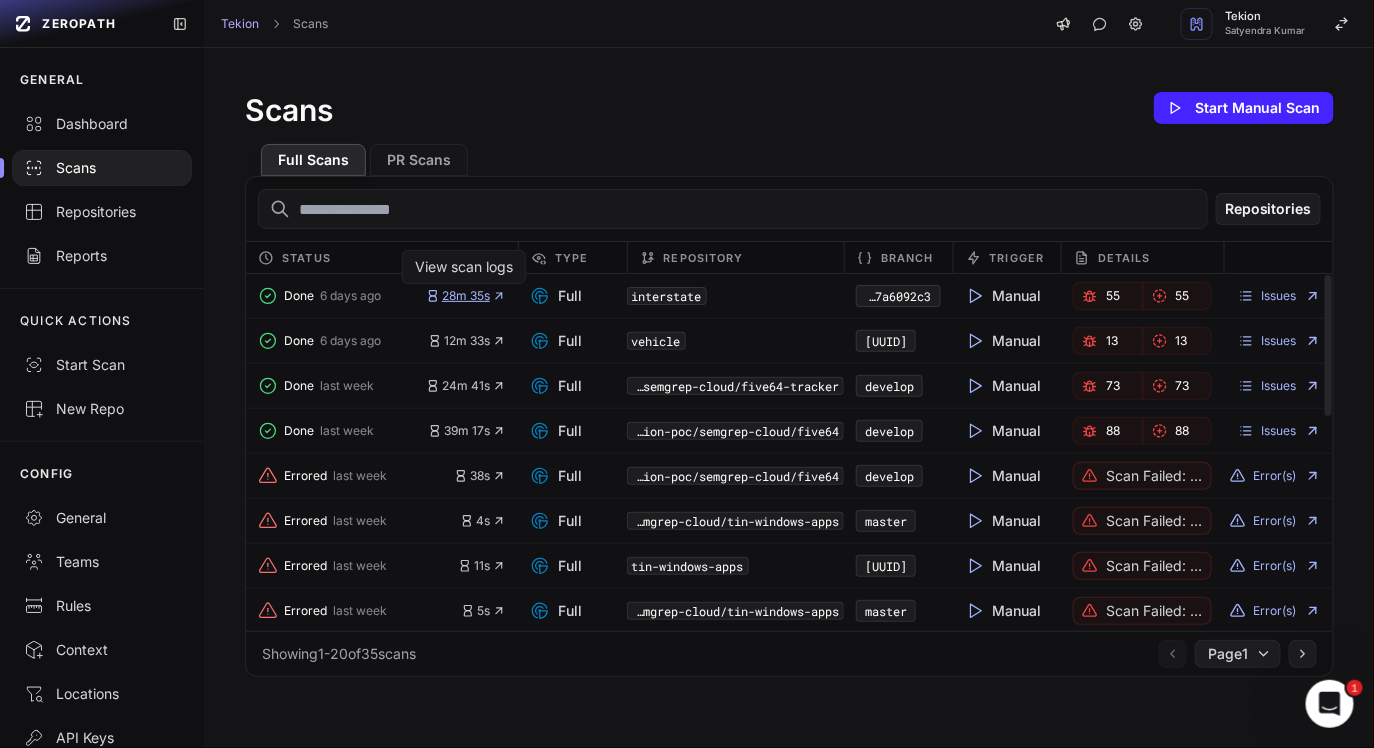 click on "28m 35s" at bounding box center (466, 296) 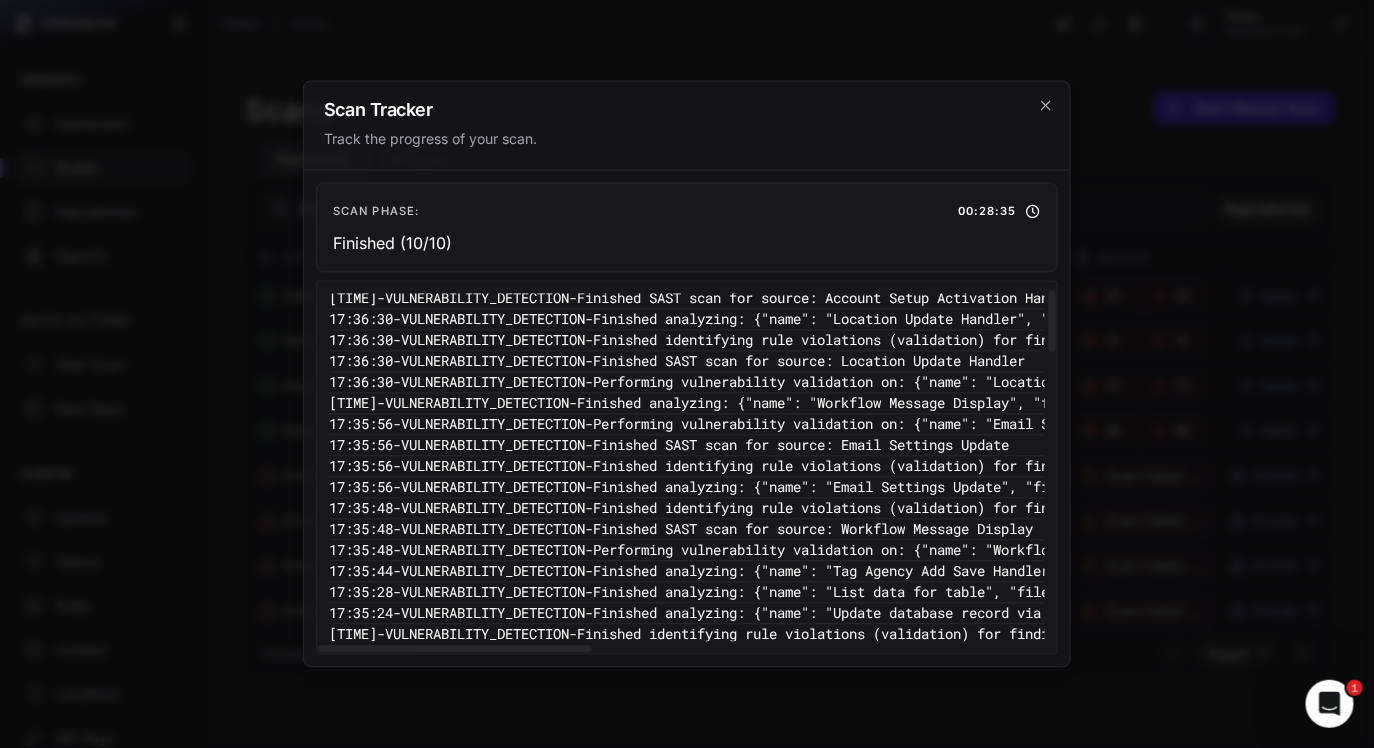 scroll, scrollTop: 70, scrollLeft: 0, axis: vertical 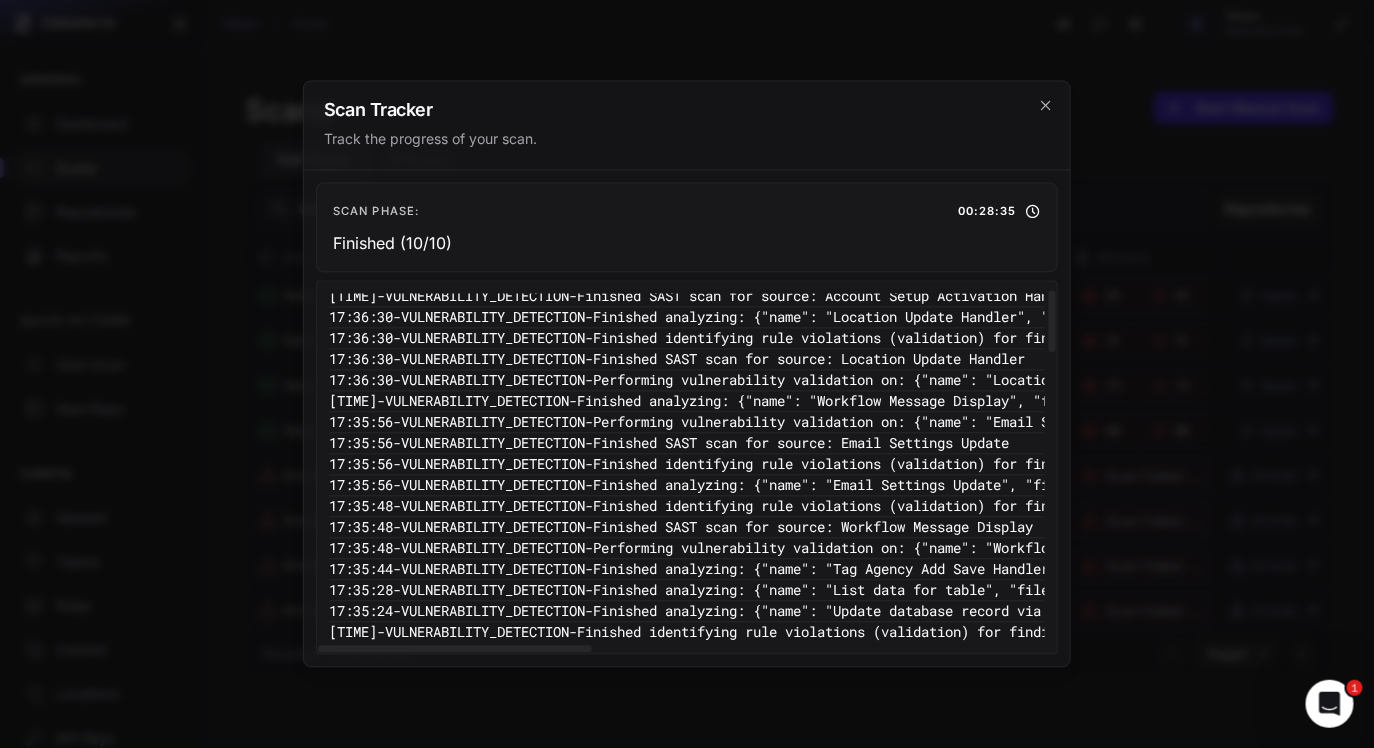 type 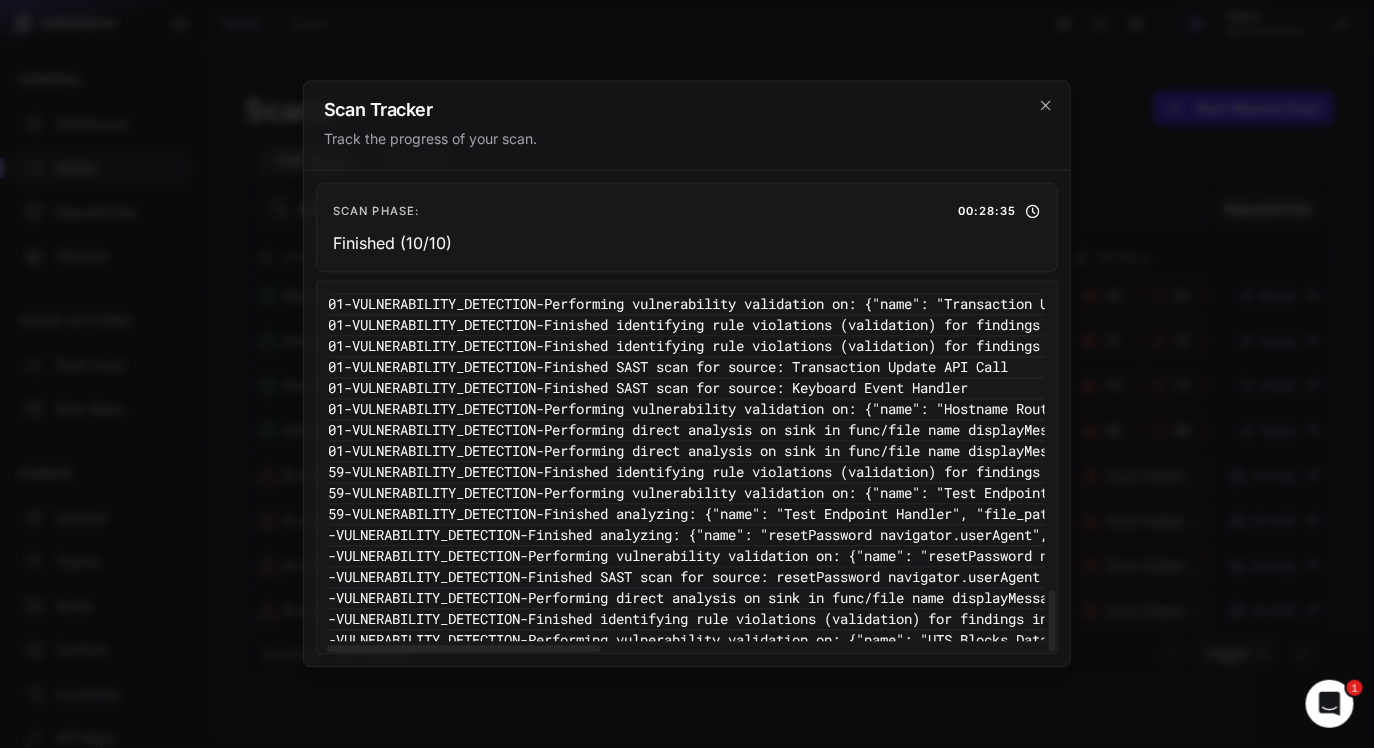 scroll, scrollTop: 1742, scrollLeft: 34, axis: both 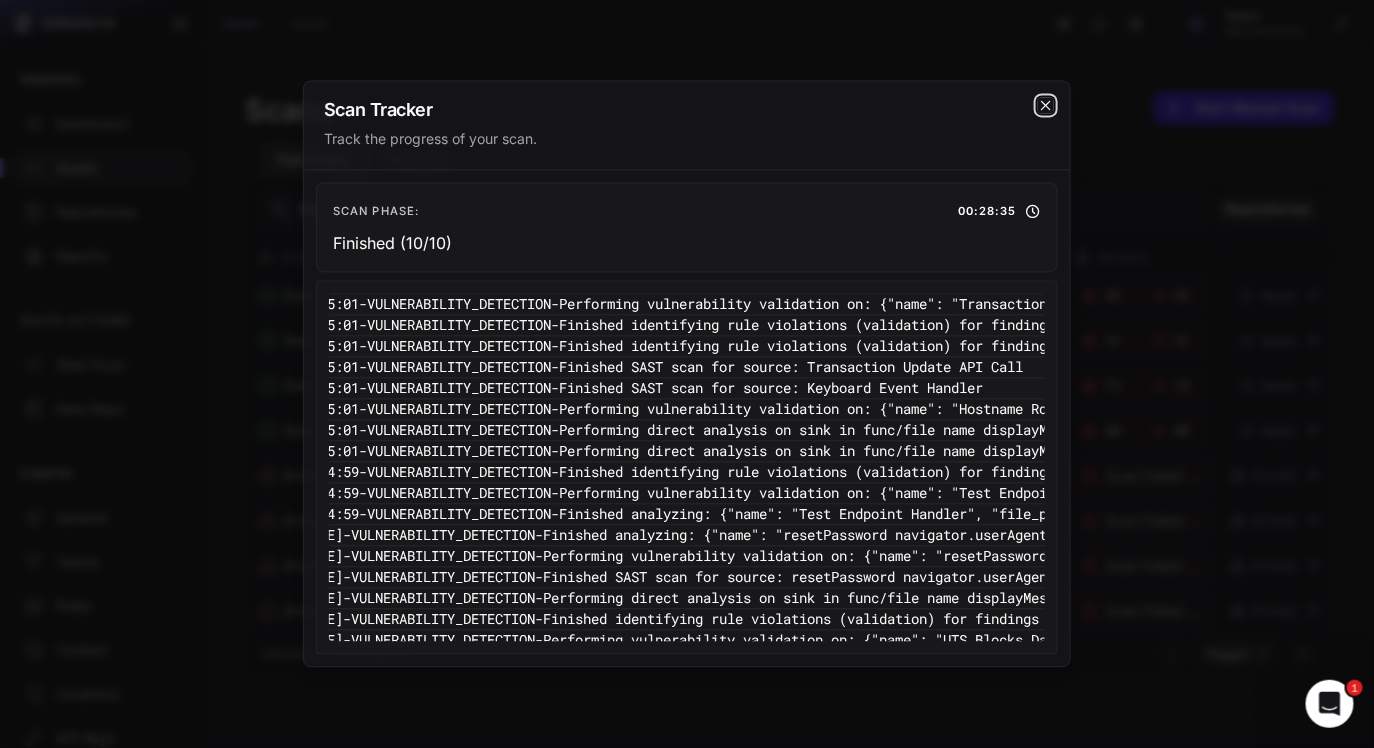click 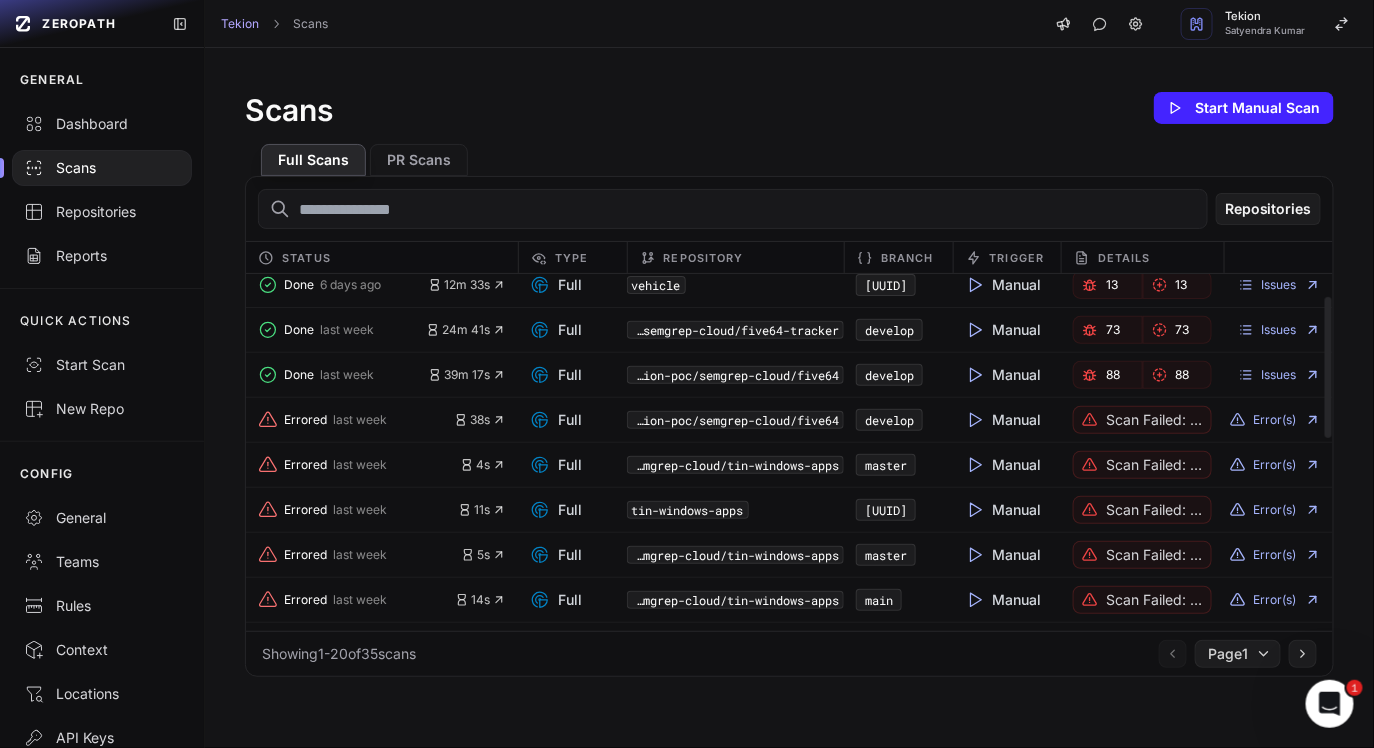 scroll, scrollTop: 0, scrollLeft: 0, axis: both 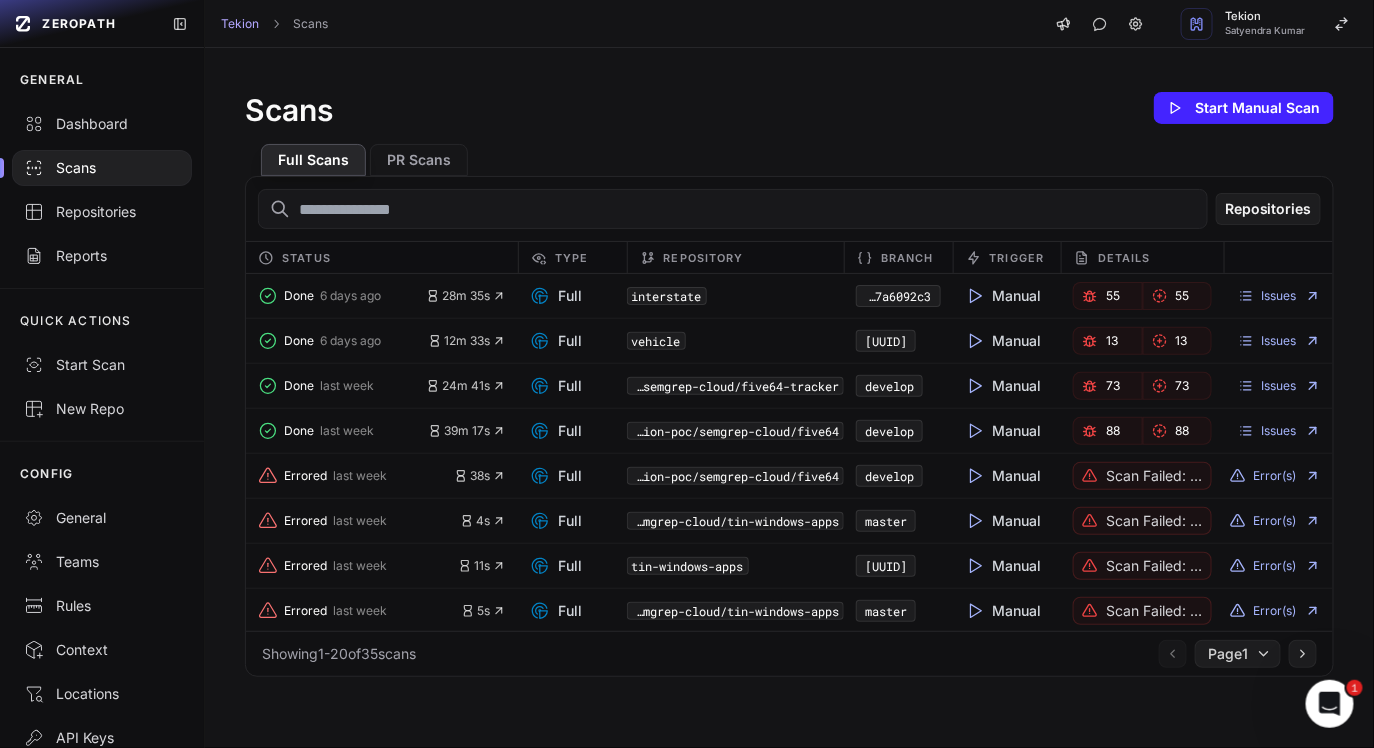 click on "Scans" at bounding box center [102, 168] 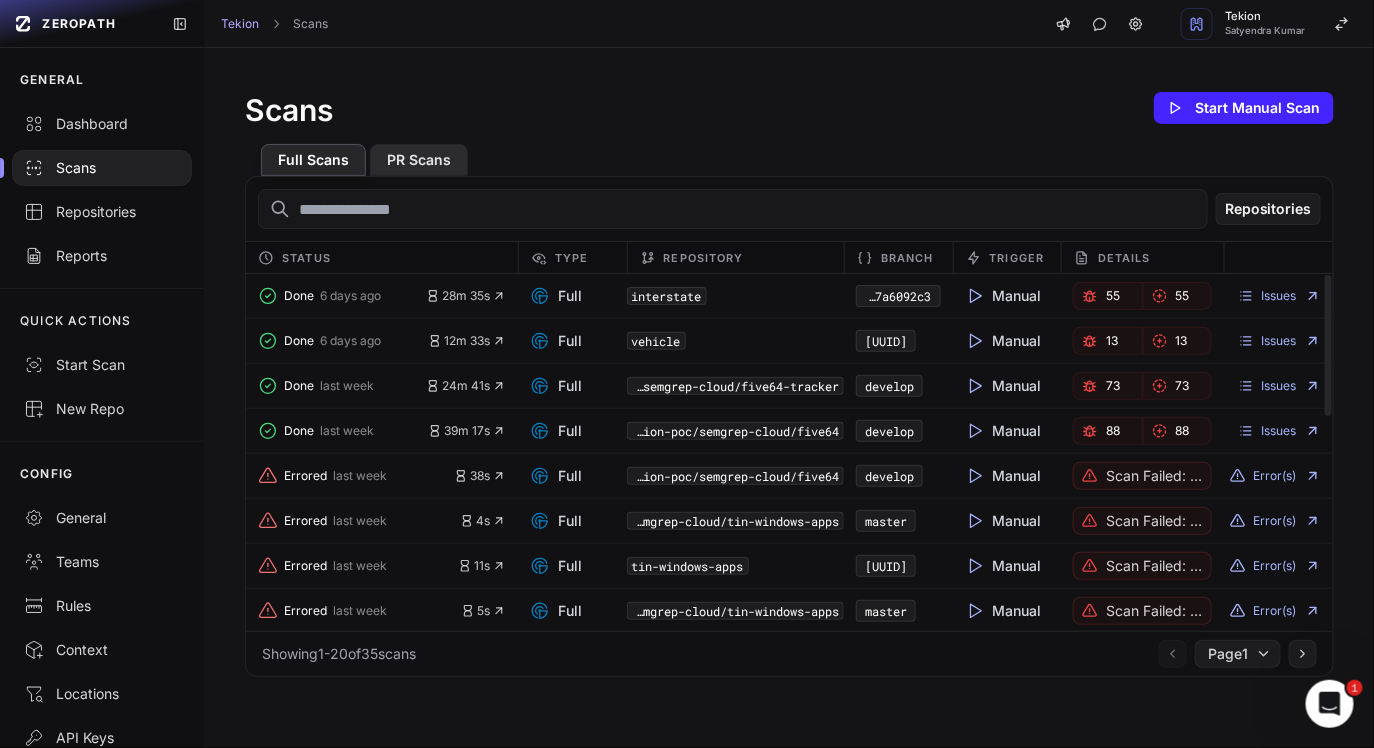 click on "PR Scans" at bounding box center [419, 160] 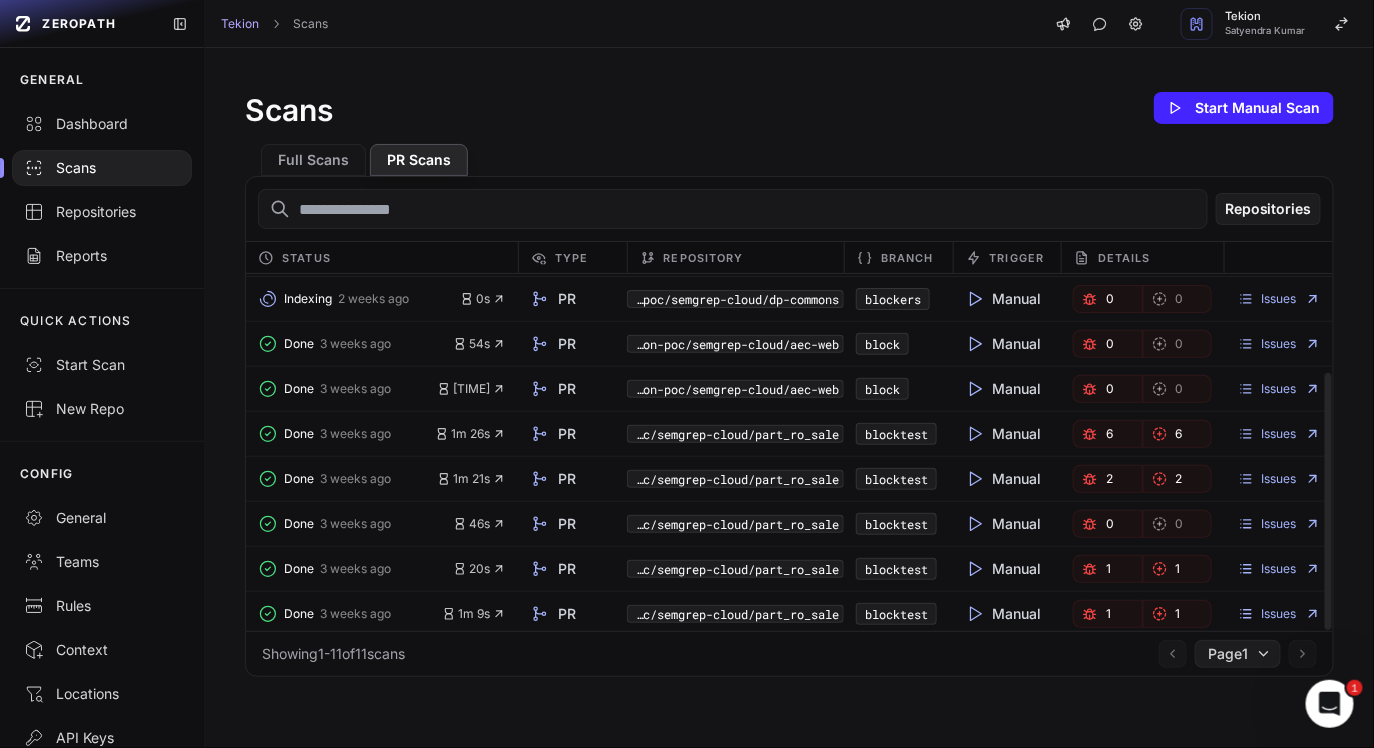 scroll, scrollTop: 135, scrollLeft: 0, axis: vertical 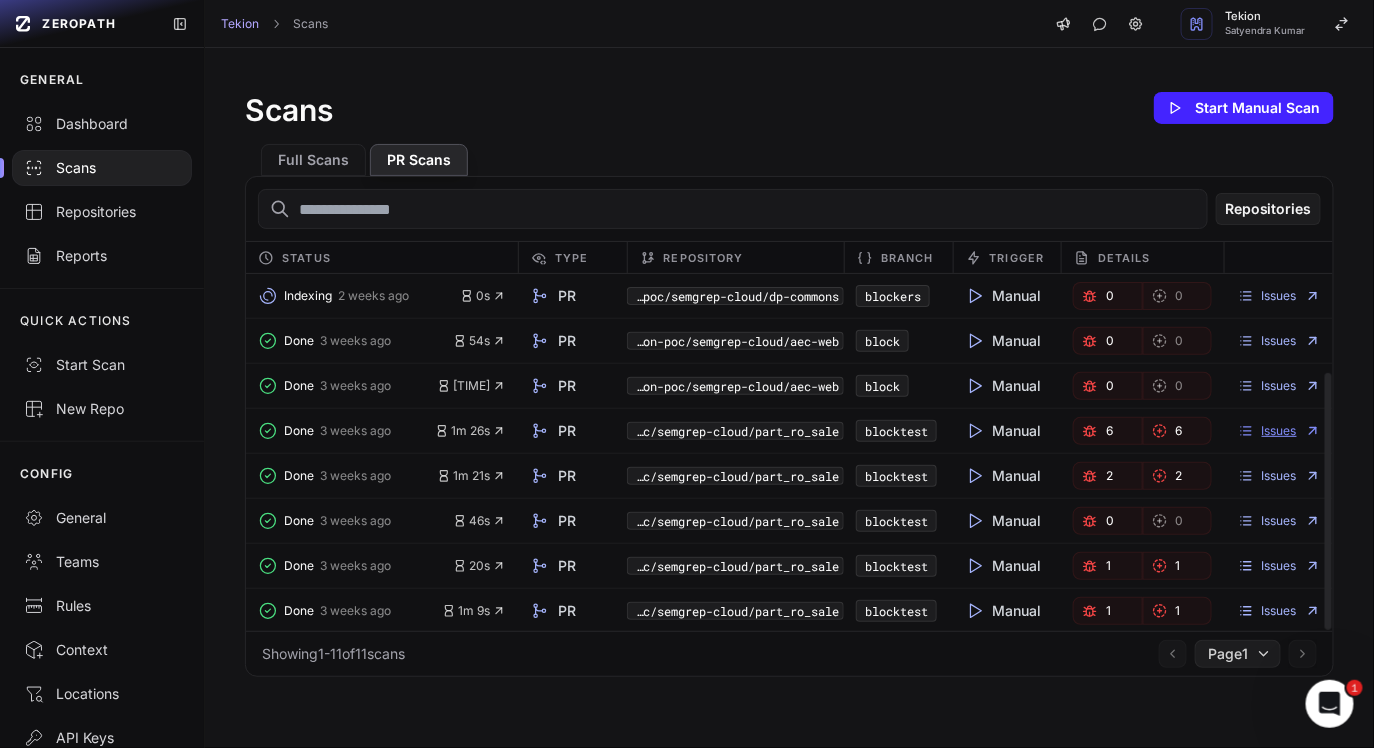 click on "Issues" at bounding box center [1279, 431] 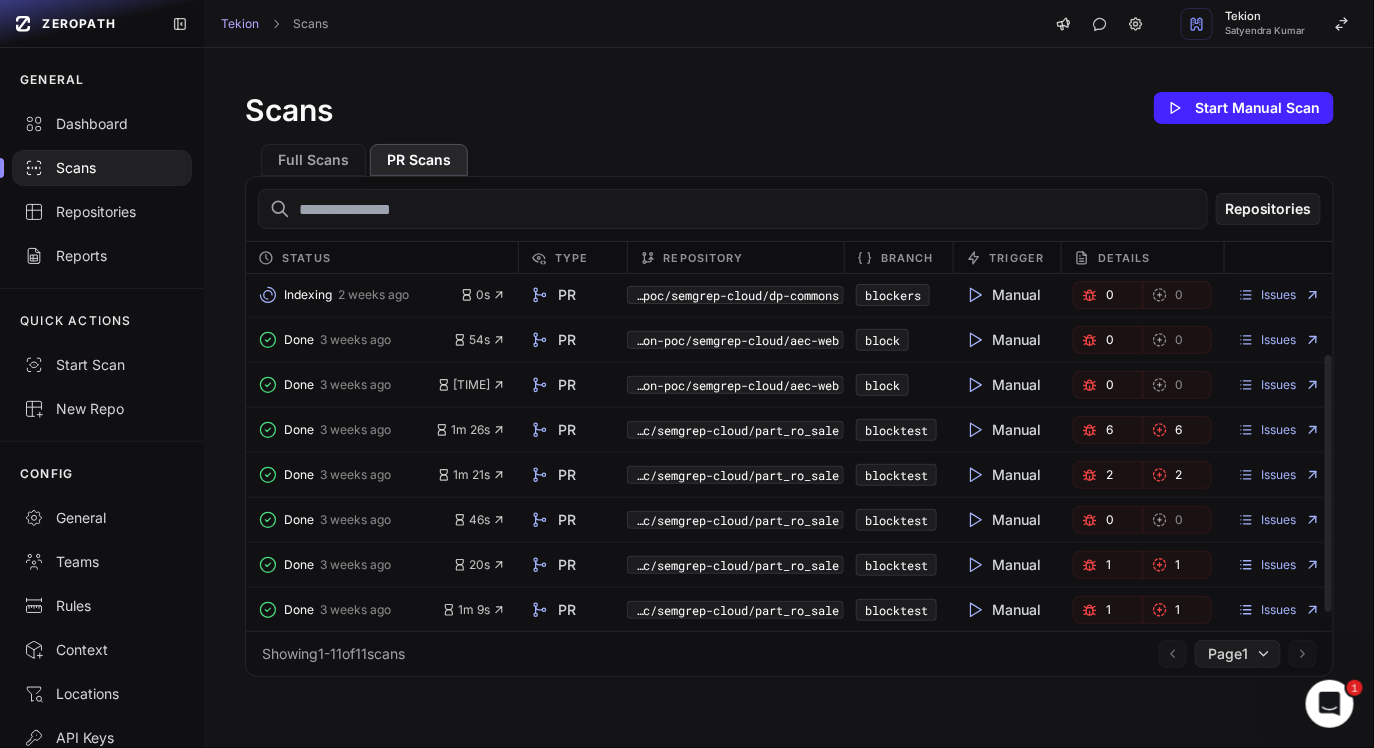 scroll, scrollTop: 0, scrollLeft: 0, axis: both 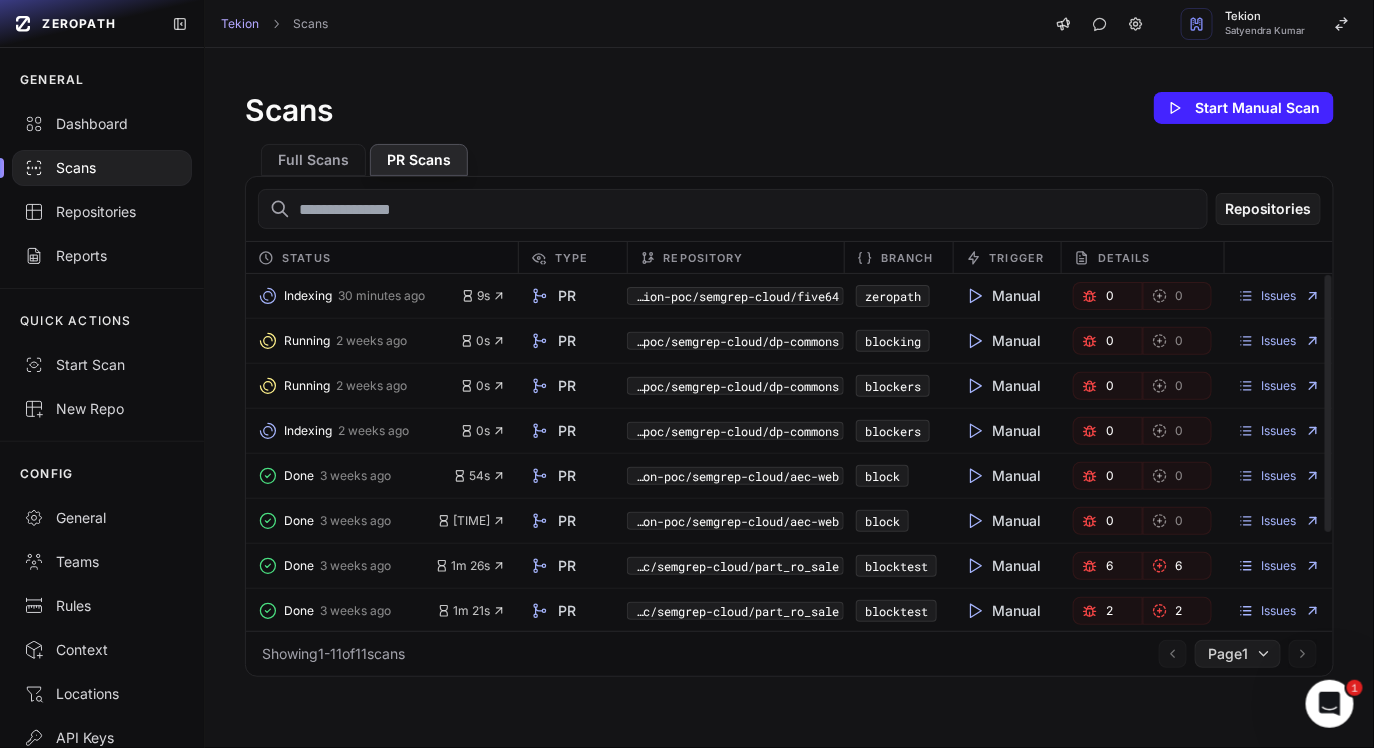 click 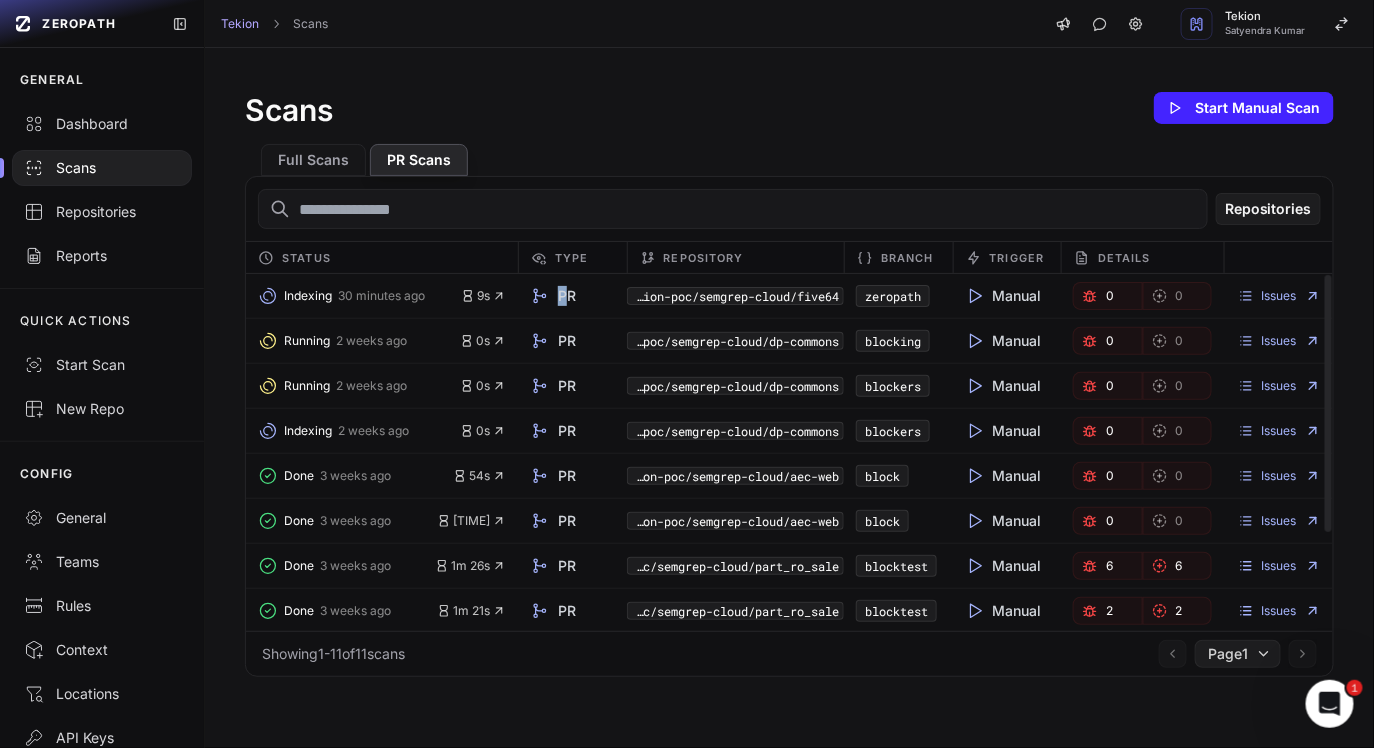 drag, startPoint x: 535, startPoint y: 297, endPoint x: 570, endPoint y: 297, distance: 35 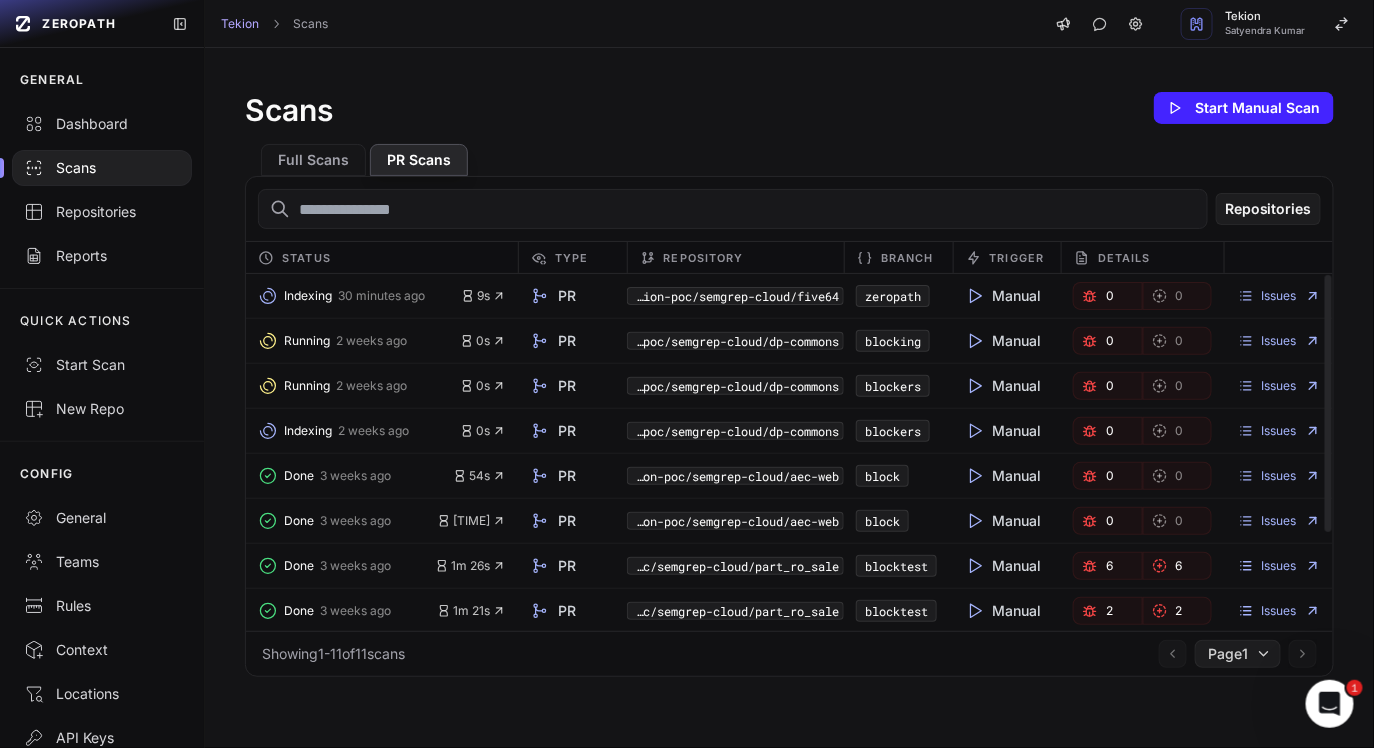 click on "PR" at bounding box center [572, 296] 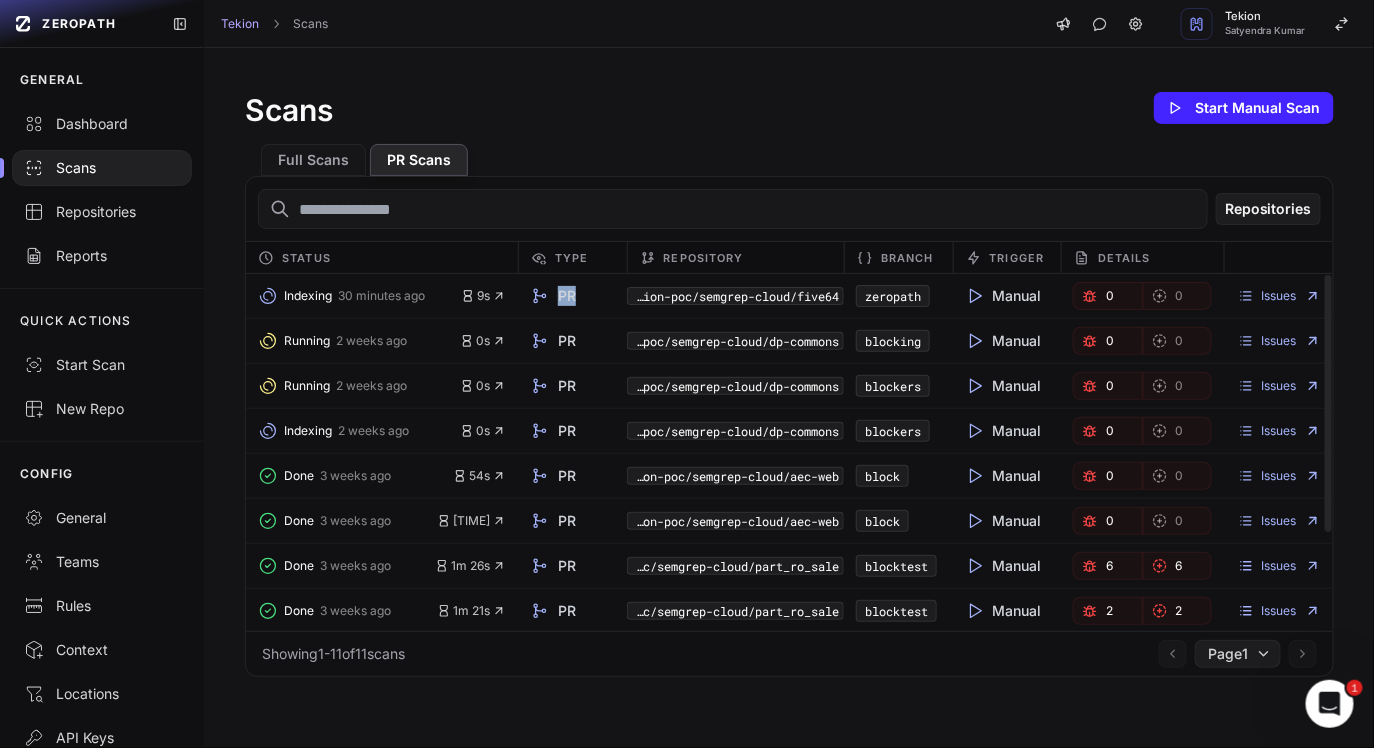 click on "PR" at bounding box center [572, 296] 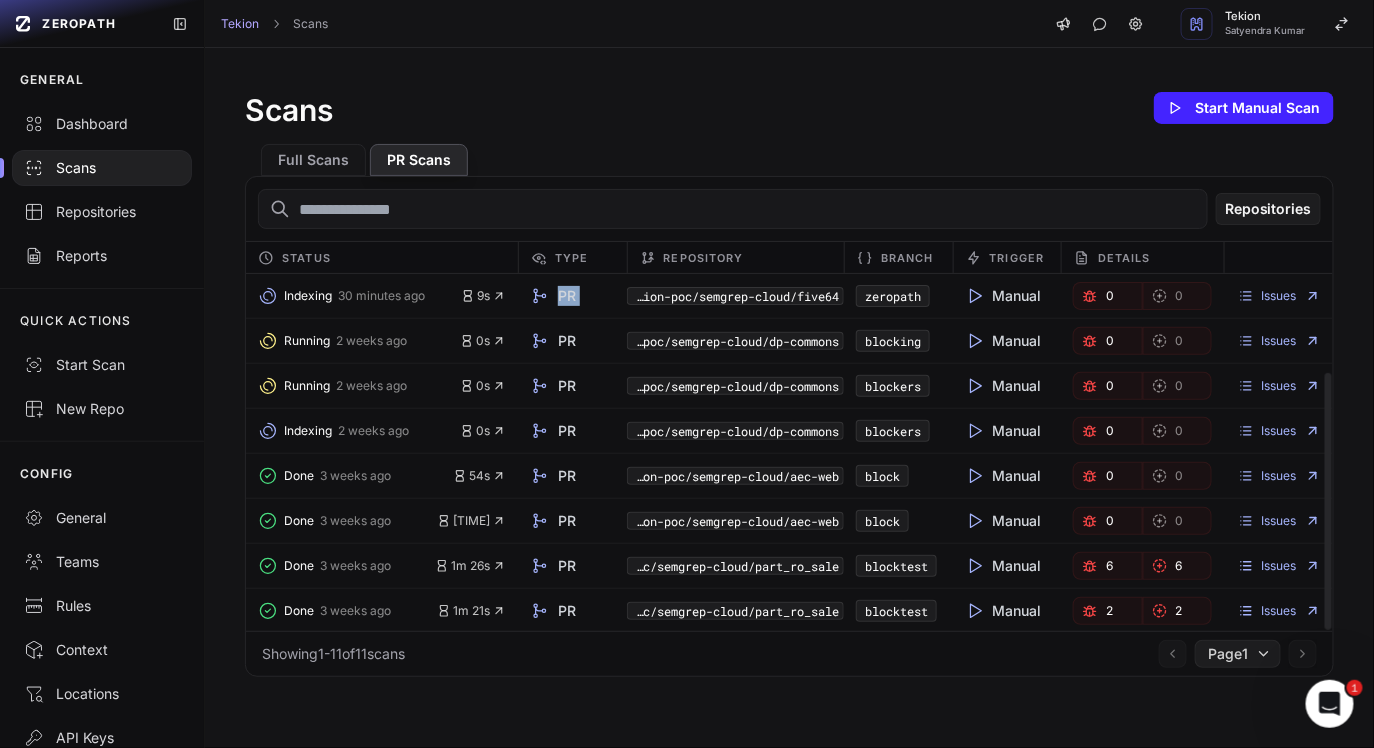 scroll, scrollTop: 136, scrollLeft: 0, axis: vertical 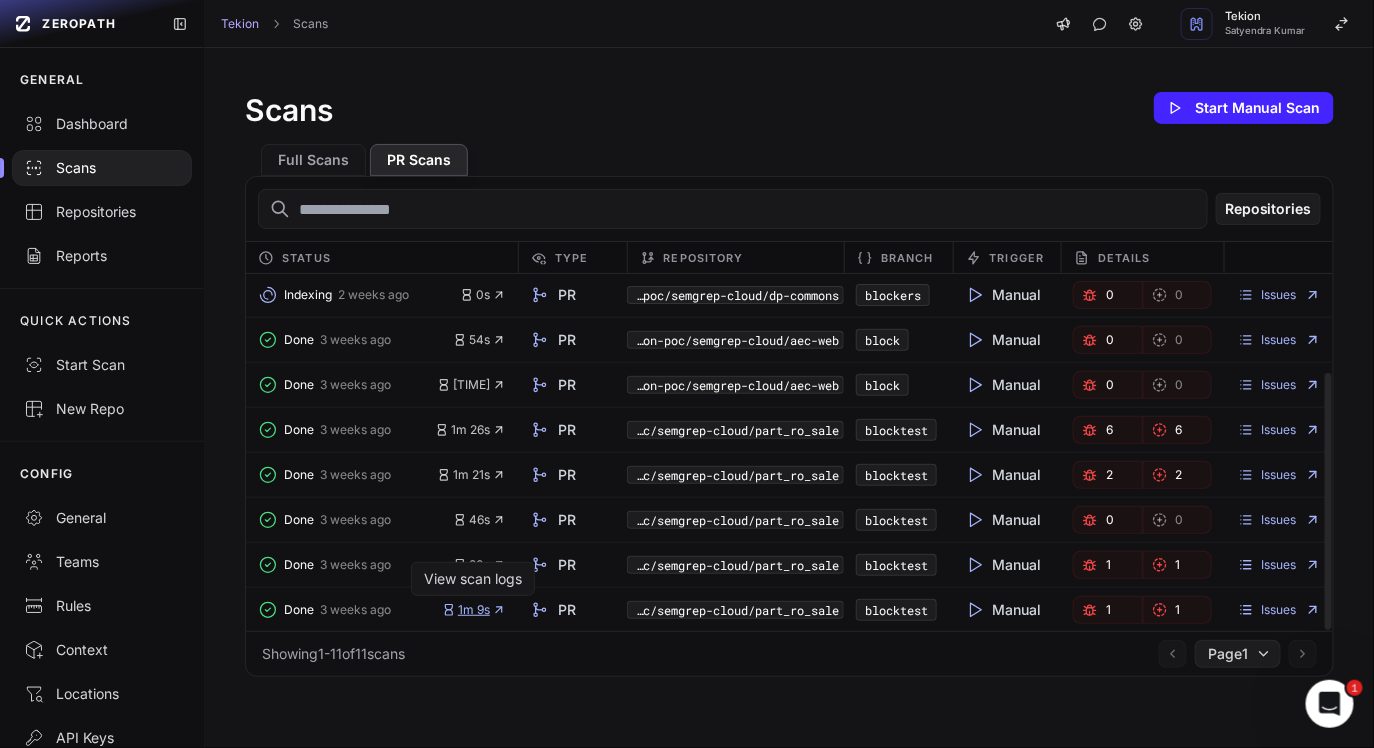 click 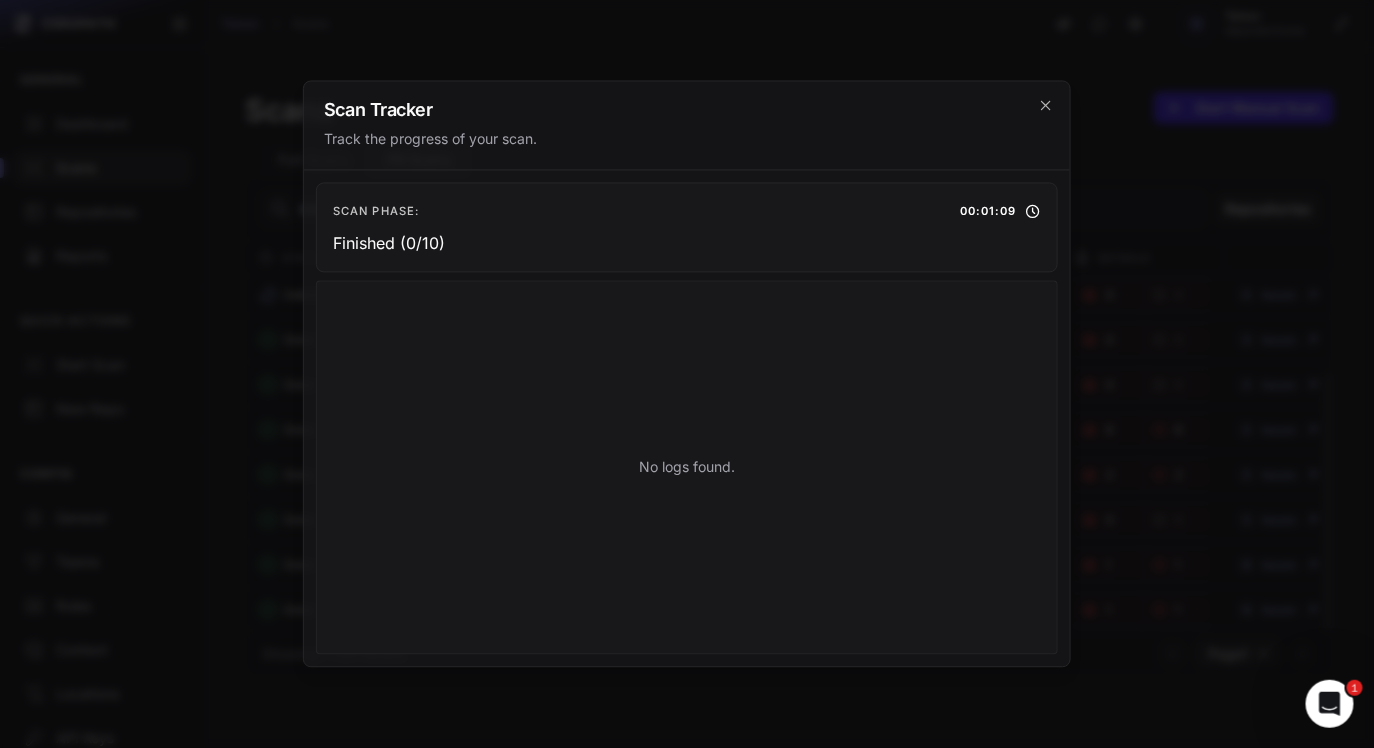type 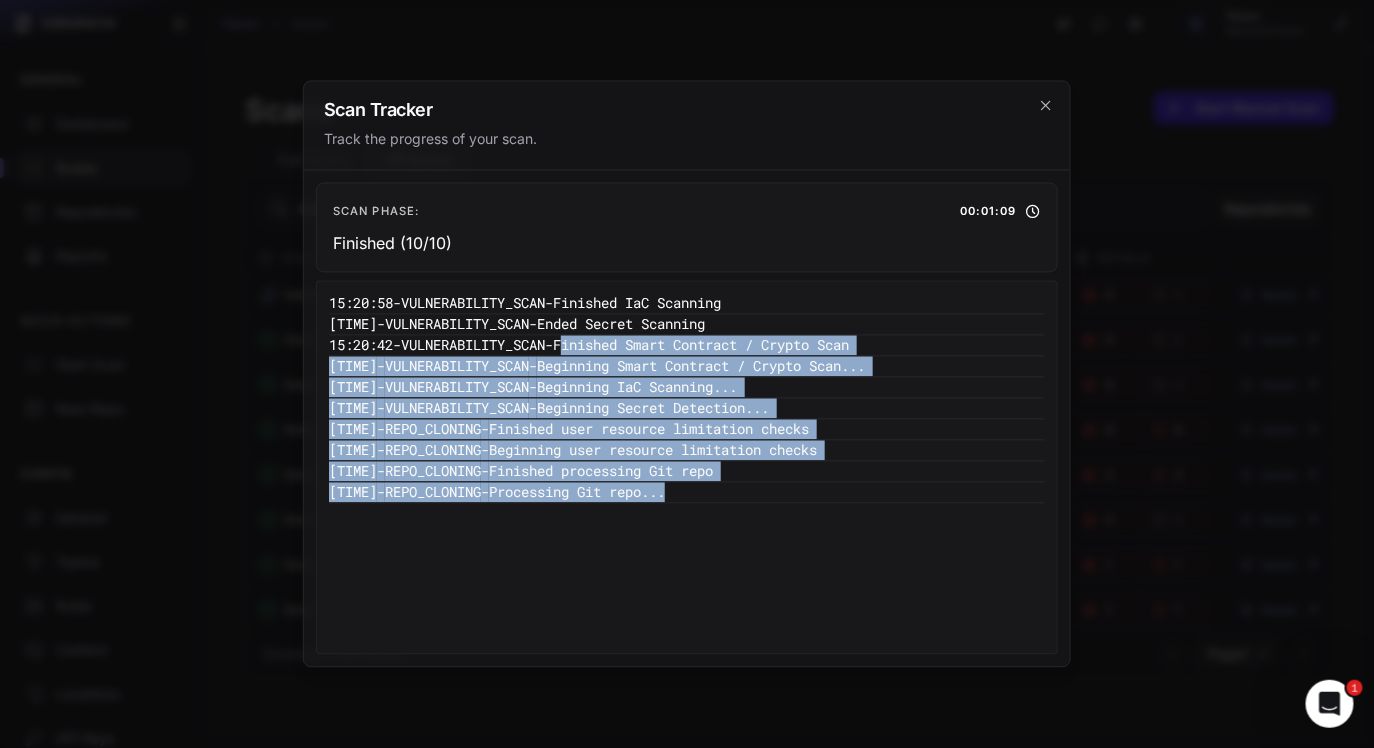 drag, startPoint x: 763, startPoint y: 507, endPoint x: 605, endPoint y: 351, distance: 222.03603 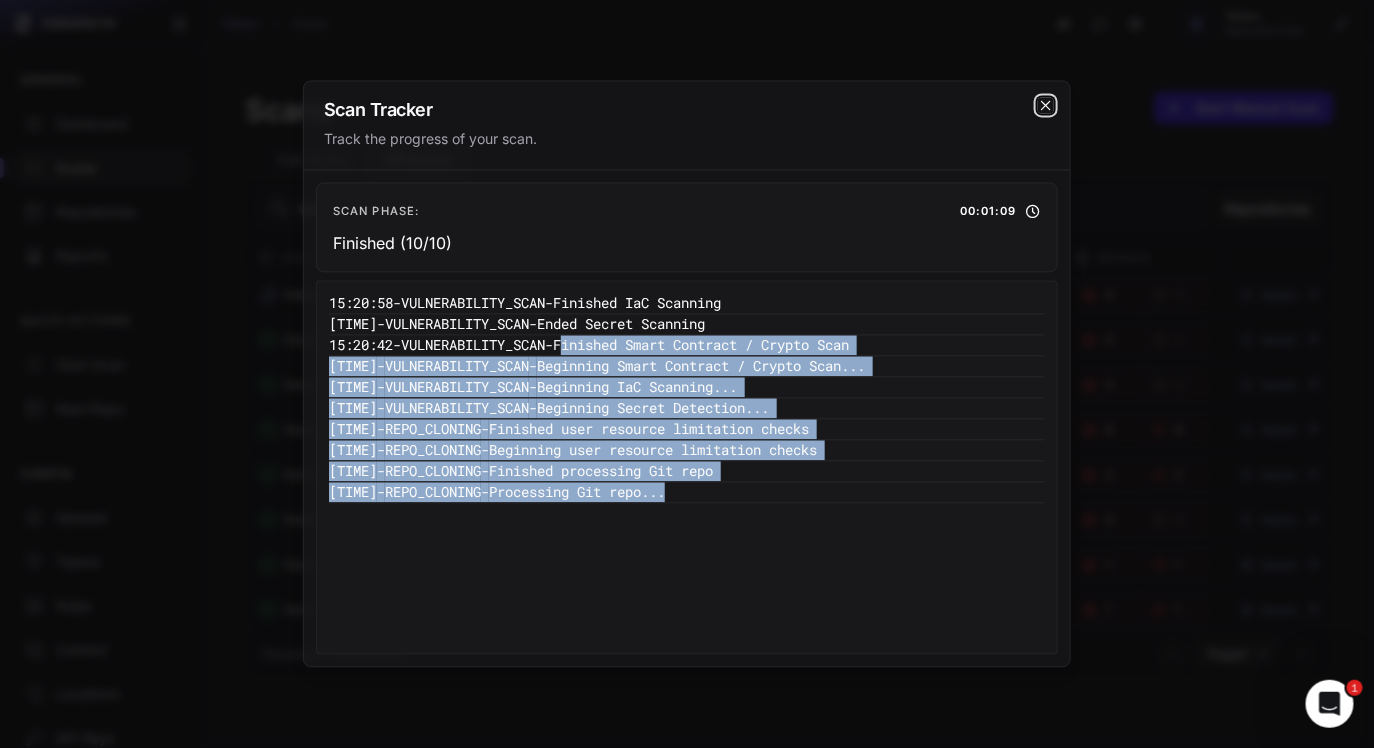 click 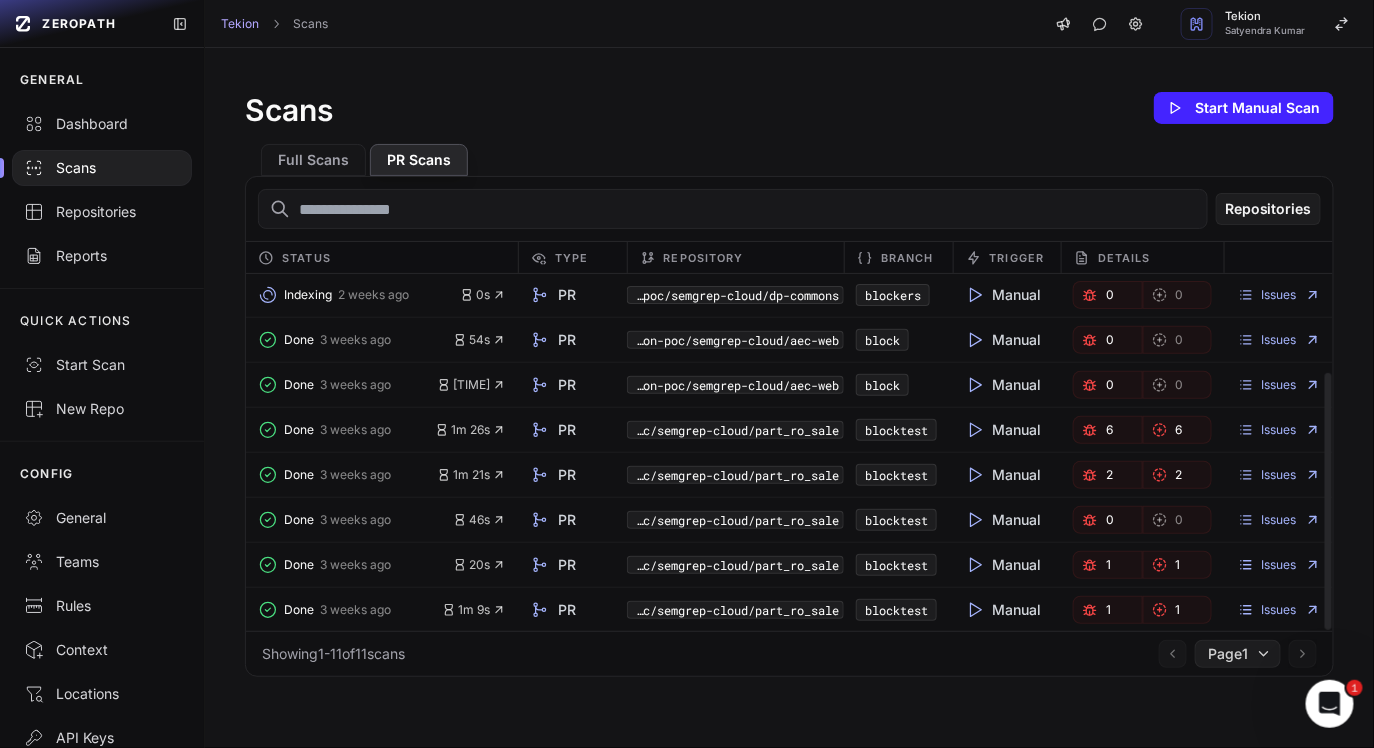 click on "blocktest" at bounding box center [896, 610] 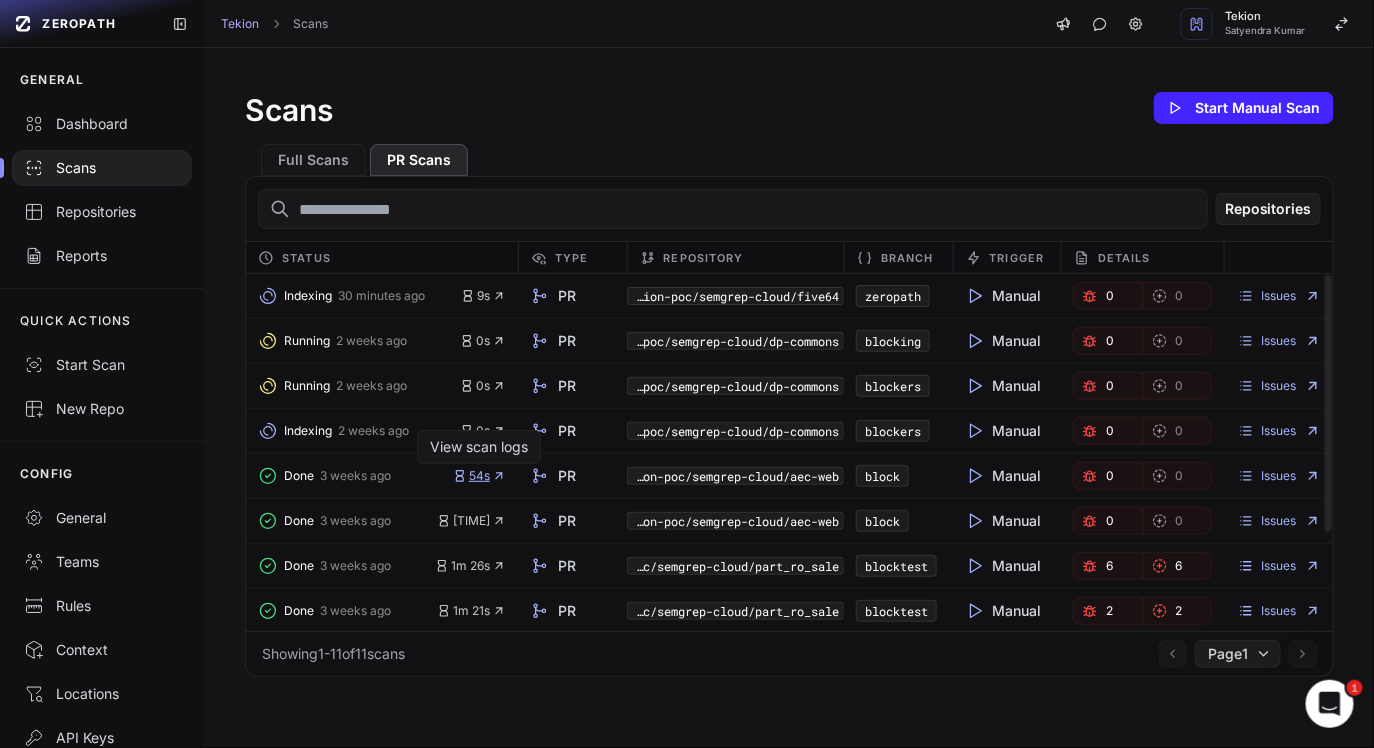 scroll, scrollTop: 136, scrollLeft: 0, axis: vertical 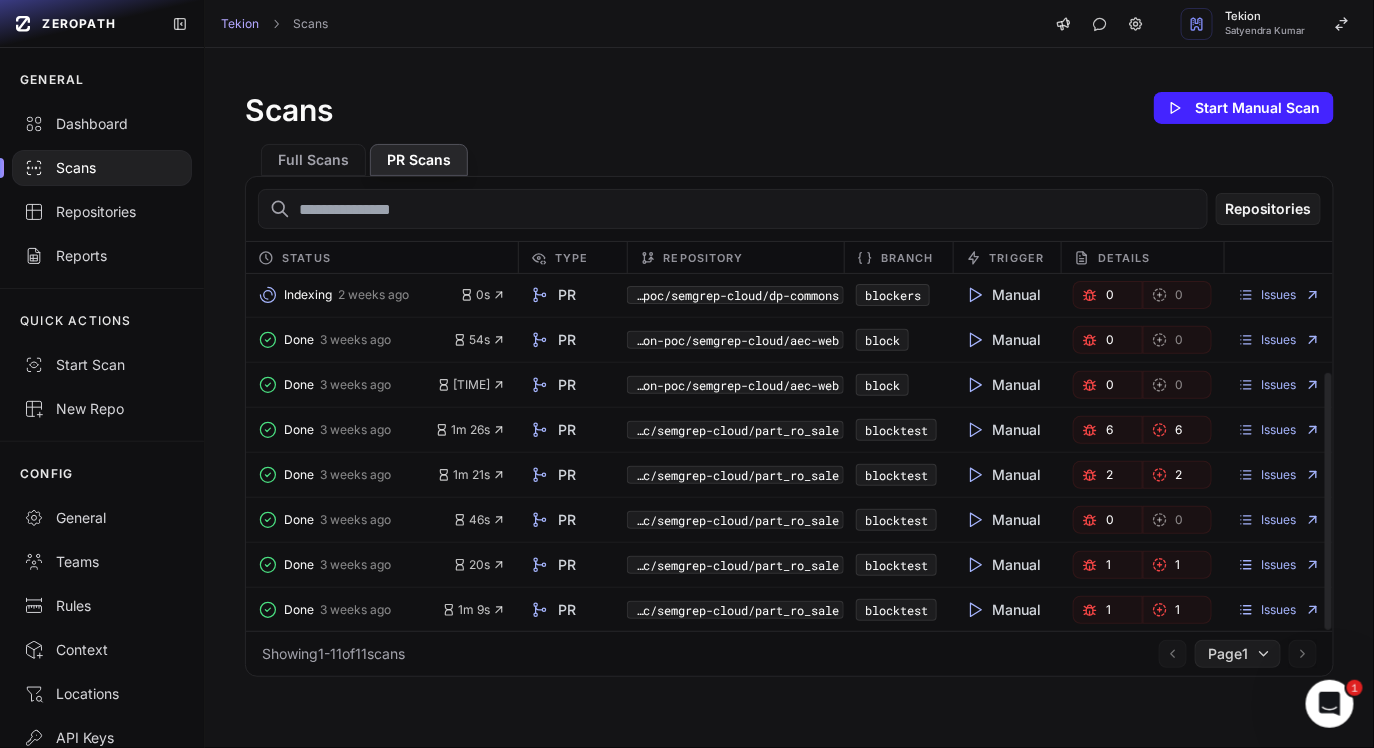 click on "Repositories" at bounding box center [789, 209] 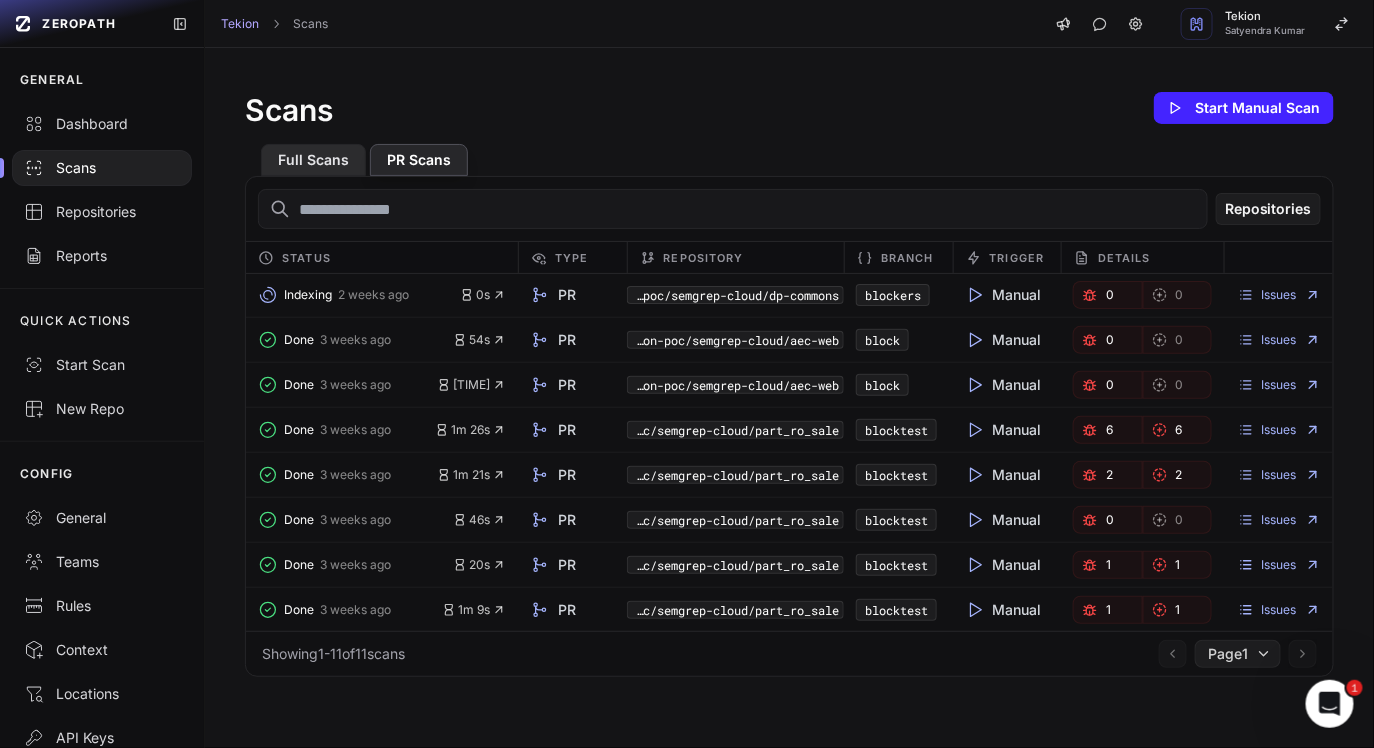 click on "Full Scans" at bounding box center (313, 160) 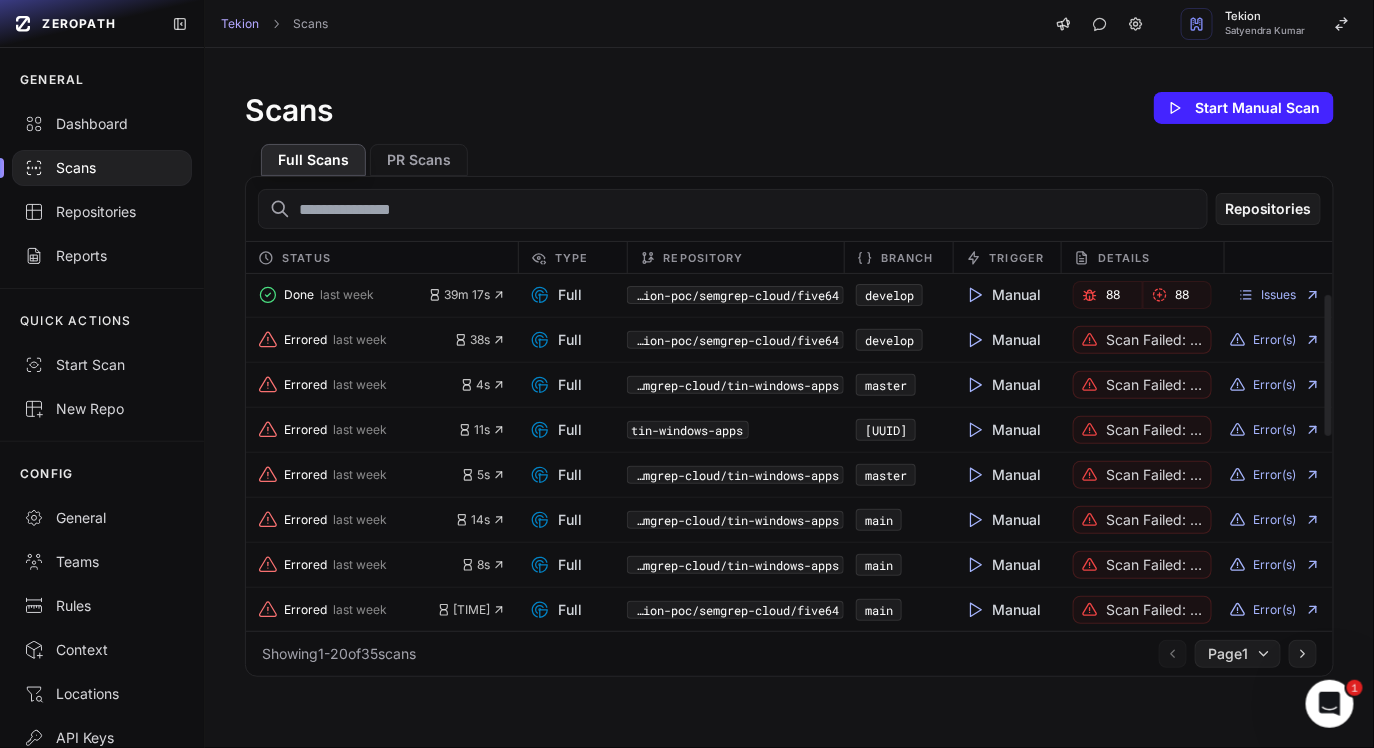 scroll, scrollTop: 0, scrollLeft: 0, axis: both 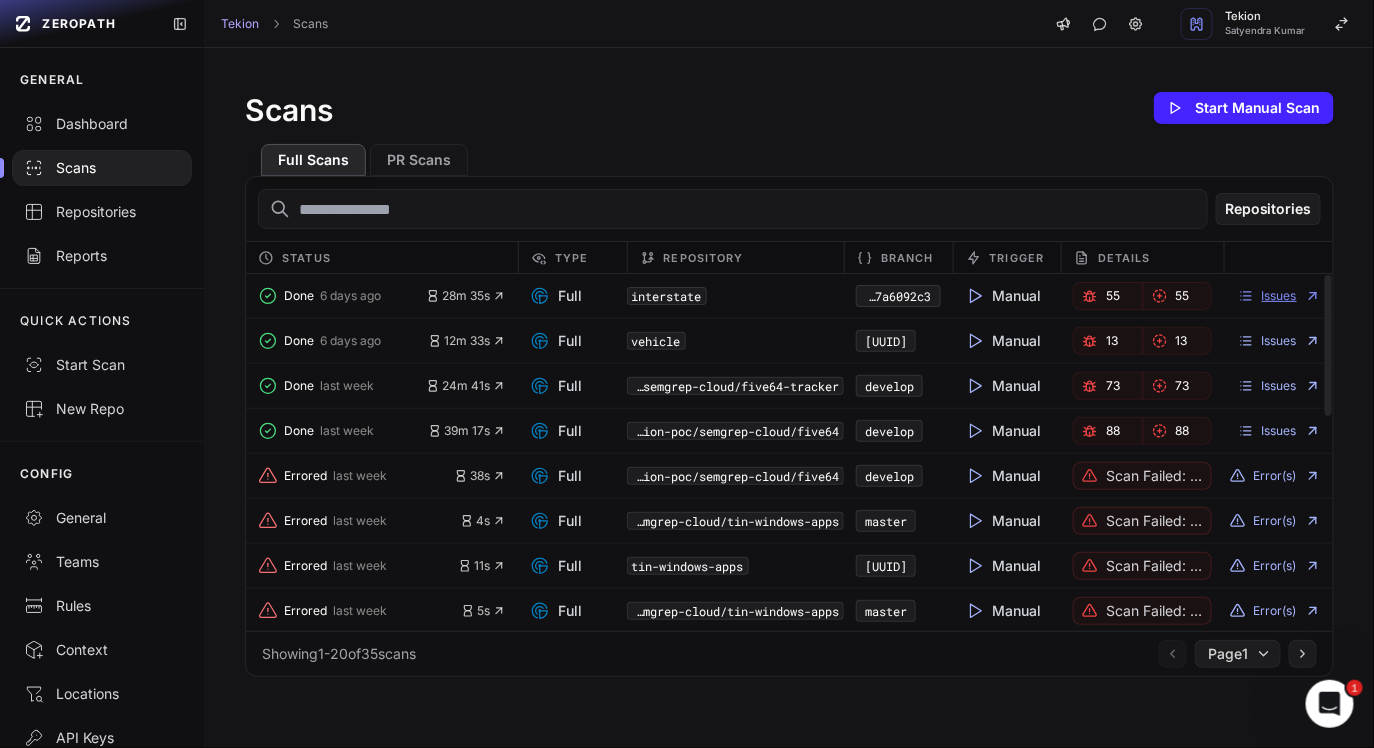 click on "Issues" at bounding box center [1279, 296] 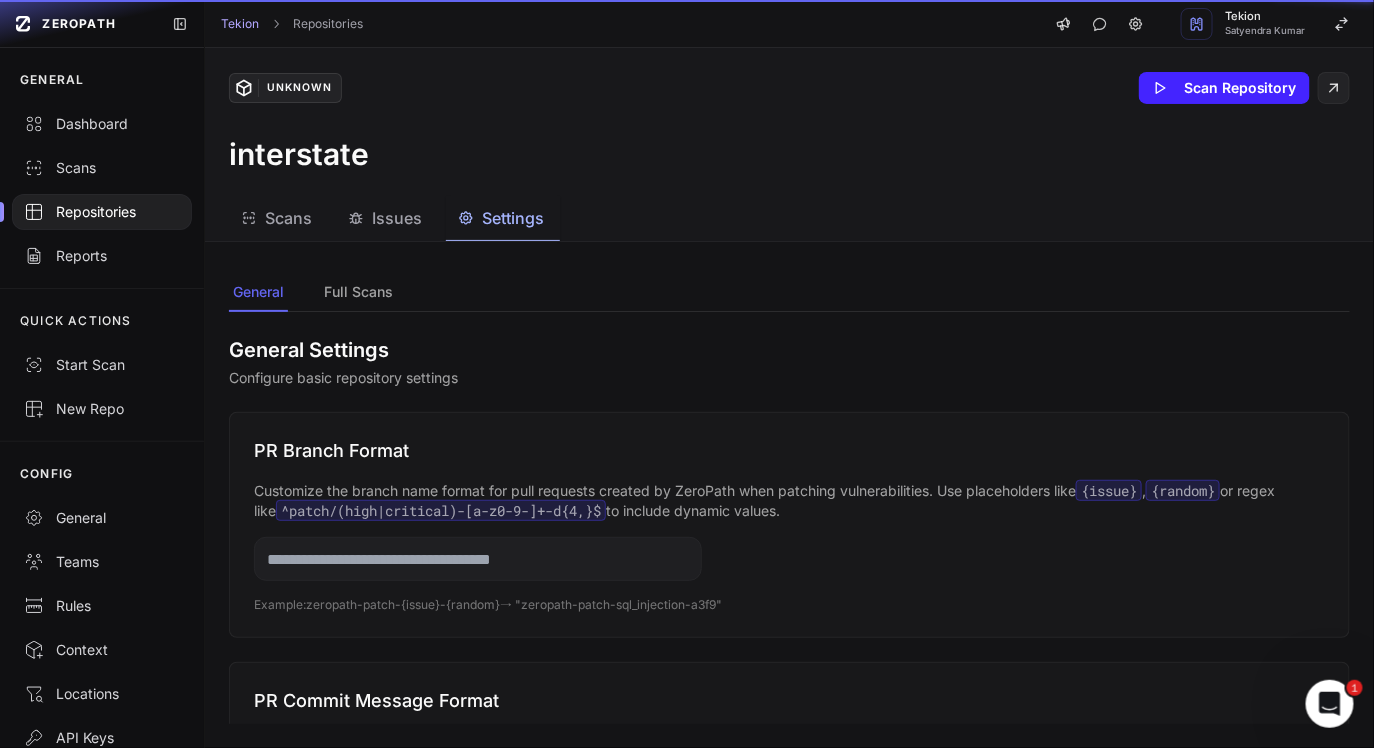 click on "Settings" 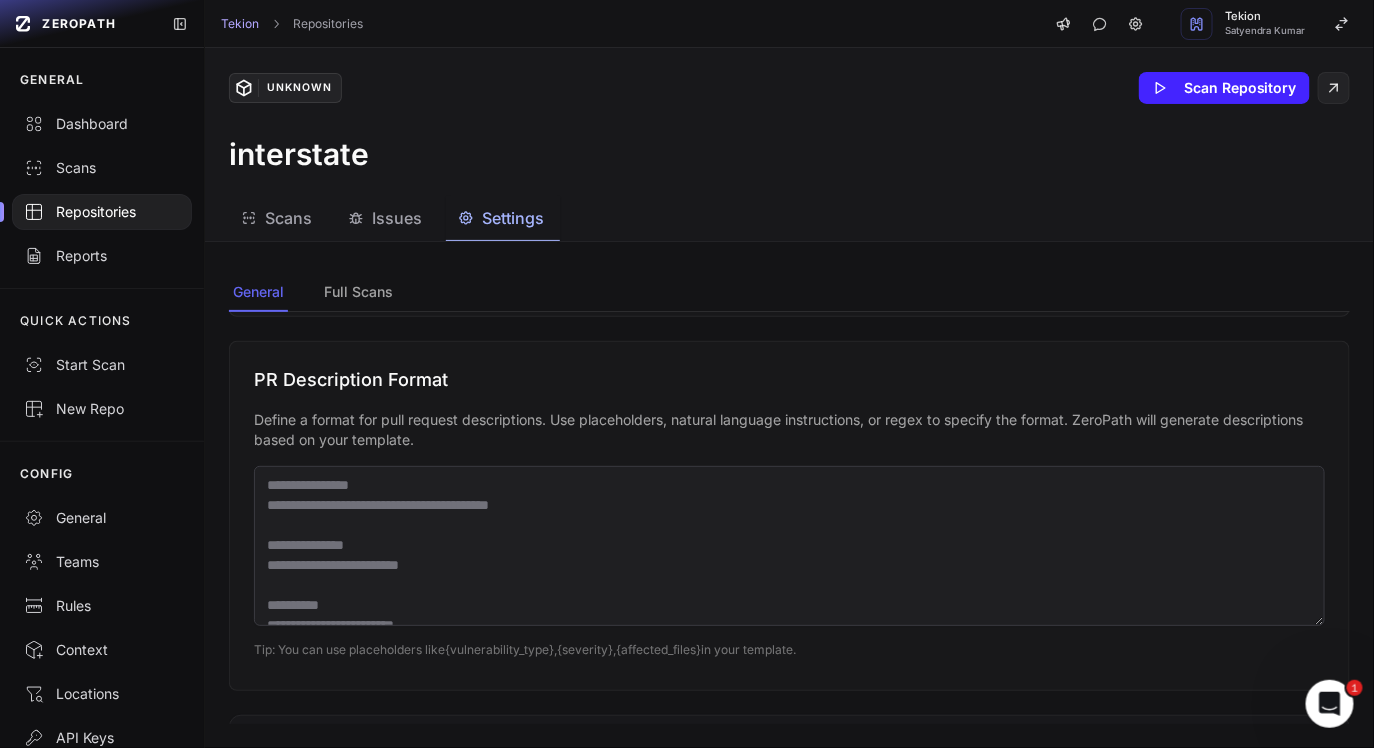 scroll, scrollTop: 933, scrollLeft: 0, axis: vertical 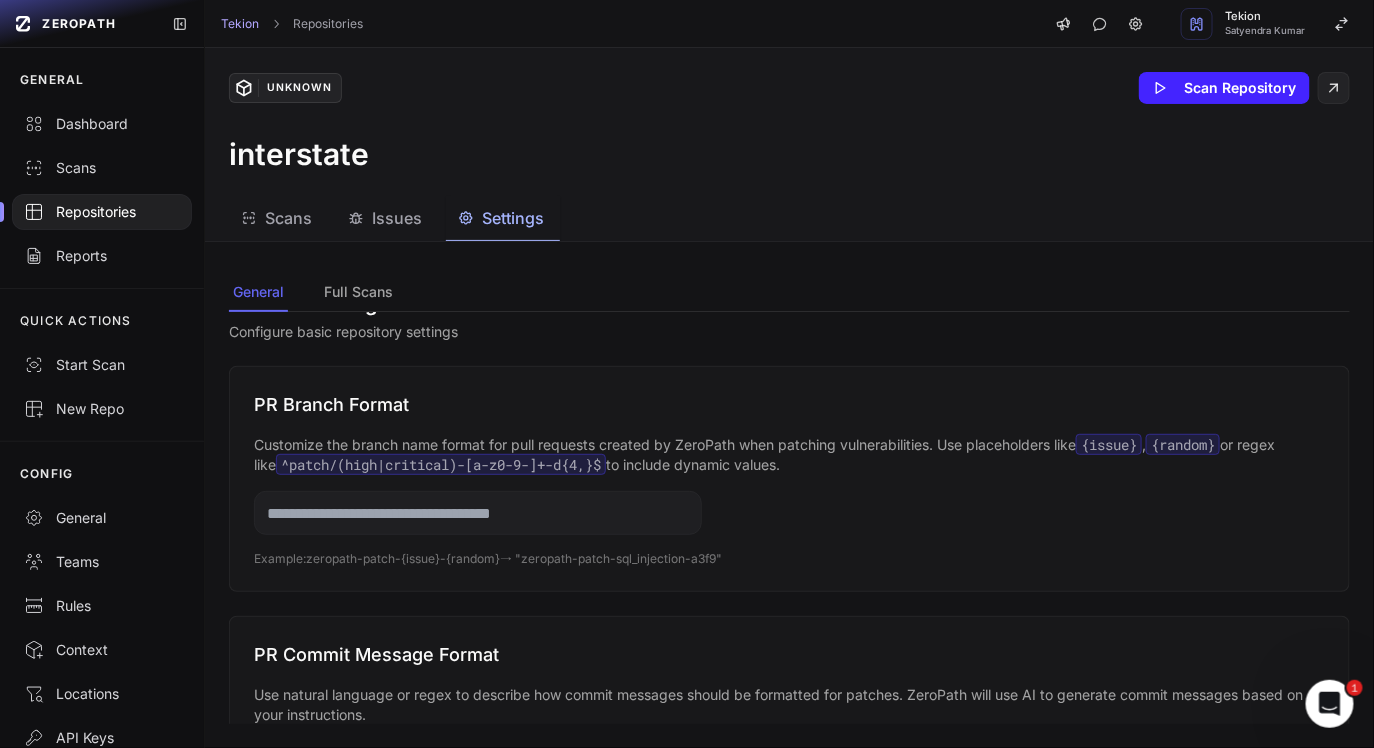 click at bounding box center [478, 513] 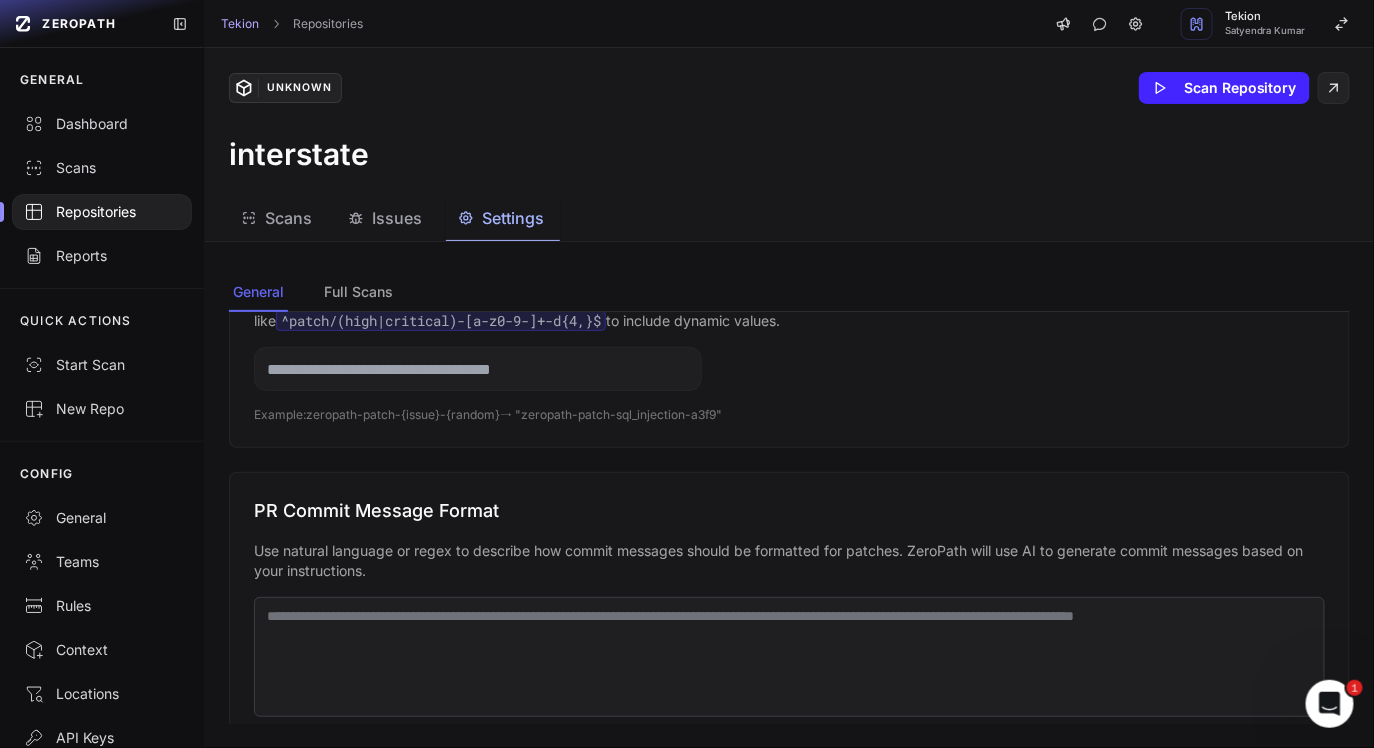 scroll, scrollTop: 210, scrollLeft: 0, axis: vertical 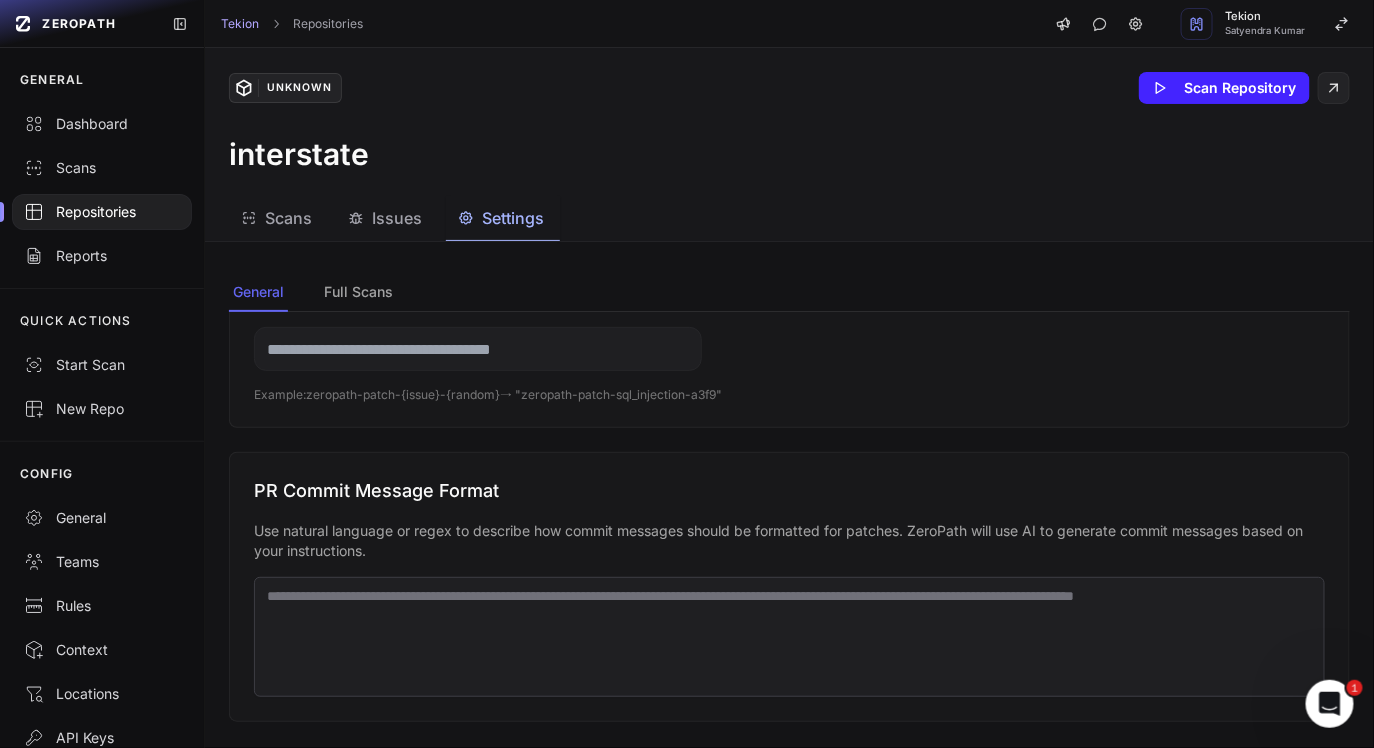 click on "Use natural language or regex to describe how commit messages should be formatted for patches.
ZeroPath will use AI to generate commit messages based on your instructions." at bounding box center (789, 541) 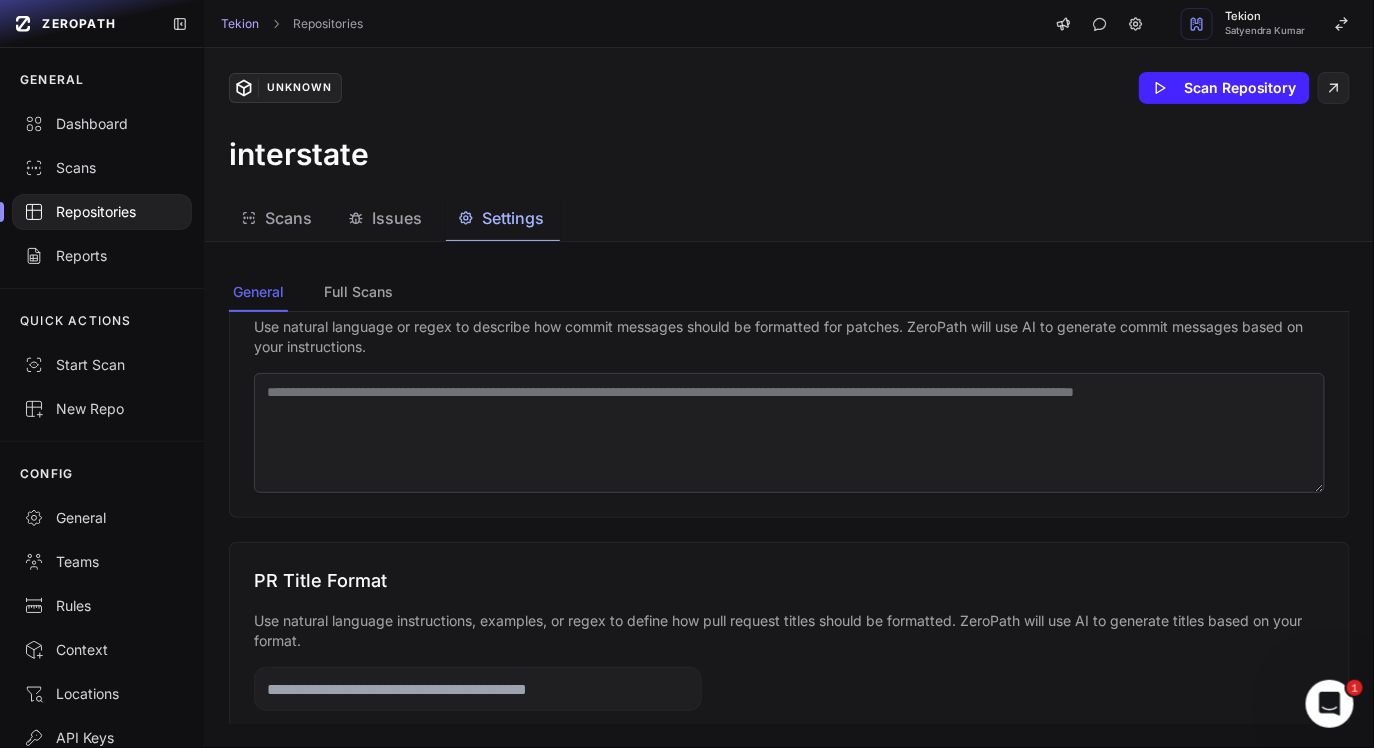 scroll, scrollTop: 551, scrollLeft: 0, axis: vertical 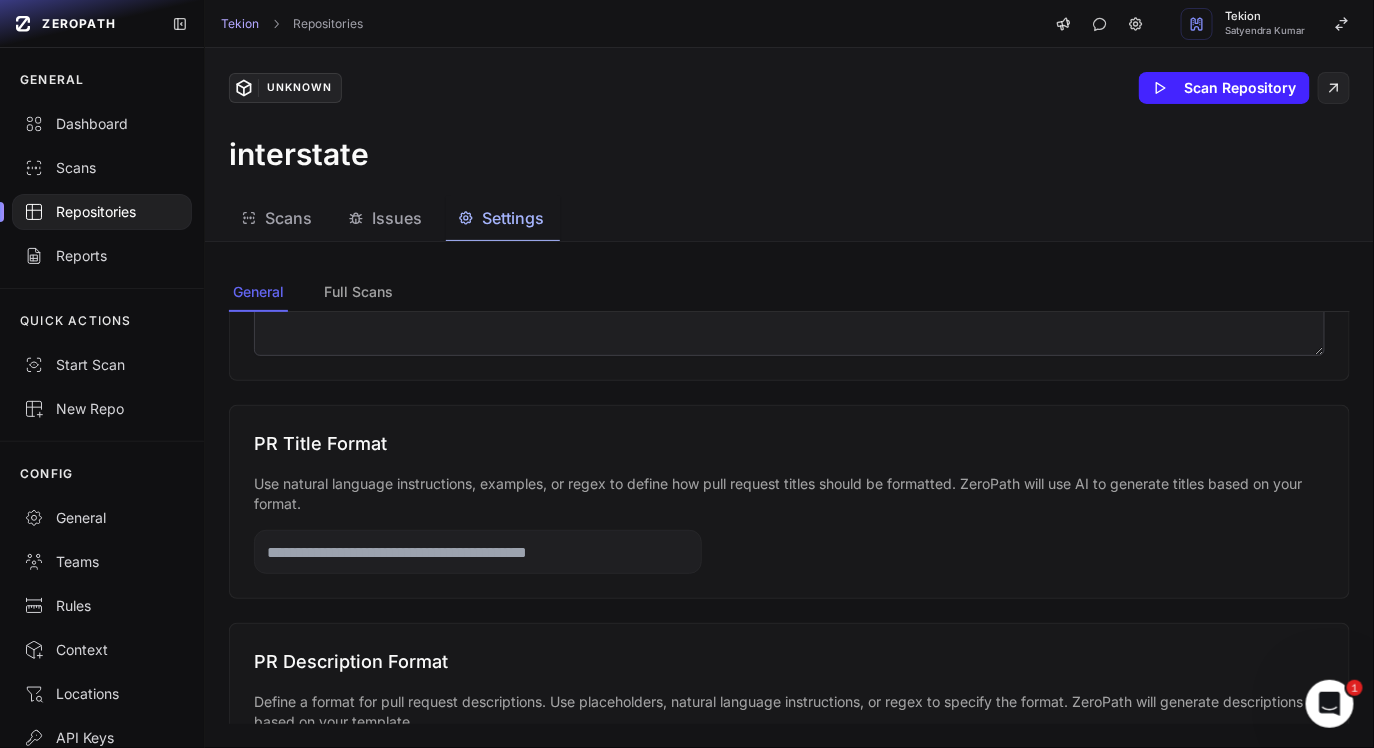click at bounding box center (478, 552) 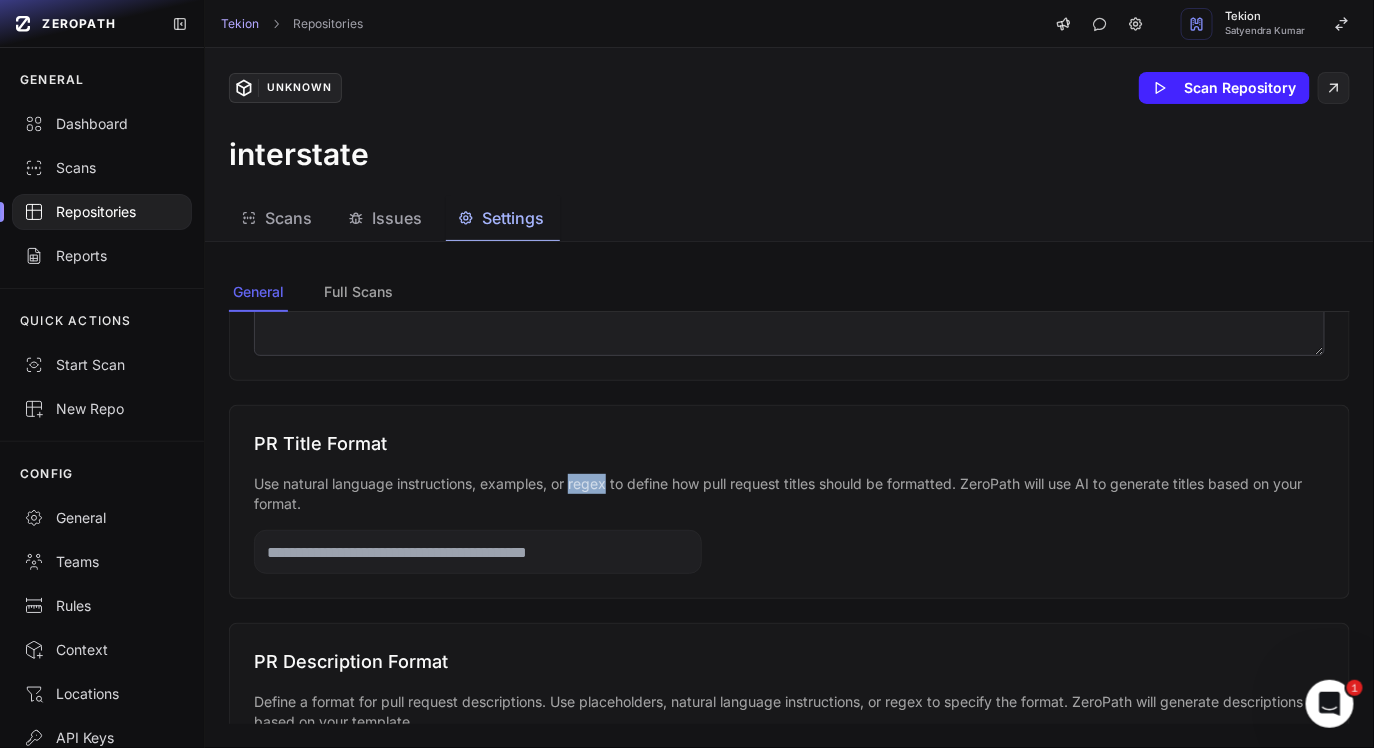 click on "Use natural language instructions, examples, or regex to define how pull request titles should be formatted.
ZeroPath will use AI to generate titles based on your format." at bounding box center [789, 494] 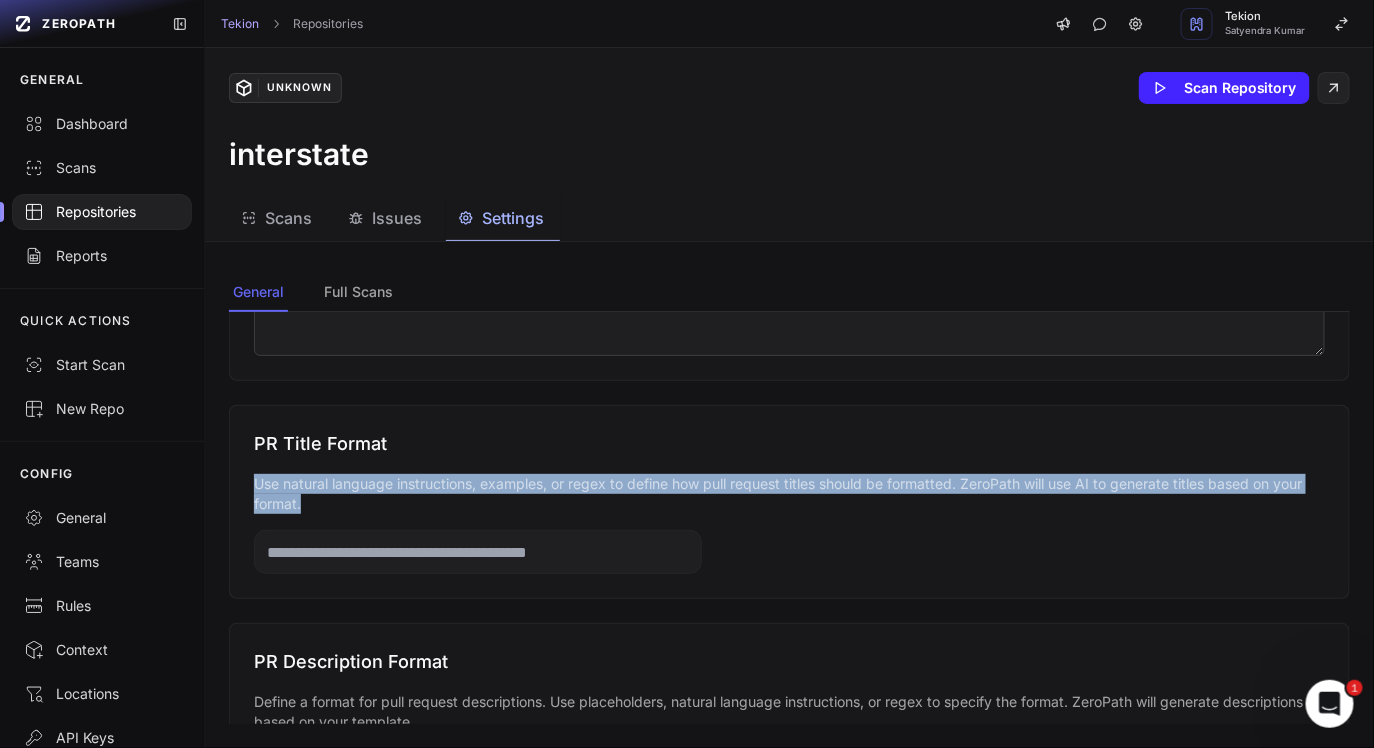 click on "Use natural language instructions, examples, or regex to define how pull request titles should be formatted.
ZeroPath will use AI to generate titles based on your format." at bounding box center (789, 494) 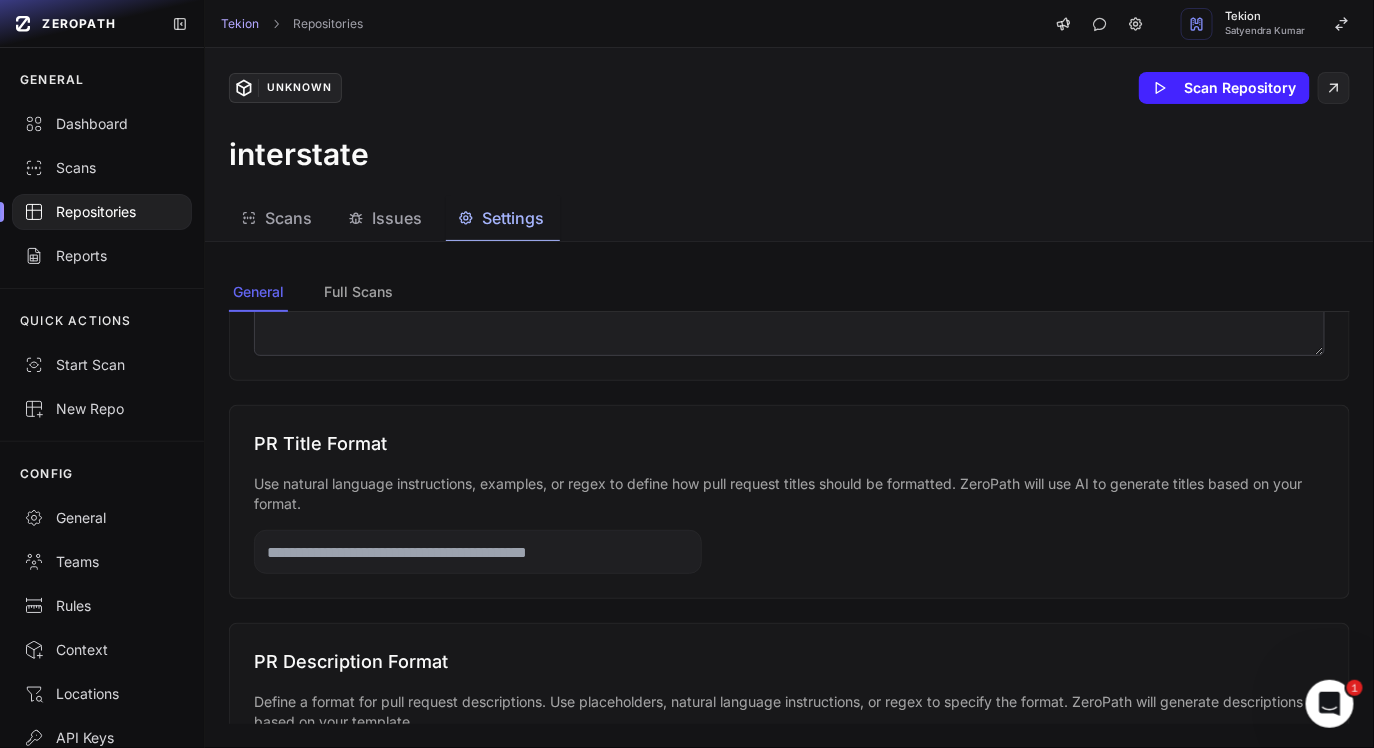 click on "Use natural language instructions, examples, or regex to define how pull request titles should be formatted.
ZeroPath will use AI to generate titles based on your format." at bounding box center (789, 494) 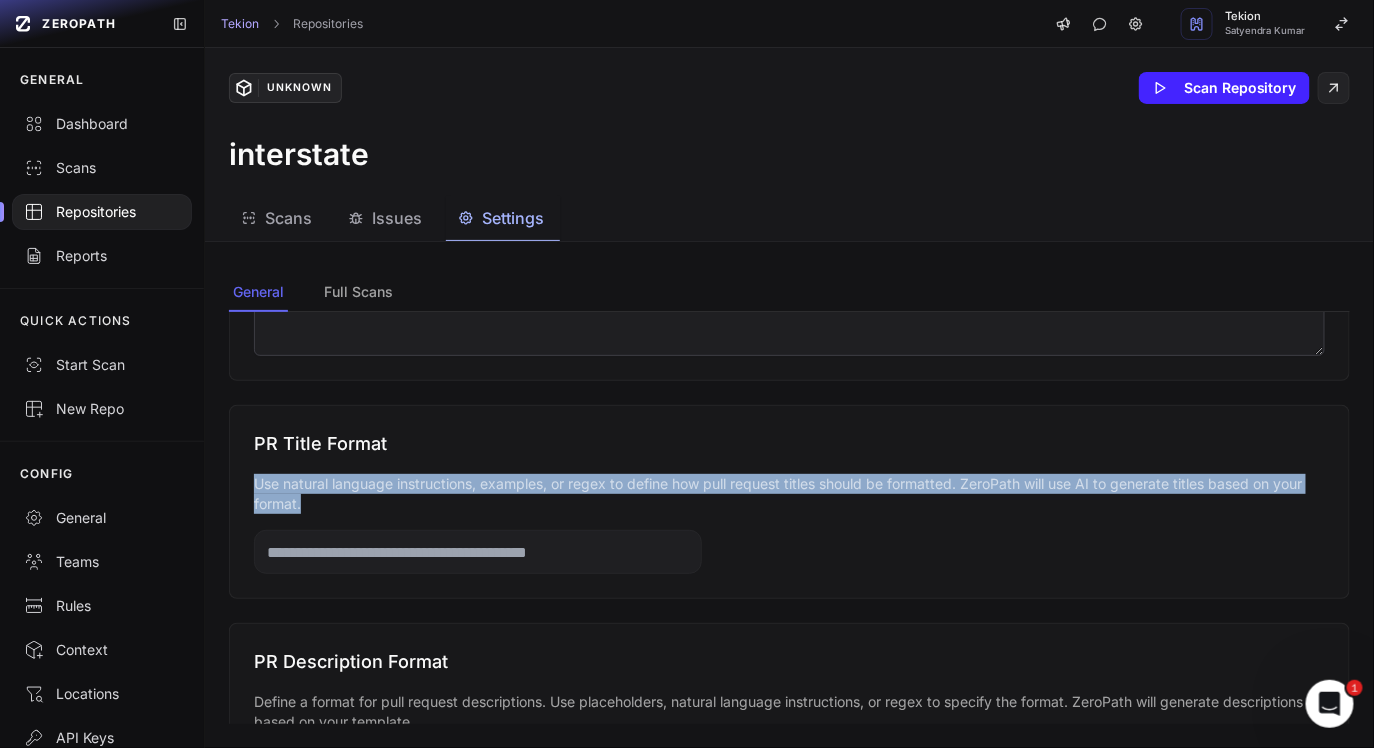 click on "Use natural language instructions, examples, or regex to define how pull request titles should be formatted.
ZeroPath will use AI to generate titles based on your format." at bounding box center (789, 494) 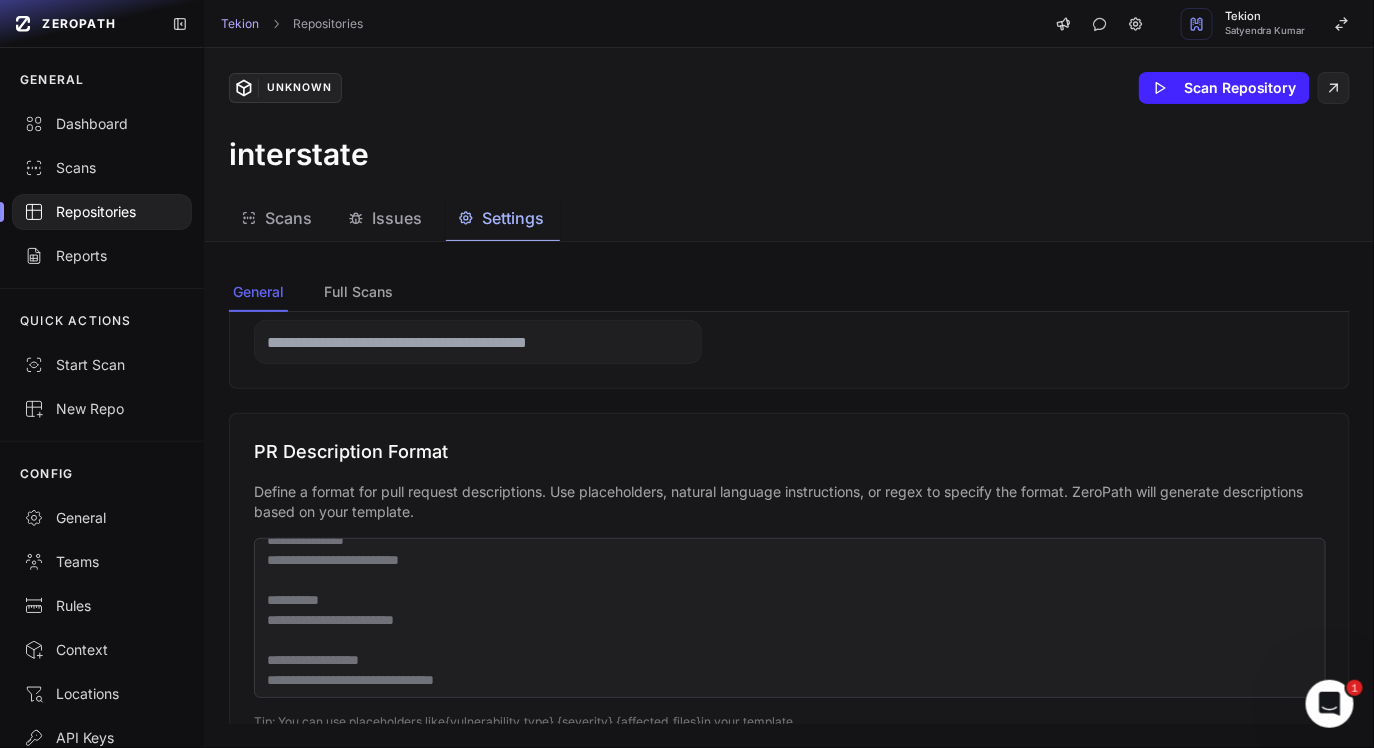 scroll, scrollTop: 768, scrollLeft: 0, axis: vertical 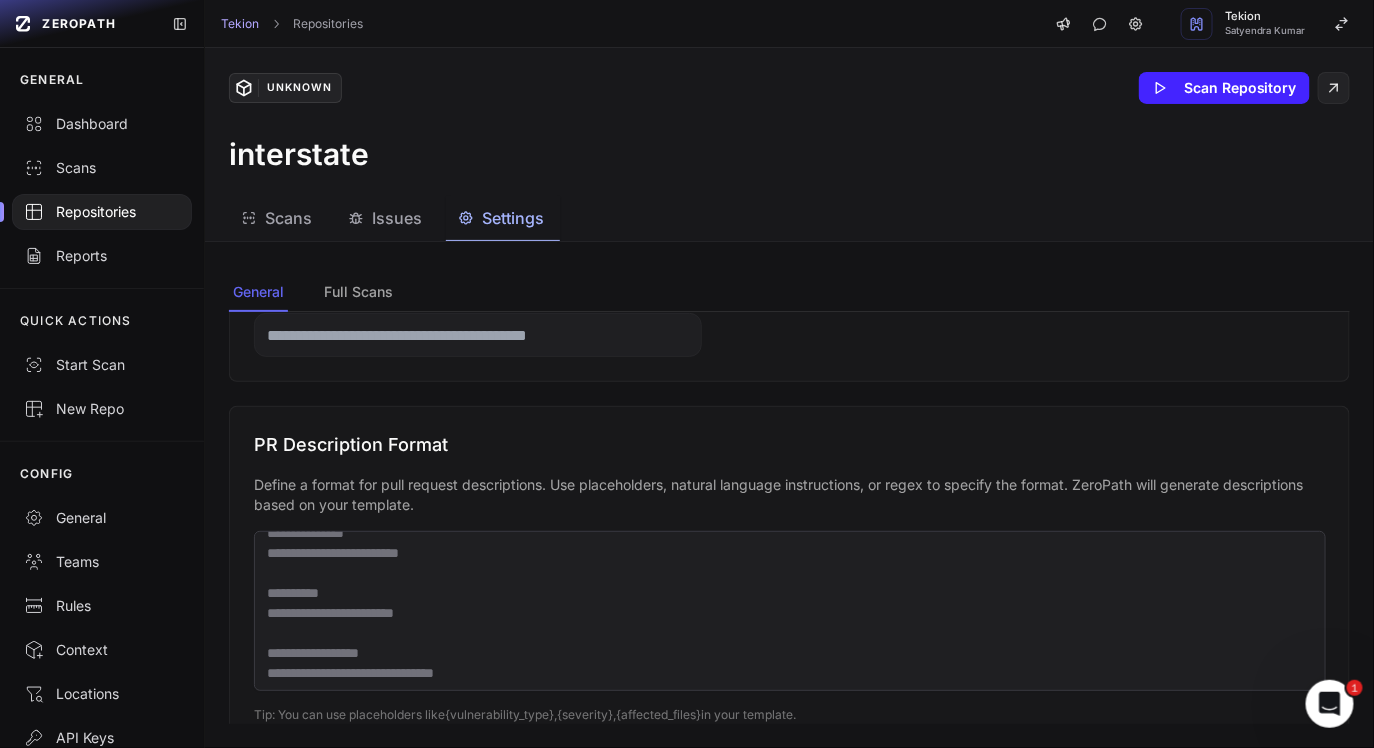 click on "Define a format for pull request descriptions. Use placeholders, natural language instructions, or regex to specify the format.
ZeroPath will generate descriptions based on your template." at bounding box center [789, 495] 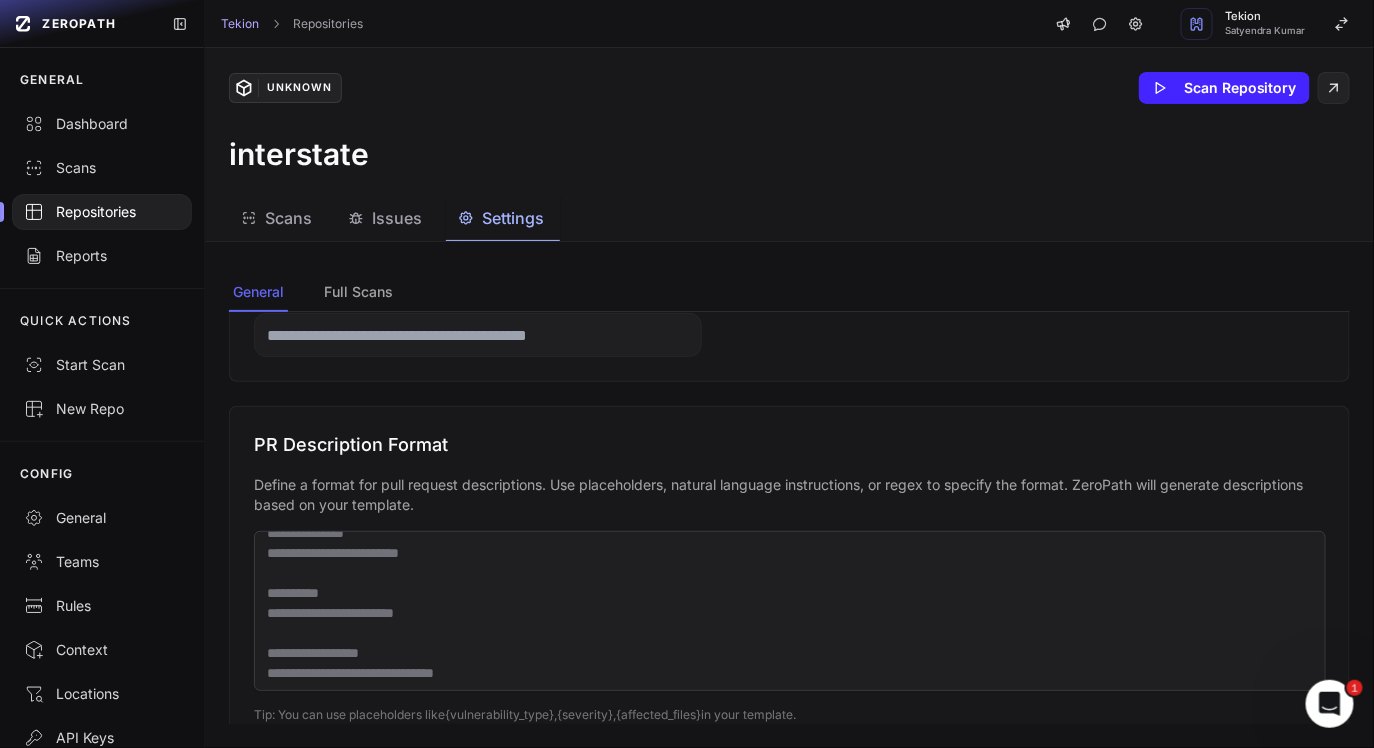 click on "Define a format for pull request descriptions. Use placeholders, natural language instructions, or regex to specify the format.
ZeroPath will generate descriptions based on your template." at bounding box center (789, 495) 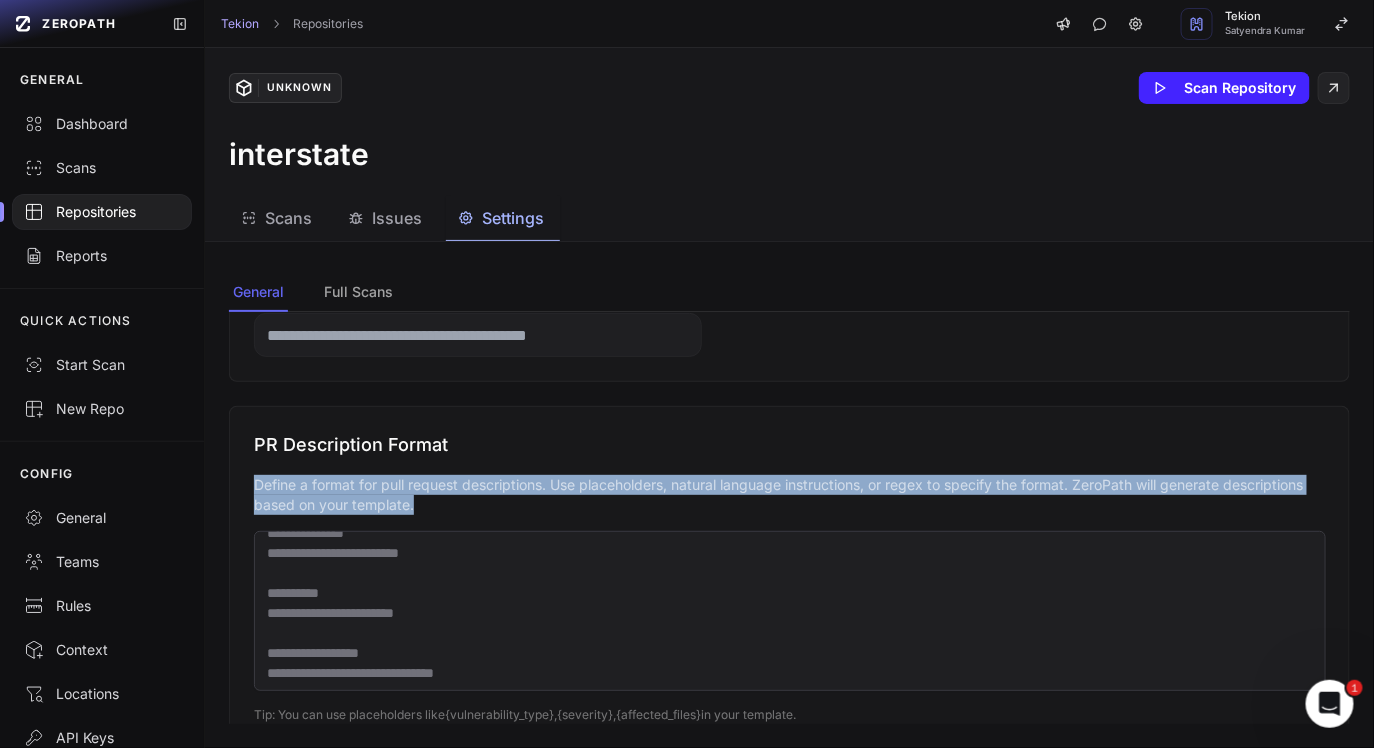 click on "Define a format for pull request descriptions. Use placeholders, natural language instructions, or regex to specify the format.
ZeroPath will generate descriptions based on your template." at bounding box center (789, 495) 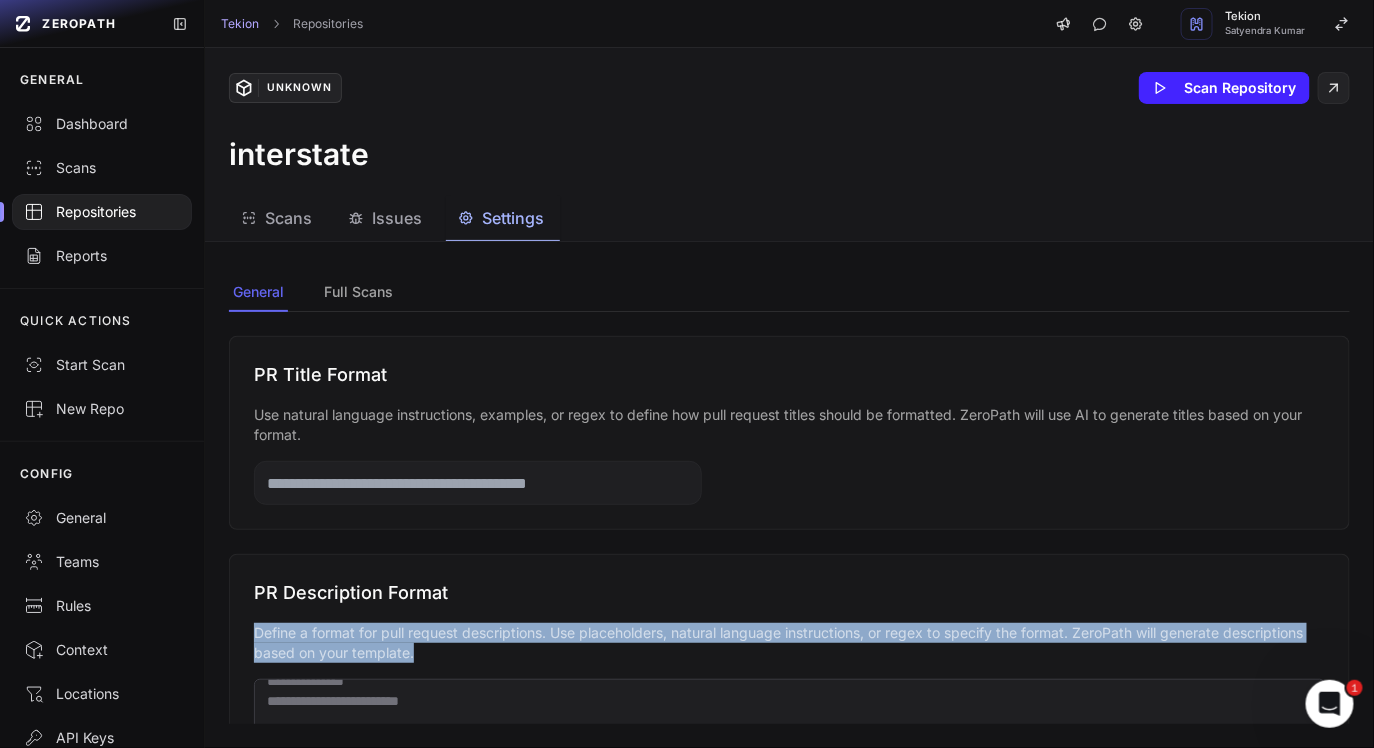 scroll, scrollTop: 613, scrollLeft: 0, axis: vertical 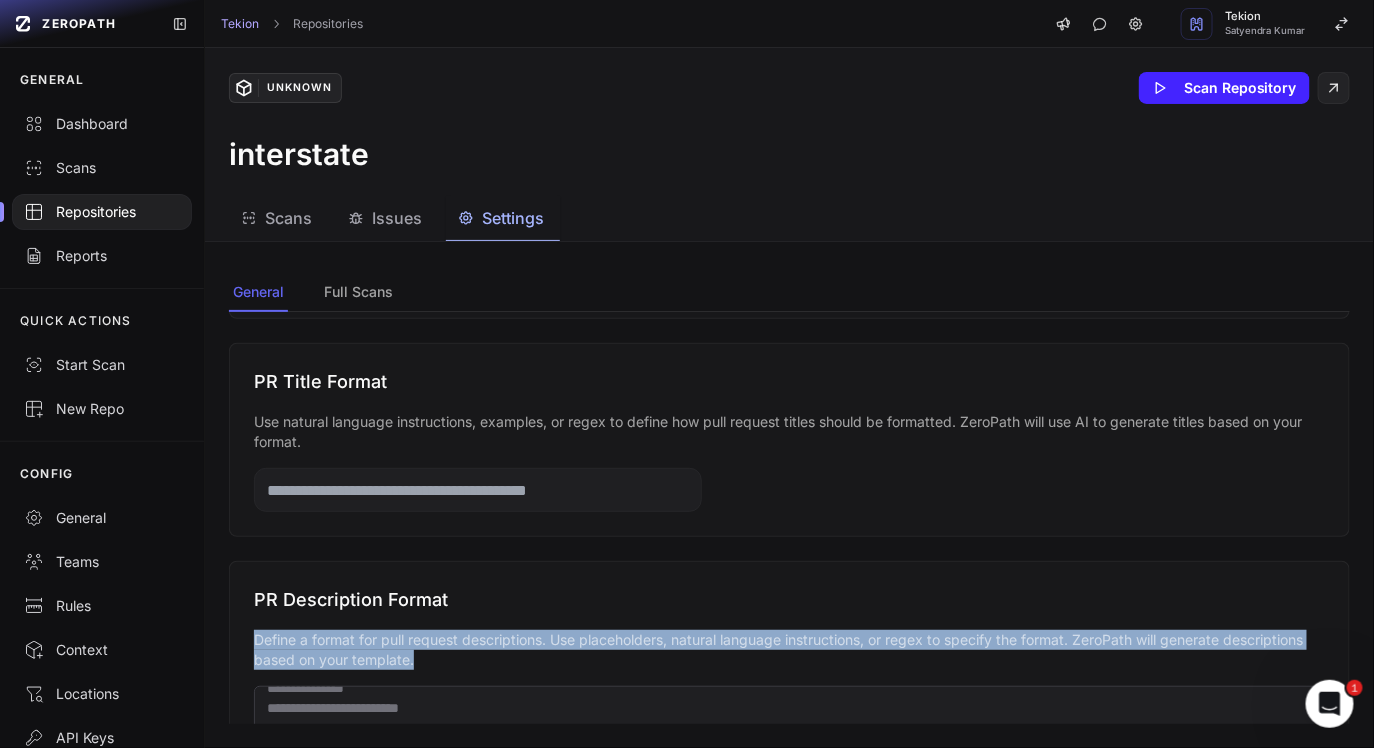 click on "Use natural language instructions, examples, or regex to define how pull request titles should be formatted.
ZeroPath will use AI to generate titles based on your format." at bounding box center (789, 432) 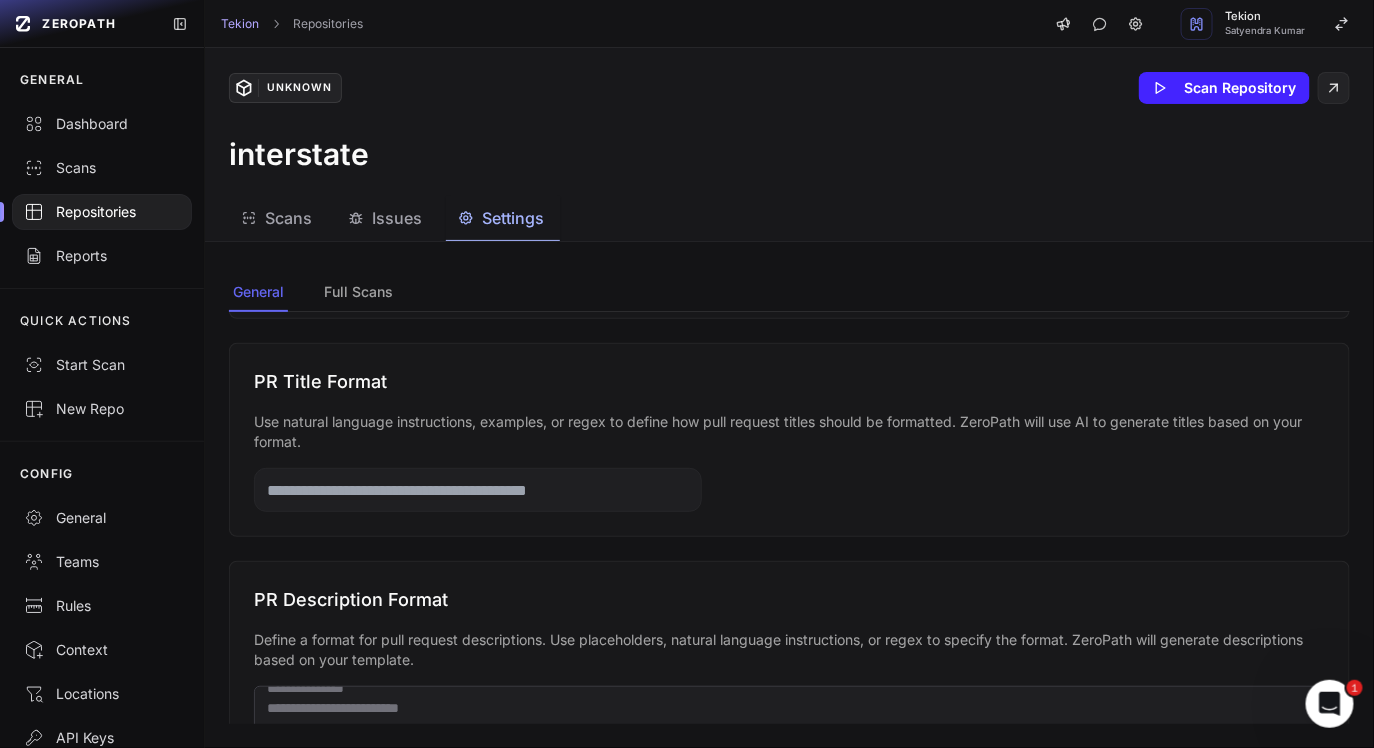 click on "Use natural language instructions, examples, or regex to define how pull request titles should be formatted.
ZeroPath will use AI to generate titles based on your format." at bounding box center (789, 432) 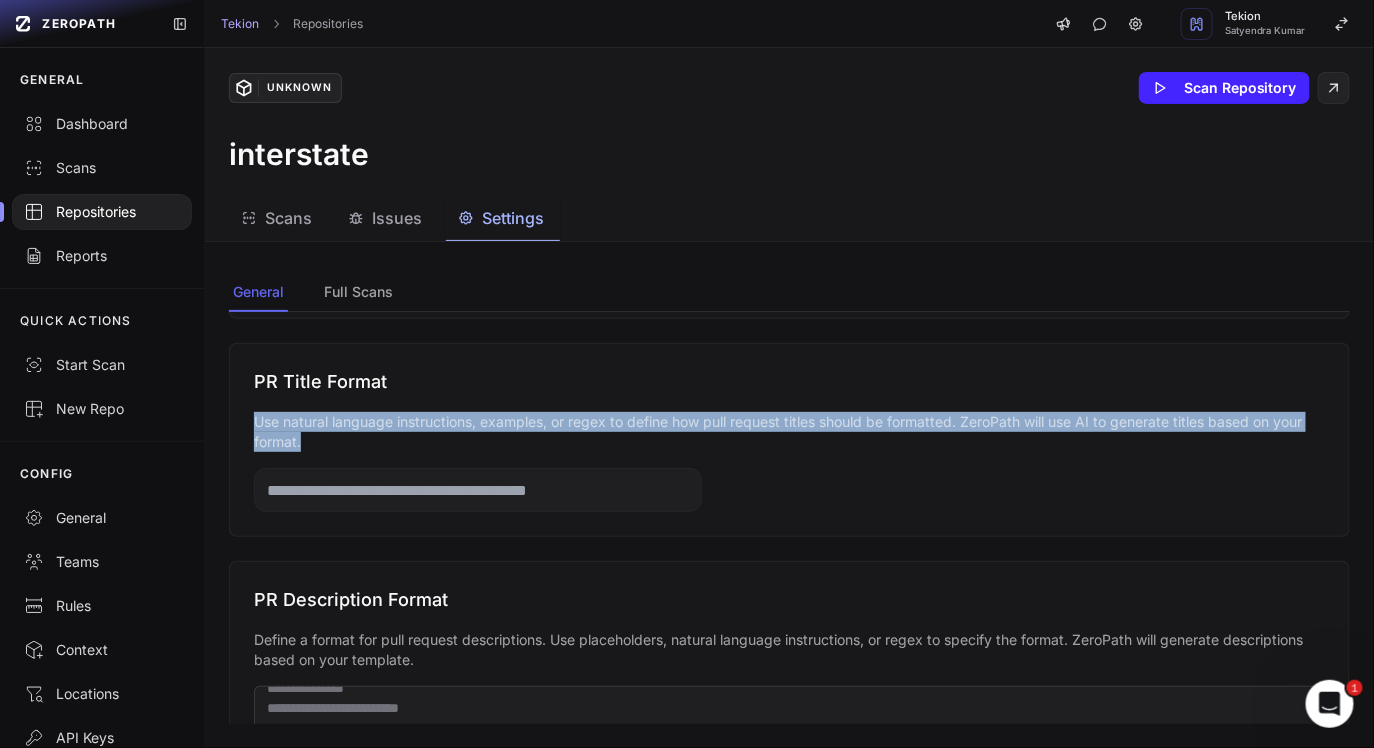 click on "Use natural language instructions, examples, or regex to define how pull request titles should be formatted.
ZeroPath will use AI to generate titles based on your format." at bounding box center [789, 432] 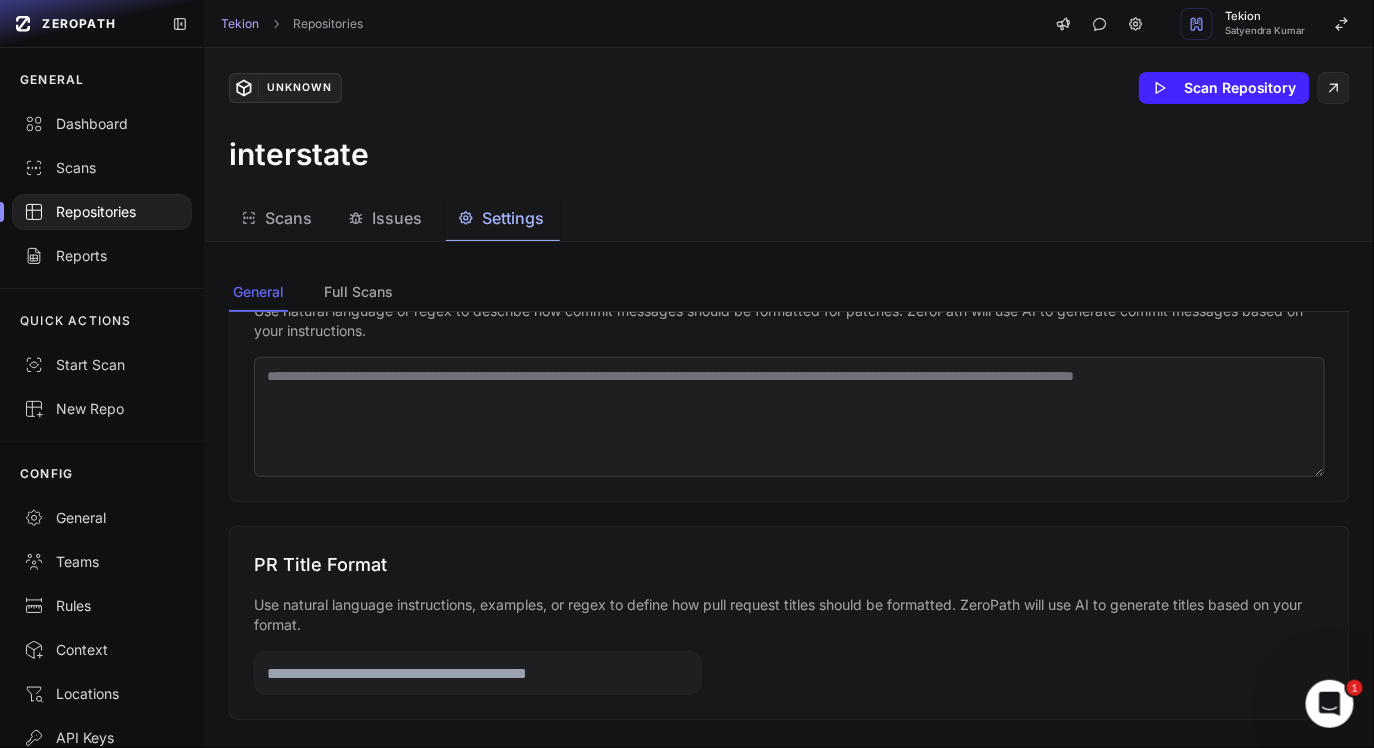 scroll, scrollTop: 355, scrollLeft: 0, axis: vertical 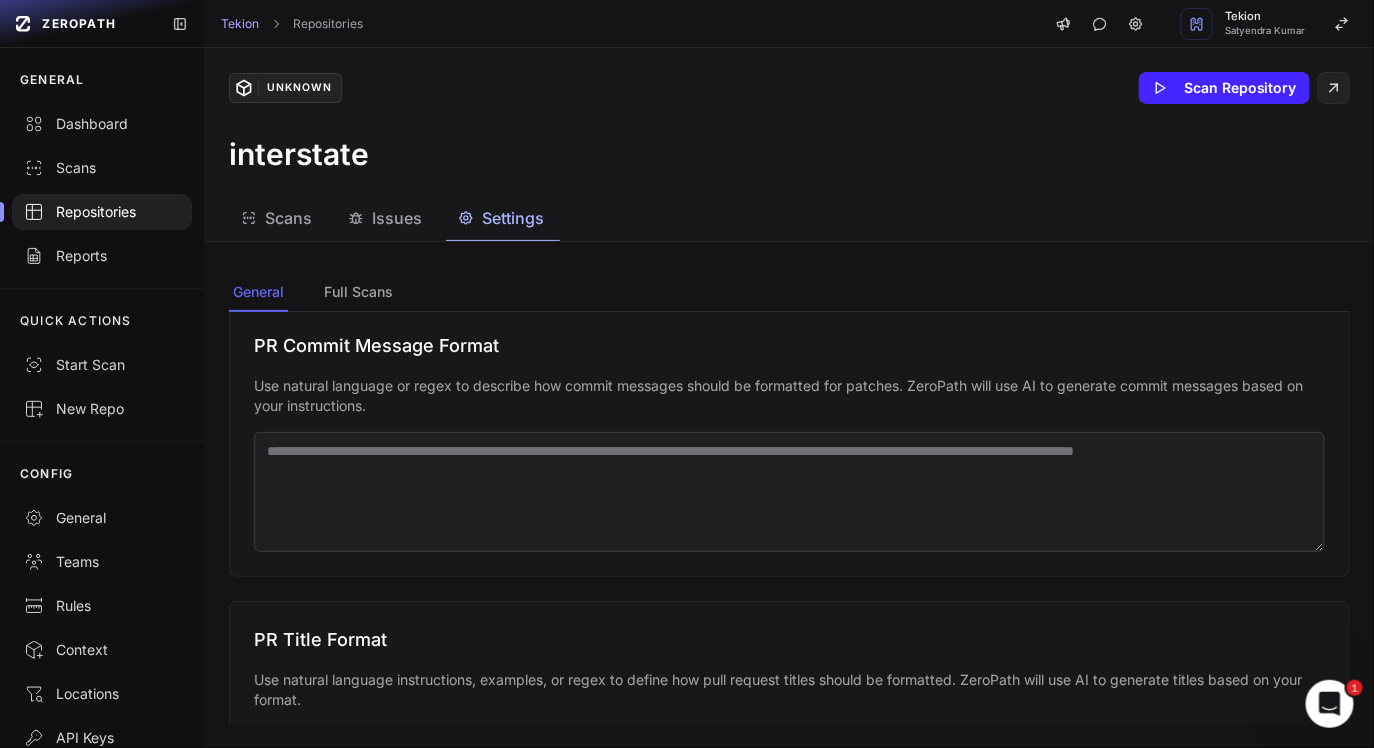 click on "Use natural language or regex to describe how commit messages should be formatted for patches.
ZeroPath will use AI to generate commit messages based on your instructions." at bounding box center [789, 396] 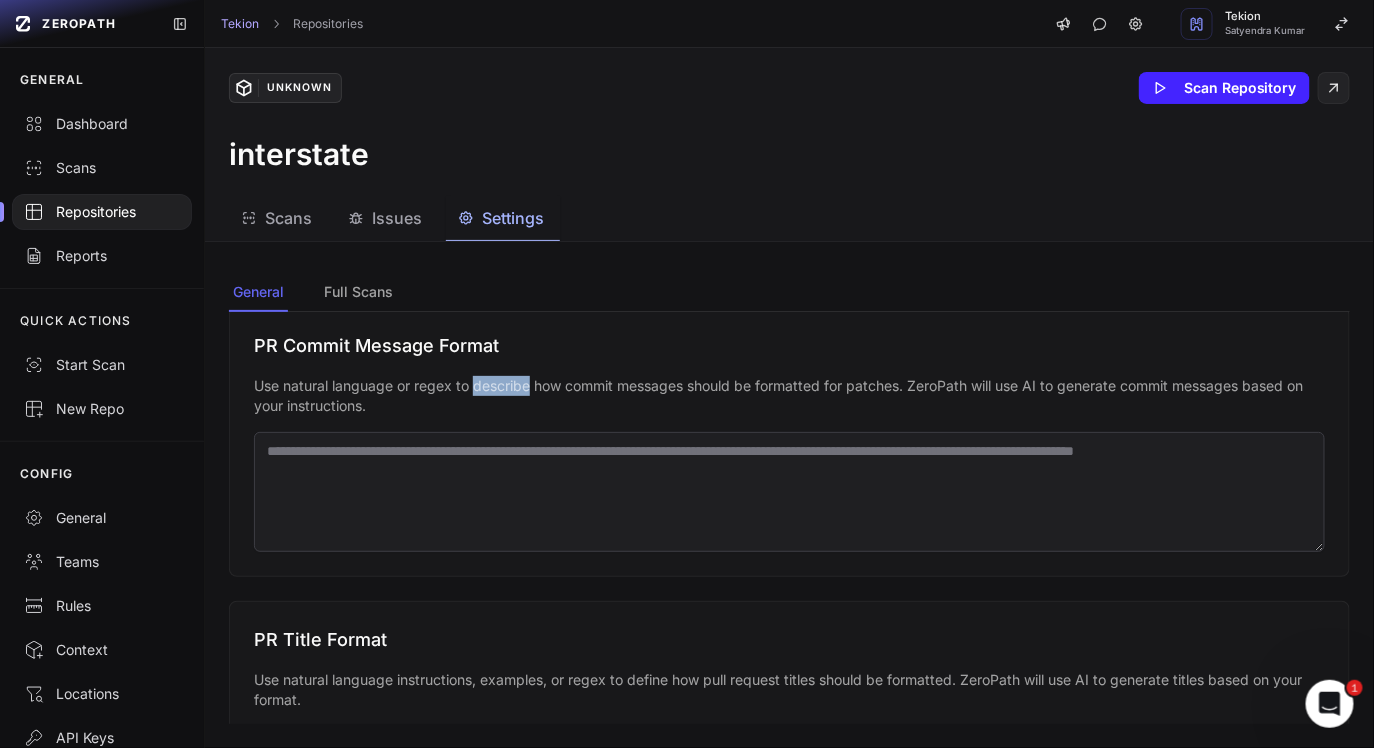 click on "Use natural language or regex to describe how commit messages should be formatted for patches.
ZeroPath will use AI to generate commit messages based on your instructions." at bounding box center [789, 396] 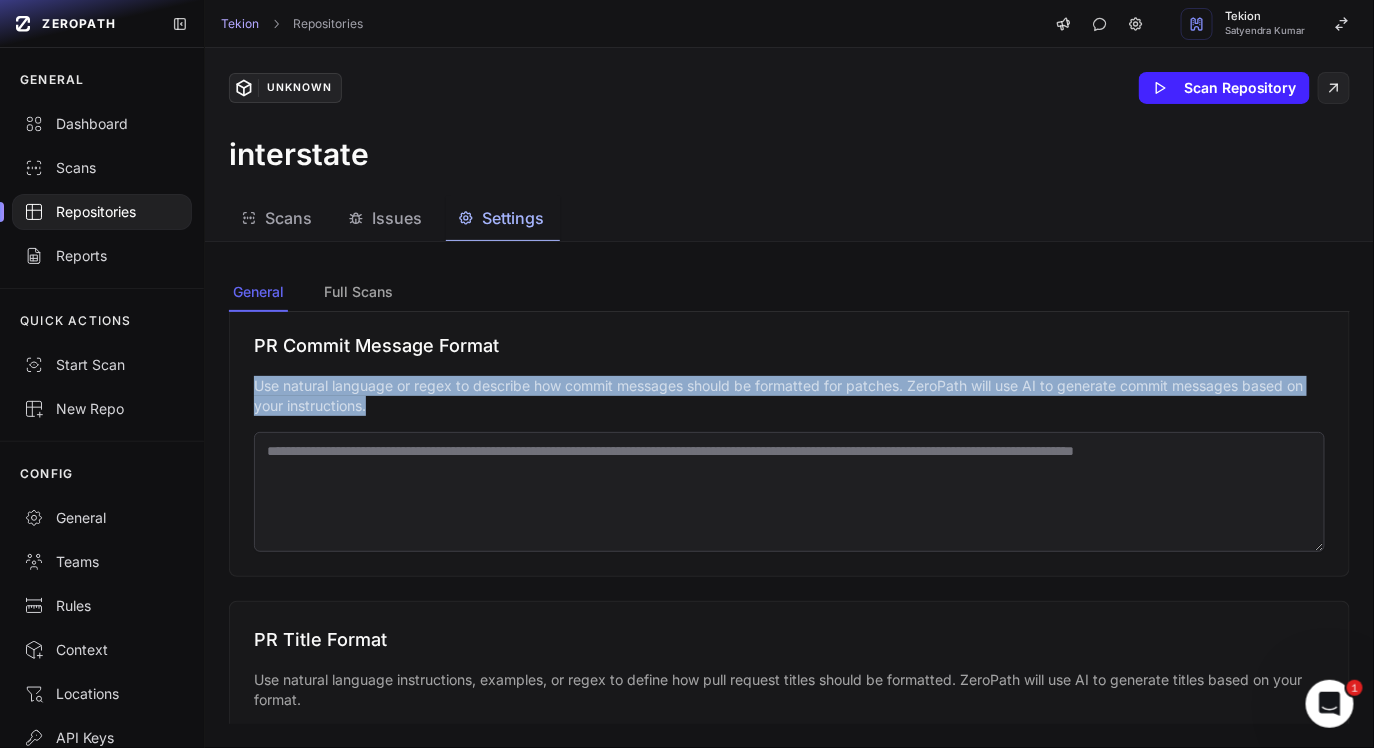 click on "Use natural language or regex to describe how commit messages should be formatted for patches.
ZeroPath will use AI to generate commit messages based on your instructions." at bounding box center (789, 396) 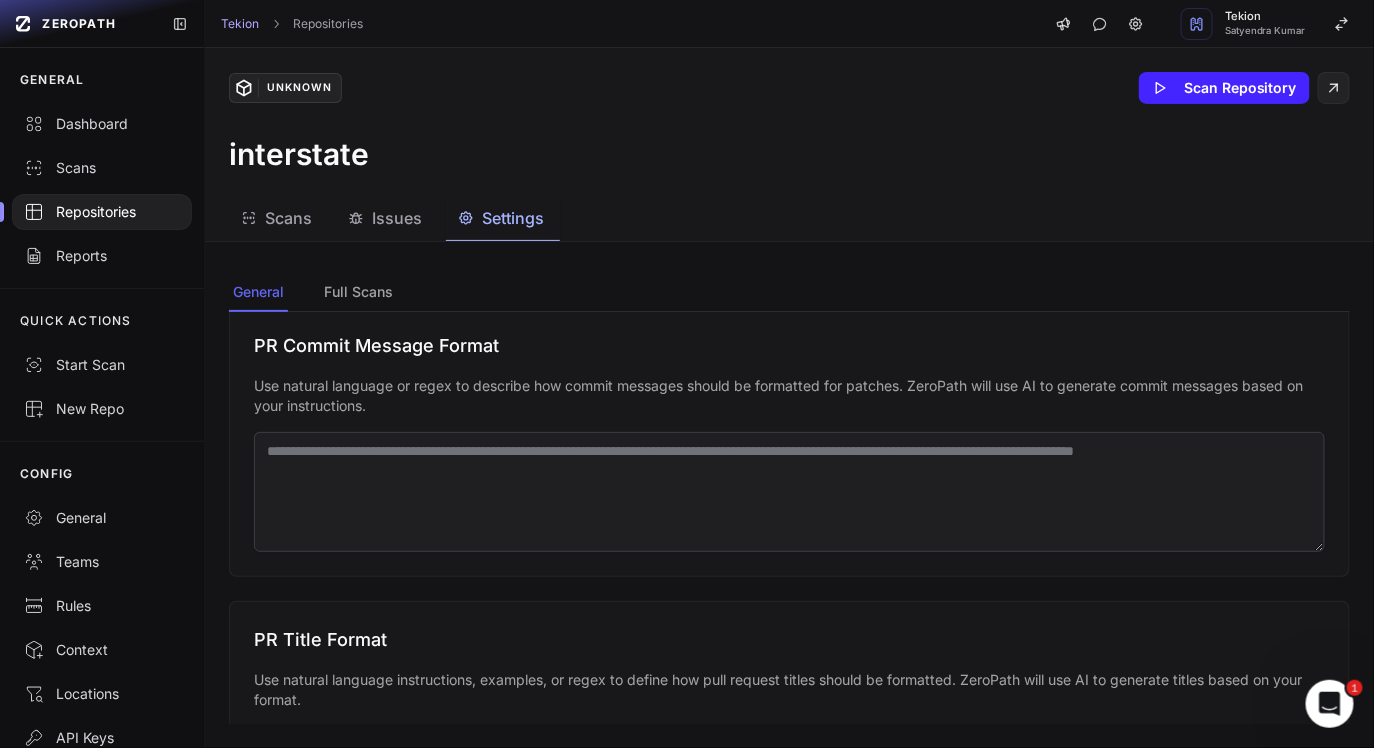 click on "Use natural language or regex to describe how commit messages should be formatted for patches.
ZeroPath will use AI to generate commit messages based on your instructions." at bounding box center [789, 396] 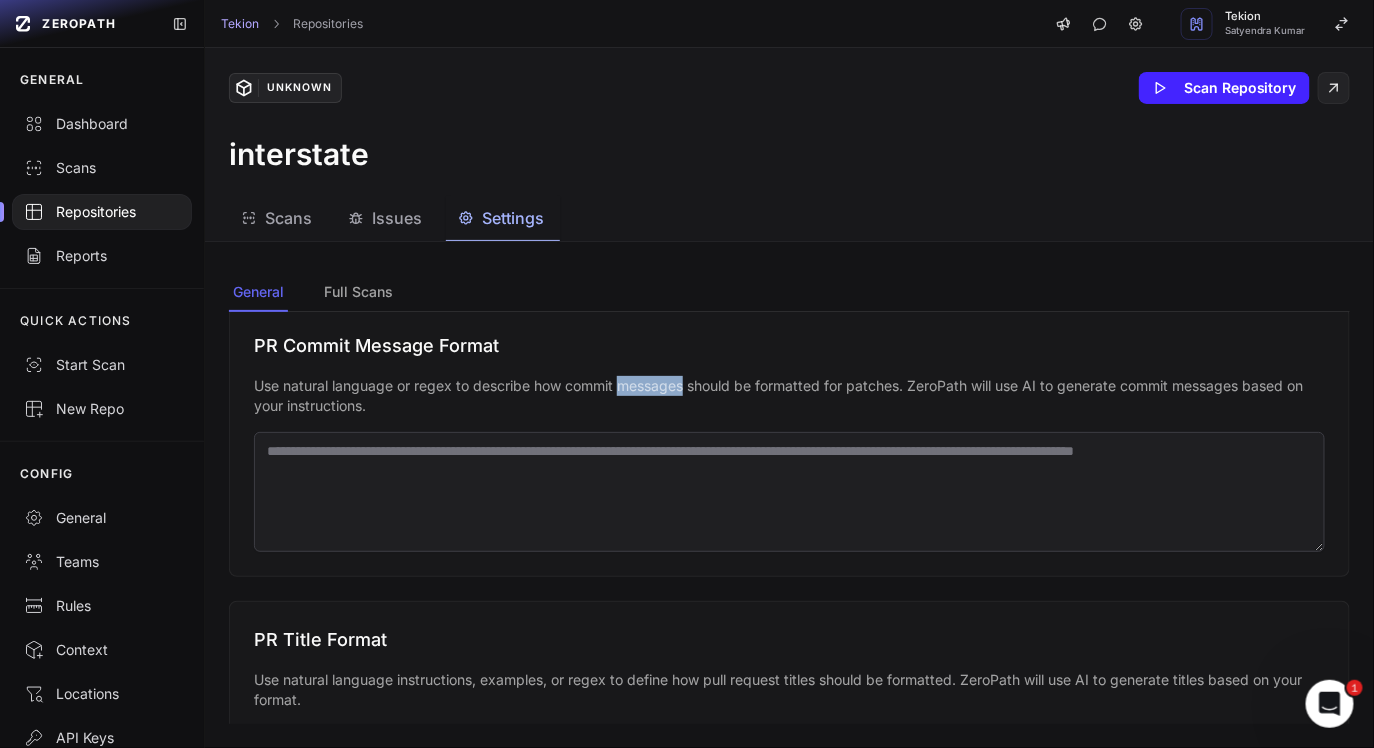 click on "Use natural language or regex to describe how commit messages should be formatted for patches.
ZeroPath will use AI to generate commit messages based on your instructions." at bounding box center [789, 396] 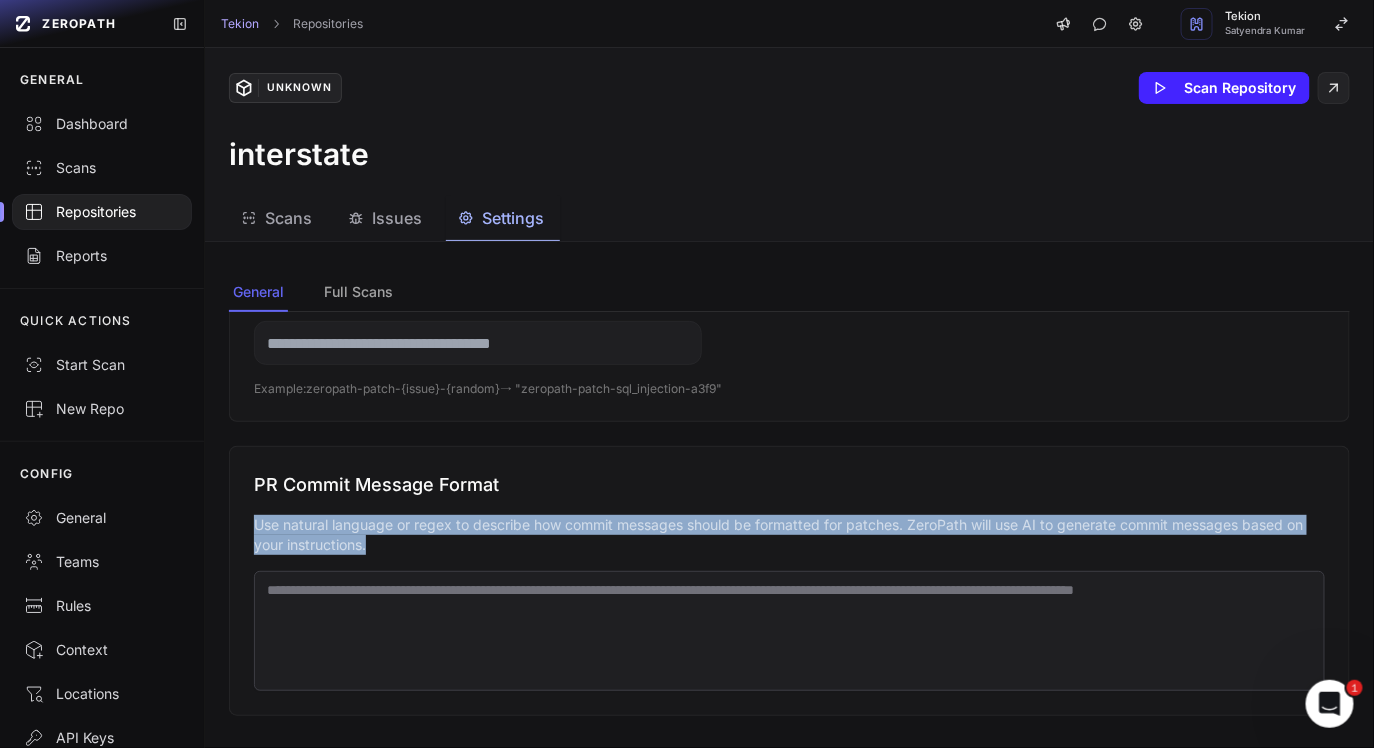 scroll, scrollTop: 0, scrollLeft: 0, axis: both 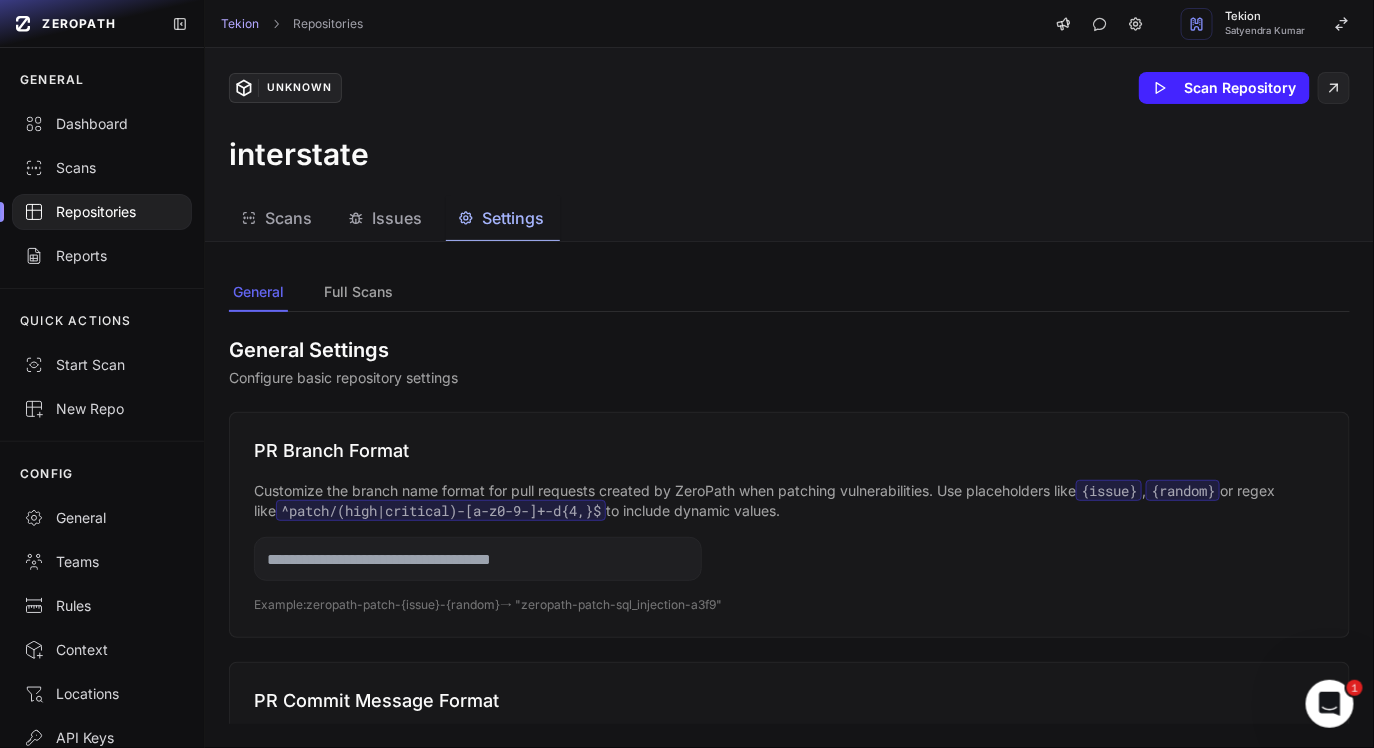 click on "Scans" at bounding box center [288, 218] 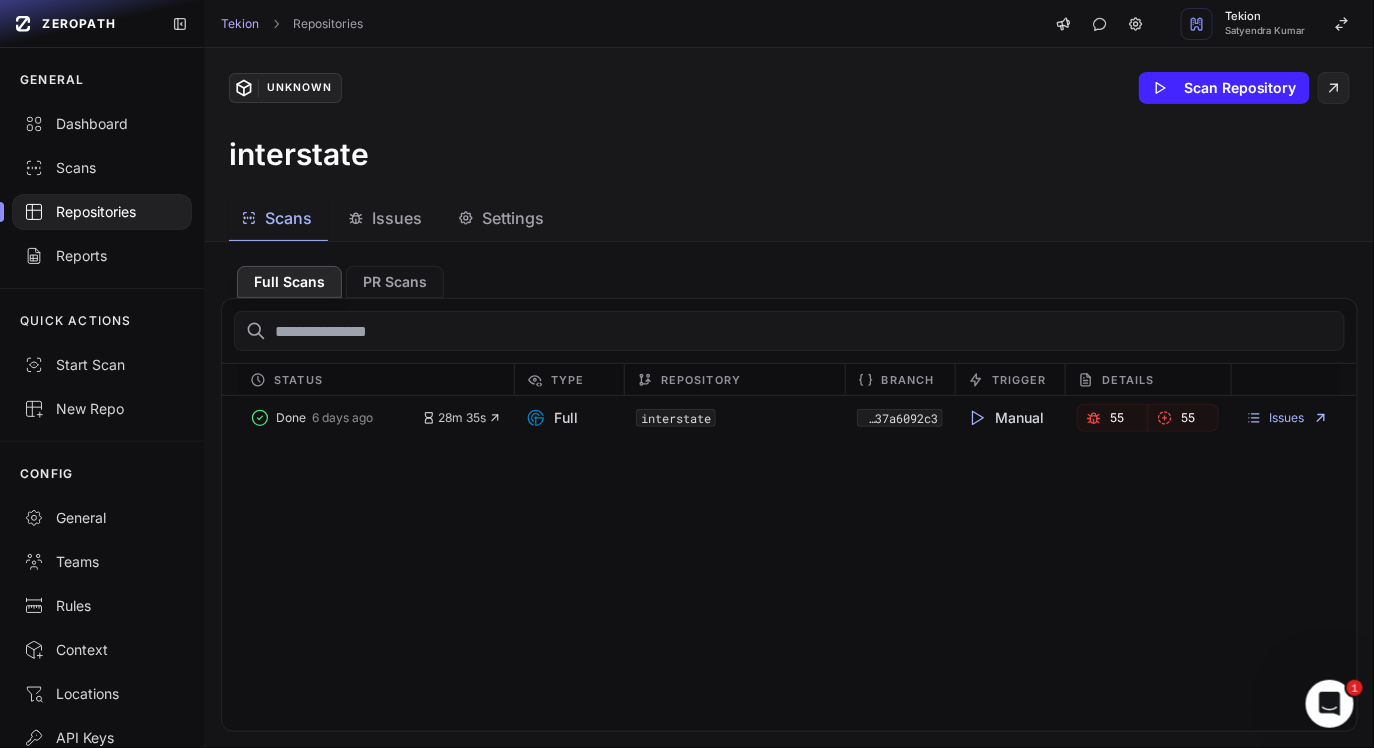 click on "Repositories" at bounding box center (102, 212) 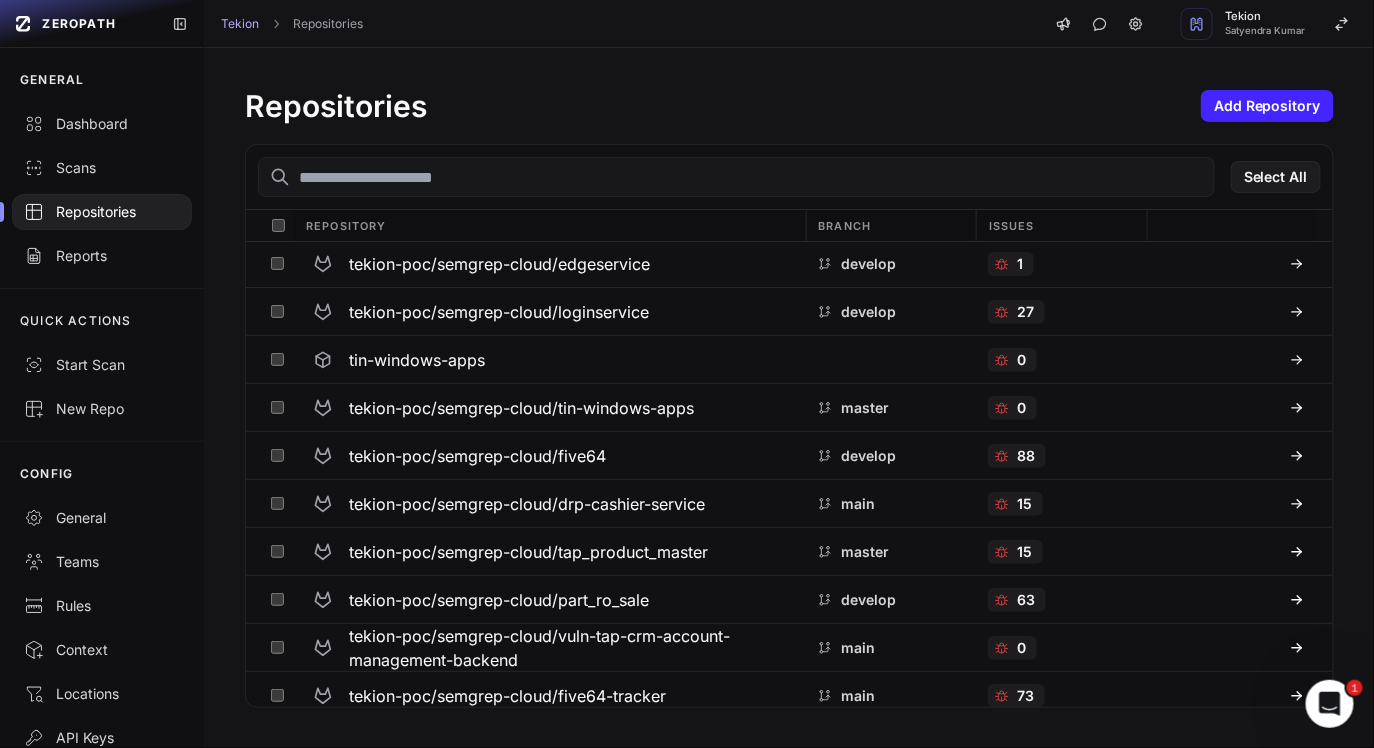 scroll, scrollTop: 303, scrollLeft: 0, axis: vertical 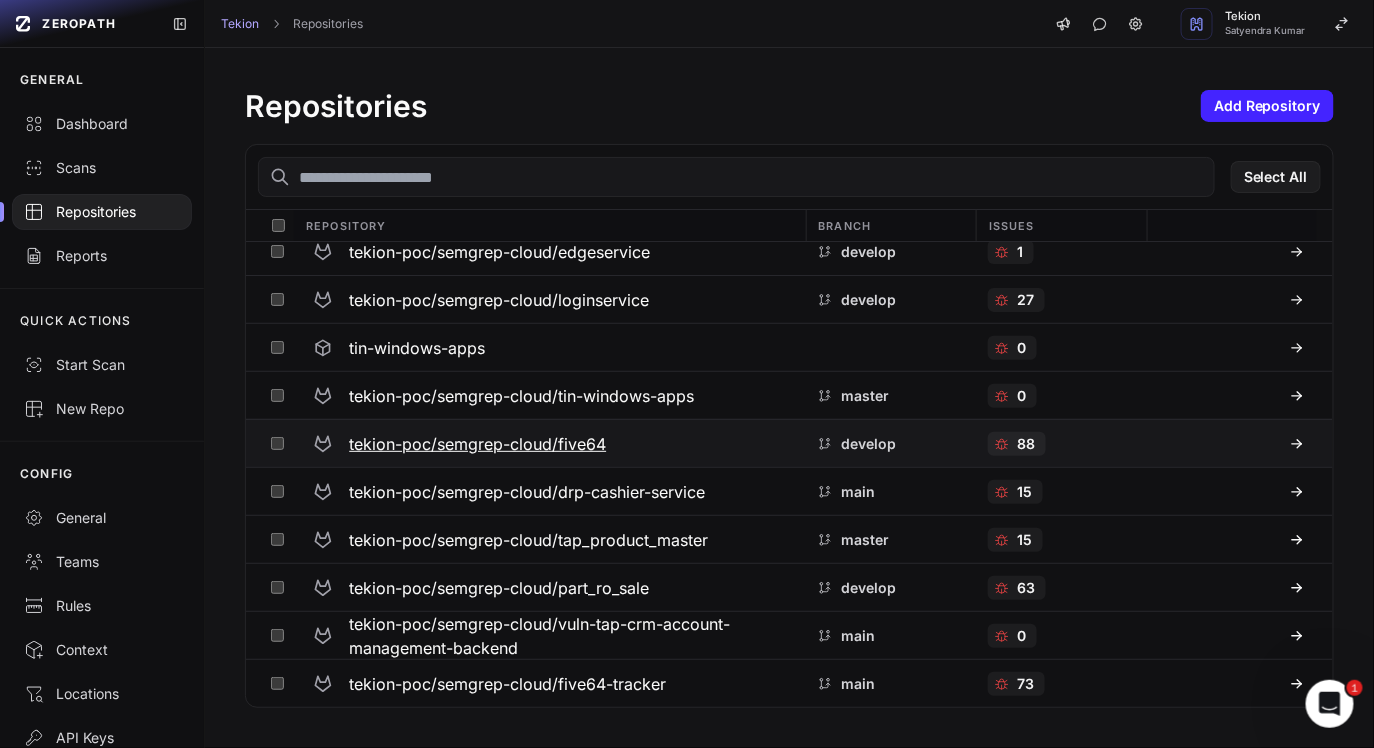 click on "tekion-poc/semgrep-cloud/five64" at bounding box center [477, 444] 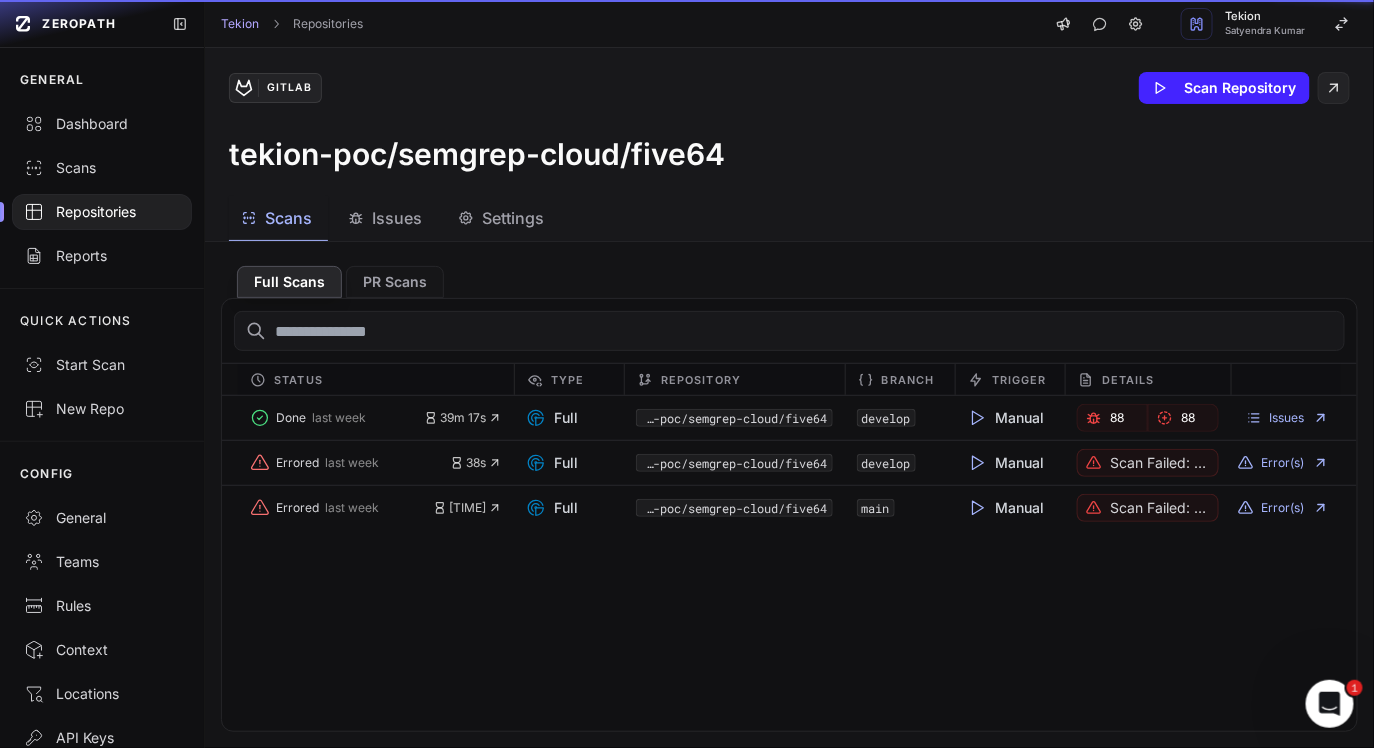 click on "PR Scans" at bounding box center [395, 282] 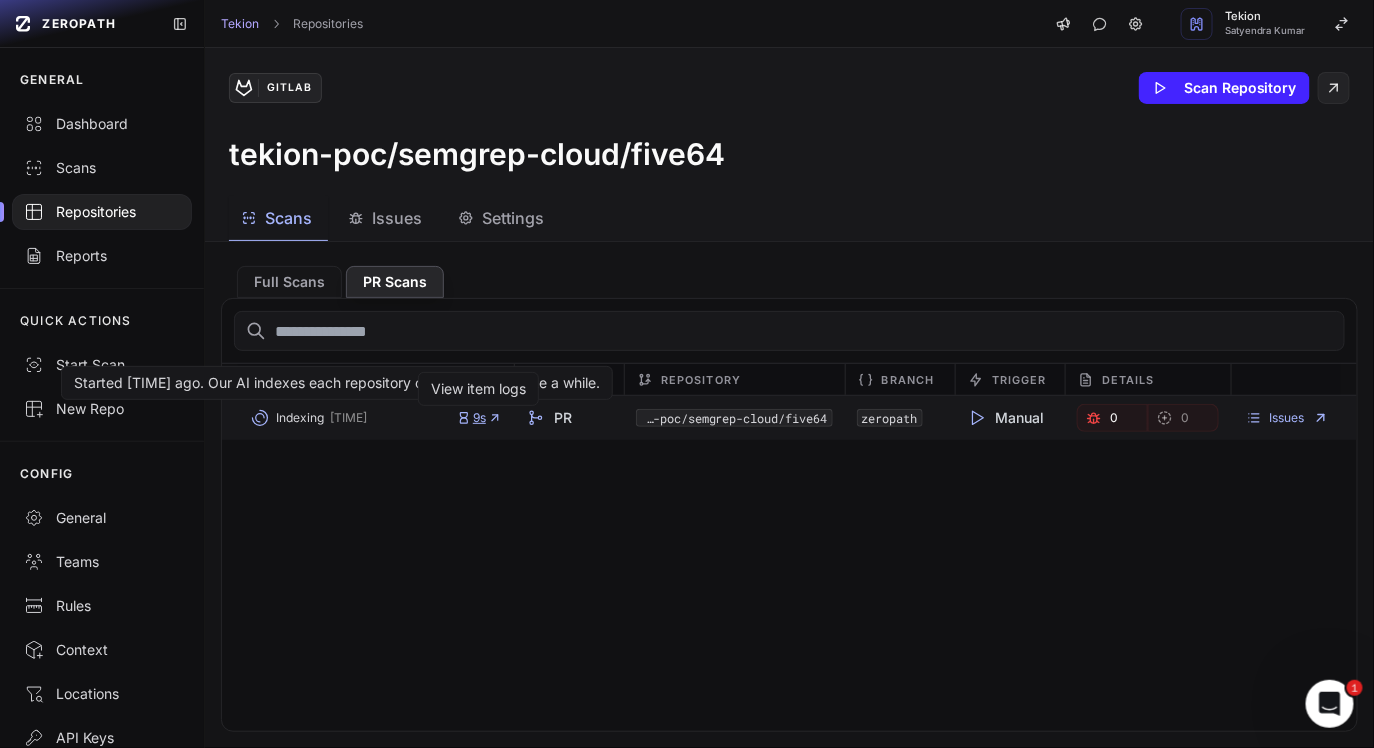 click 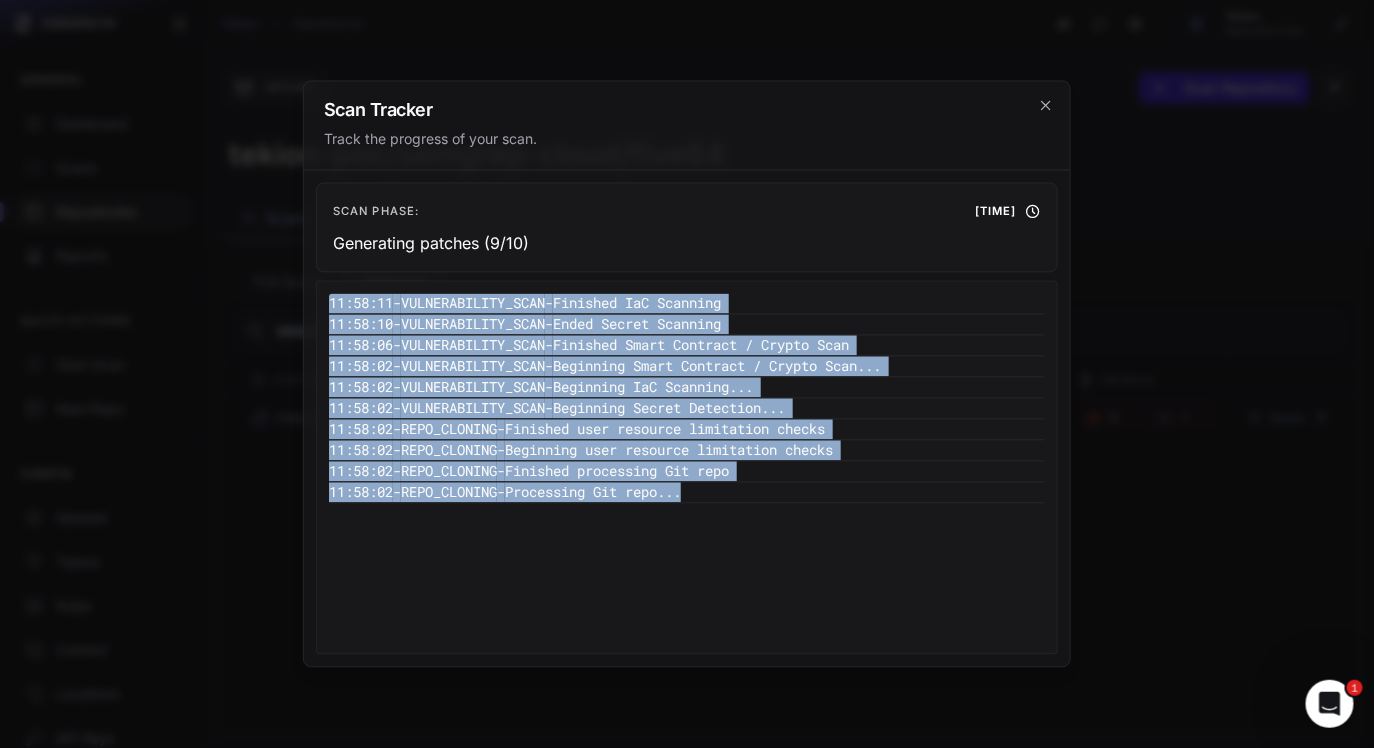 drag, startPoint x: 765, startPoint y: 528, endPoint x: 423, endPoint y: 278, distance: 423.63193 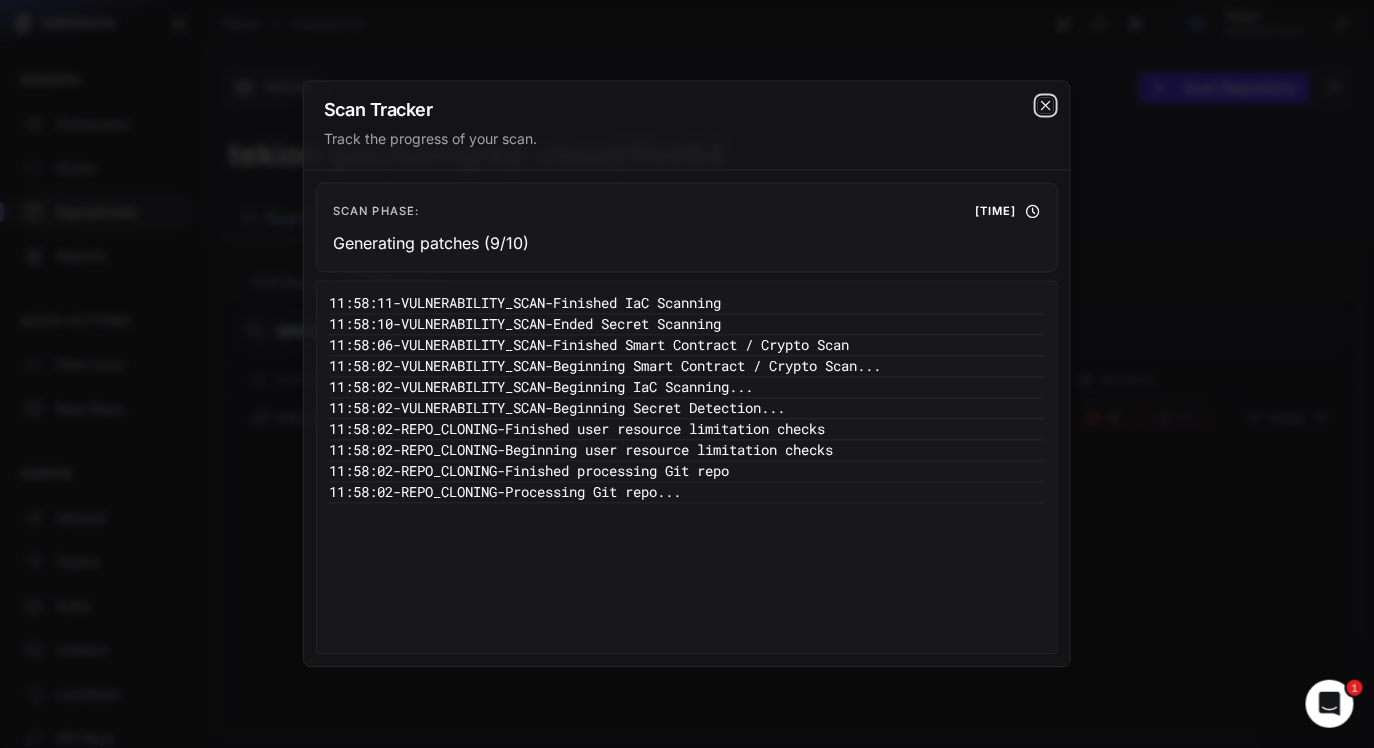 click 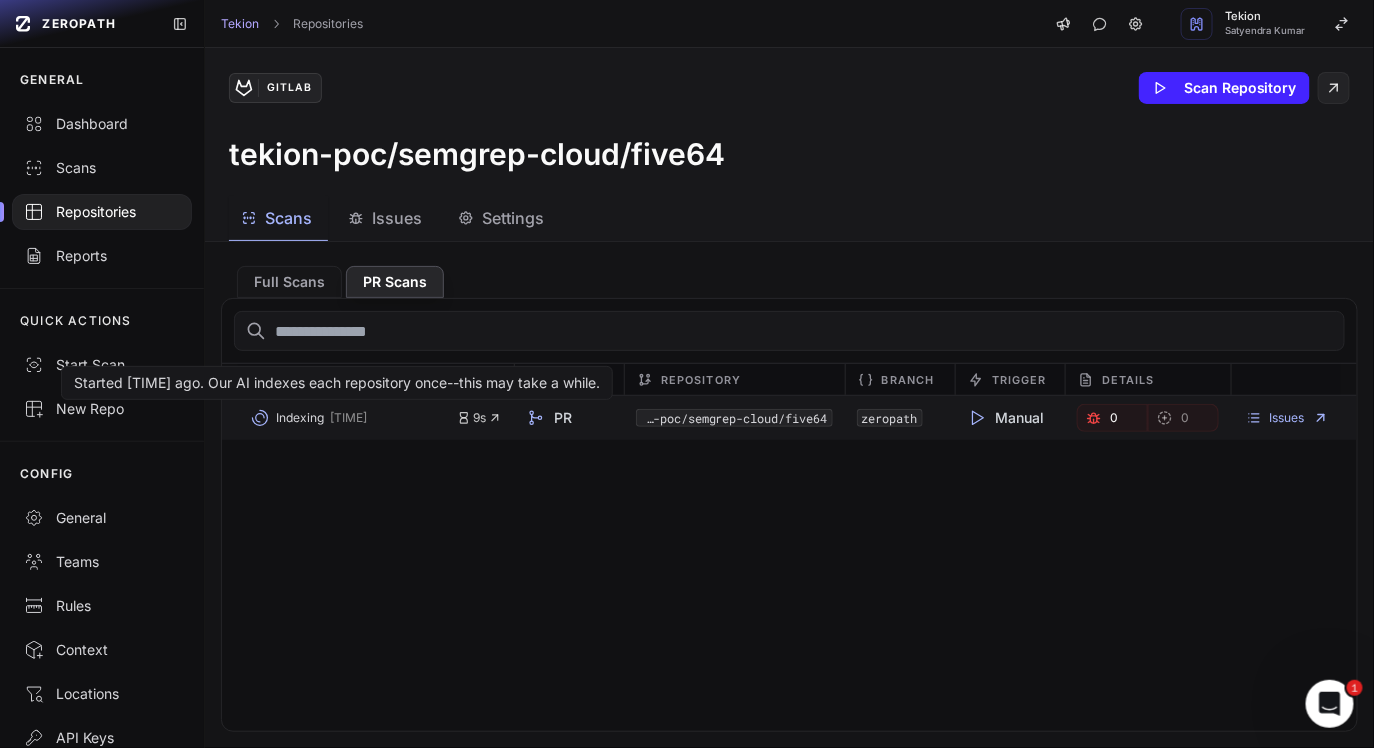 click on "Indexing" at bounding box center [300, 418] 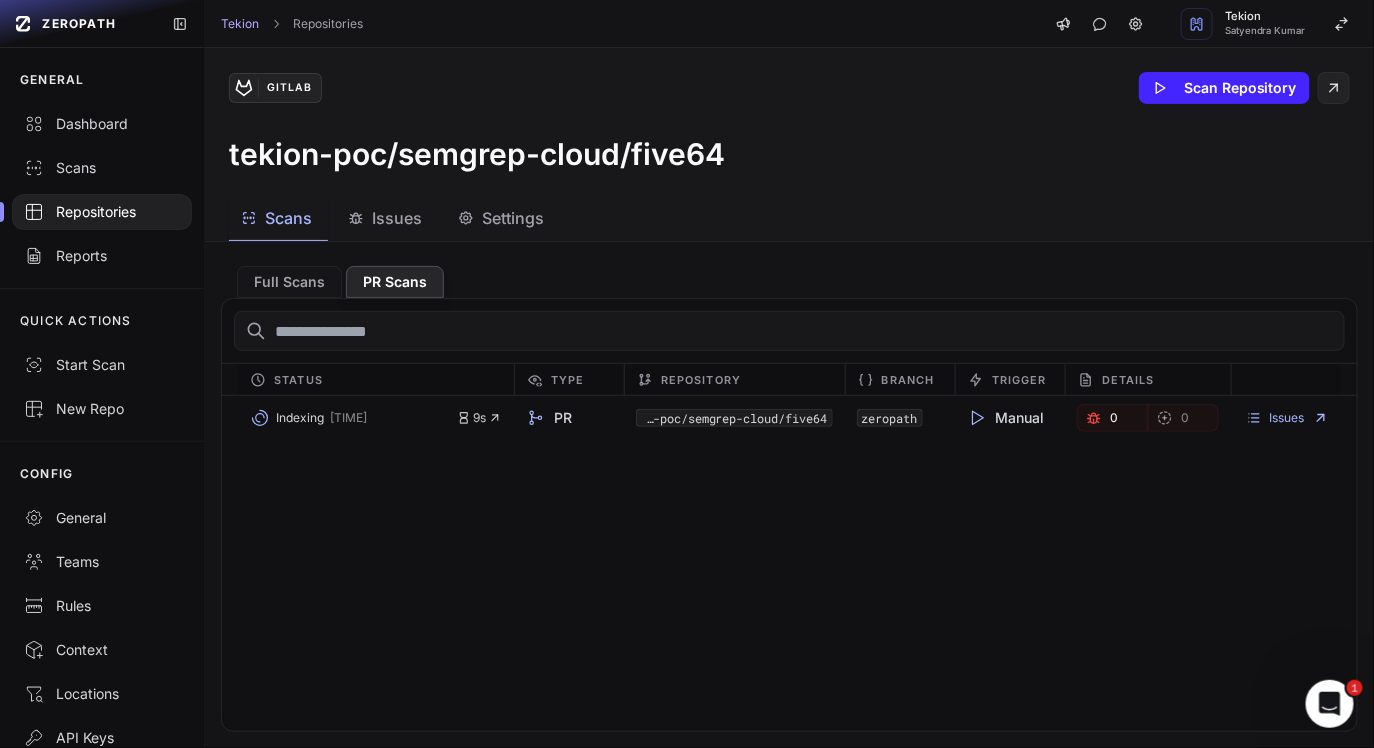 click on "Indexing   33 minutes ago       9s           PR   tekion-poc/semgrep-cloud/five64     zeropath     Manual     0       0
Issues" at bounding box center (789, 563) 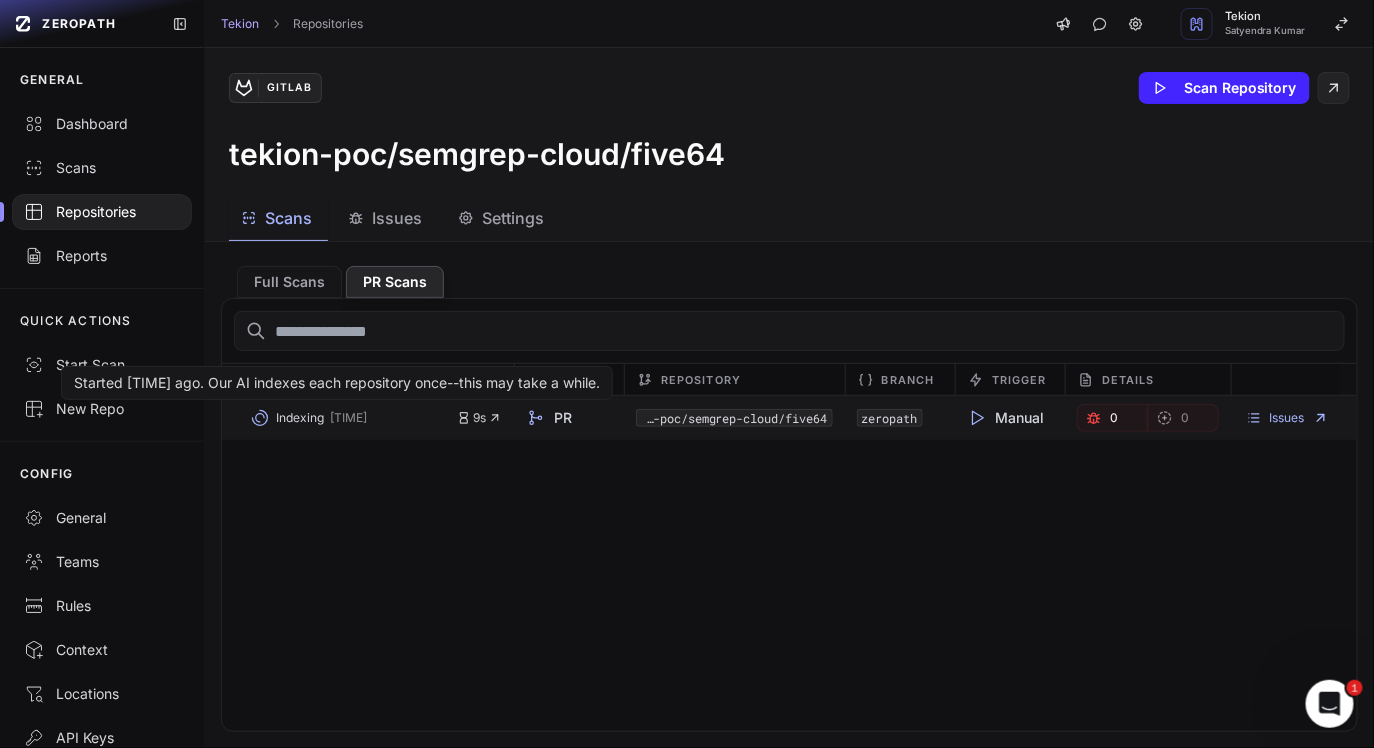 drag, startPoint x: 325, startPoint y: 423, endPoint x: 414, endPoint y: 409, distance: 90.0944 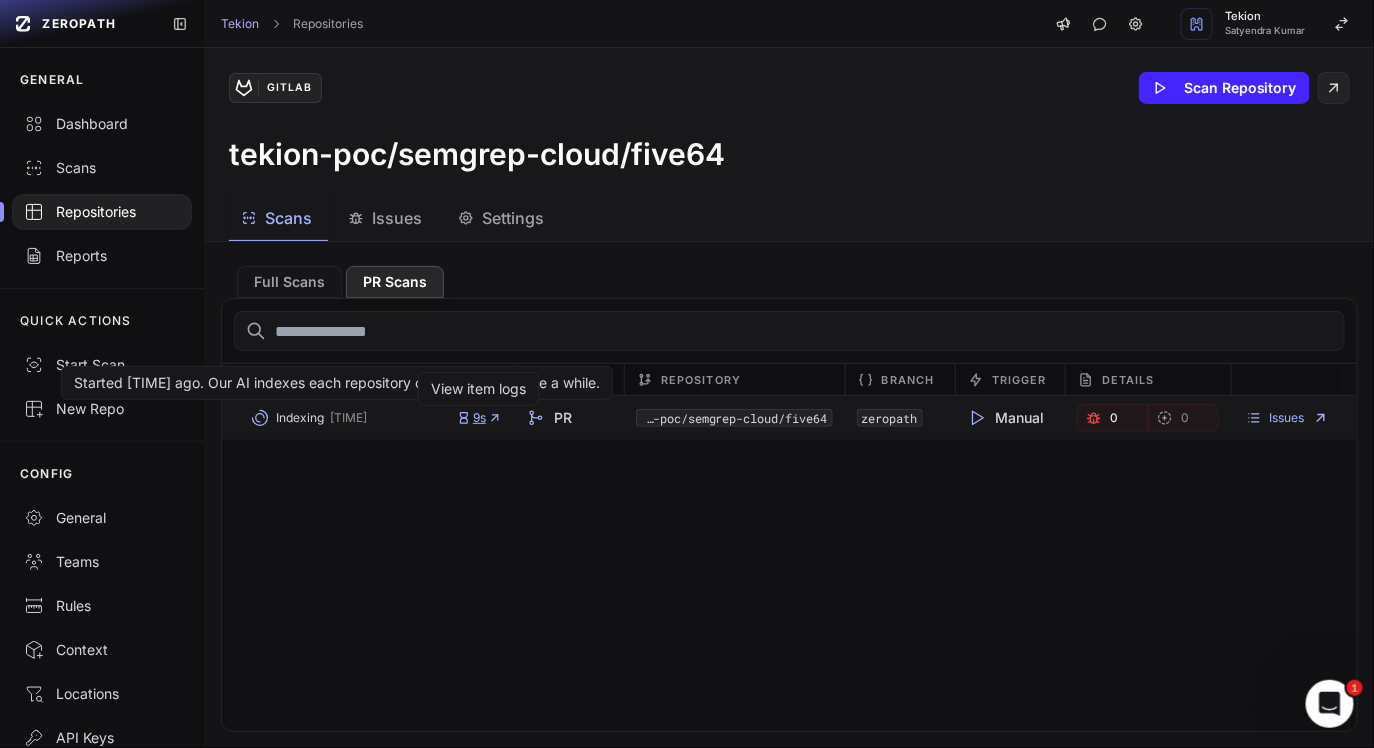 click 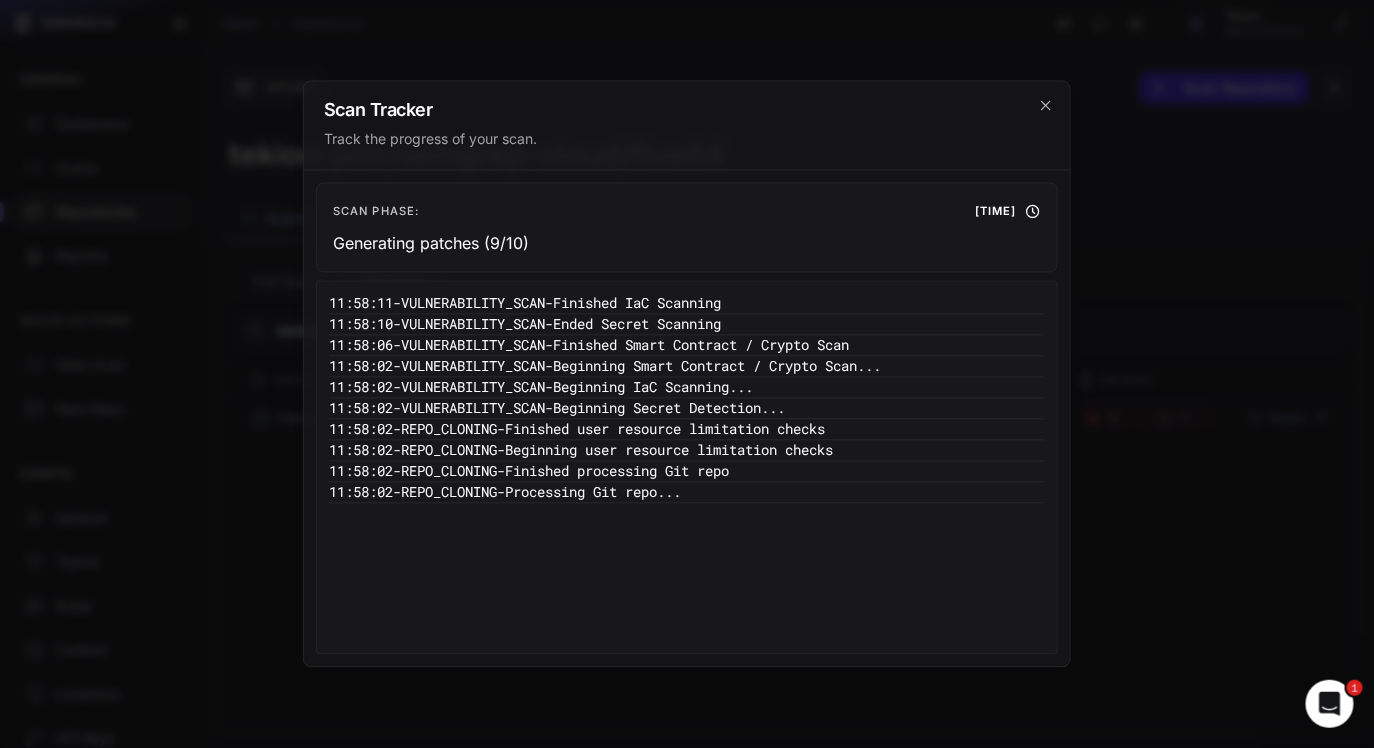 click on "Scan Tracker   Track the progress of your scan." at bounding box center [687, 126] 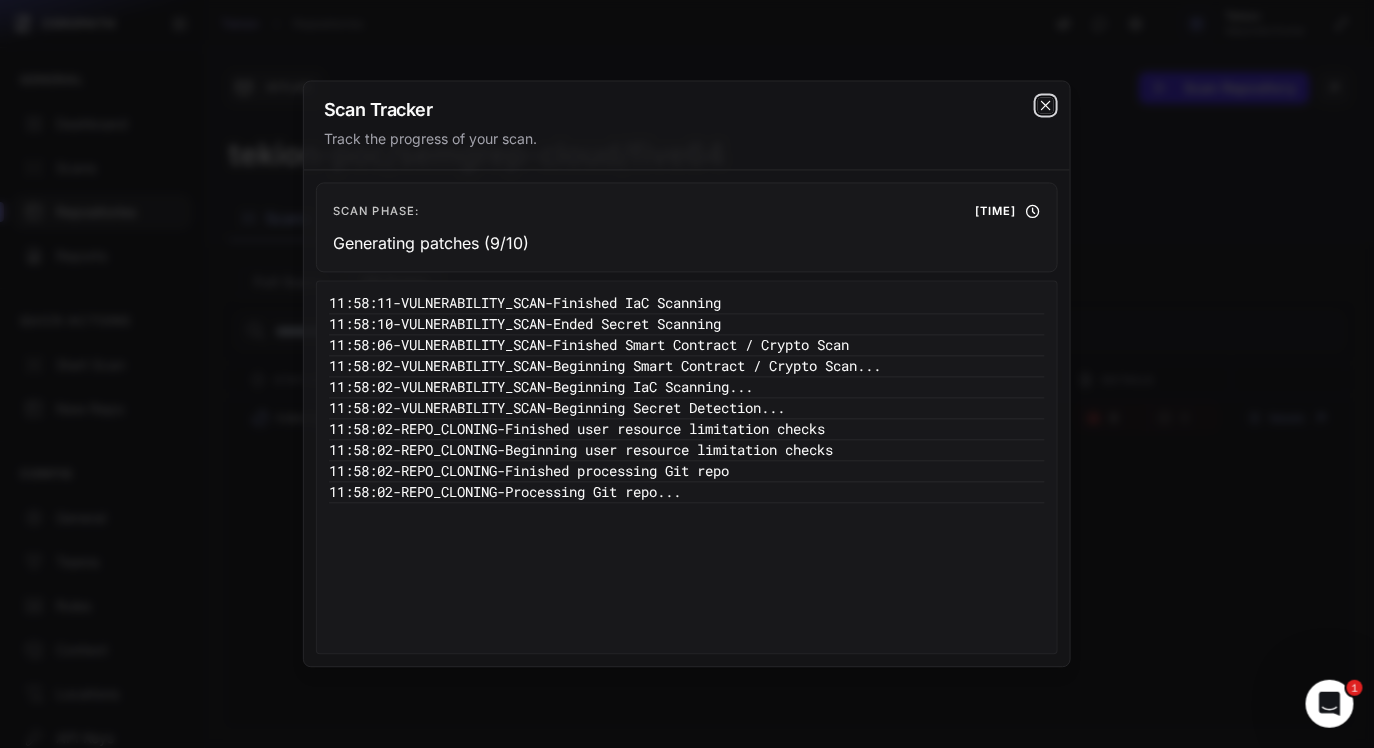 click 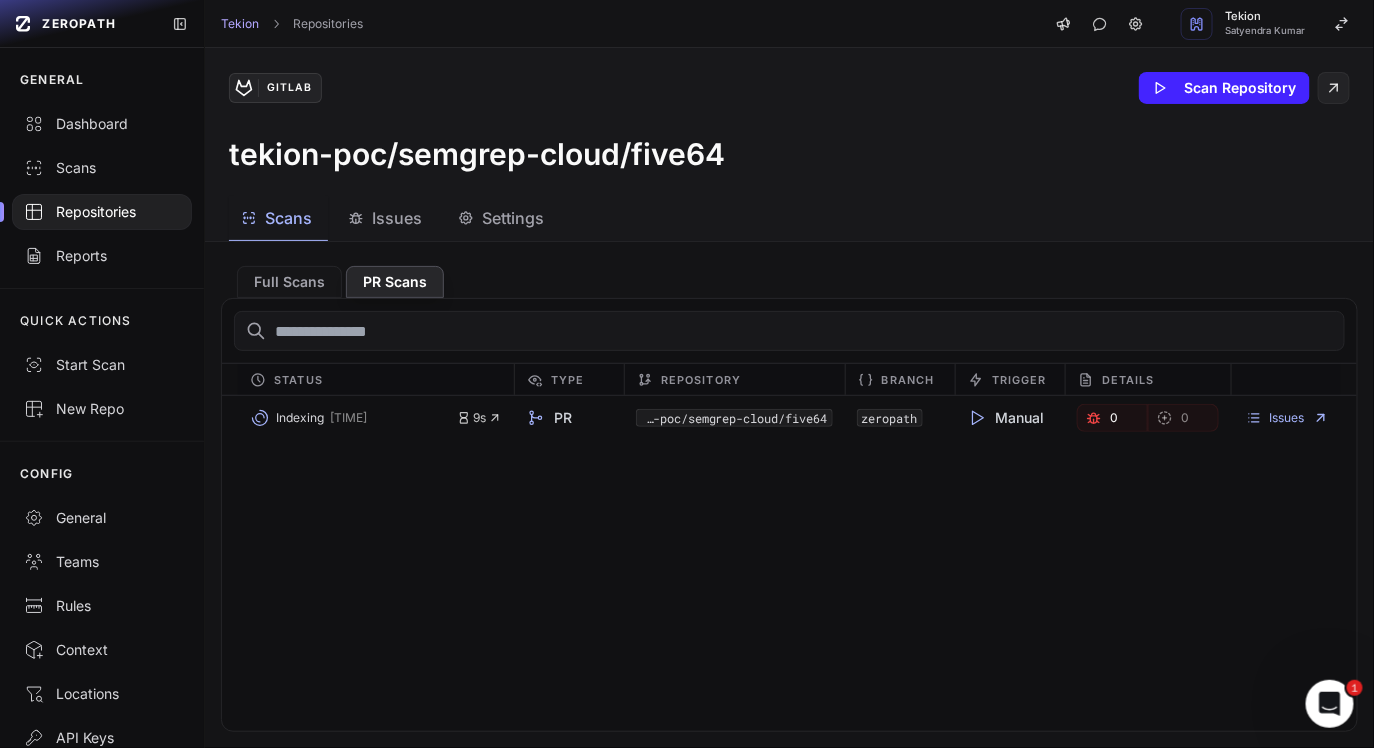 click on "Indexing   33 minutes ago       9s           PR   tekion-poc/semgrep-cloud/five64     zeropath     Manual     0       0
Issues" at bounding box center (789, 563) 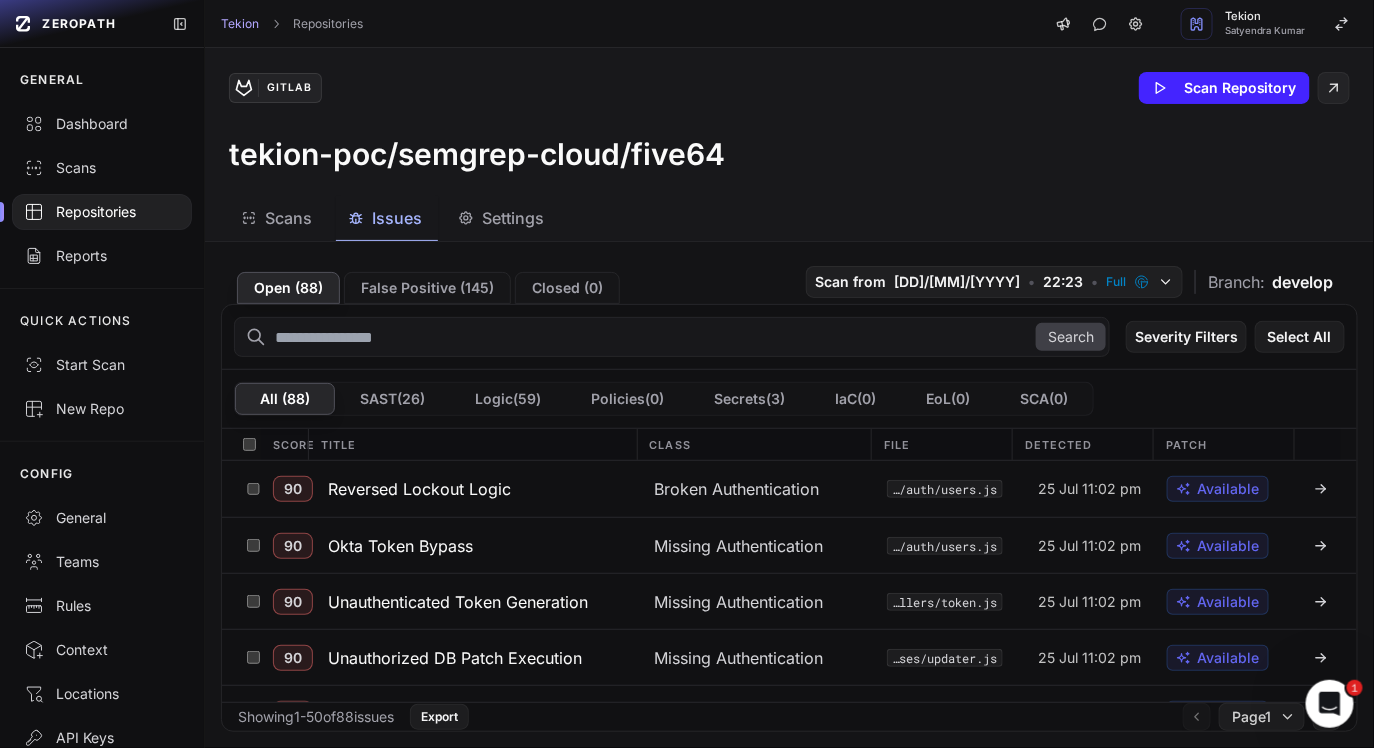 click on "Scans" at bounding box center (288, 218) 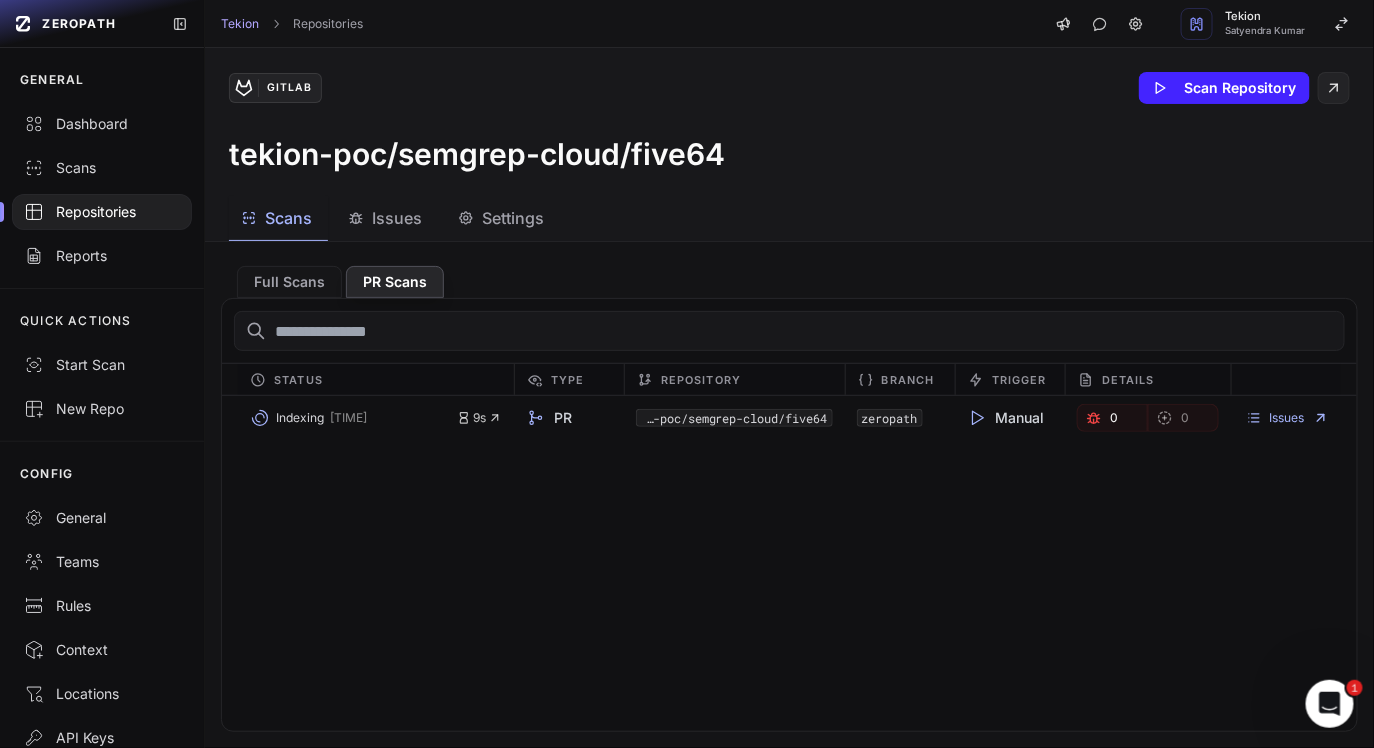 click on "Repositories" at bounding box center [102, 212] 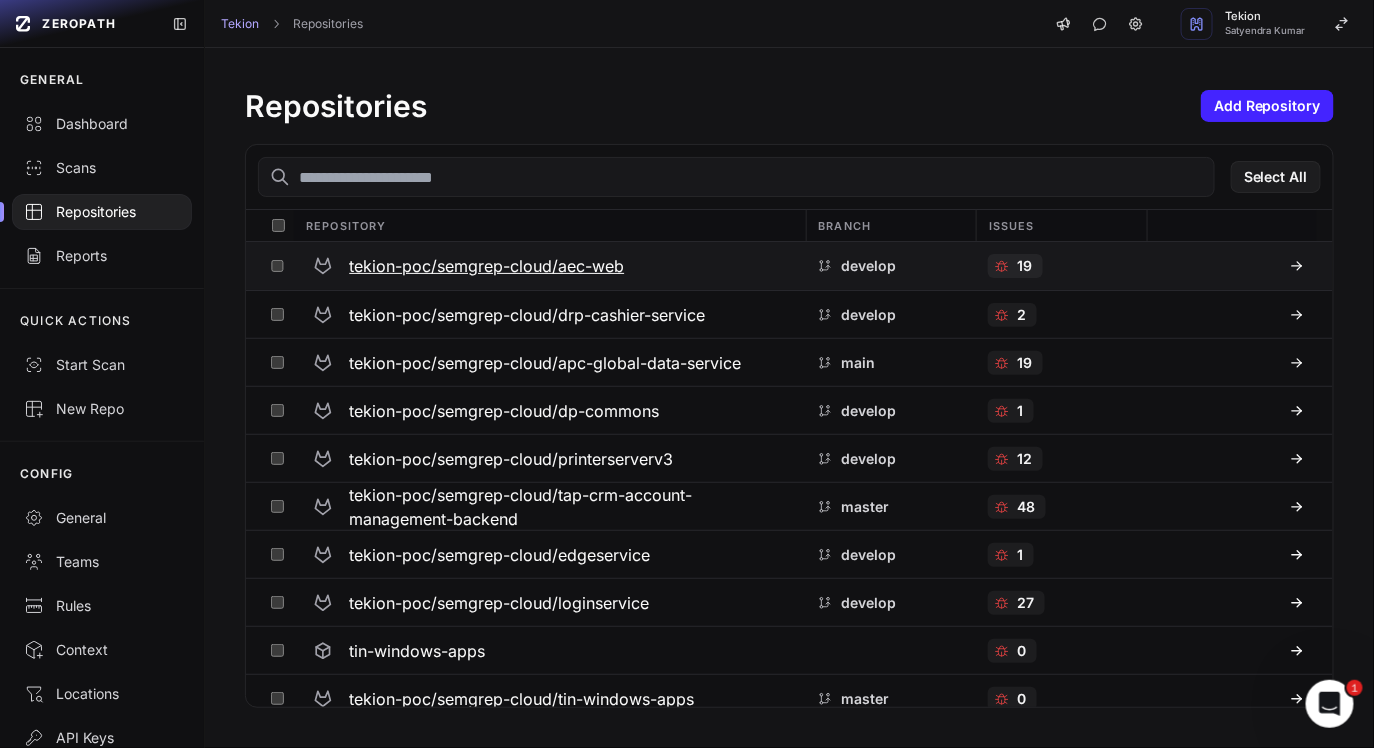 click on "tekion-poc/semgrep-cloud/aec-web" at bounding box center (486, 266) 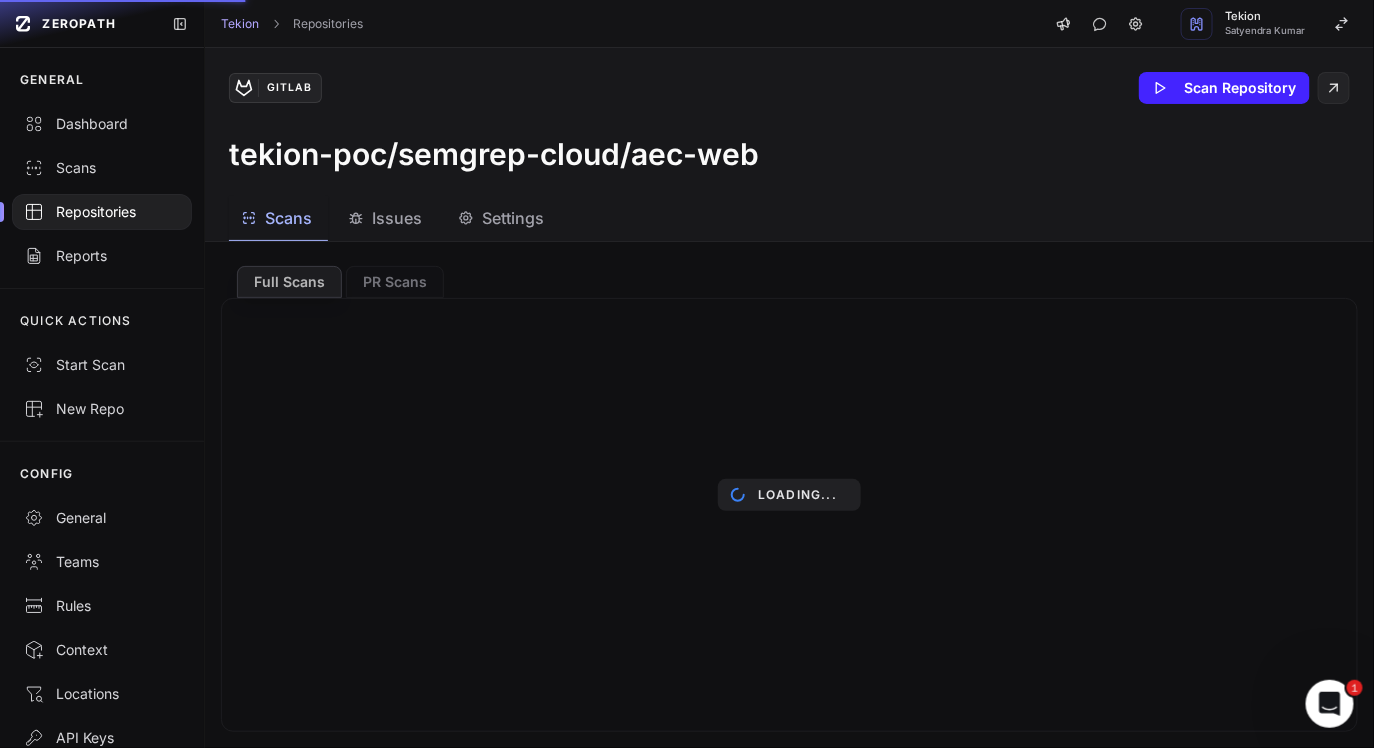 click on "Settings" at bounding box center (501, 218) 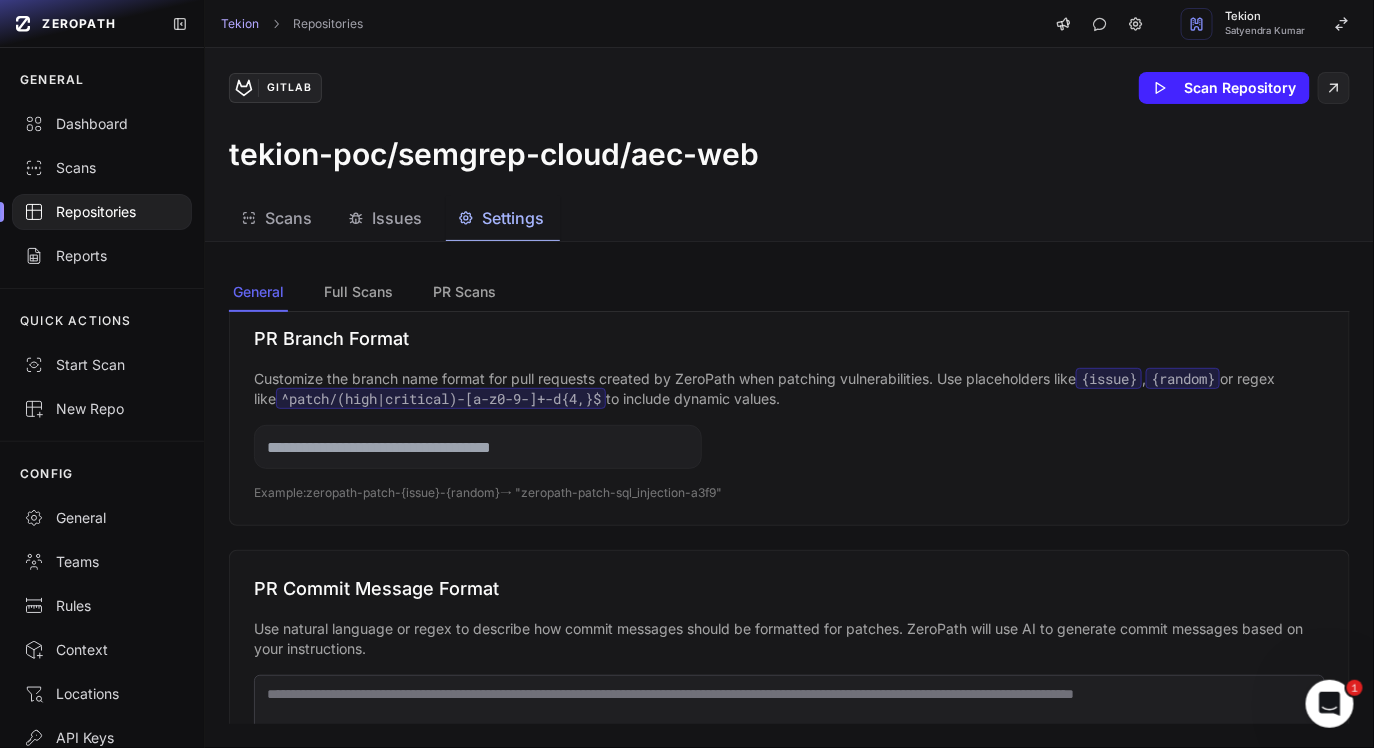 scroll, scrollTop: 494, scrollLeft: 0, axis: vertical 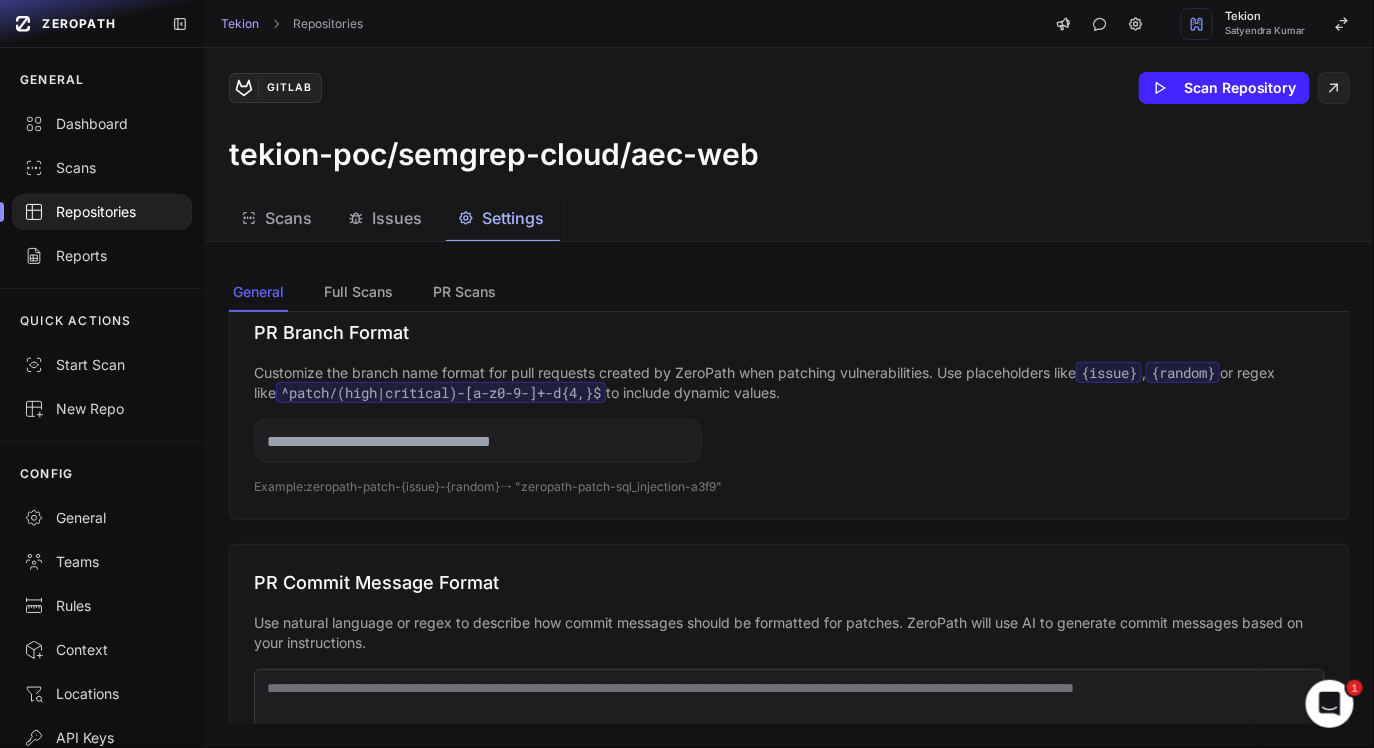 click on "General   Full Scans   PR Scans     General Settings   Configure basic repository settings   Default Branch   Scans on this repository will be run on the default branch.   *******     Natural Language Code Modification   Enable AI-powered natural language code modifications in pull requests. When enabled, ZeroPath can suggest and apply changes to PRs based on natural language requests in VCS comments.     Natural language code modifications enabled     ON   PR Branch Format   Customize the branch name format for pull requests created by ZeroPath when patching vulnerabilities.
Use placeholders like  {issue} ,  {random}  or regex like  ^patch/(high|critical)-[a-z0-9-]+-d{4,}$  to include dynamic values.       Example:  zeropath-patch-{issue}-{random}  → "zeropath-patch-sql_injection-a3f9"   PR Commit Message Format   Use natural language or regex to describe how commit messages should be formatted for patches.
ZeroPath will use AI to generate commit messages based on your instructions." at bounding box center [789, 499] 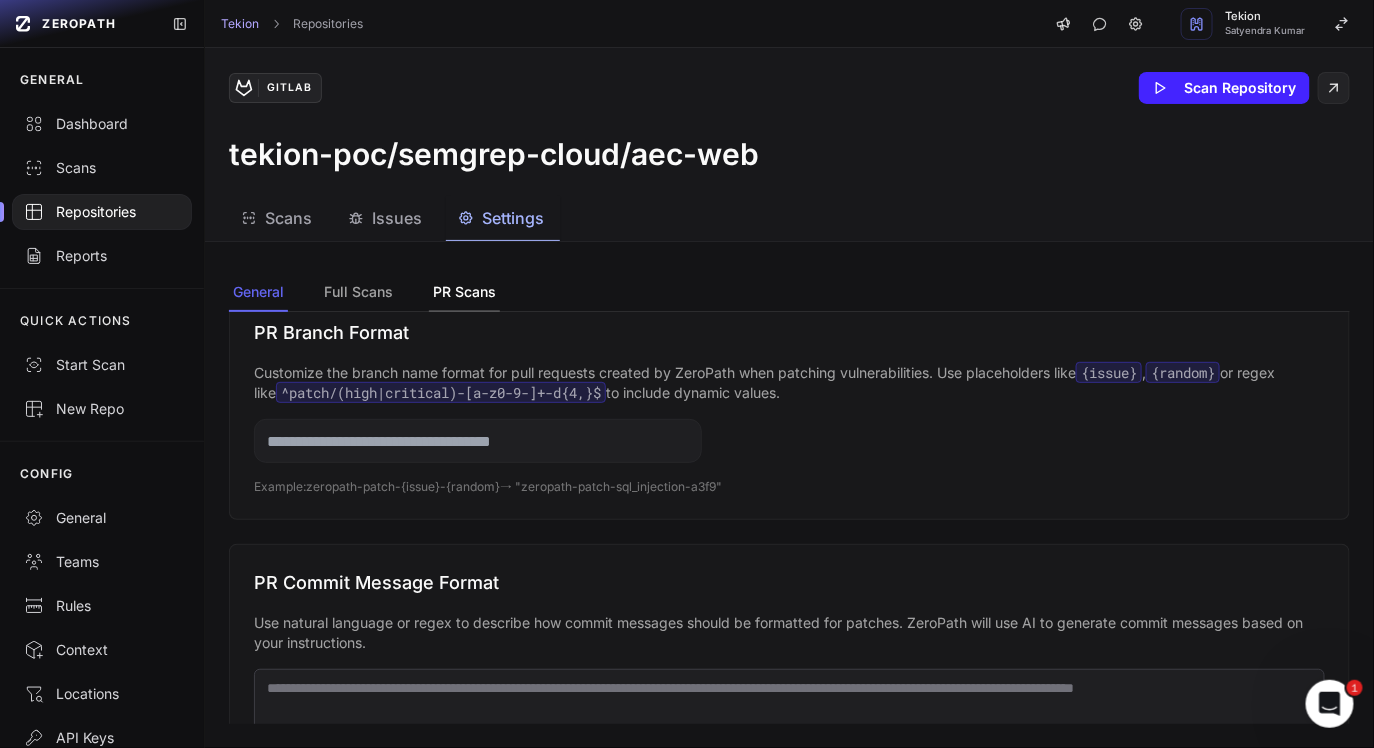 click on "PR Scans" 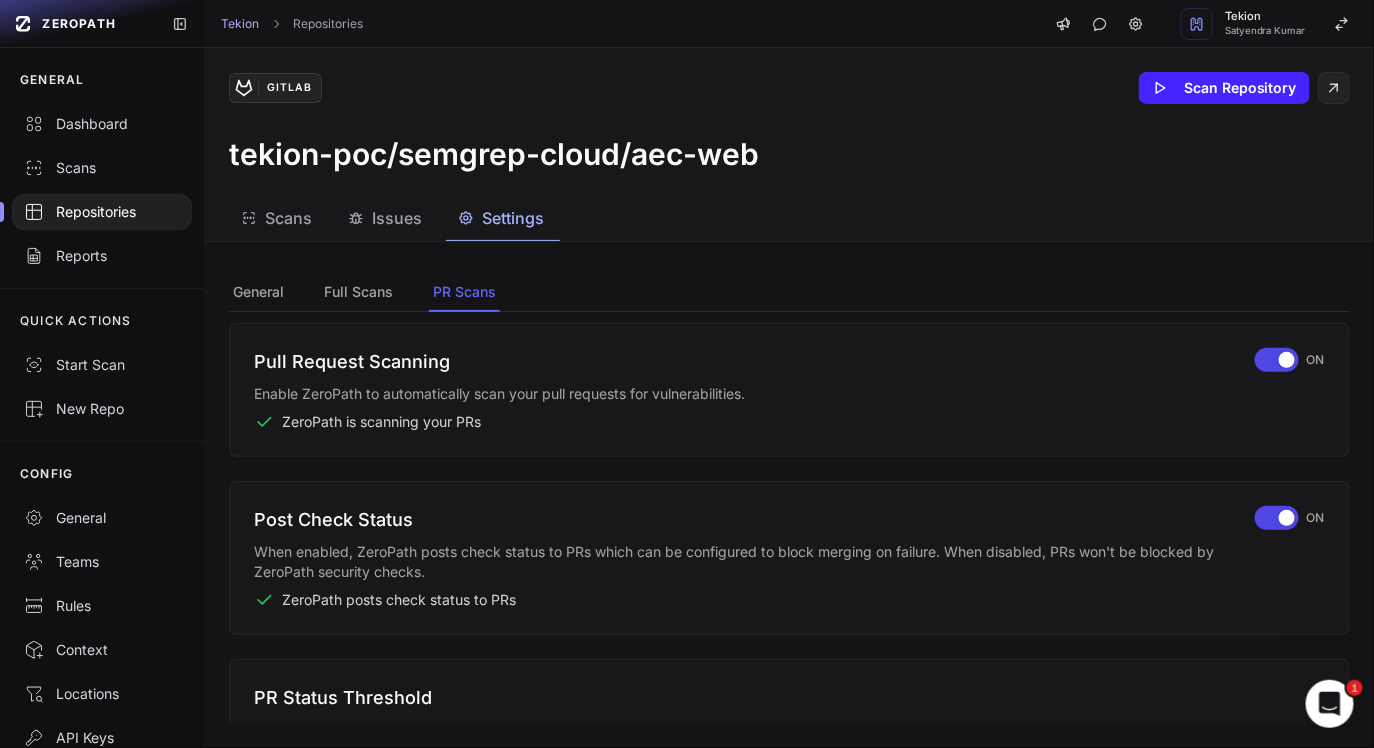 scroll, scrollTop: 87, scrollLeft: 0, axis: vertical 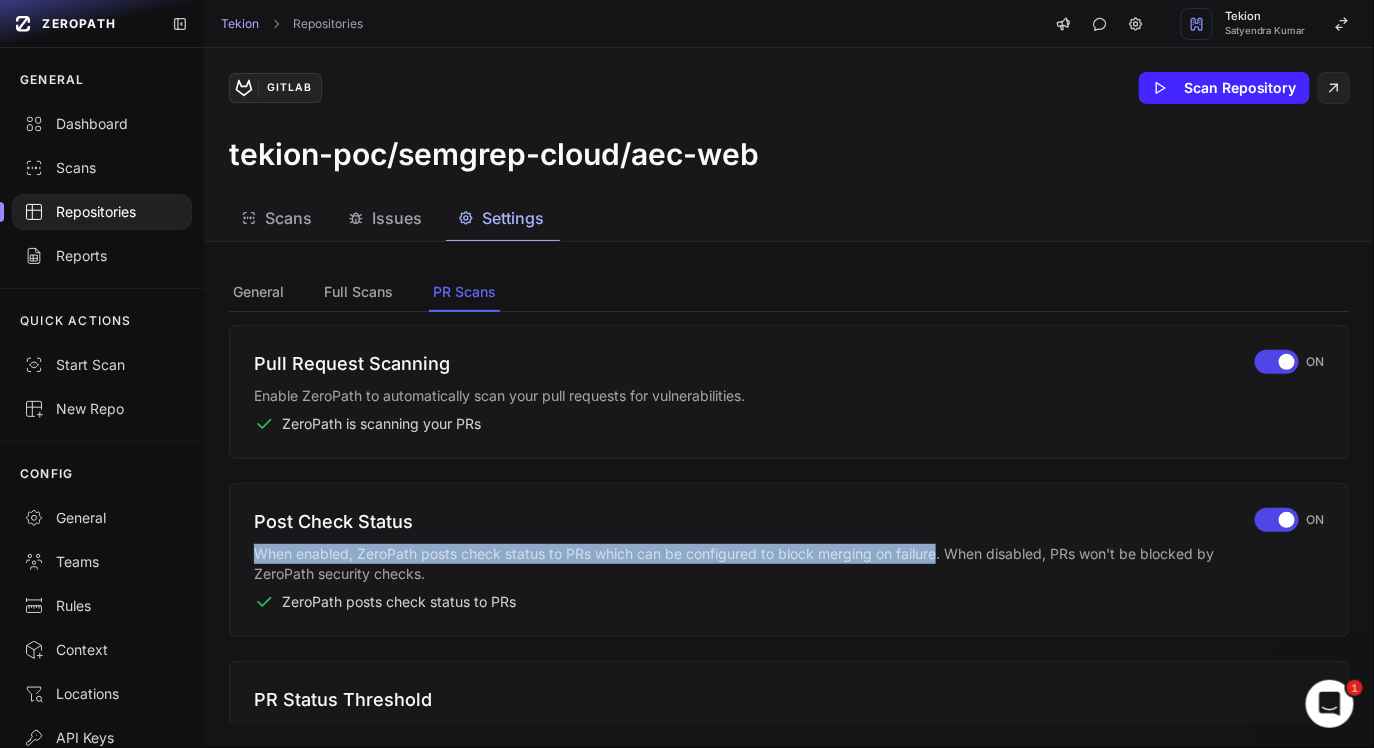 drag, startPoint x: 255, startPoint y: 555, endPoint x: 938, endPoint y: 553, distance: 683.0029 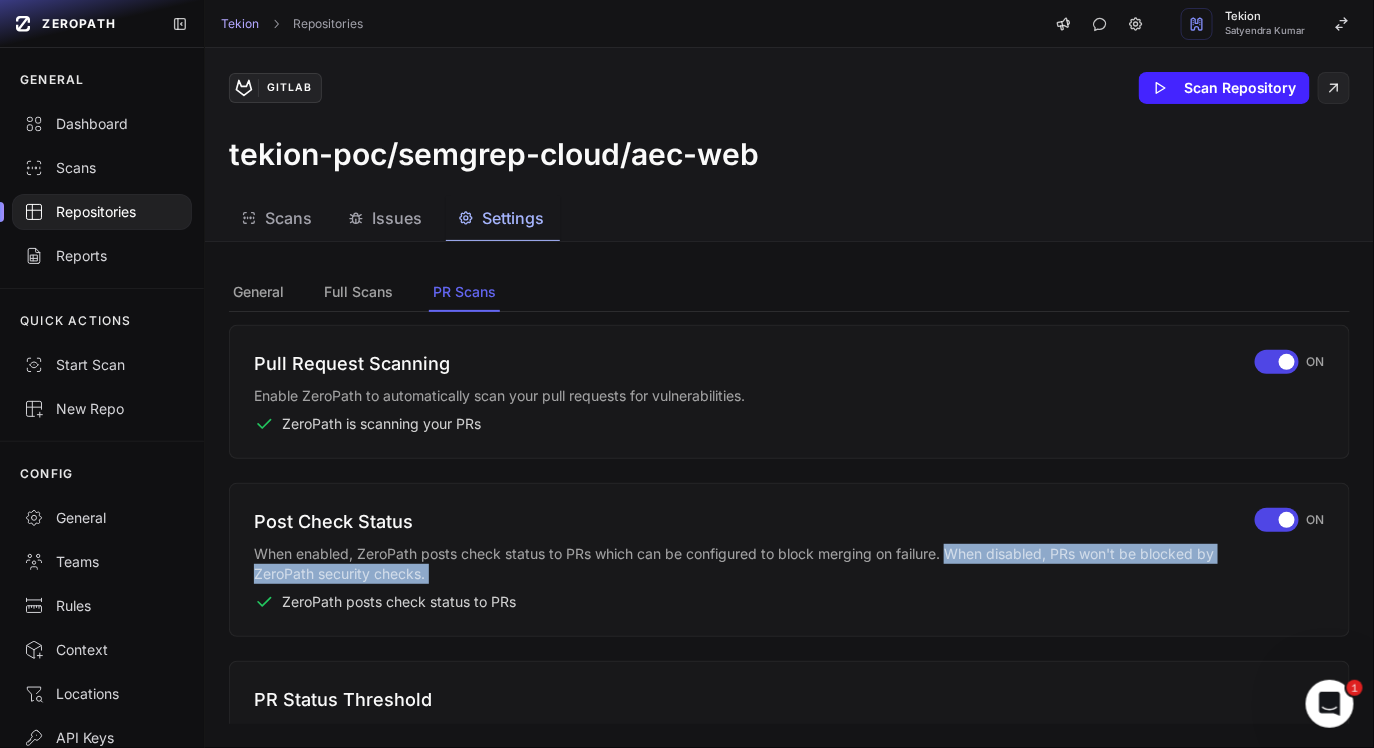 drag, startPoint x: 951, startPoint y: 553, endPoint x: 436, endPoint y: 573, distance: 515.3882 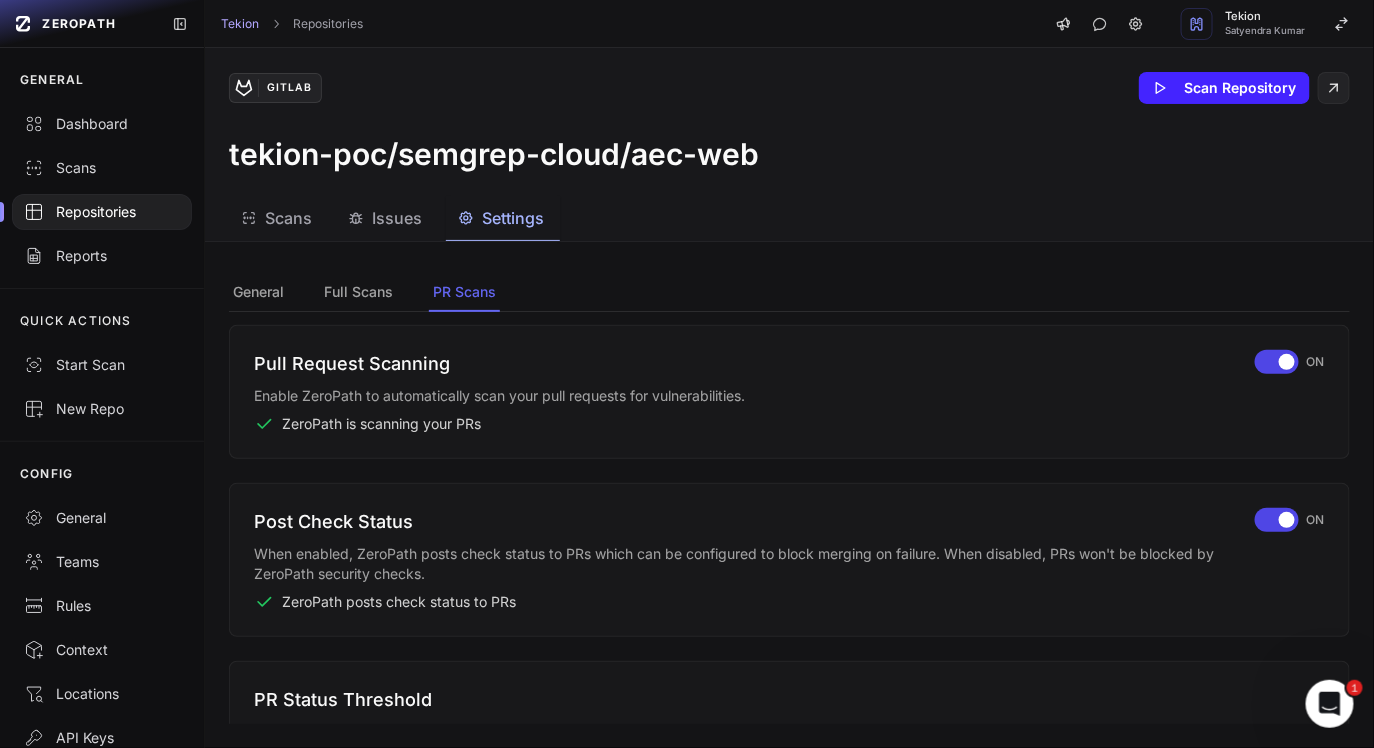 click on "ZeroPath posts check status to PRs" at bounding box center (399, 602) 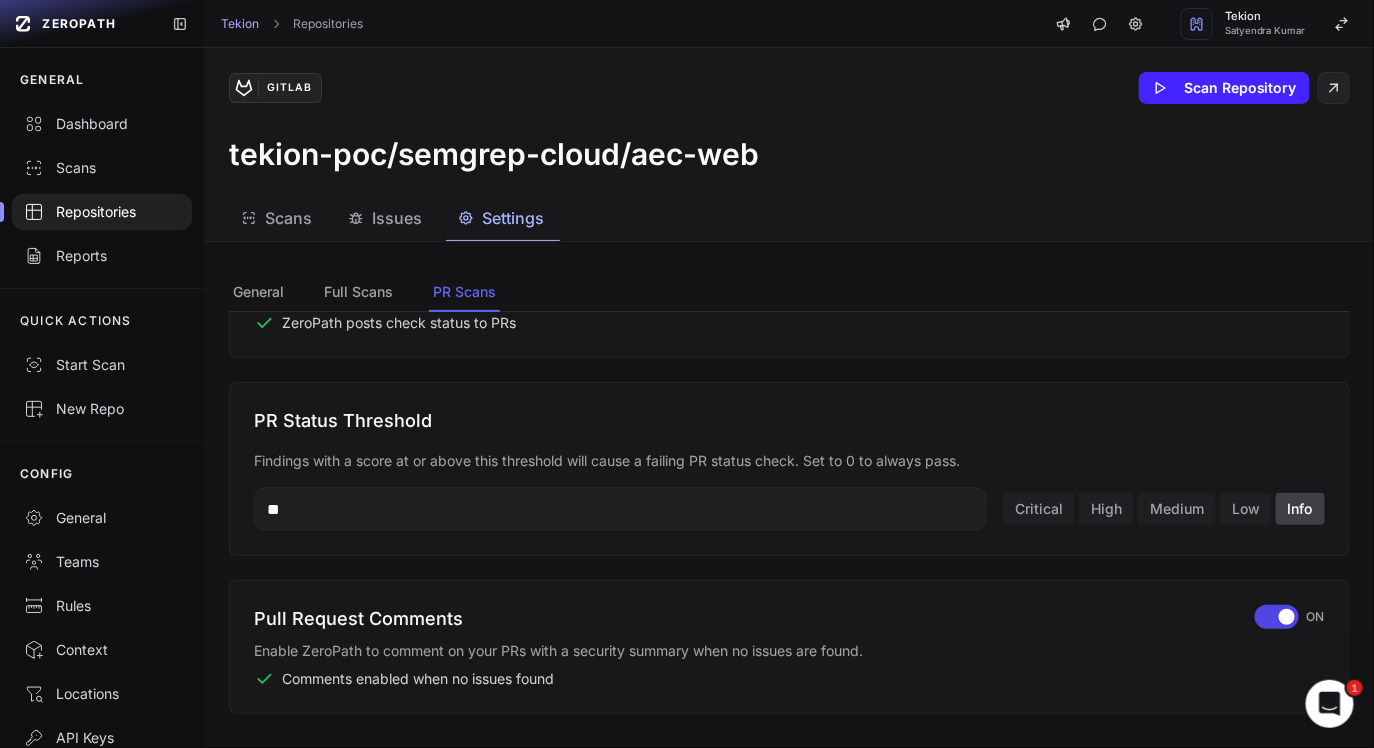 scroll, scrollTop: 412, scrollLeft: 0, axis: vertical 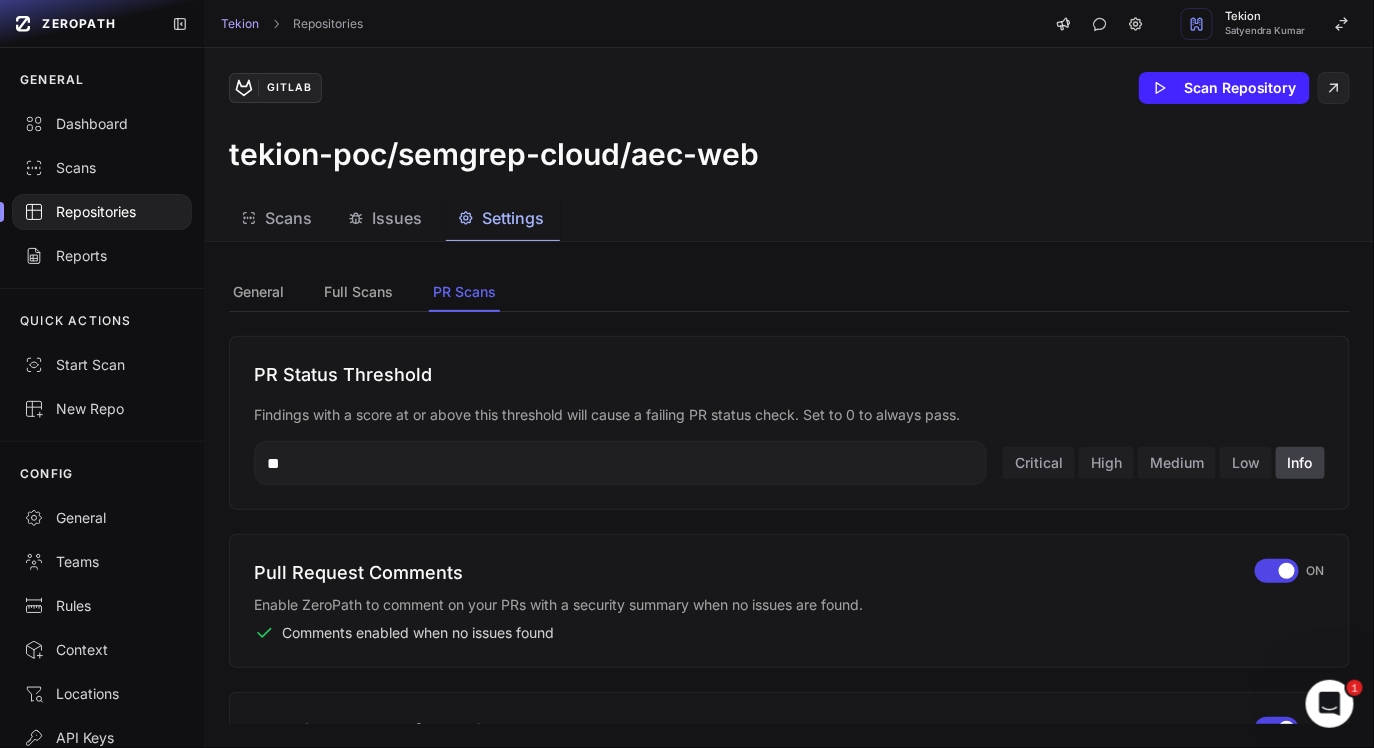 click on "**" at bounding box center (620, 463) 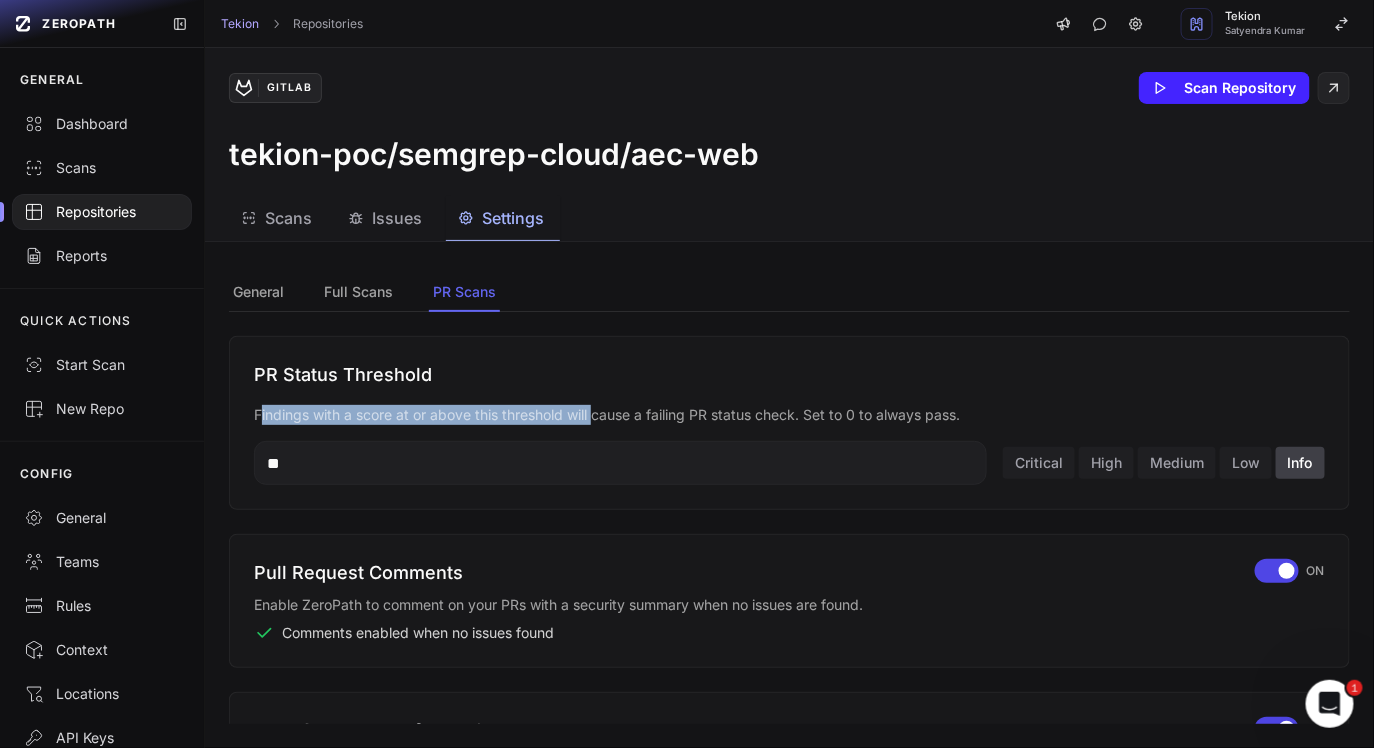 drag, startPoint x: 262, startPoint y: 417, endPoint x: 596, endPoint y: 417, distance: 334 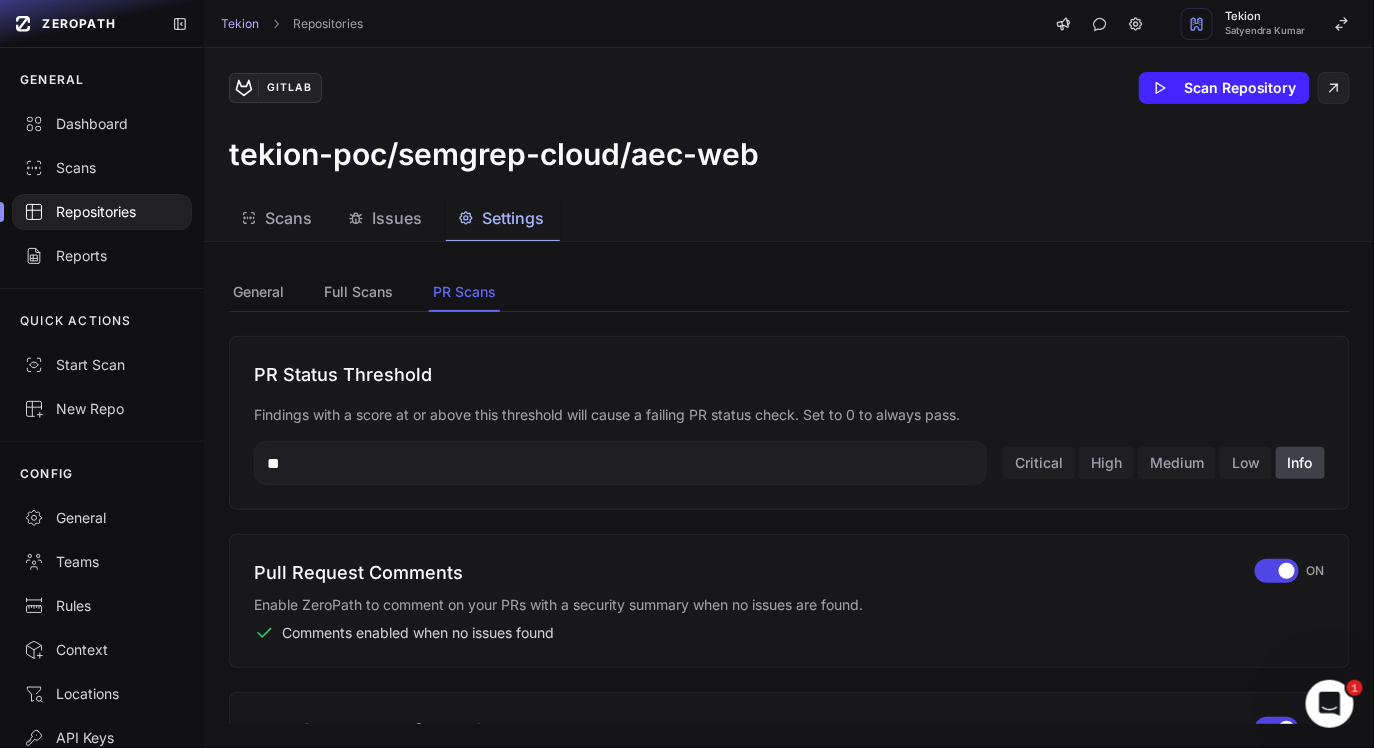 click on "Findings with a score at or above this threshold will cause a failing PR status check. Set to 0 to always pass." at bounding box center [789, 415] 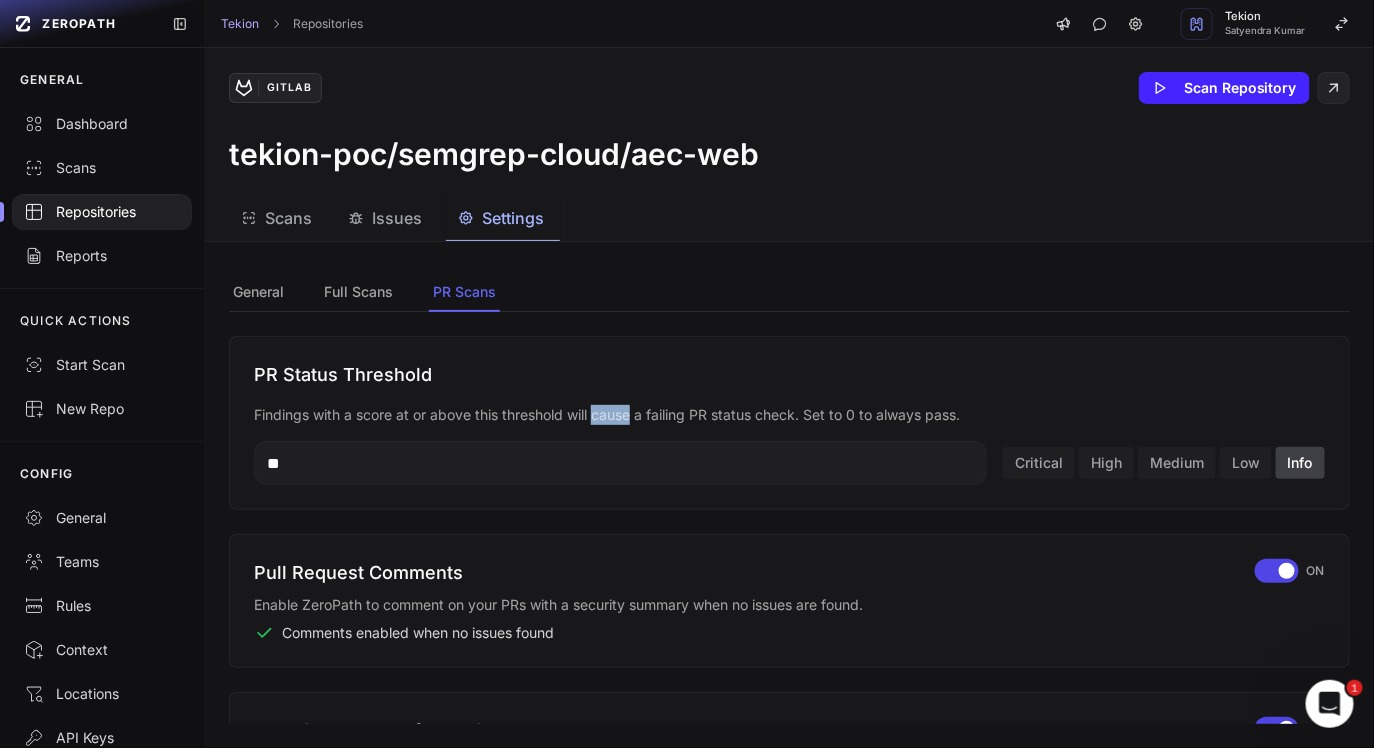 click on "Findings with a score at or above this threshold will cause a failing PR status check. Set to 0 to always pass." at bounding box center (789, 415) 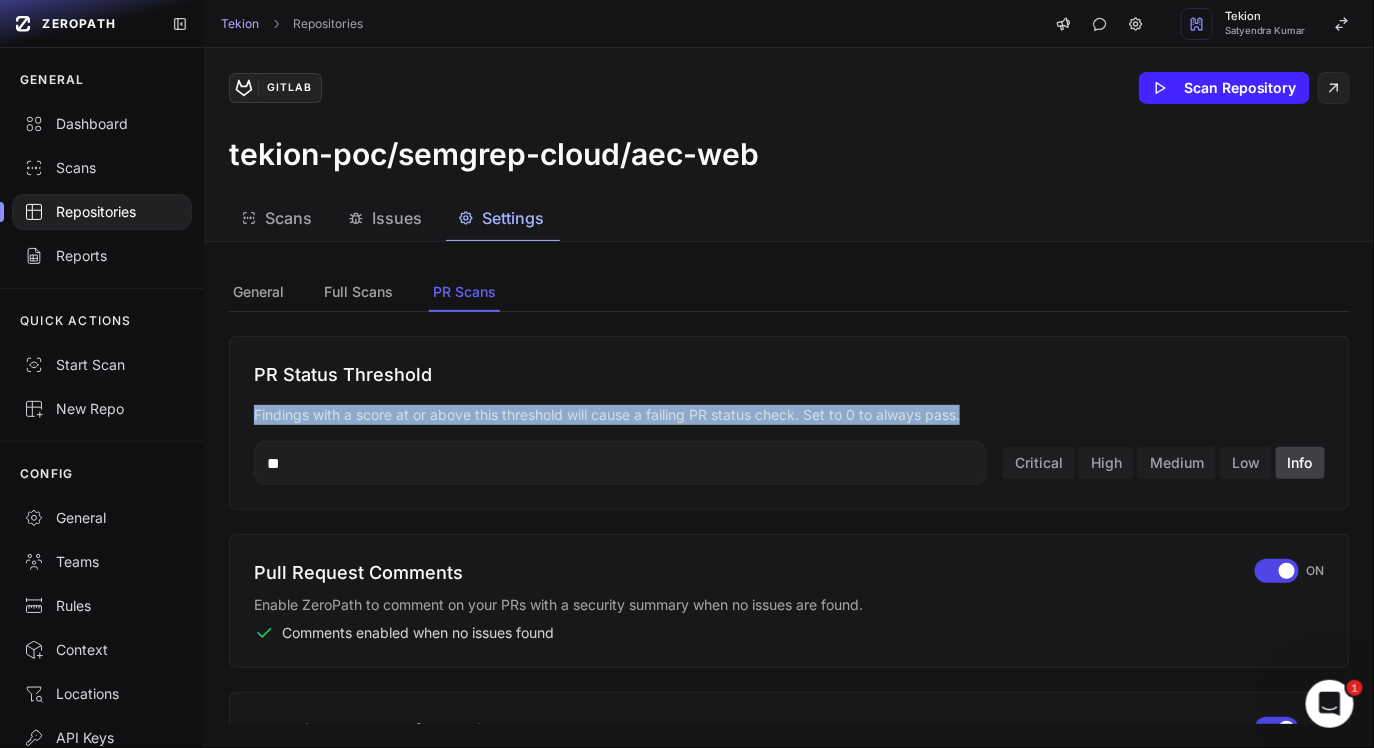 click on "PR Status Threshold   Findings with a score at or above this threshold will cause a failing PR status check. Set to 0 to always pass.   **     Critical   High   Medium   Low   Info" at bounding box center [789, 423] 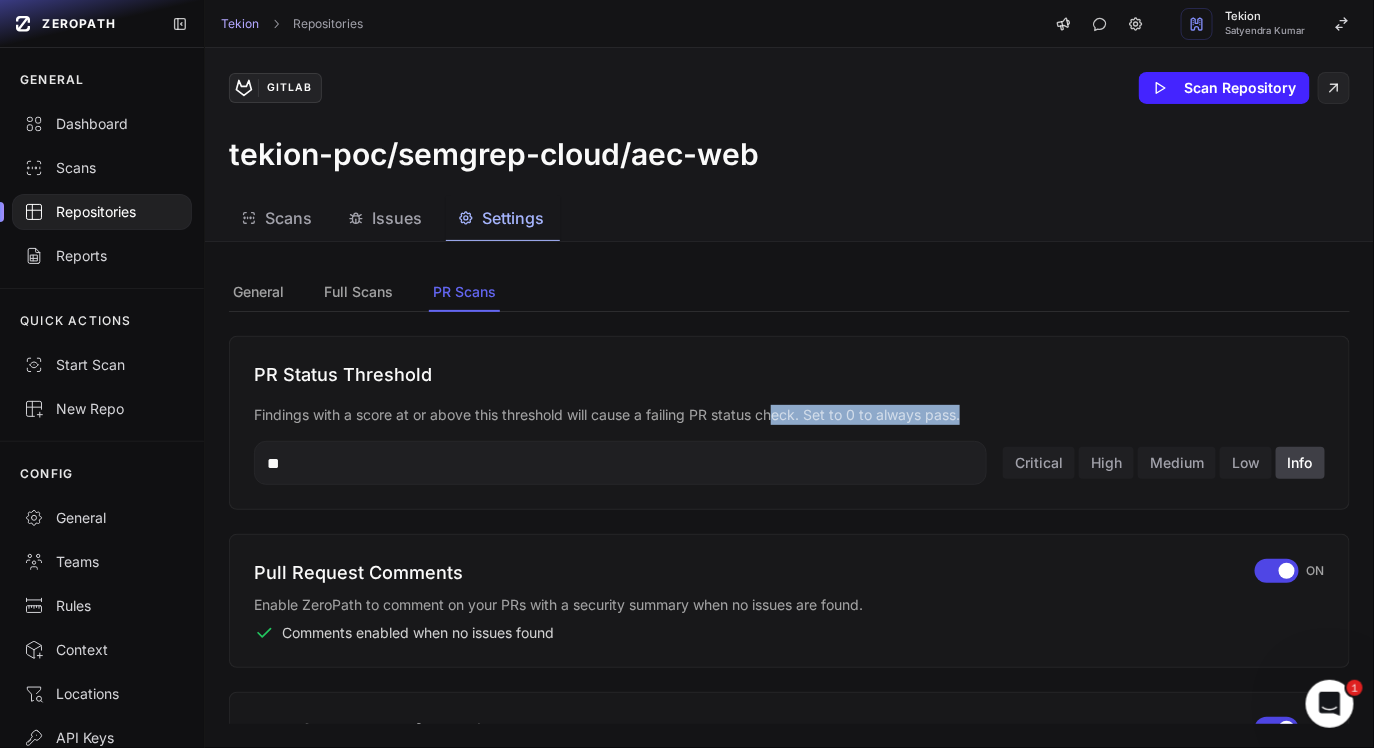 drag, startPoint x: 780, startPoint y: 416, endPoint x: 1005, endPoint y: 416, distance: 225 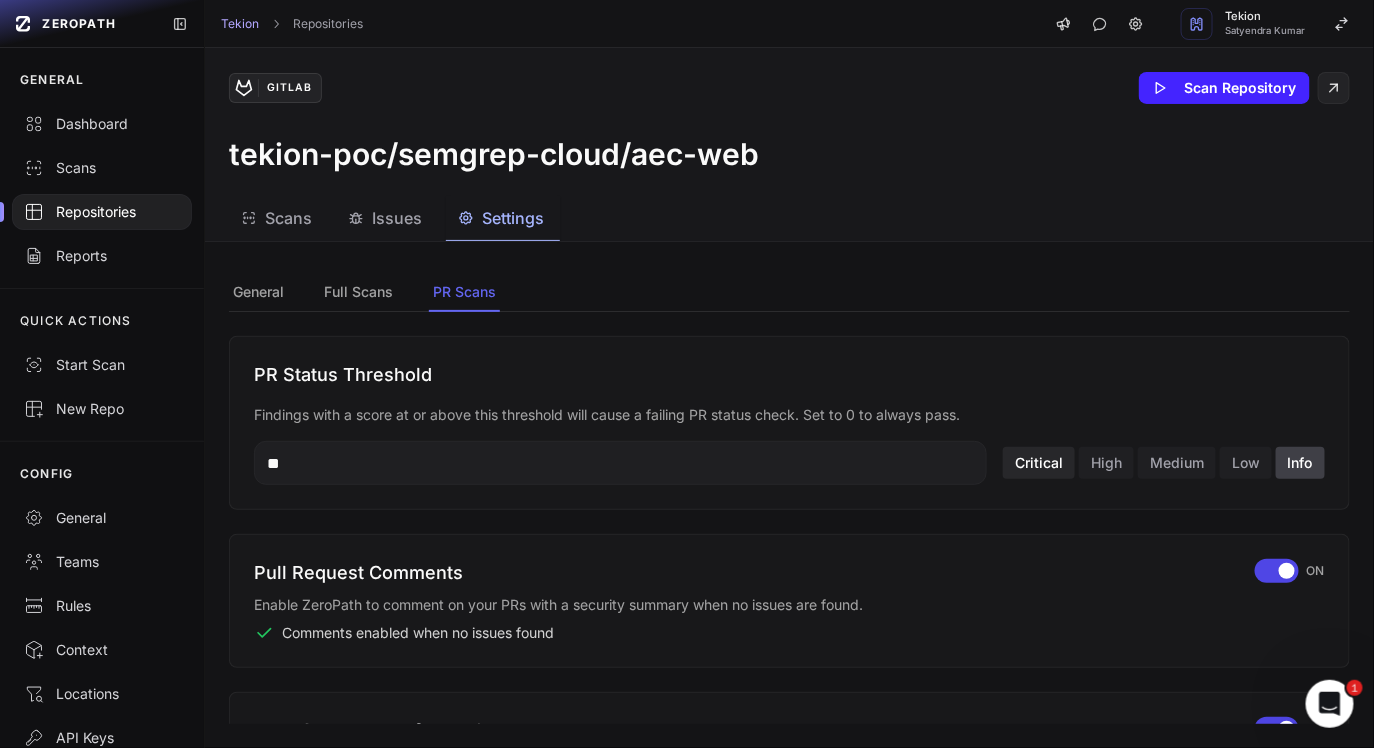 click on "Critical" at bounding box center (1039, 463) 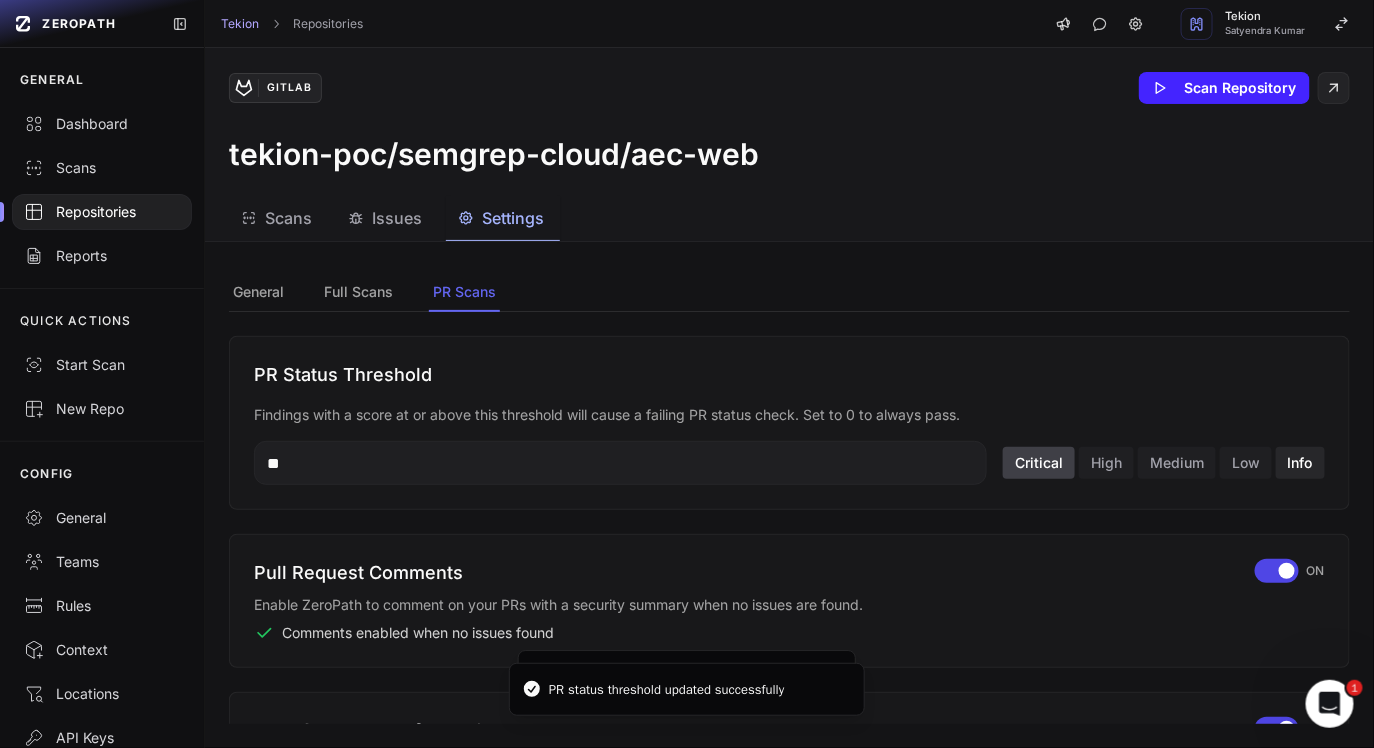 click on "Info" at bounding box center [1300, 463] 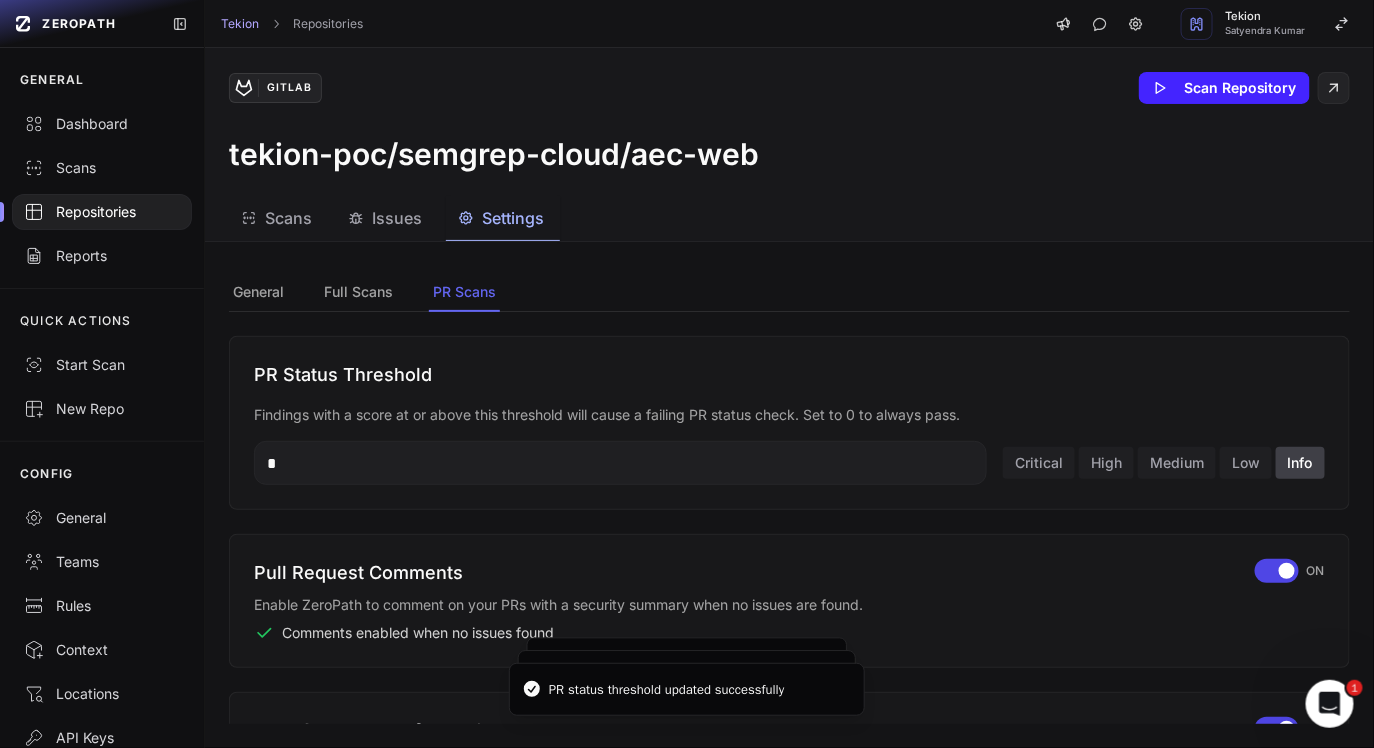 click on "Pull Request Scan Settings   Configure how ZeroPath interacts with your pull requests   Pull Request Scanning   Enable ZeroPath to automatically scan your pull requests for vulnerabilities.     ZeroPath is scanning your PRs     ON   Post Check Status   When enabled, ZeroPath posts check status to PRs which can be configured to block merging on failure. When disabled, PRs won't be blocked by ZeroPath security checks.     ZeroPath posts check status to PRs     ON   PR Status Threshold   Findings with a score at or above this threshold will cause a failing PR status check. Set to 0 to always pass.   *     Critical   High   Medium   Low   Info     Pull Request Comments   Enable ZeroPath to comment on your PRs with a security summary when no issues are found.     Comments enabled when no issues found     ON   Auto Generate PR for PR Scans   When enabled, ZeroPath will automatically generate pull requests when vulnerabilities are found during PR scans.     Pull requests are automatically generated for PR scans" at bounding box center [789, 684] 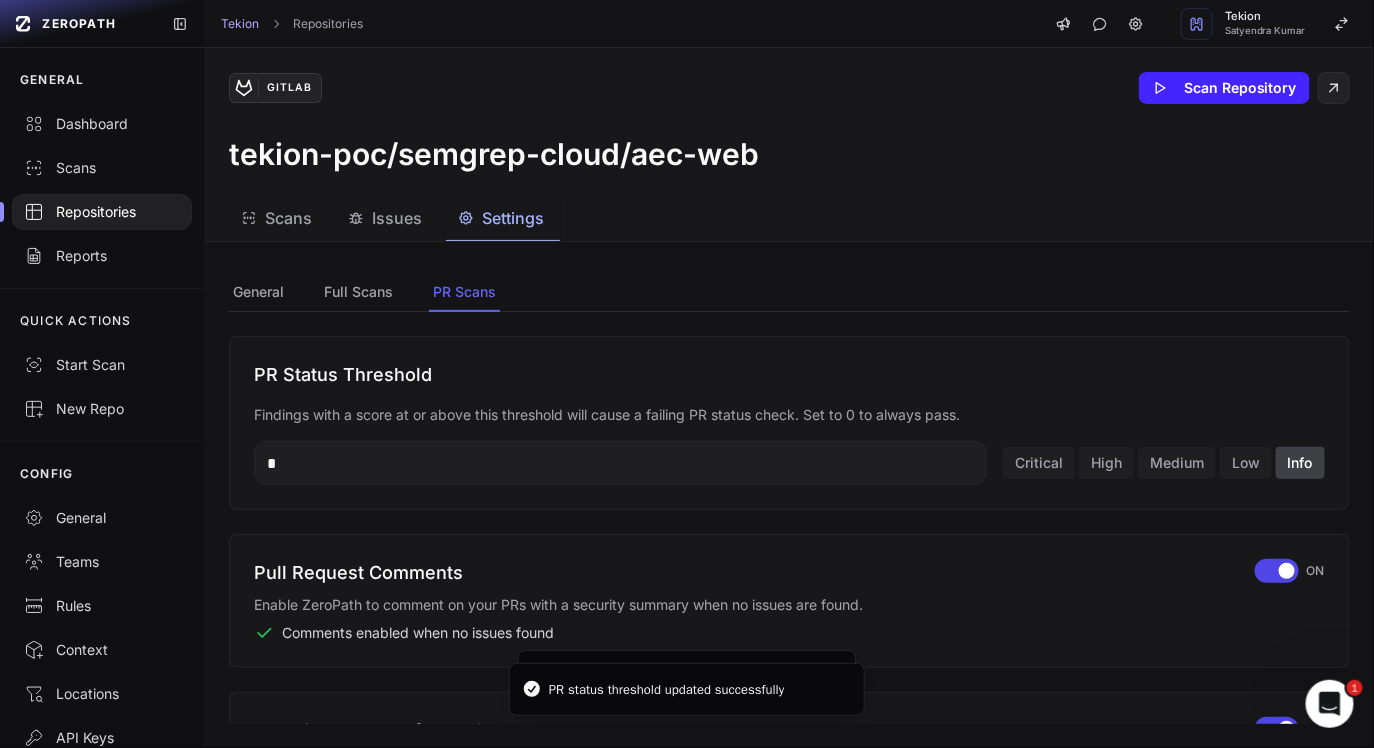 drag, startPoint x: 295, startPoint y: 456, endPoint x: 134, endPoint y: 456, distance: 161 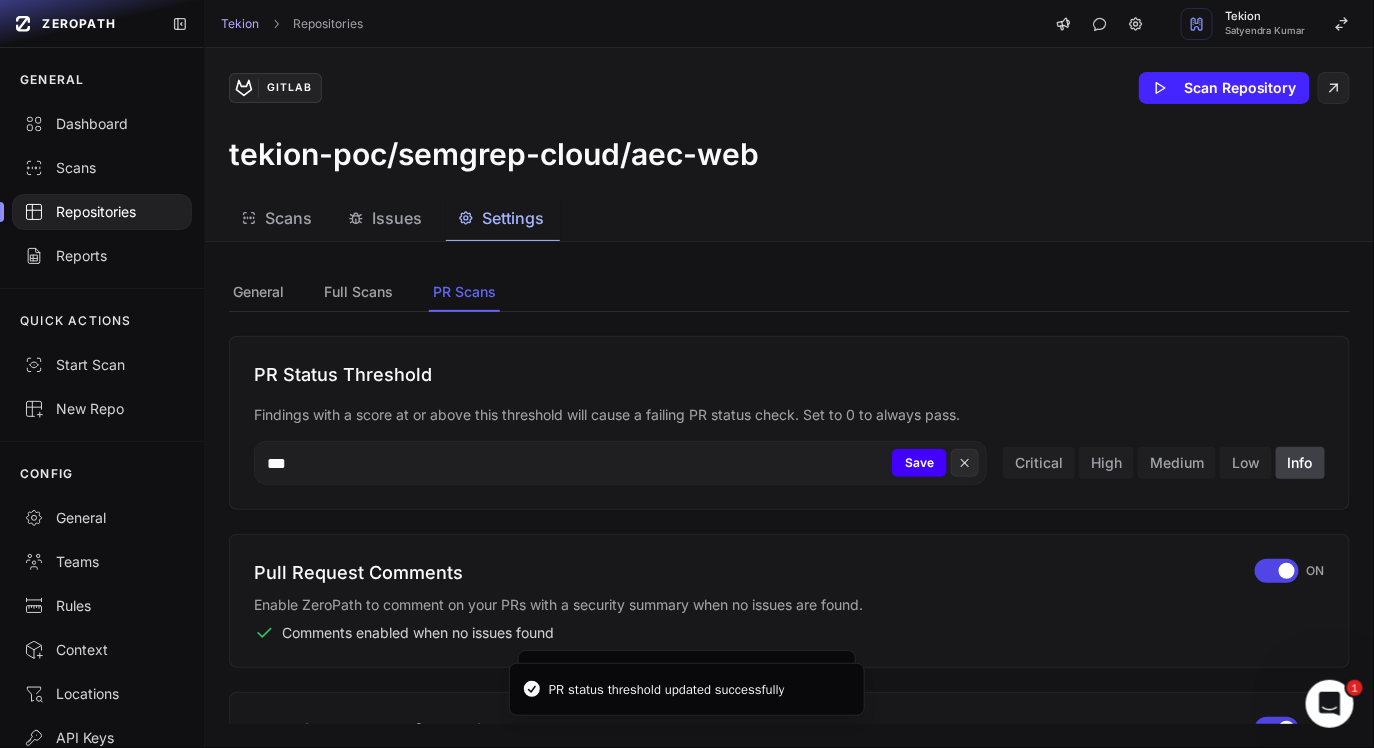 click on "Save" at bounding box center [919, 463] 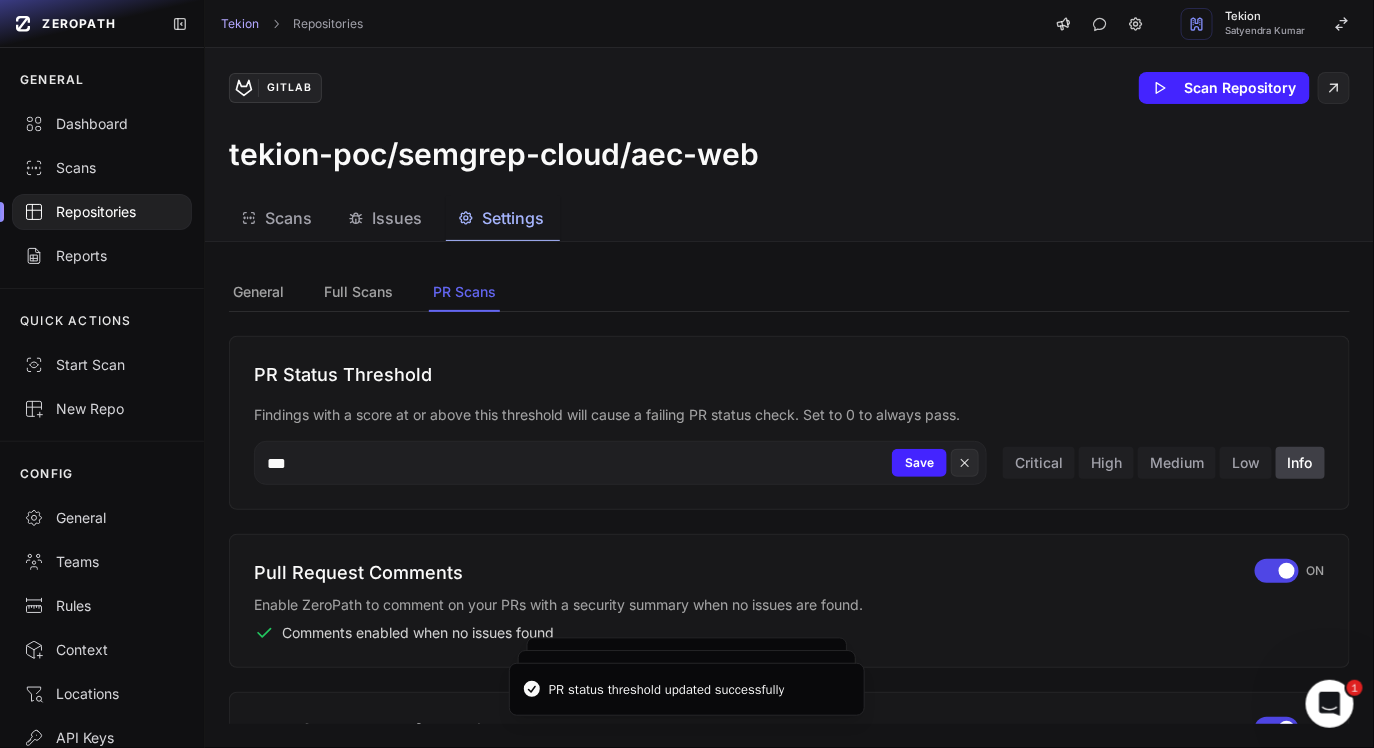 drag, startPoint x: 474, startPoint y: 471, endPoint x: 196, endPoint y: 459, distance: 278.25888 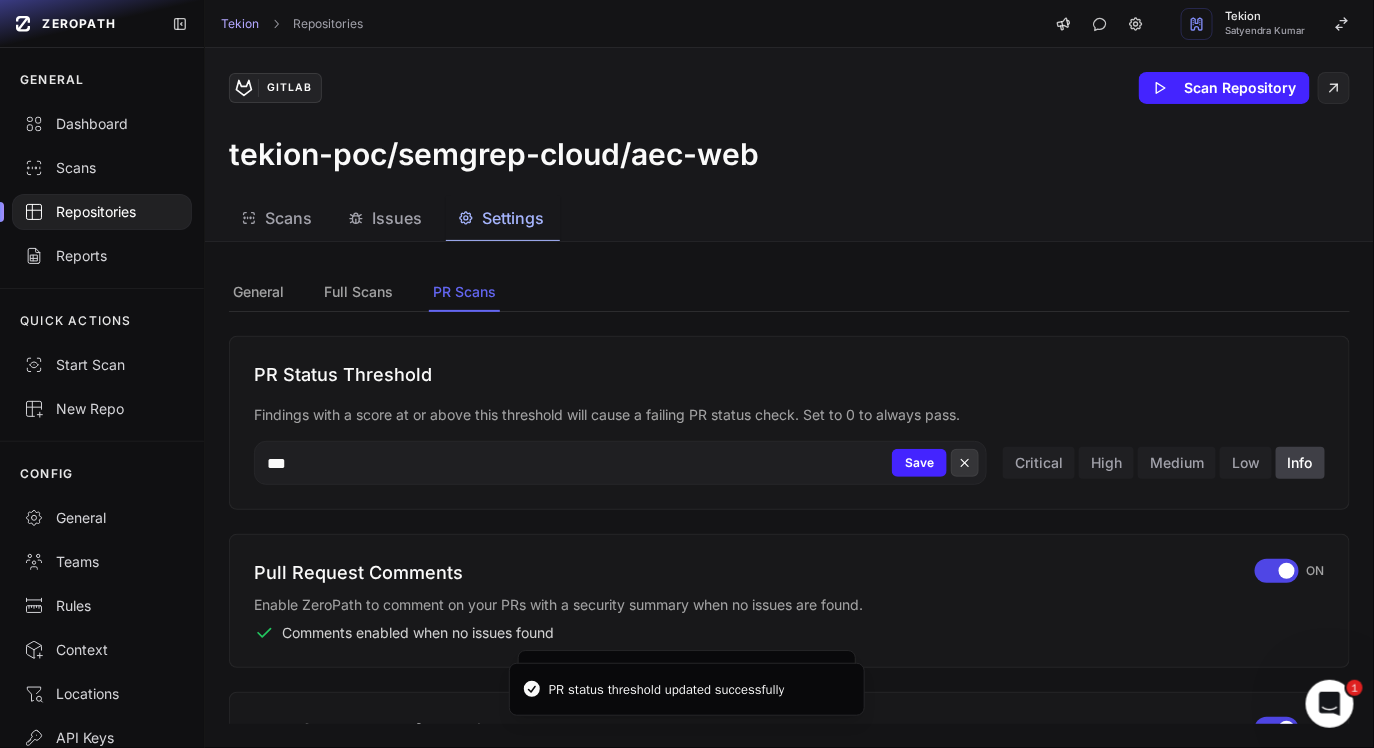 click at bounding box center (965, 463) 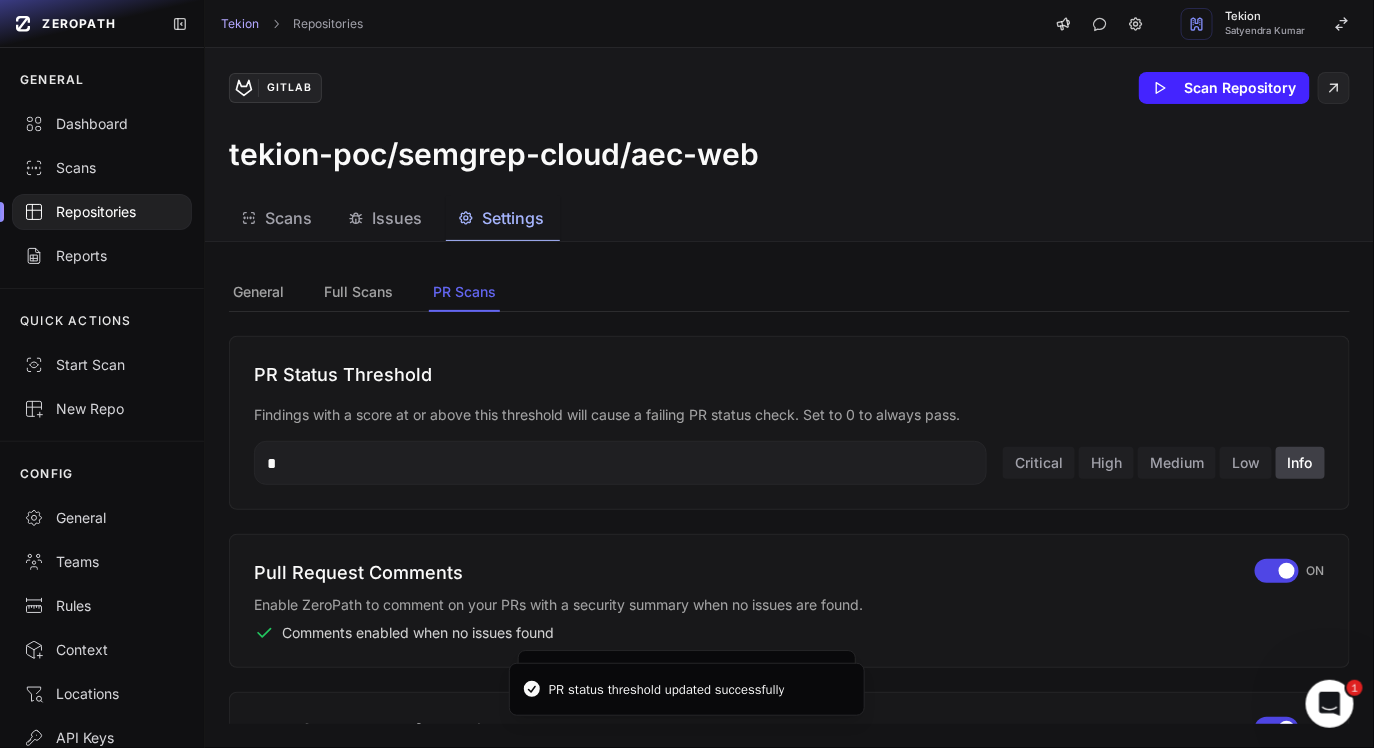 click on "PR Status Threshold" at bounding box center (789, 375) 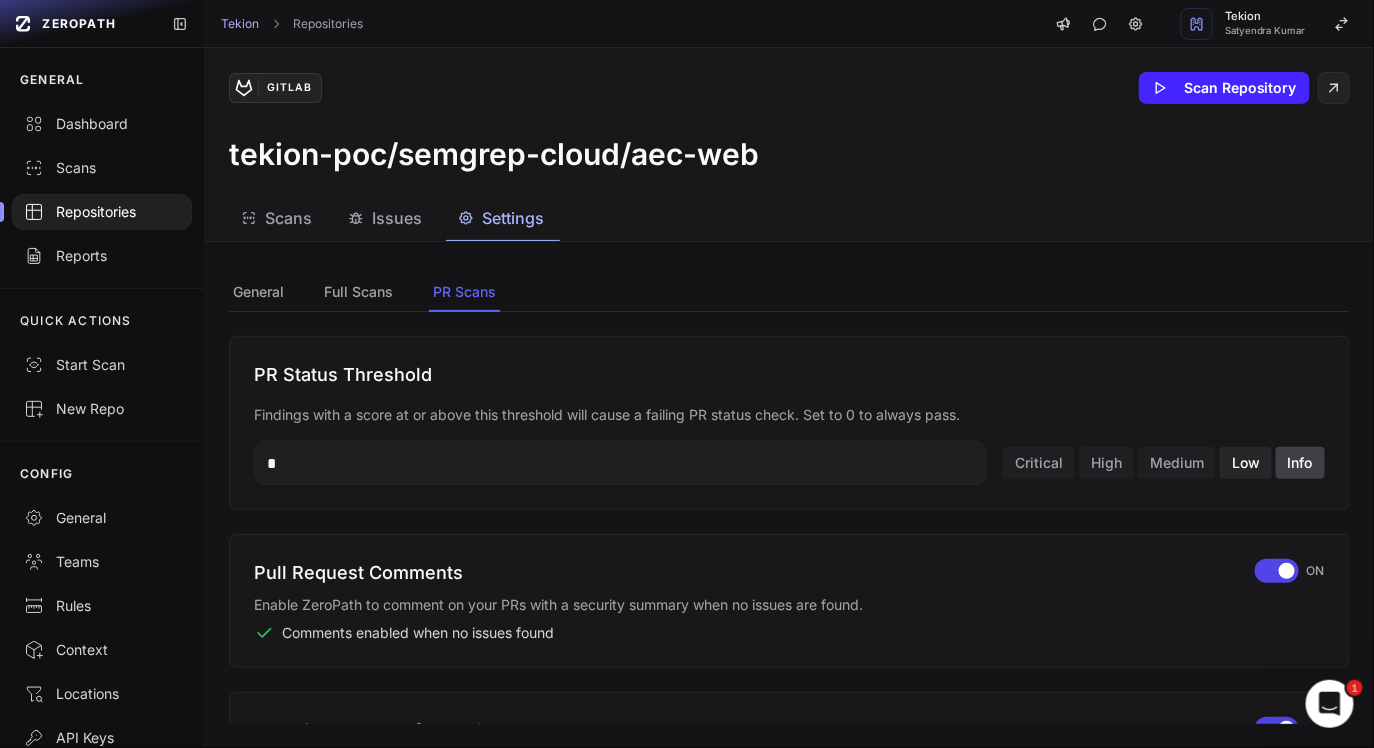 click on "Low" at bounding box center (1246, 463) 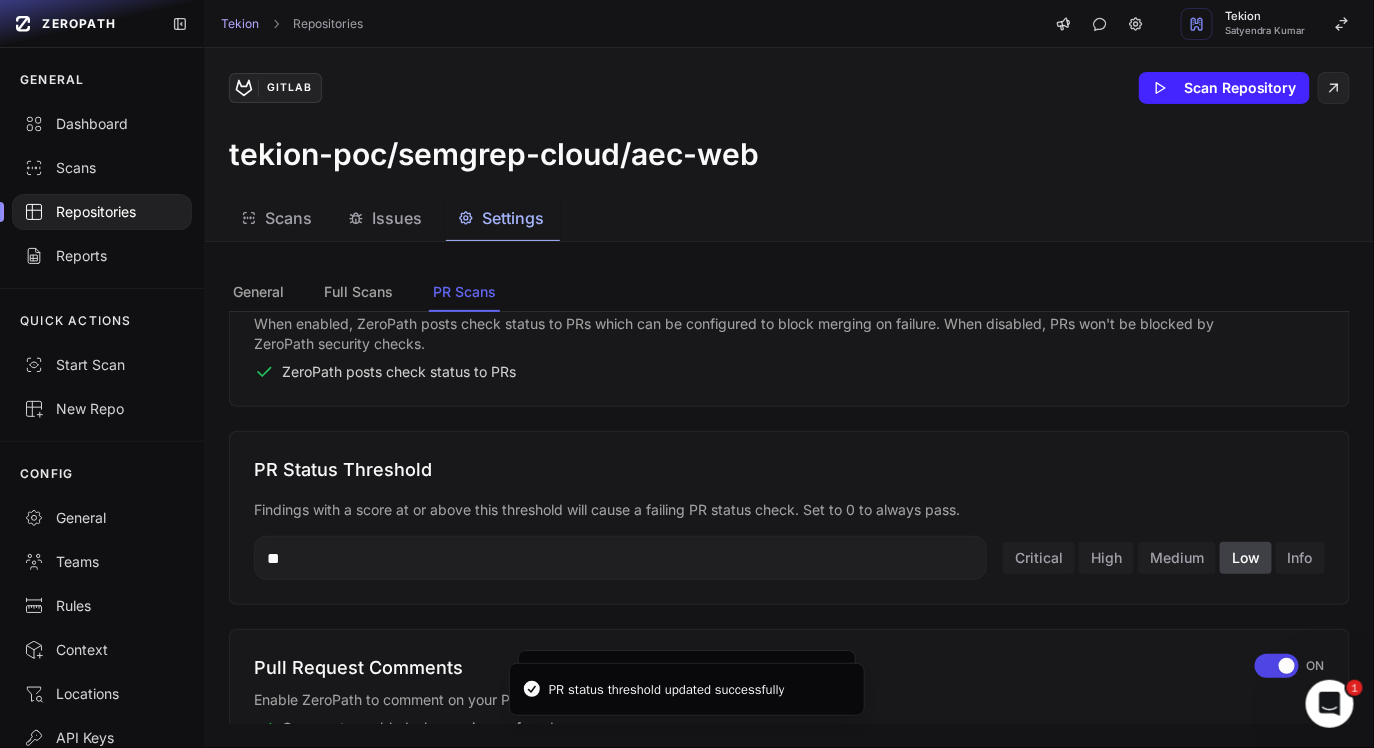 scroll, scrollTop: 324, scrollLeft: 0, axis: vertical 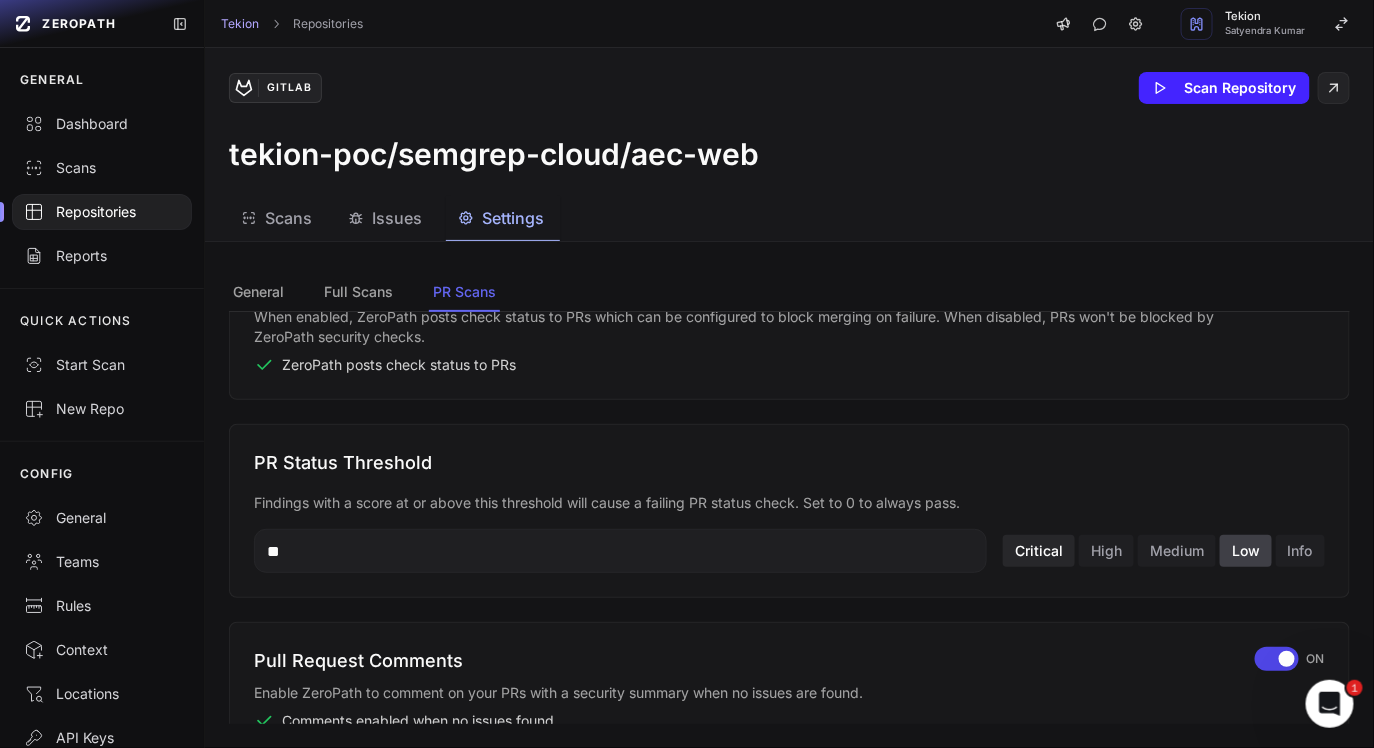 click on "Critical" at bounding box center [1039, 551] 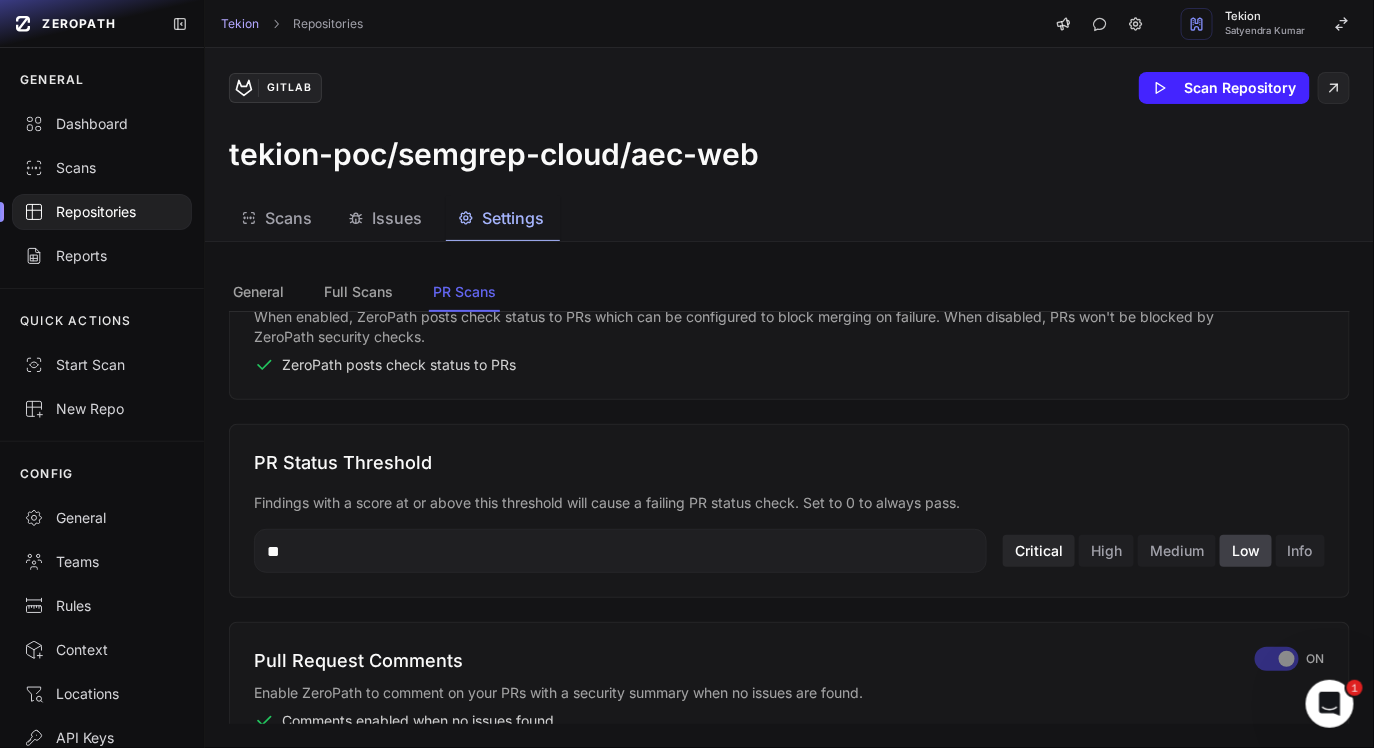 type on "**" 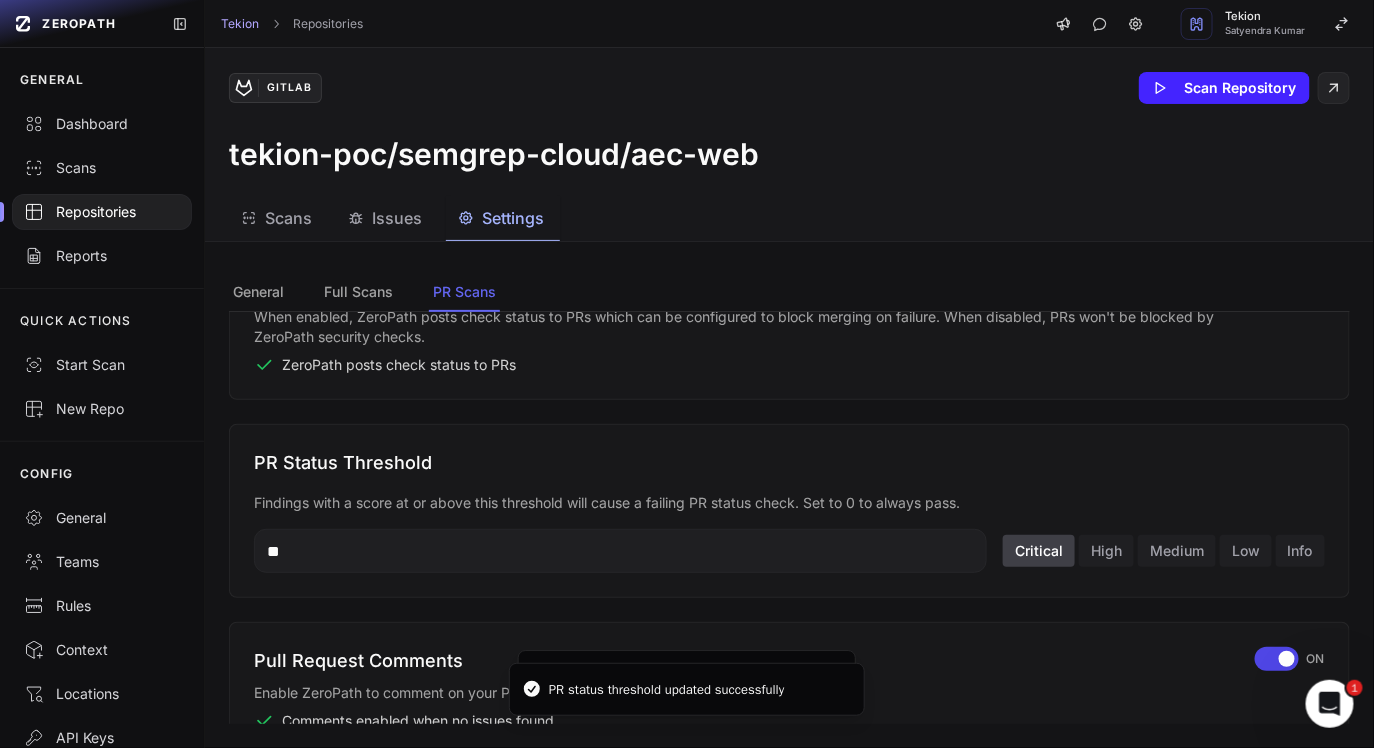 click on "PR Status Threshold   Findings with a score at or above this threshold will cause a failing PR status check. Set to 0 to always pass.   **     Critical   High   Medium   Low   Info" at bounding box center [789, 511] 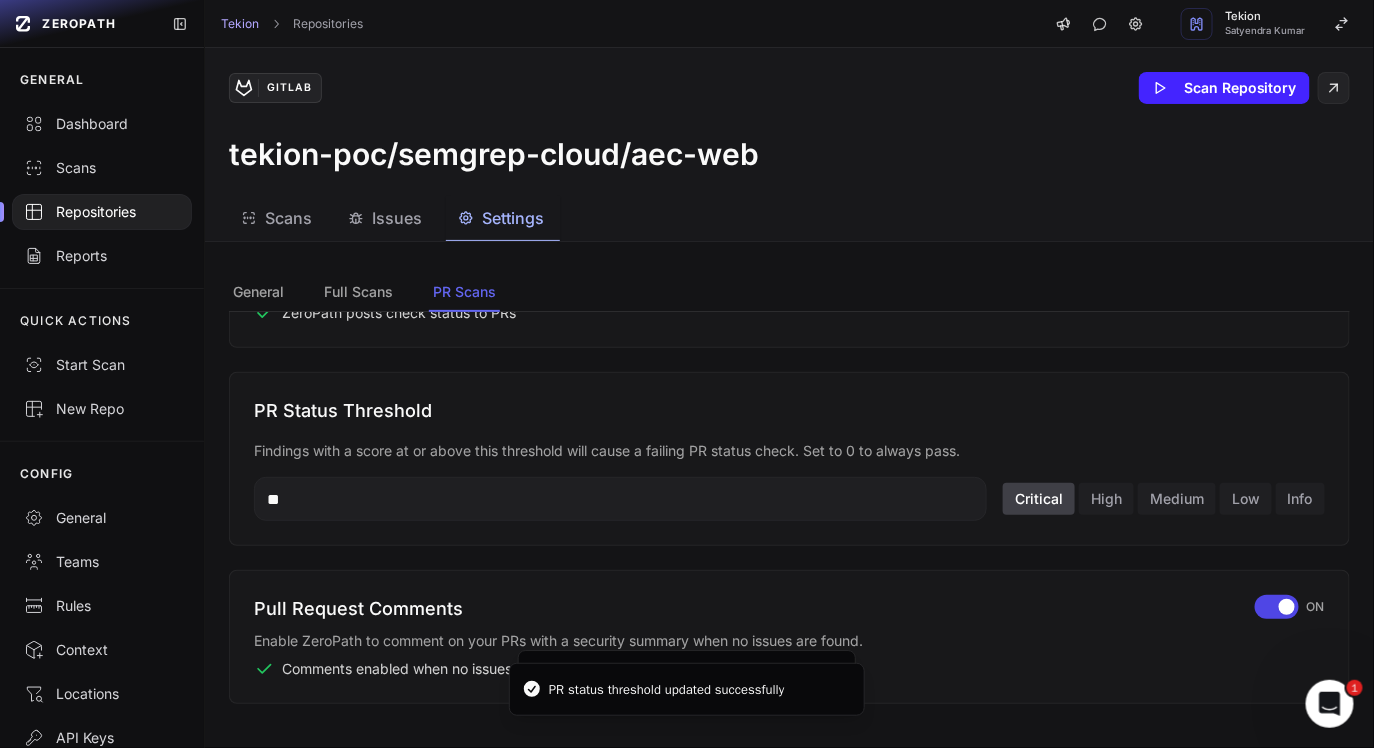scroll, scrollTop: 425, scrollLeft: 0, axis: vertical 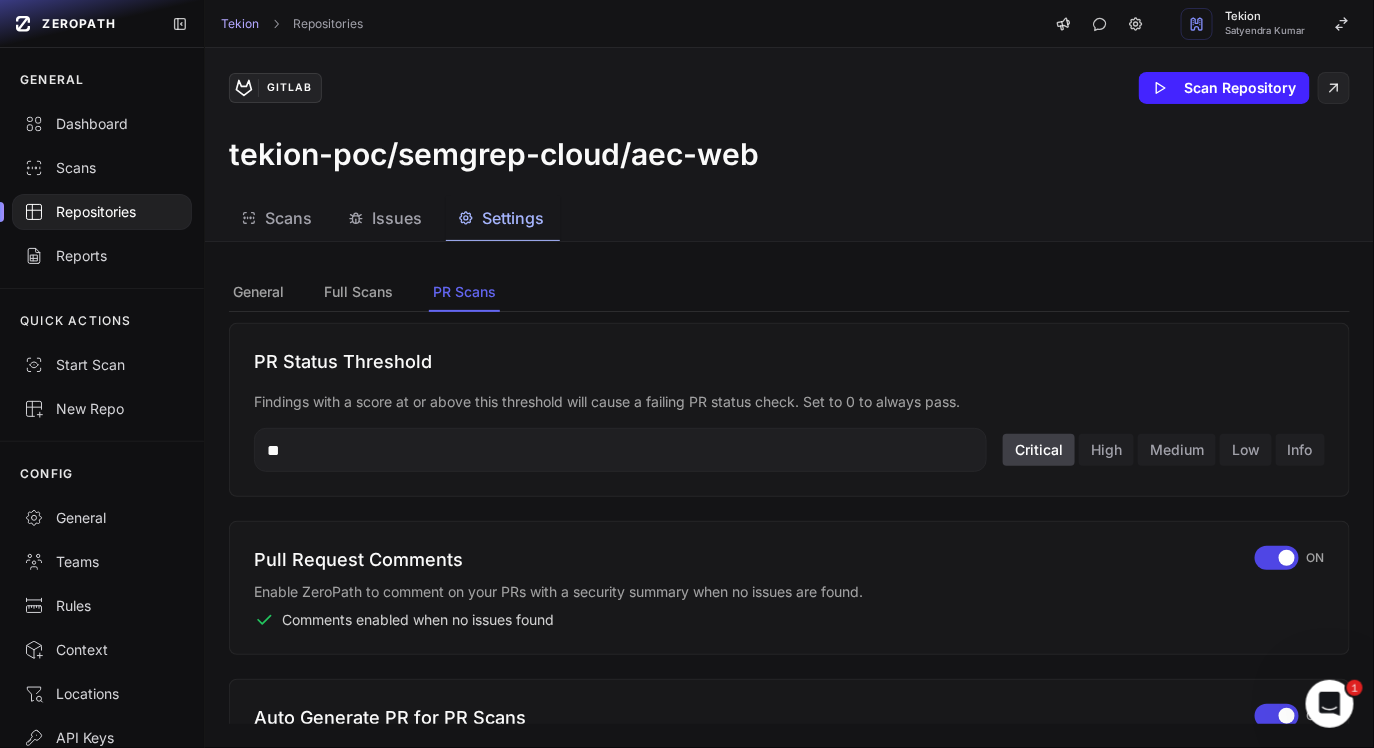 click on "PR Status Threshold" at bounding box center (789, 362) 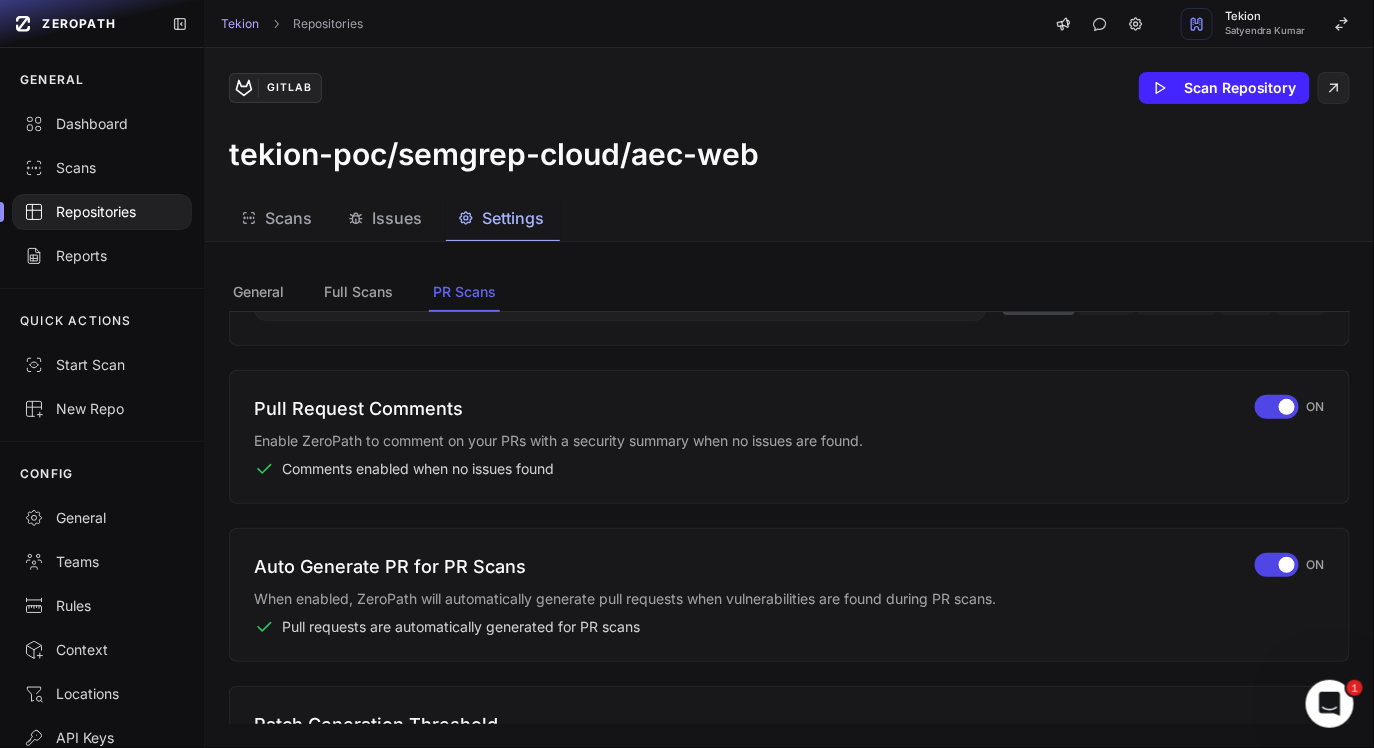 scroll, scrollTop: 582, scrollLeft: 0, axis: vertical 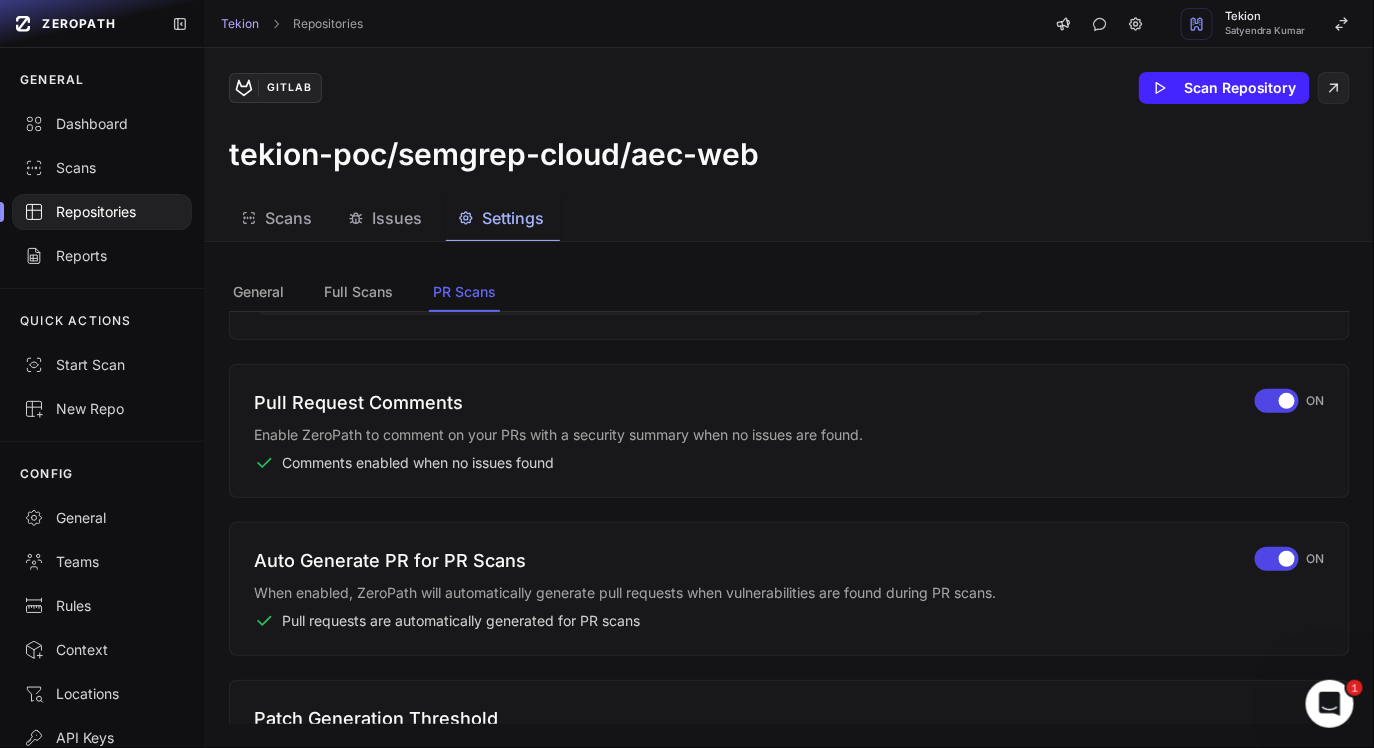 click on "Enable ZeroPath to comment on your PRs with a security summary when no issues are found." at bounding box center (742, 435) 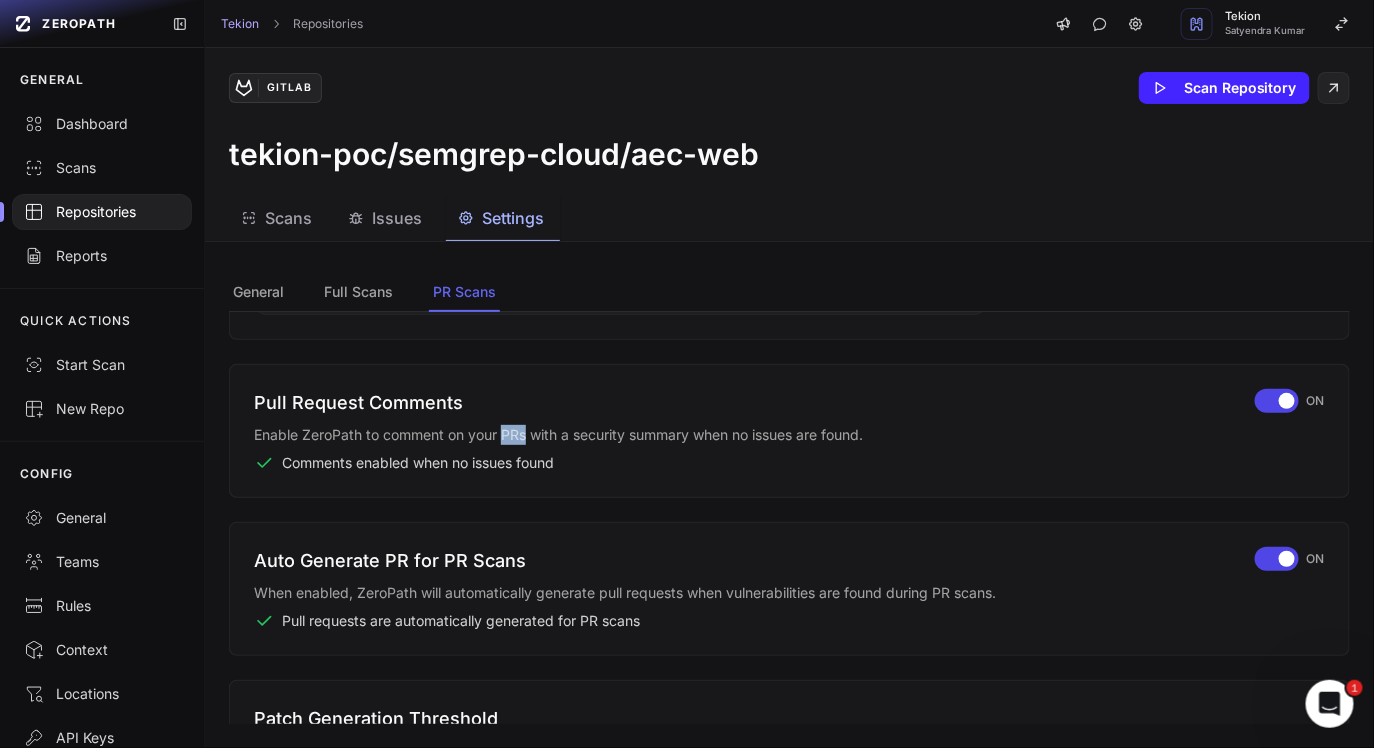 click on "Enable ZeroPath to comment on your PRs with a security summary when no issues are found." at bounding box center [742, 435] 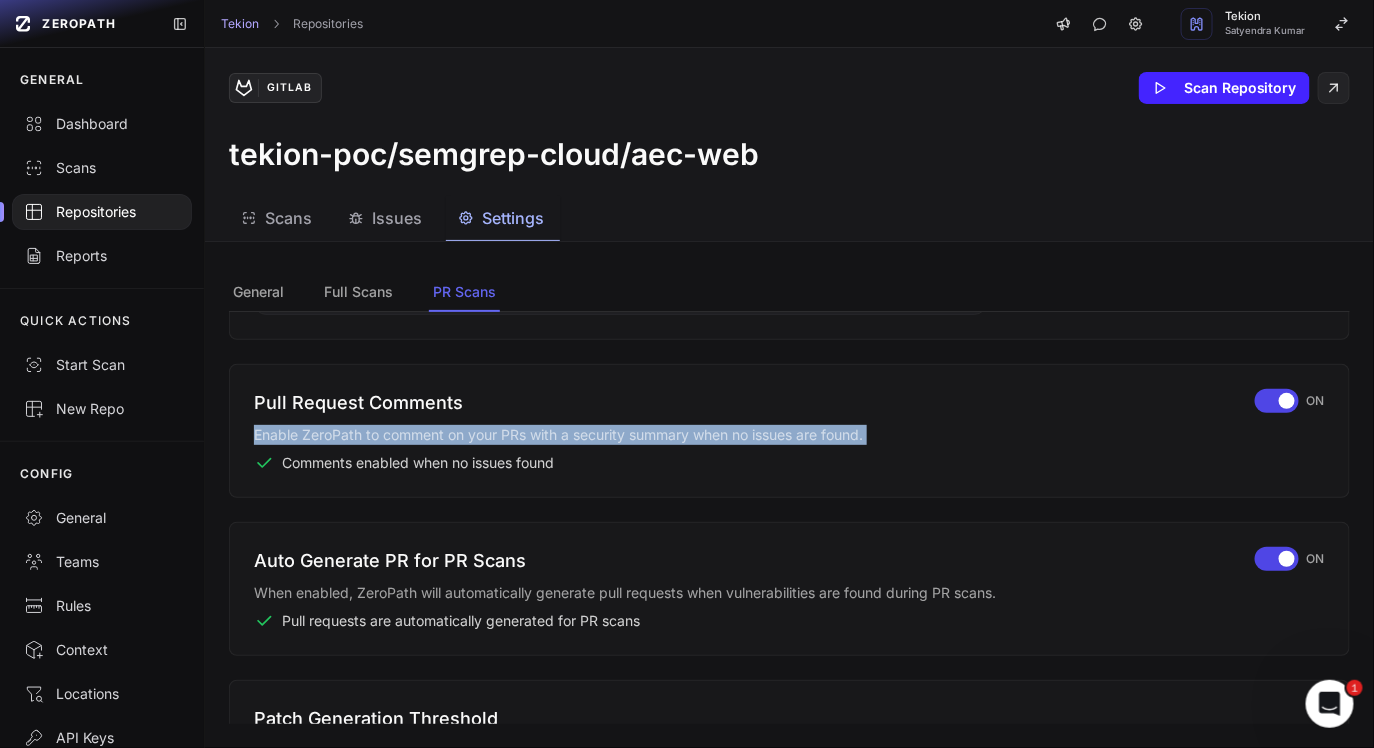 click on "Enable ZeroPath to comment on your PRs with a security summary when no issues are found." at bounding box center (742, 435) 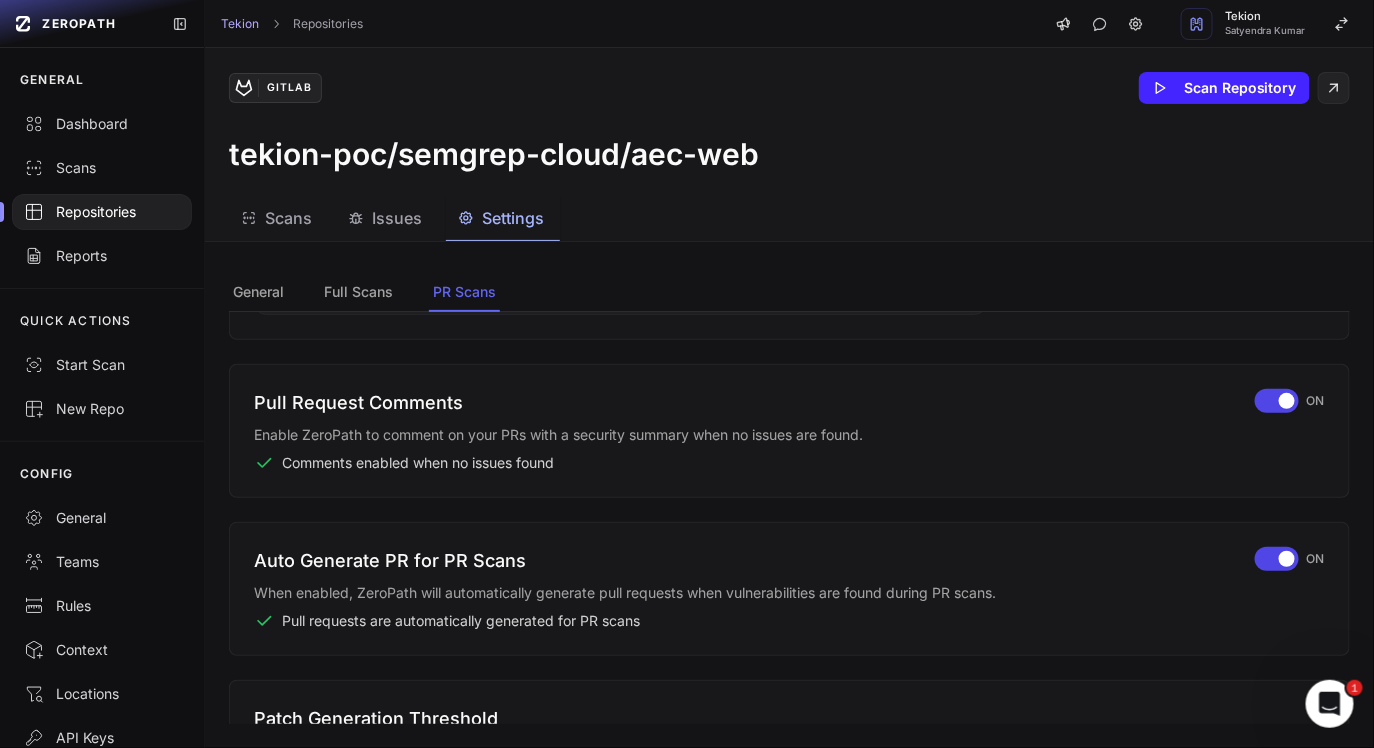 click on "Enable ZeroPath to comment on your PRs with a security summary when no issues are found." at bounding box center (742, 435) 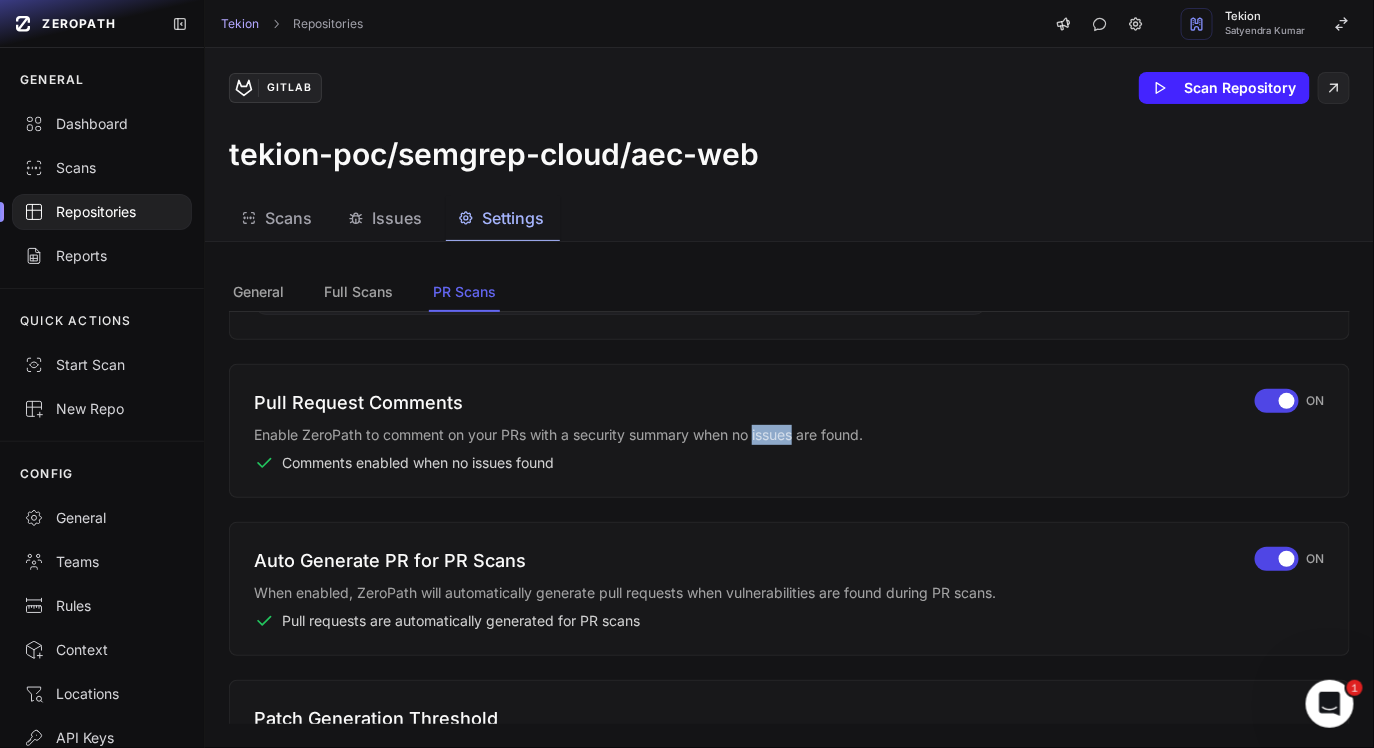 click on "Enable ZeroPath to comment on your PRs with a security summary when no issues are found." at bounding box center (742, 435) 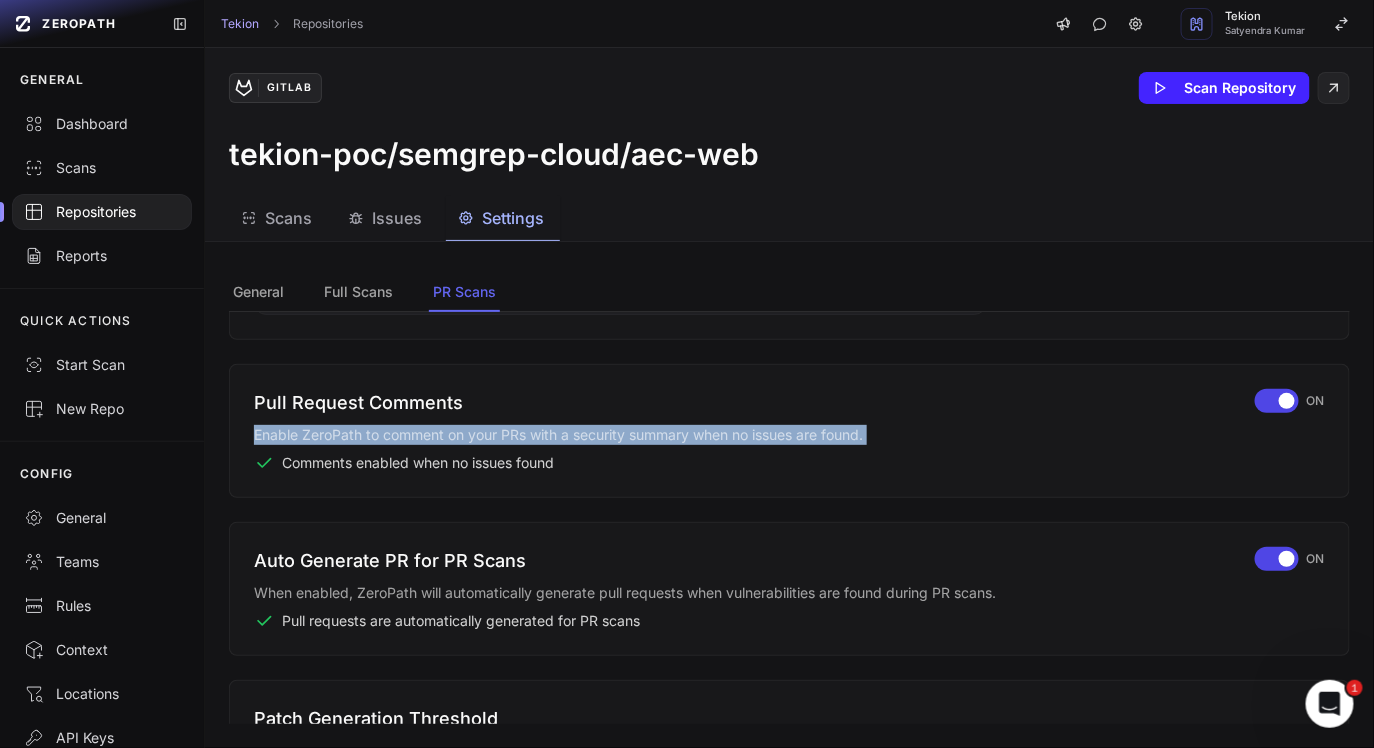 click on "Comments enabled when no issues found" at bounding box center [742, 463] 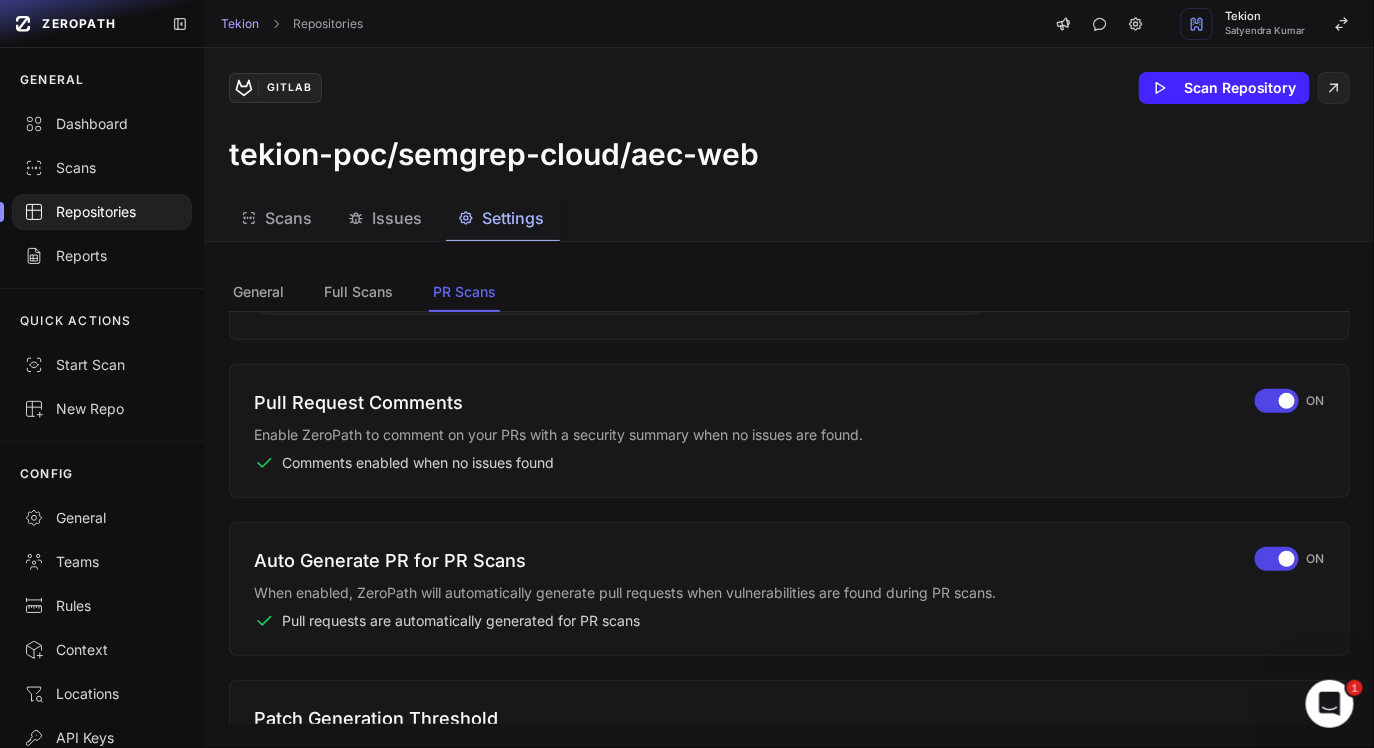 click on "Enable ZeroPath to comment on your PRs with a security summary when no issues are found." at bounding box center [742, 435] 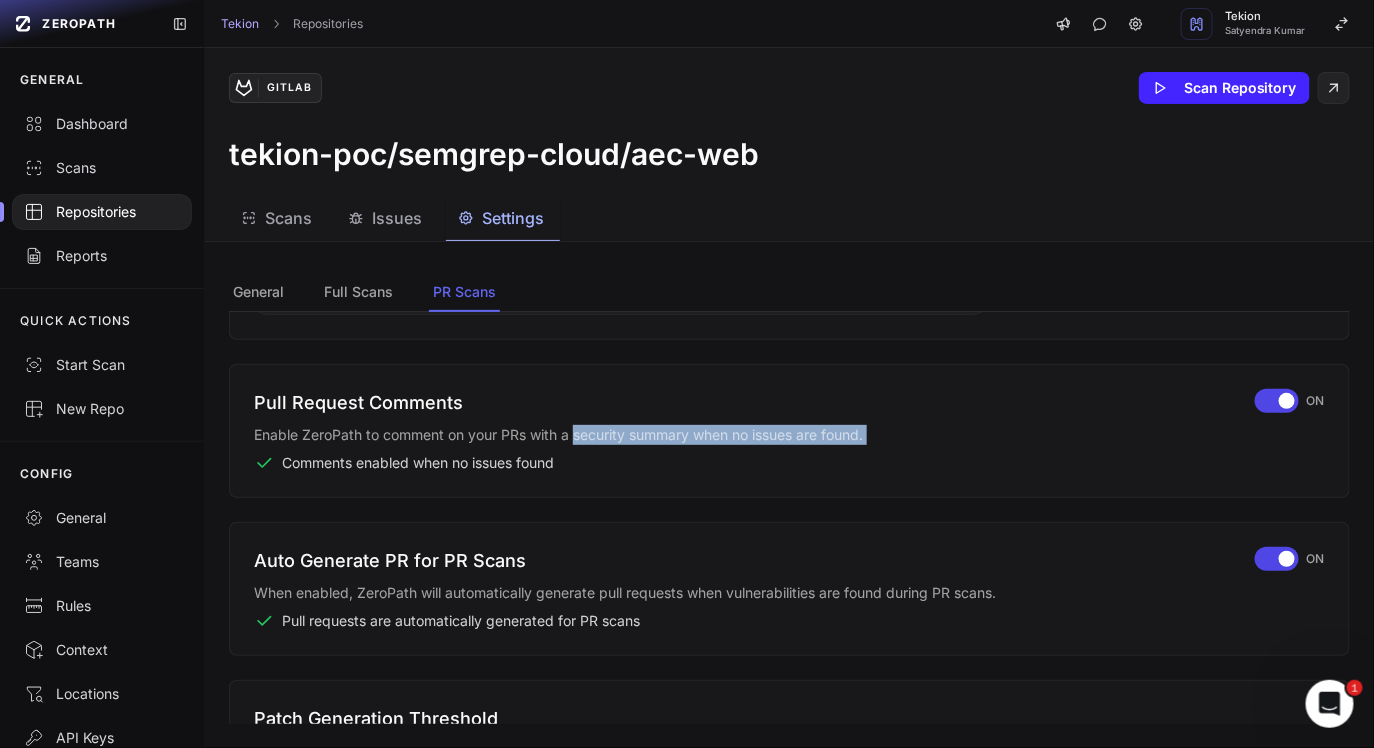drag, startPoint x: 896, startPoint y: 424, endPoint x: 591, endPoint y: 424, distance: 305 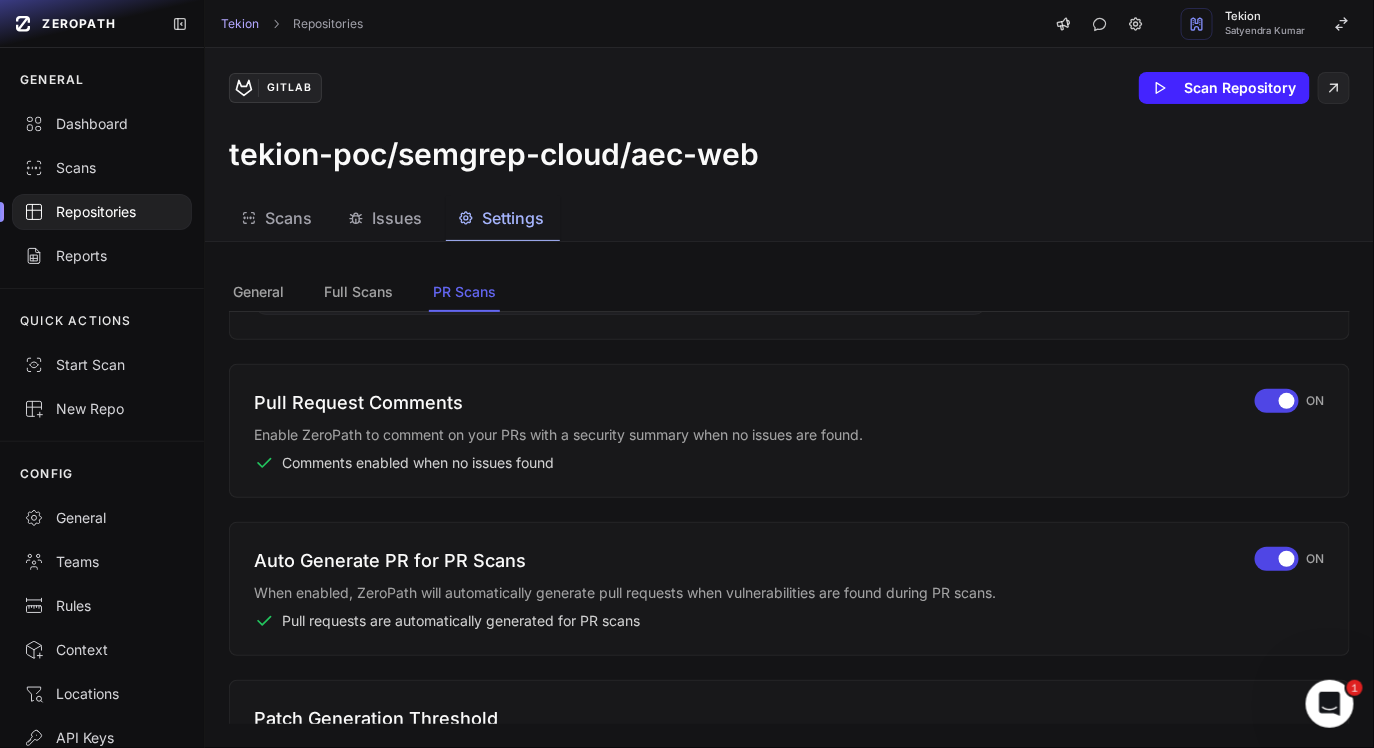 click on "Enable ZeroPath to comment on your PRs with a security summary when no issues are found." at bounding box center [742, 435] 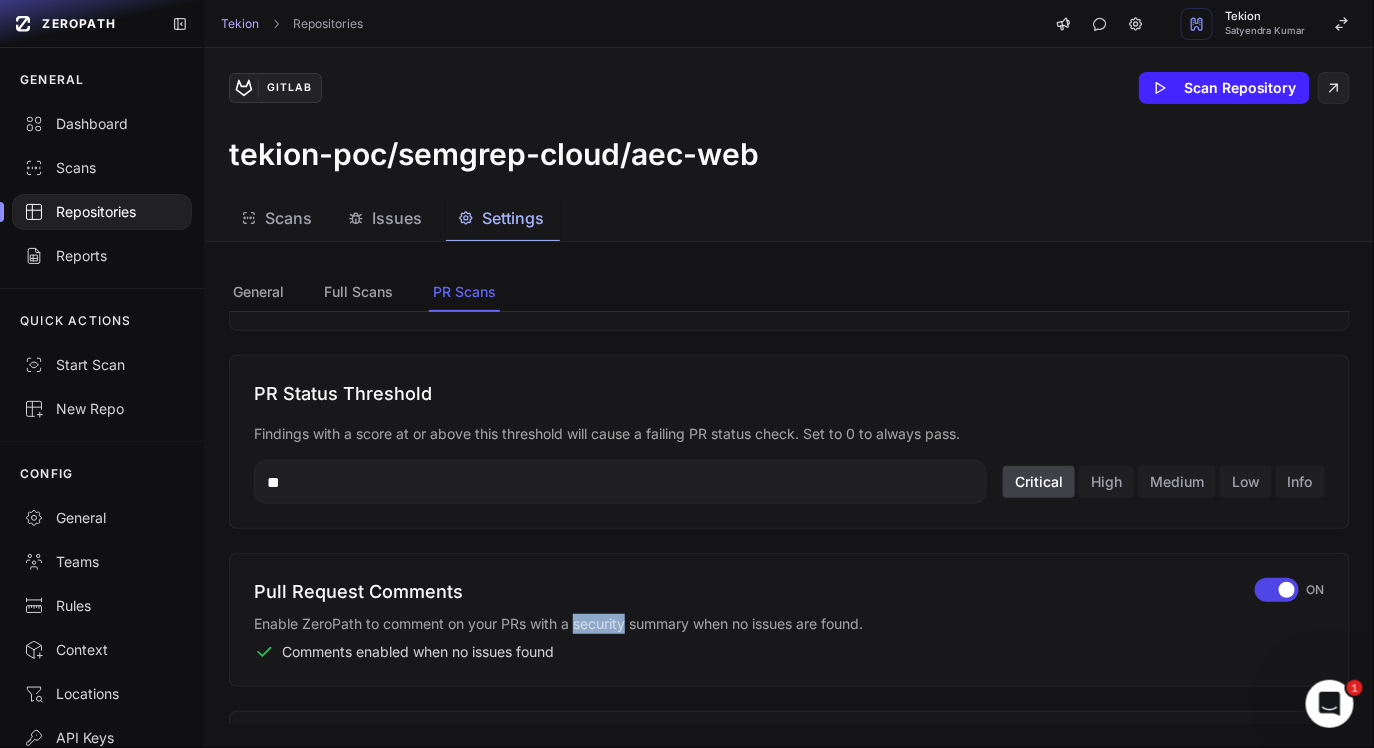 scroll, scrollTop: 413, scrollLeft: 0, axis: vertical 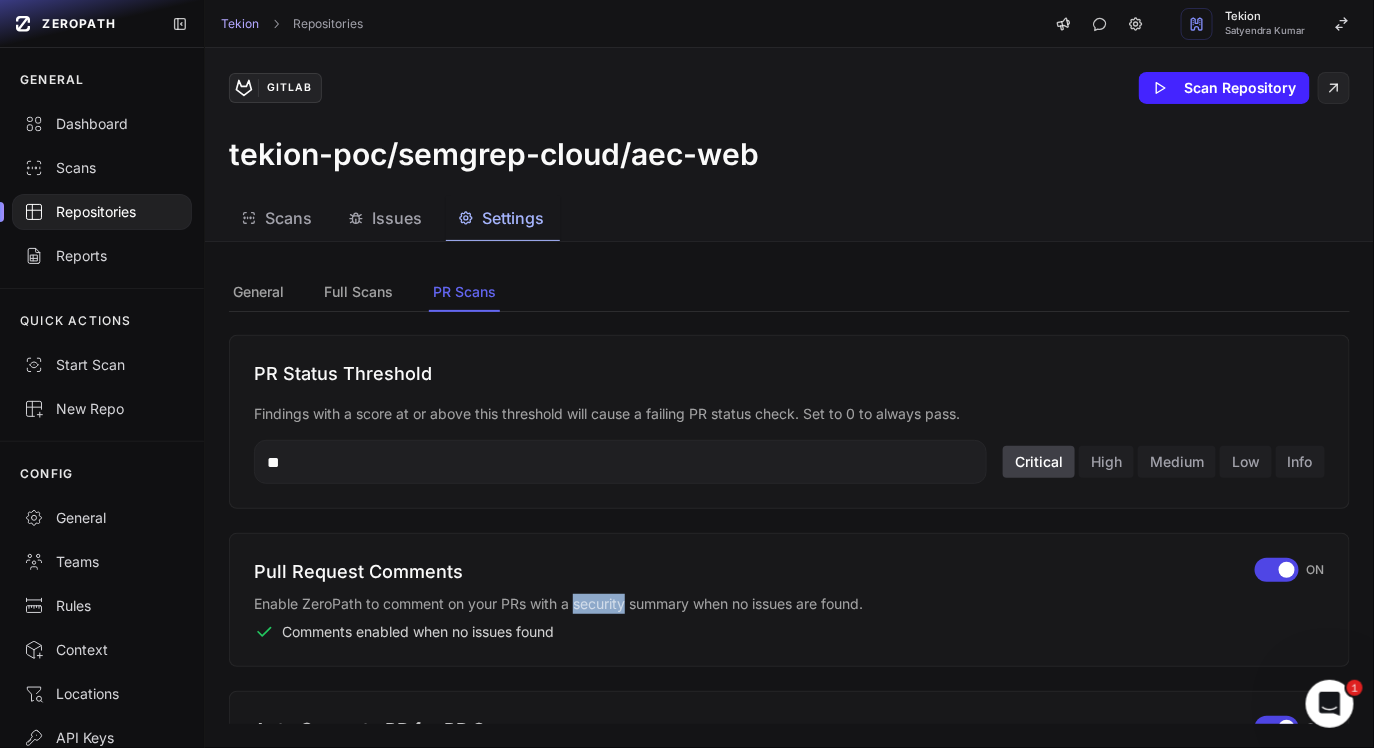 click on "PR Status Threshold" at bounding box center (789, 374) 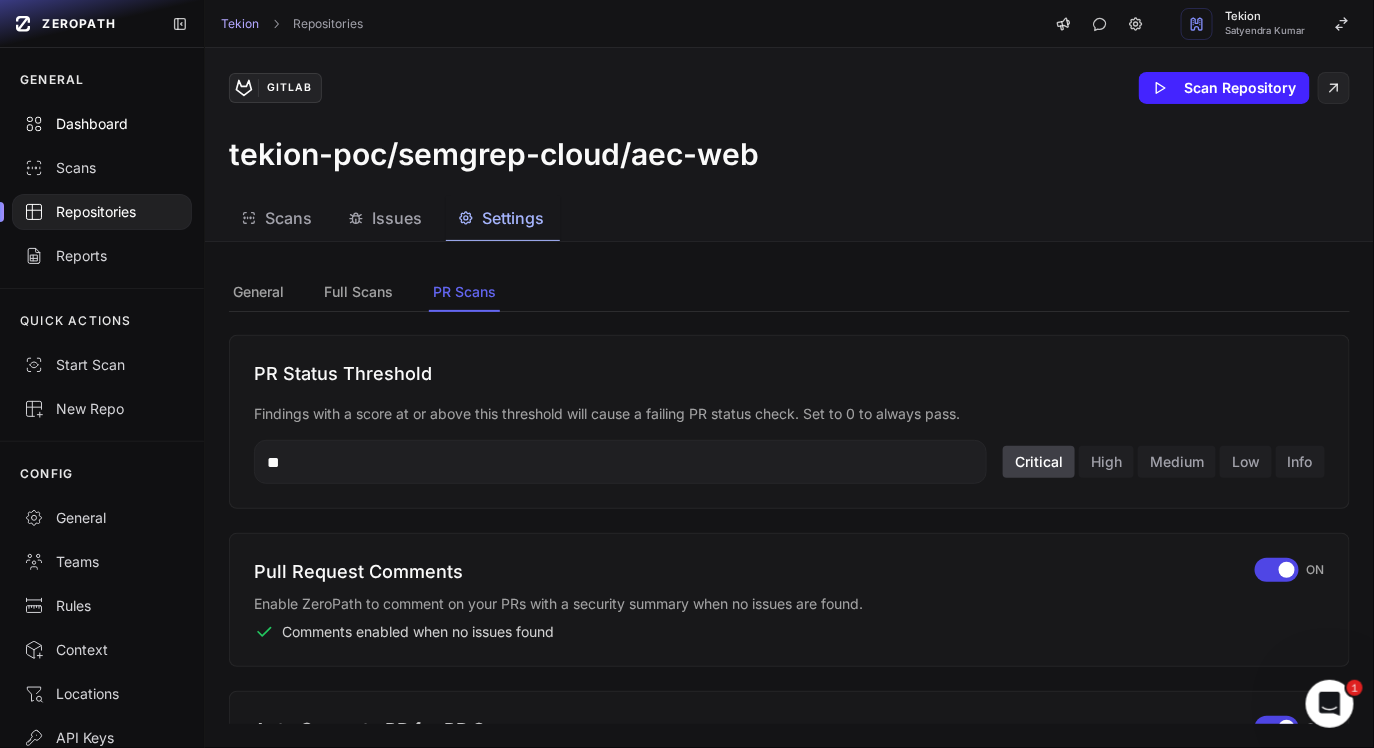 click on "Dashboard" at bounding box center (102, 124) 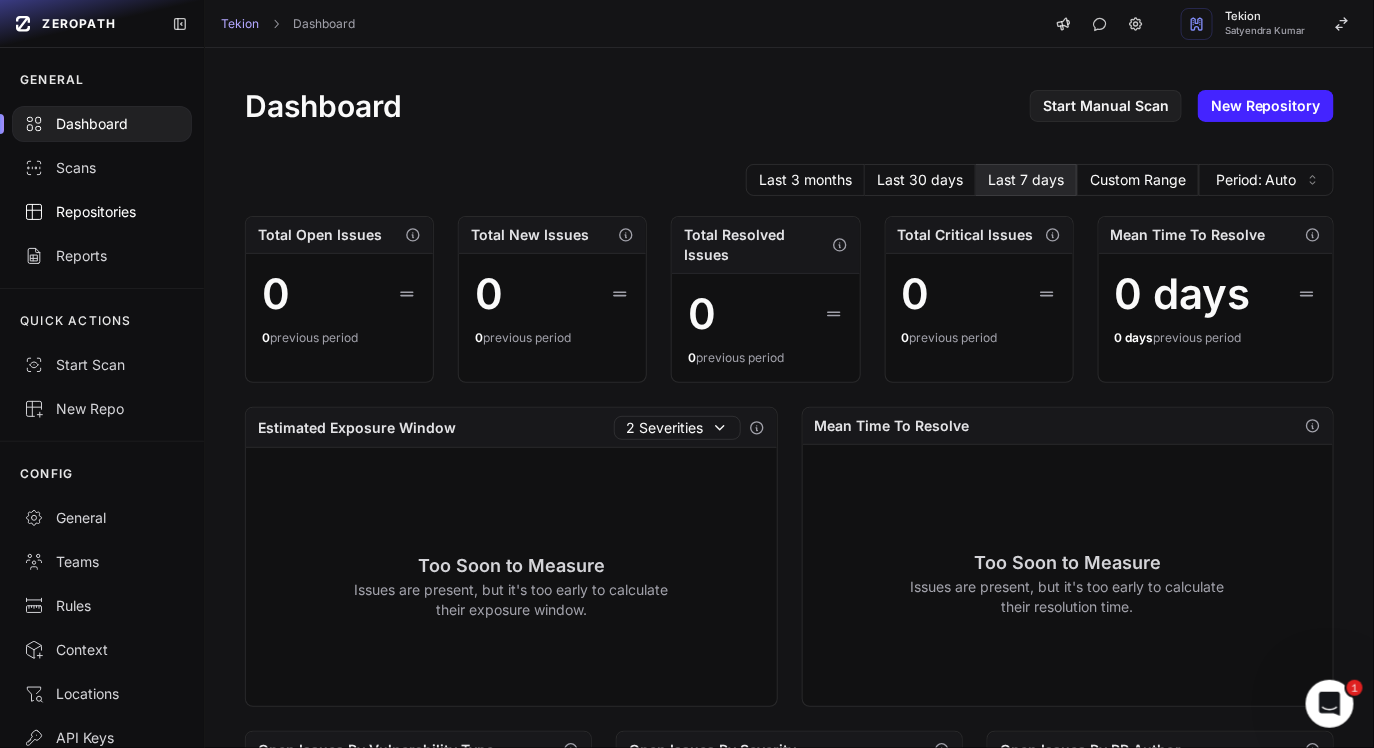 click on "Repositories" at bounding box center (102, 212) 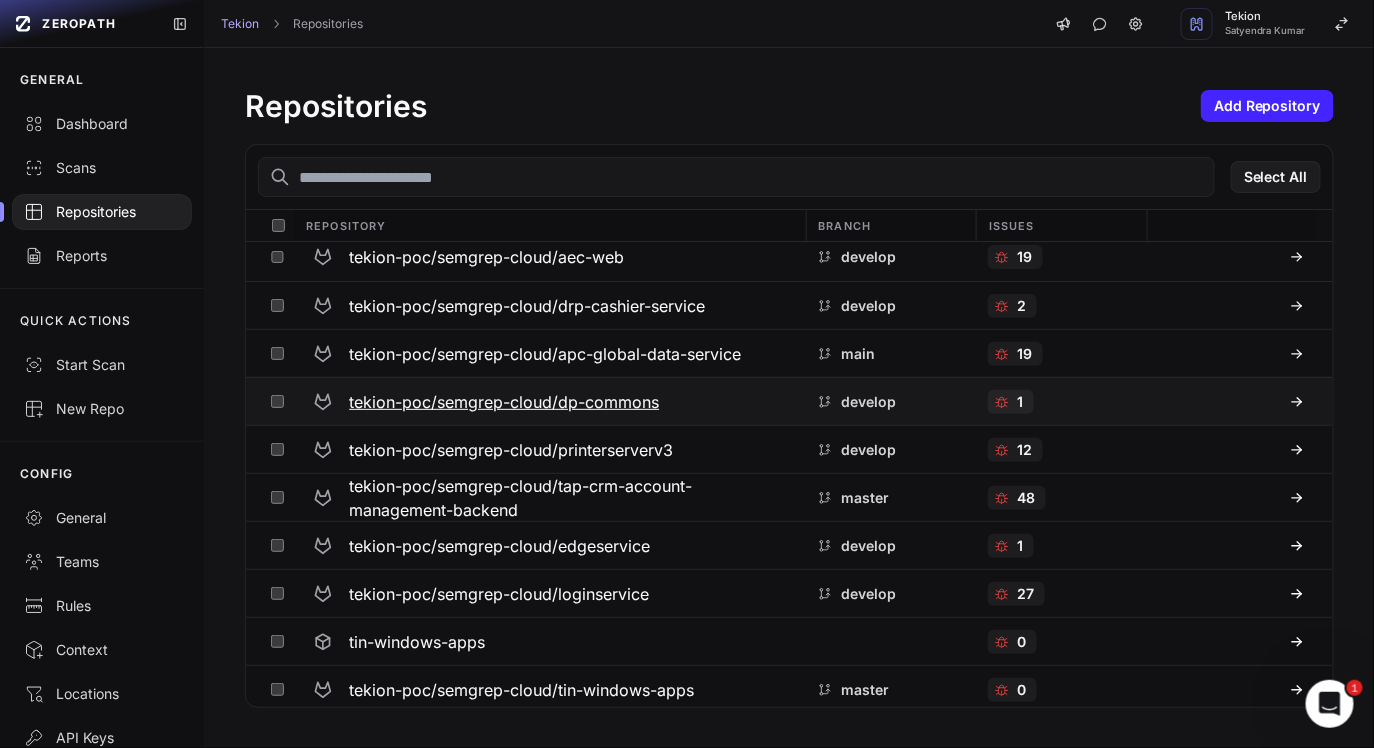 scroll, scrollTop: 0, scrollLeft: 0, axis: both 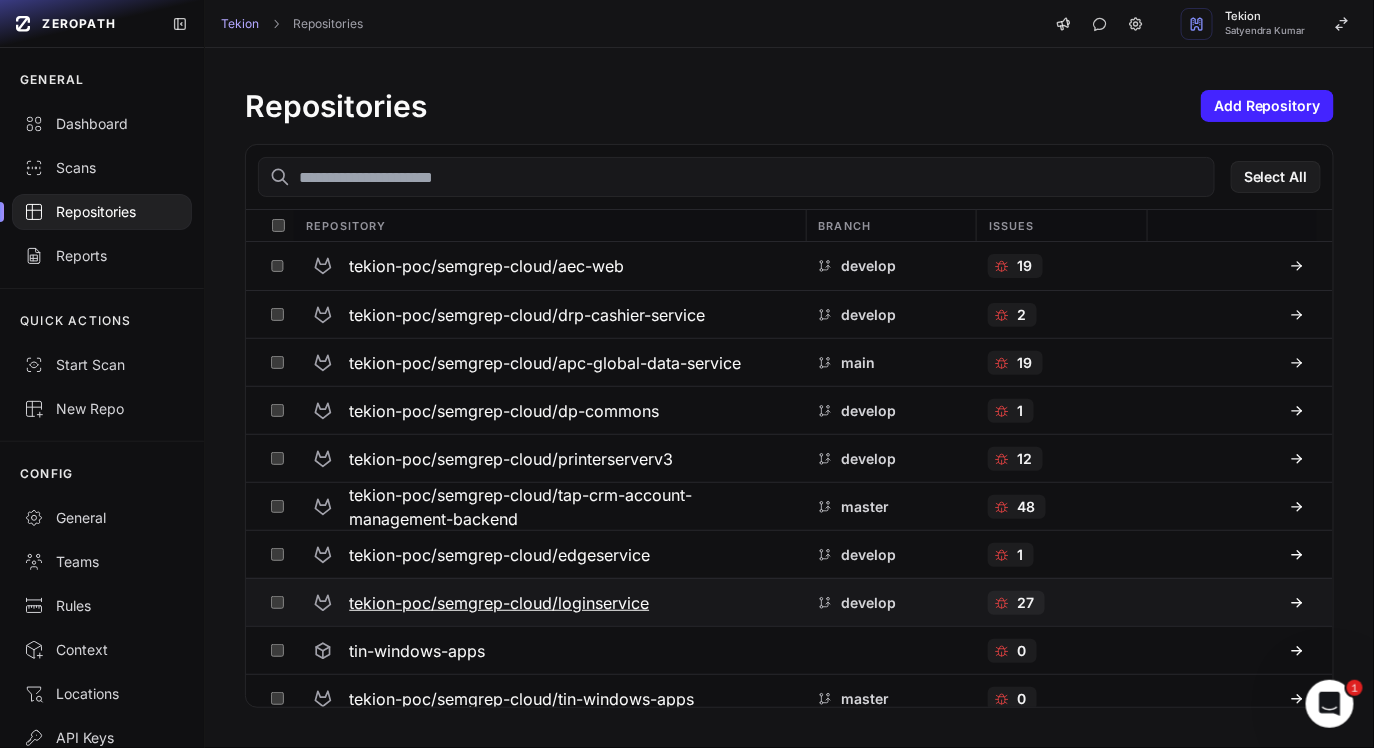 click on "tekion-poc/semgrep-cloud/loginservice" at bounding box center (549, 603) 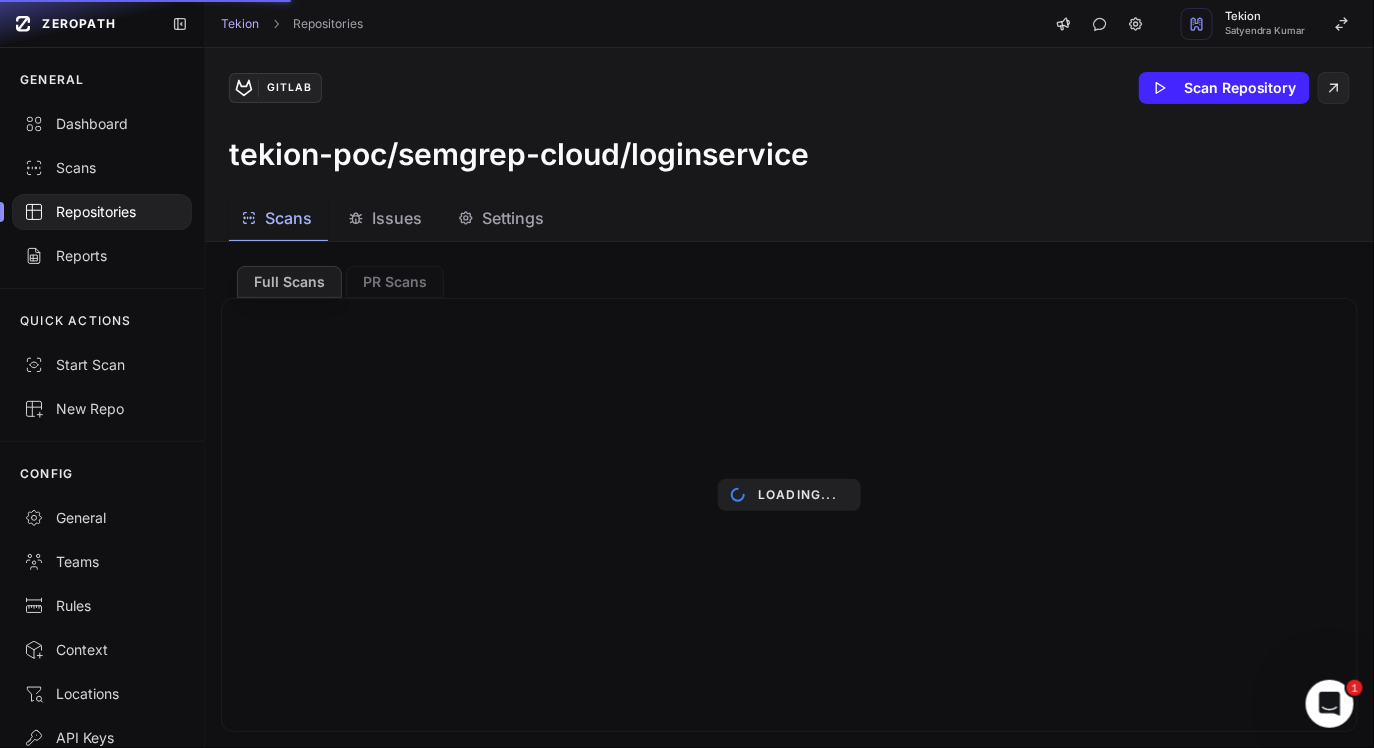 click on "Settings" at bounding box center [513, 218] 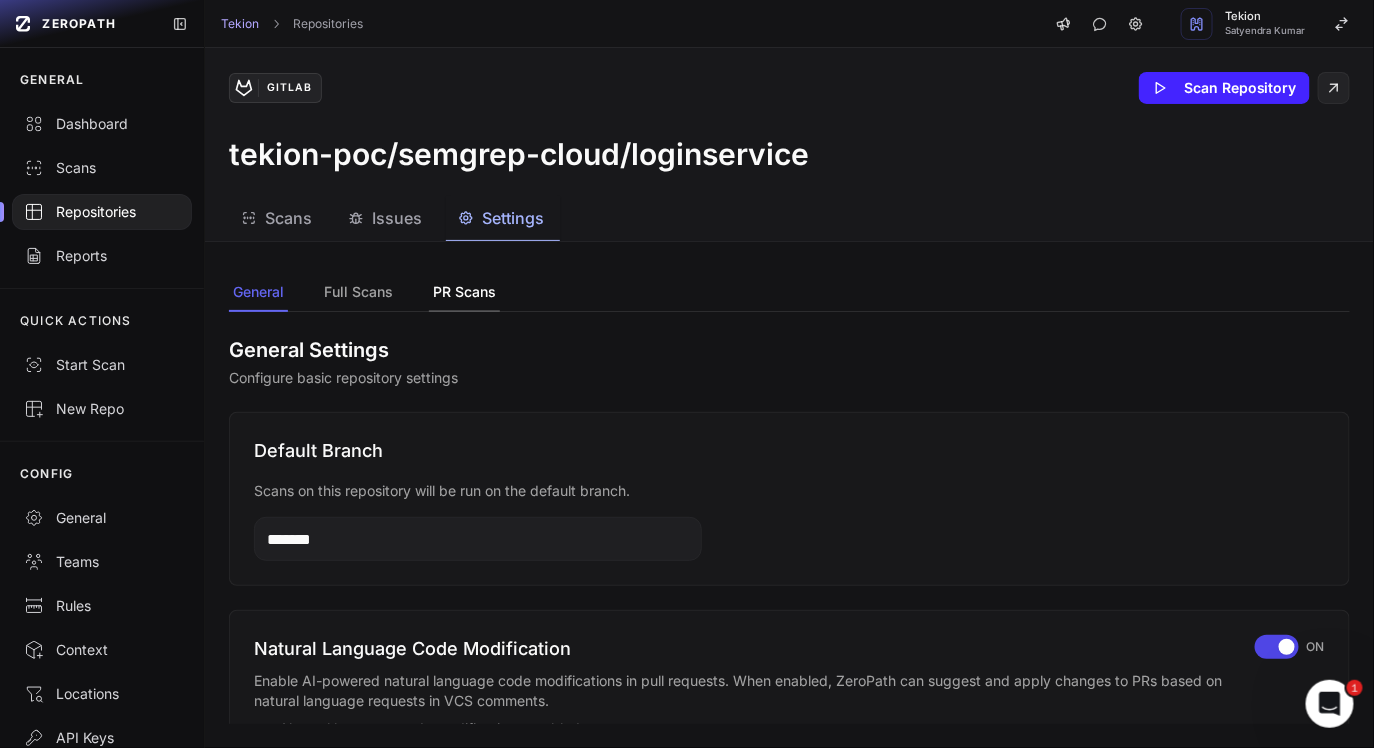 click on "PR Scans" 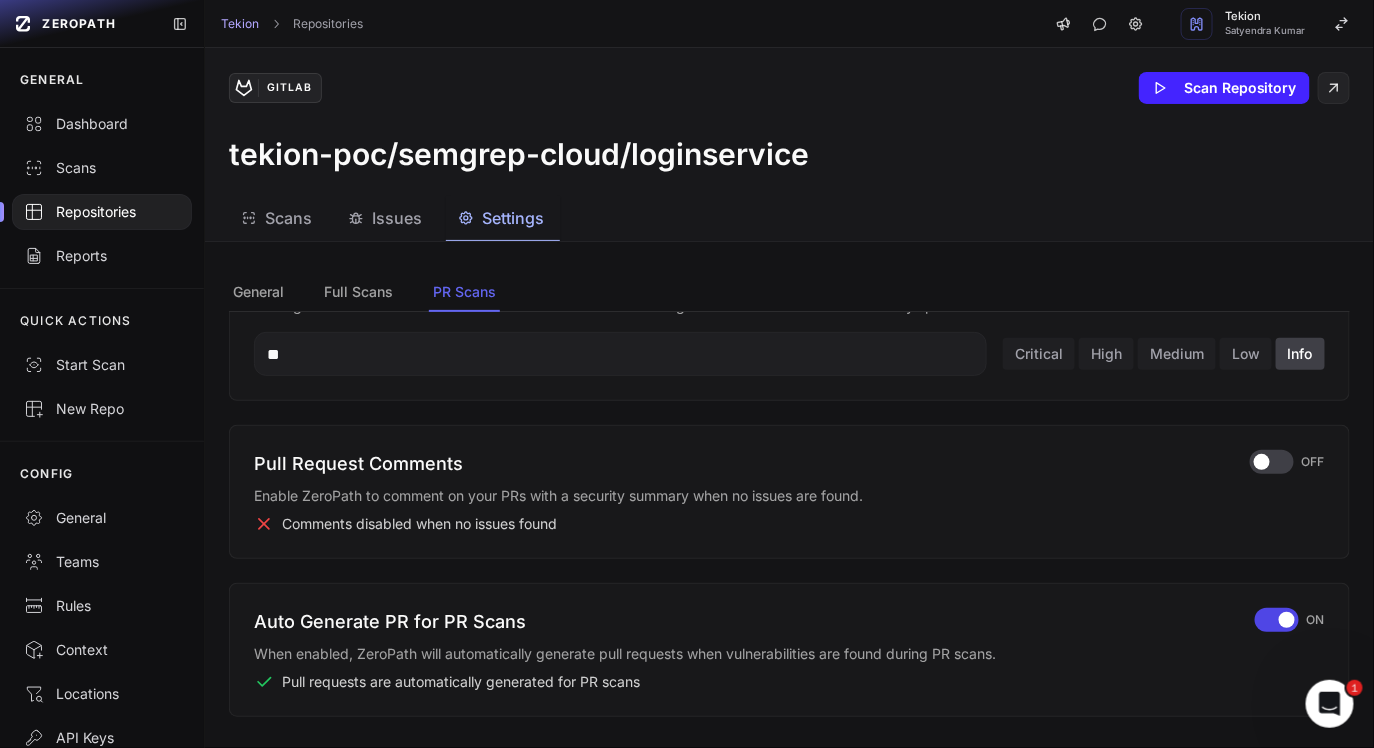 scroll, scrollTop: 523, scrollLeft: 0, axis: vertical 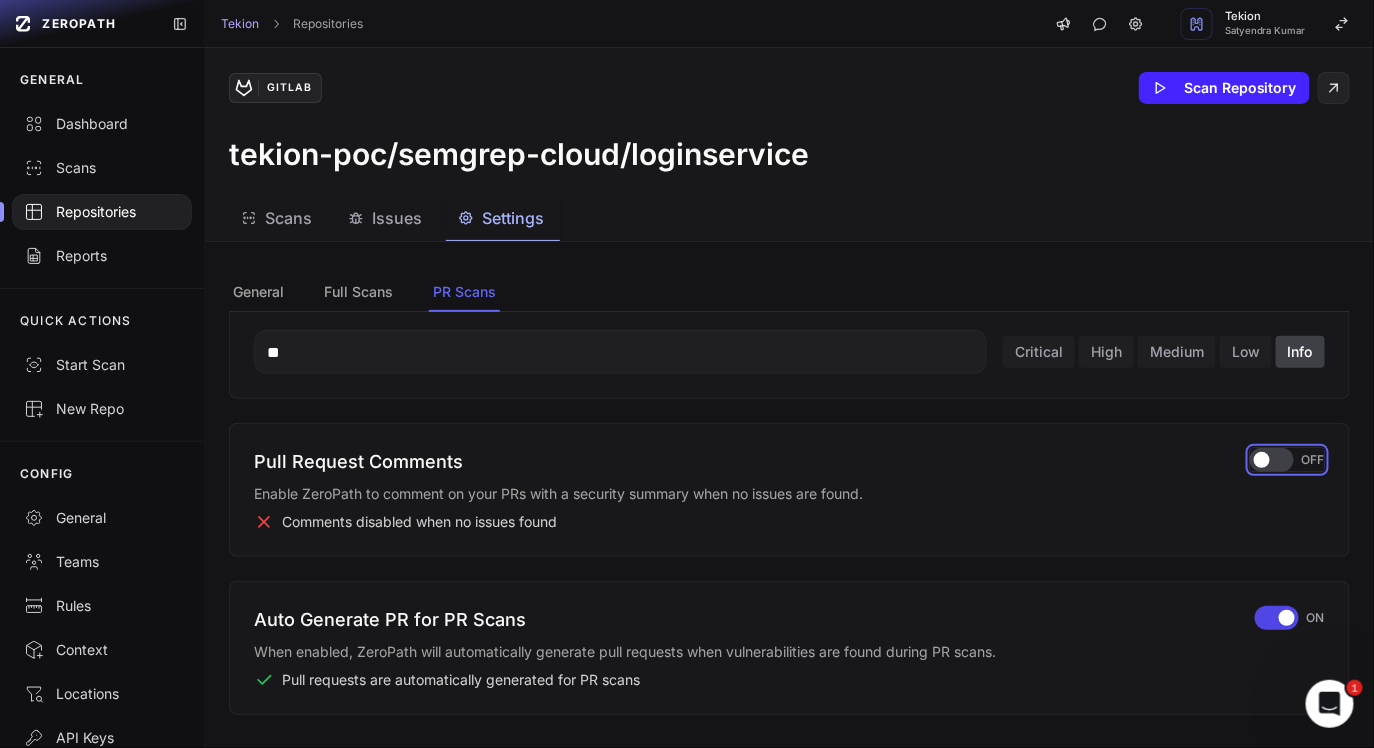 click at bounding box center [1272, 460] 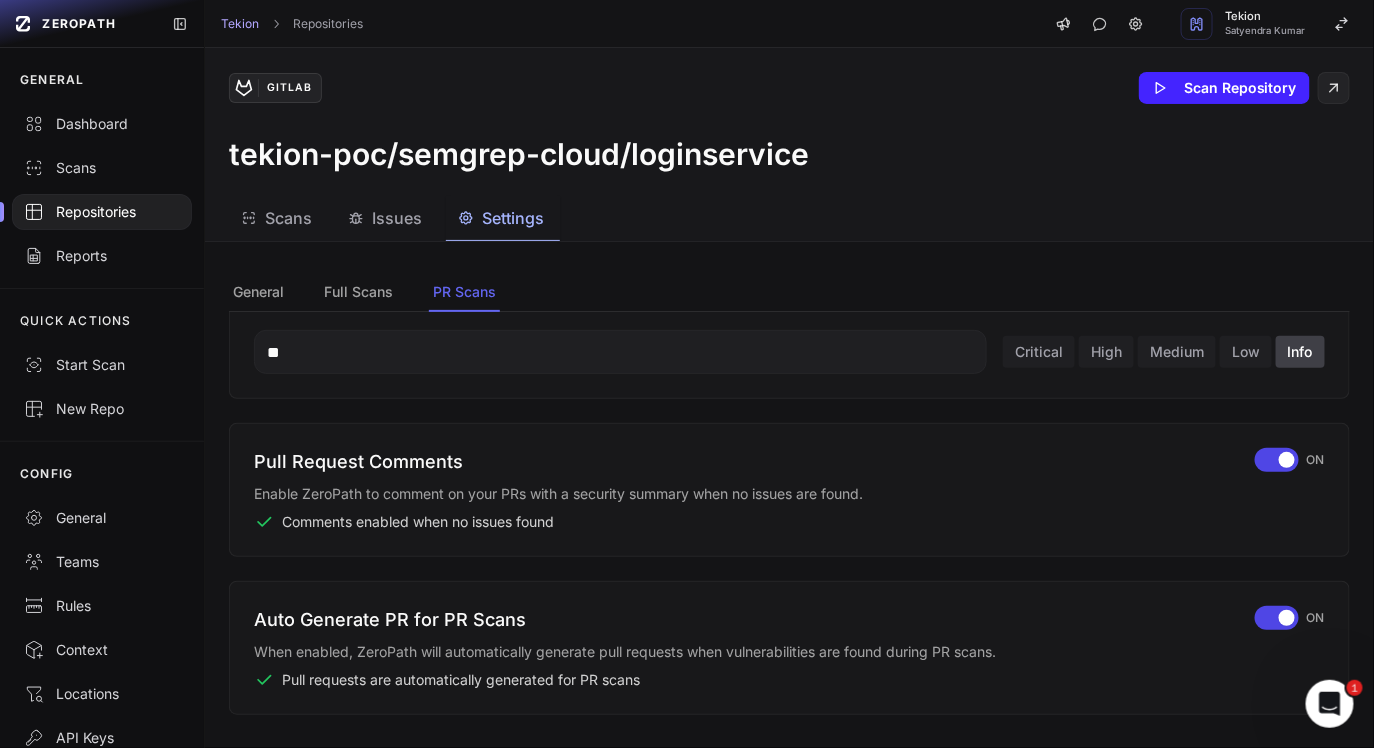 scroll, scrollTop: 448, scrollLeft: 0, axis: vertical 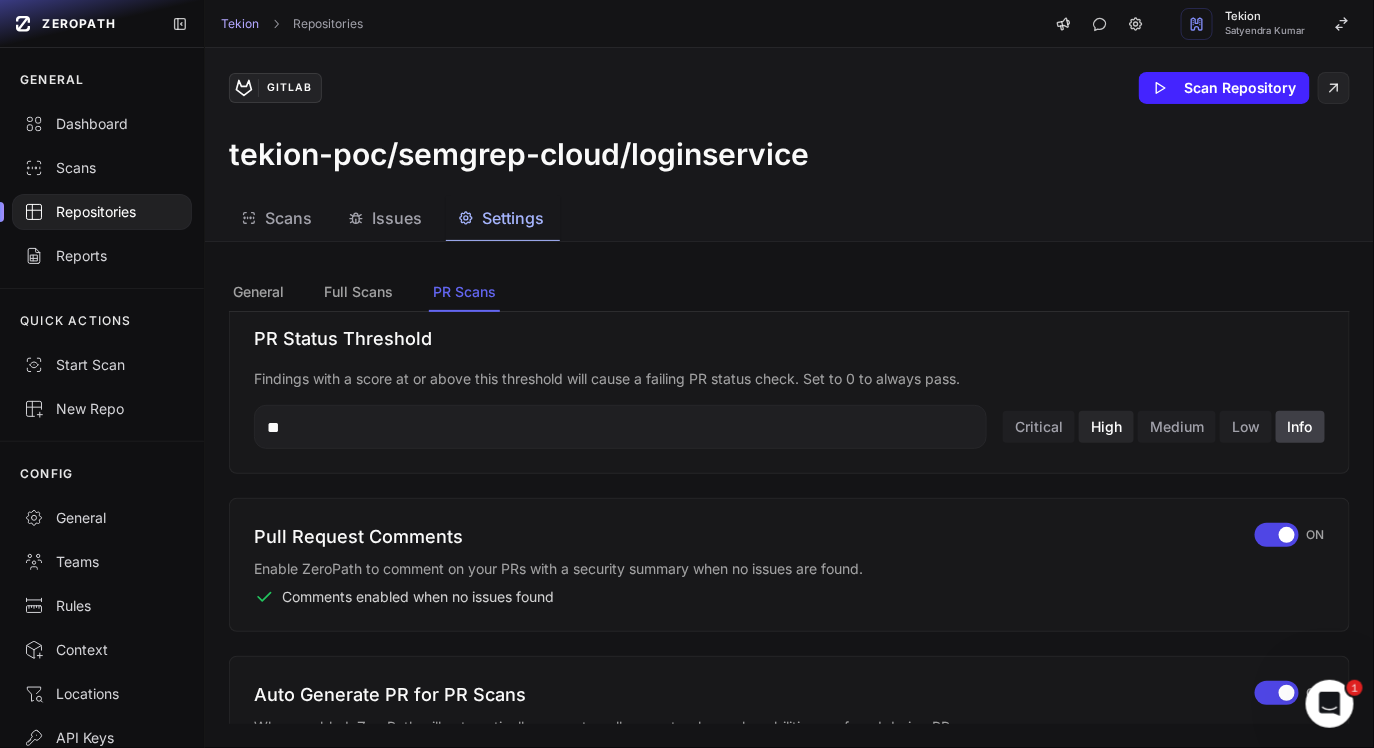 click on "High" at bounding box center [1106, 427] 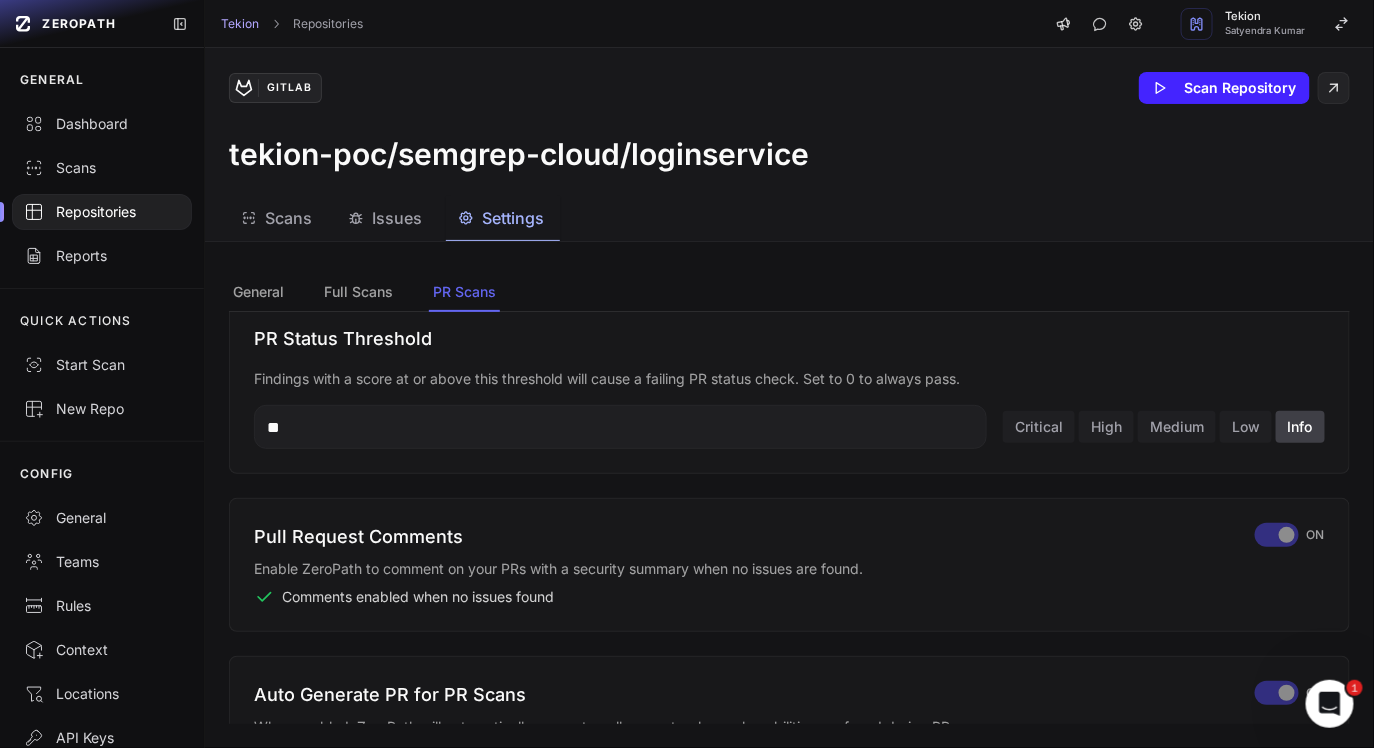 type on "**" 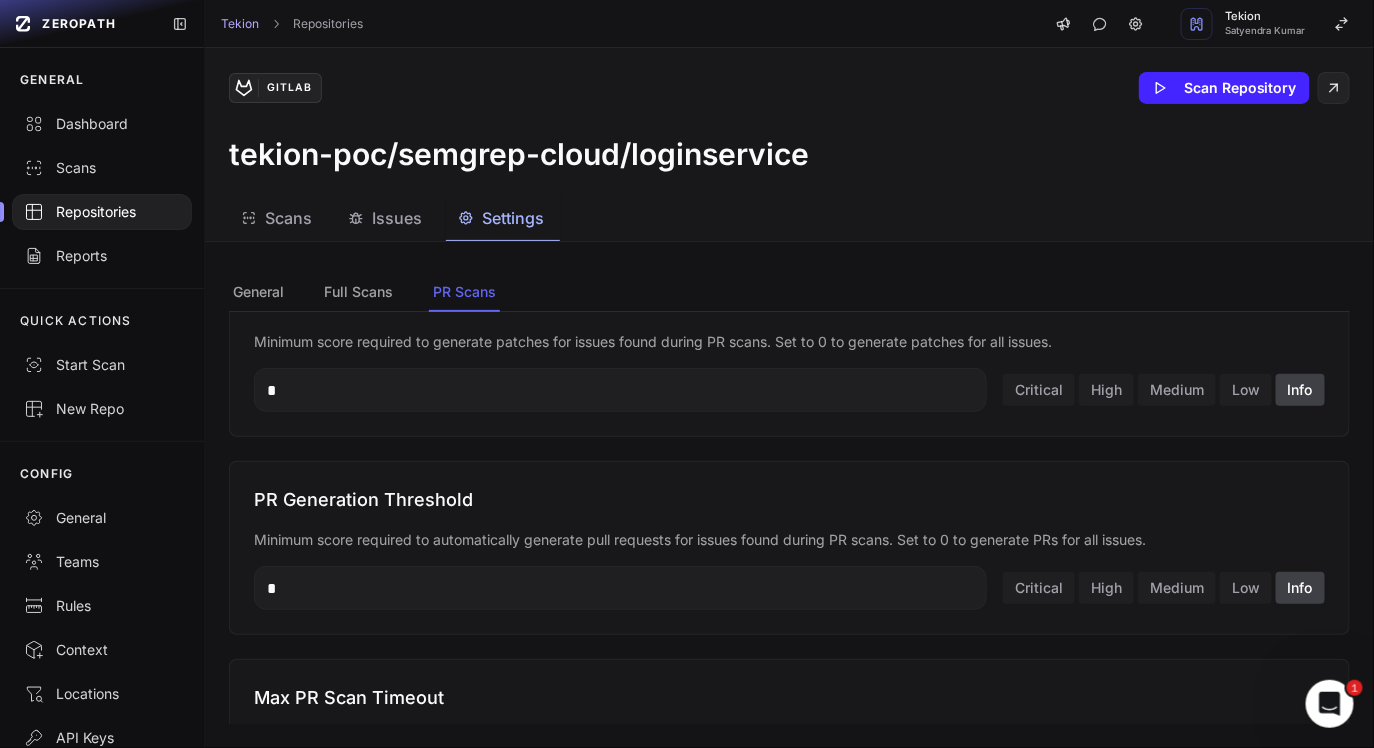 scroll, scrollTop: 1032, scrollLeft: 0, axis: vertical 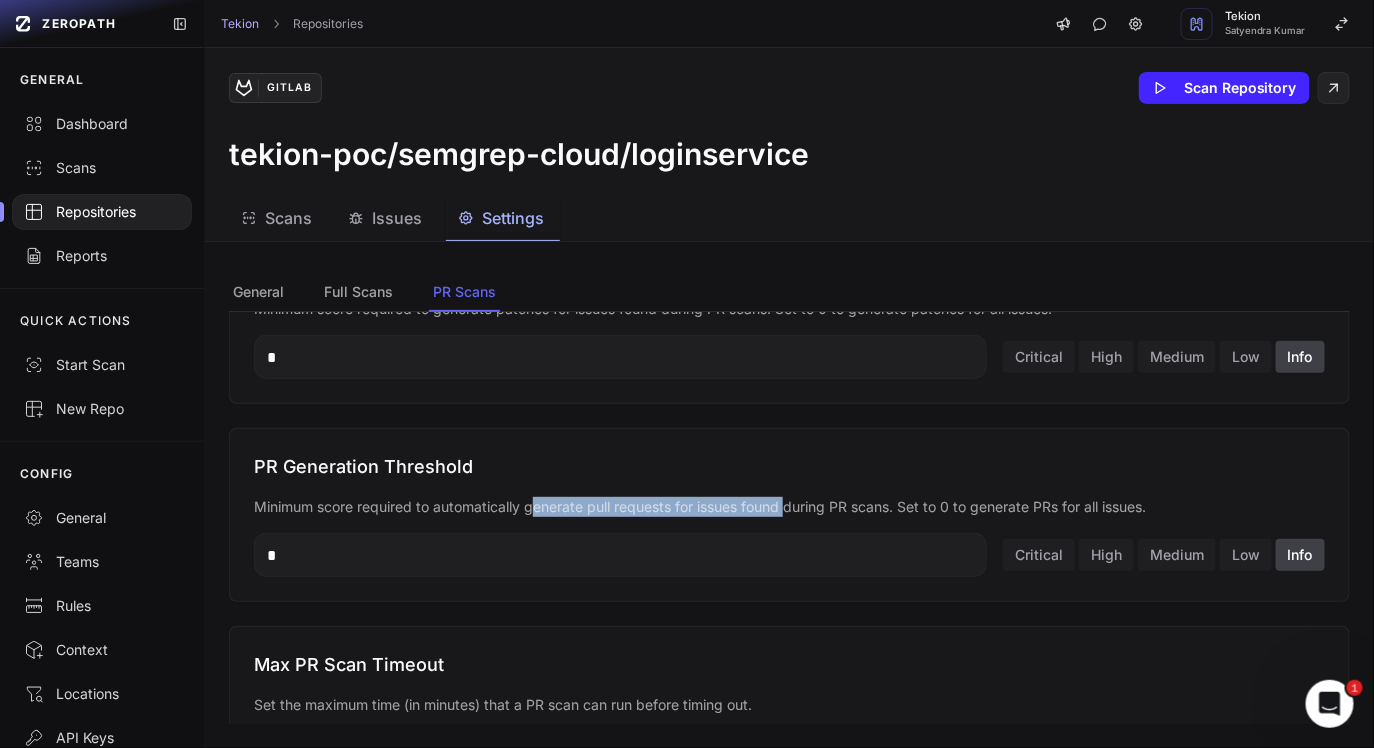 drag, startPoint x: 537, startPoint y: 505, endPoint x: 803, endPoint y: 505, distance: 266 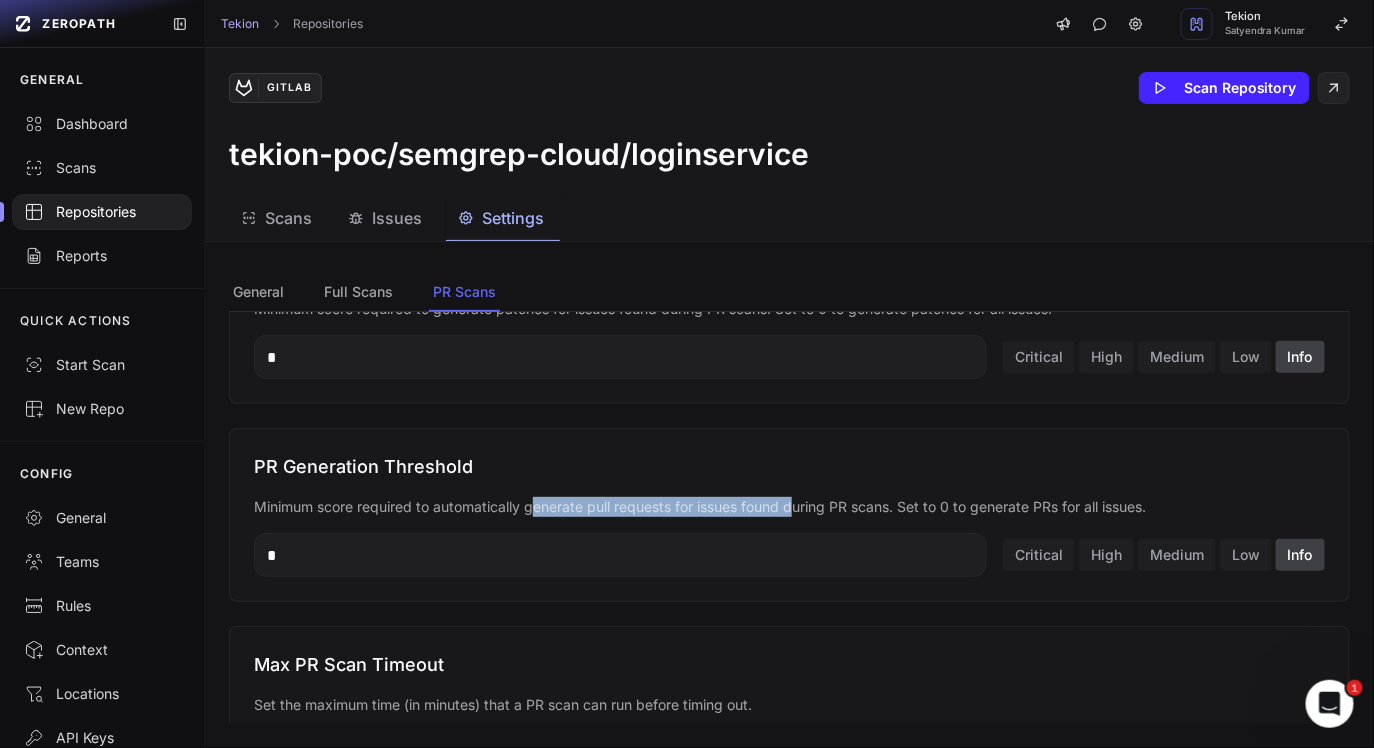 click on "Minimum score required to automatically generate pull requests for issues found during PR scans. Set to 0 to generate PRs for all issues." at bounding box center (789, 507) 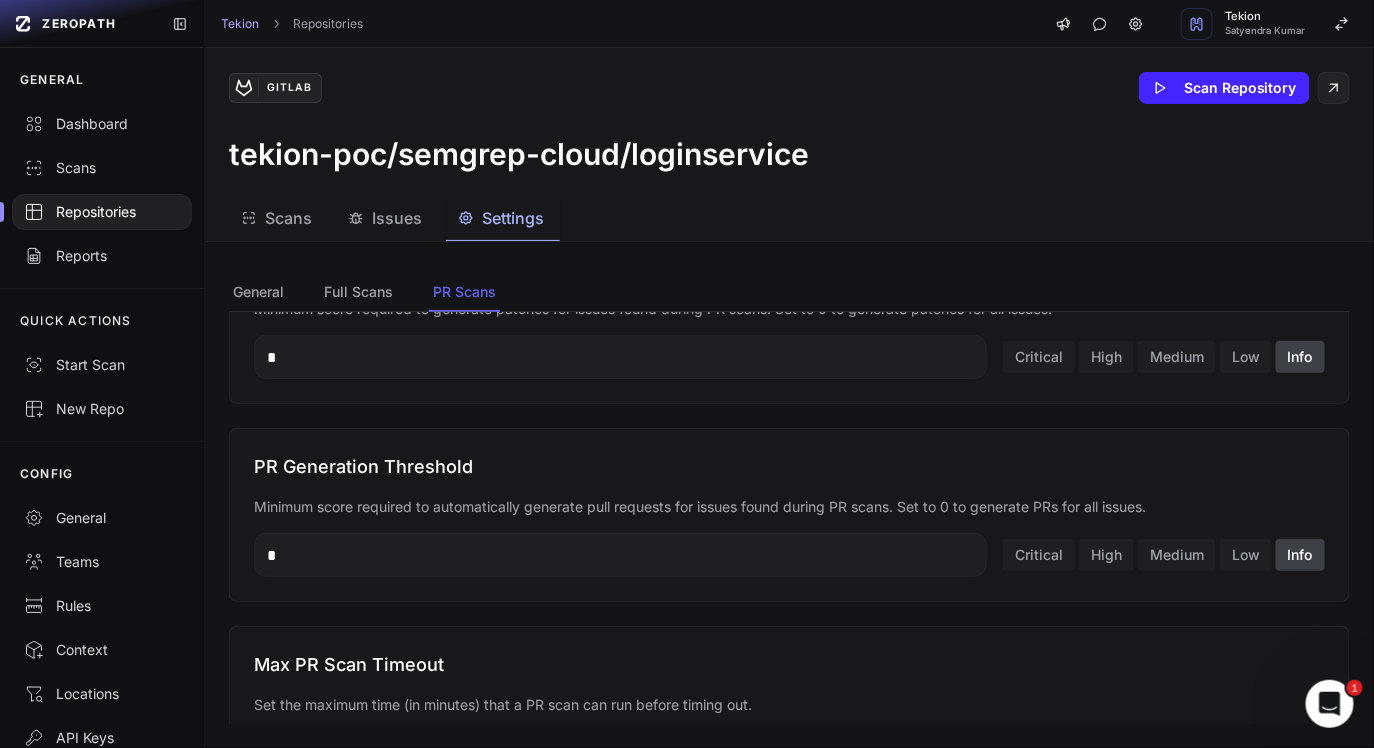 click on "Minimum score required to automatically generate pull requests for issues found during PR scans. Set to 0 to generate PRs for all issues." at bounding box center (789, 507) 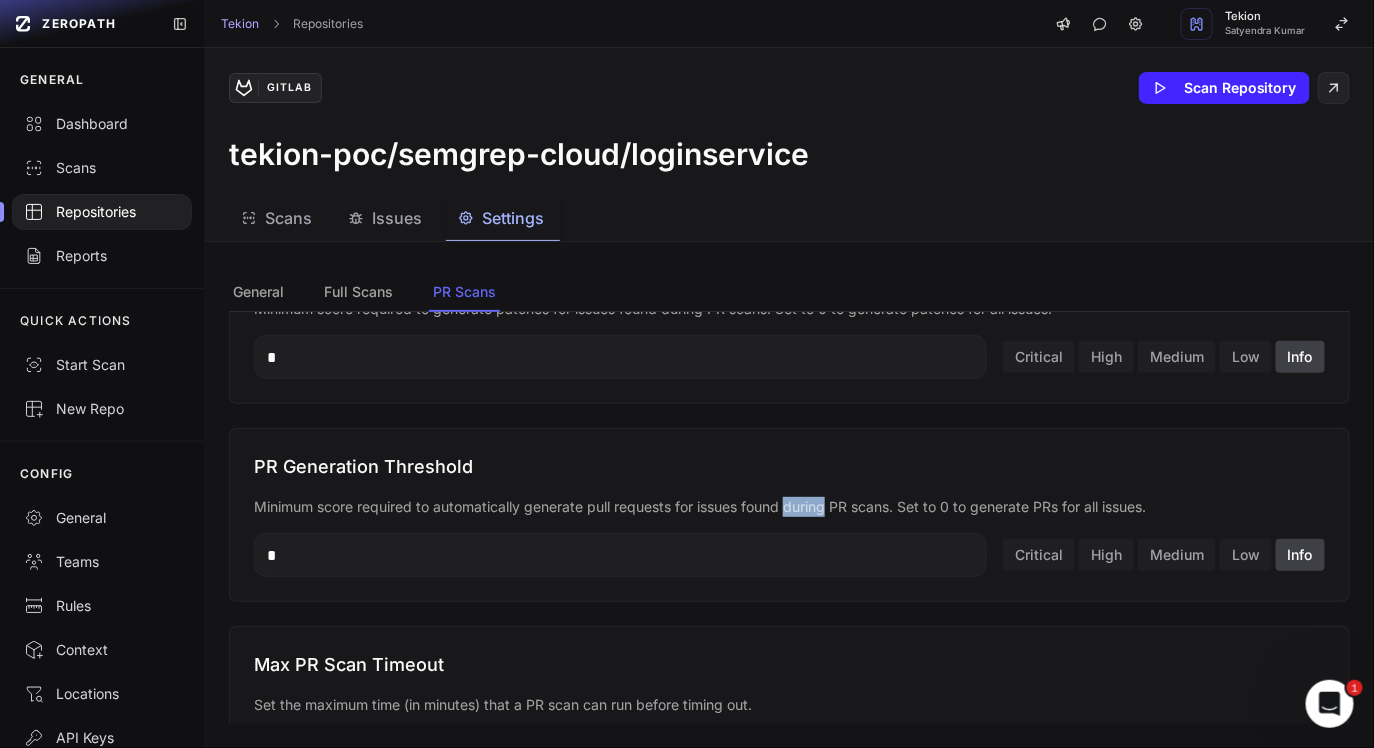 click on "Minimum score required to automatically generate pull requests for issues found during PR scans. Set to 0 to generate PRs for all issues." at bounding box center (789, 507) 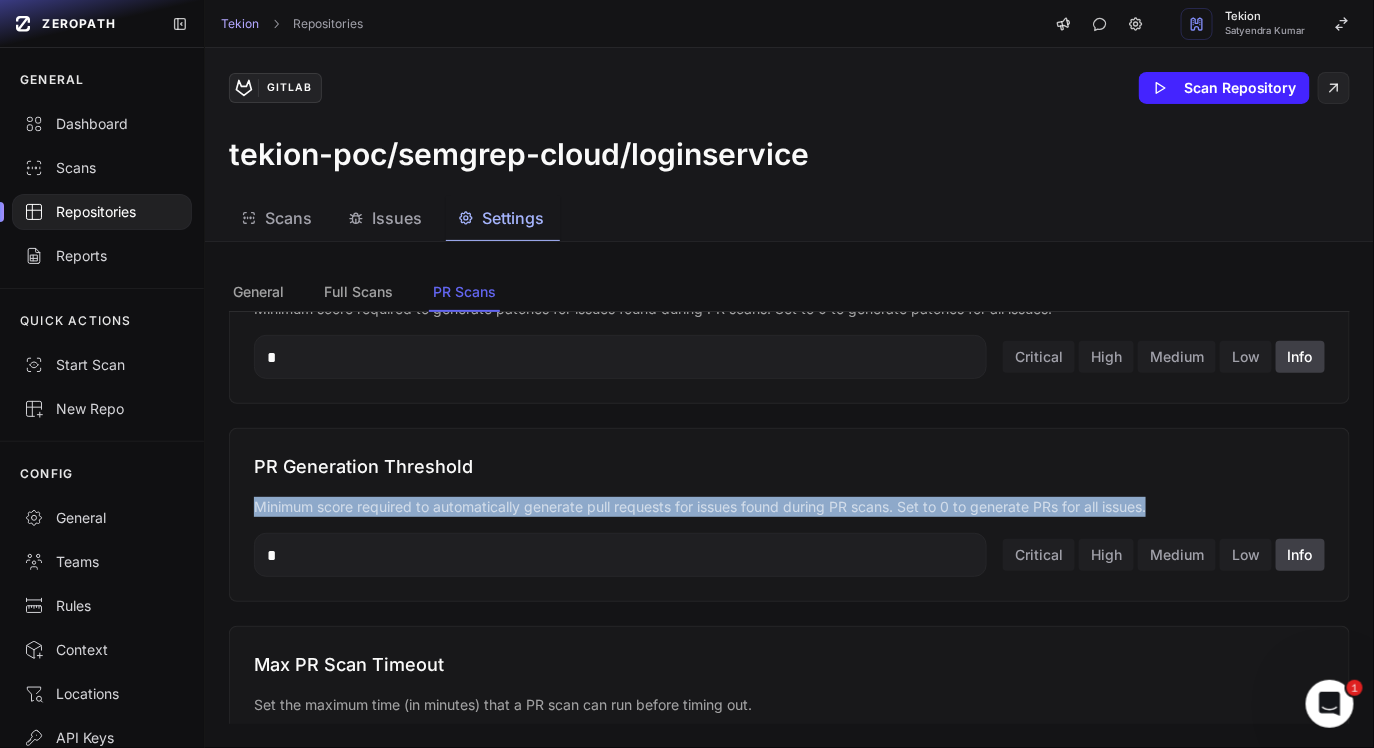 click on "Minimum score required to automatically generate pull requests for issues found during PR scans. Set to 0 to generate PRs for all issues." at bounding box center [789, 507] 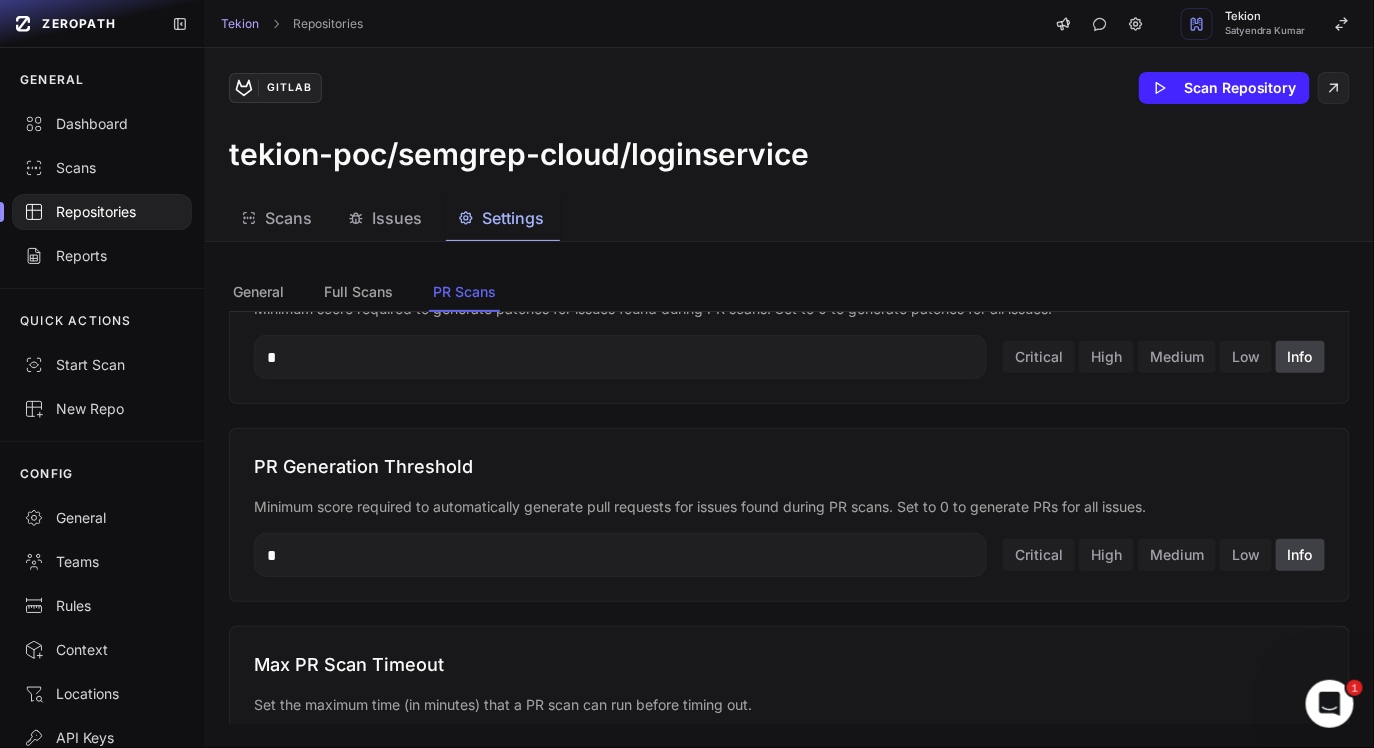 click on "Minimum score required to automatically generate pull requests for issues found during PR scans. Set to 0 to generate PRs for all issues." at bounding box center (789, 507) 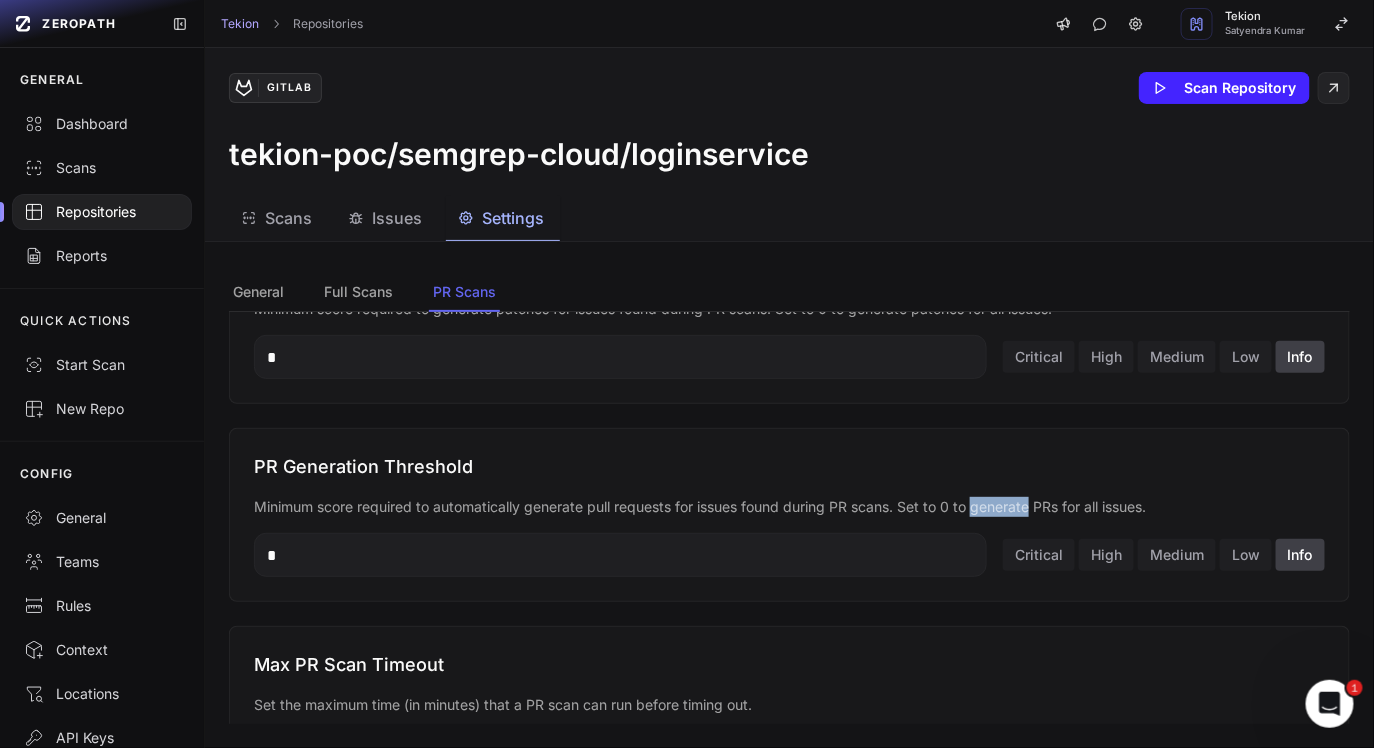click on "Minimum score required to automatically generate pull requests for issues found during PR scans. Set to 0 to generate PRs for all issues." at bounding box center (789, 507) 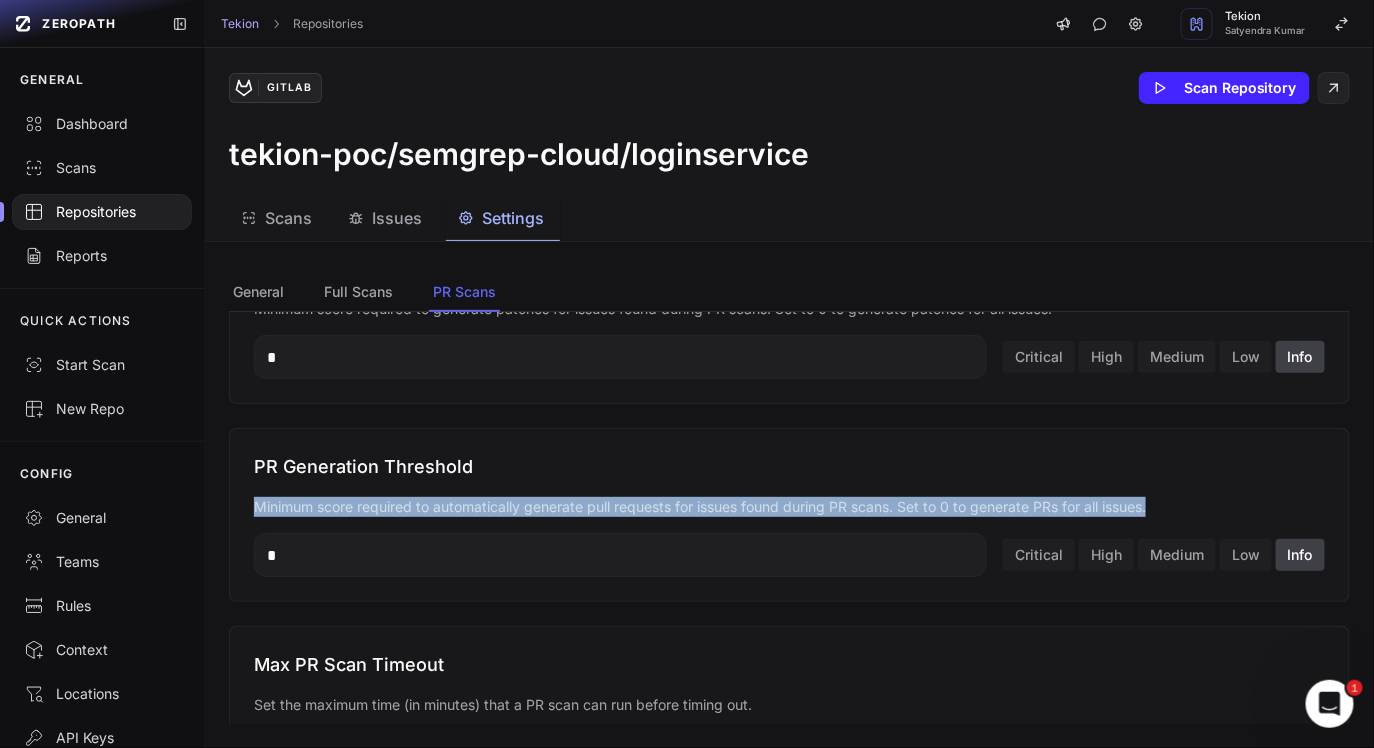 click on "Minimum score required to automatically generate pull requests for issues found during PR scans. Set to 0 to generate PRs for all issues." at bounding box center [789, 507] 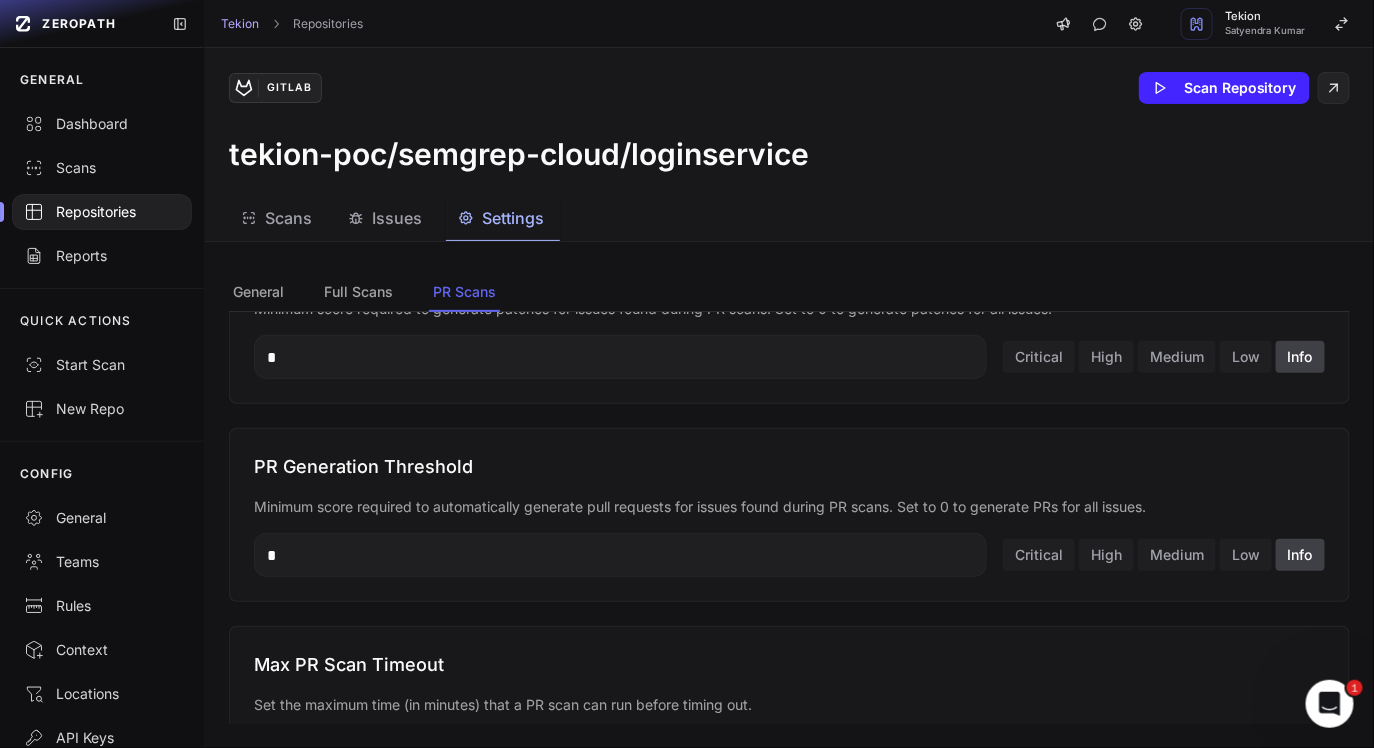 click on "Minimum score required to automatically generate pull requests for issues found during PR scans. Set to 0 to generate PRs for all issues." at bounding box center [789, 507] 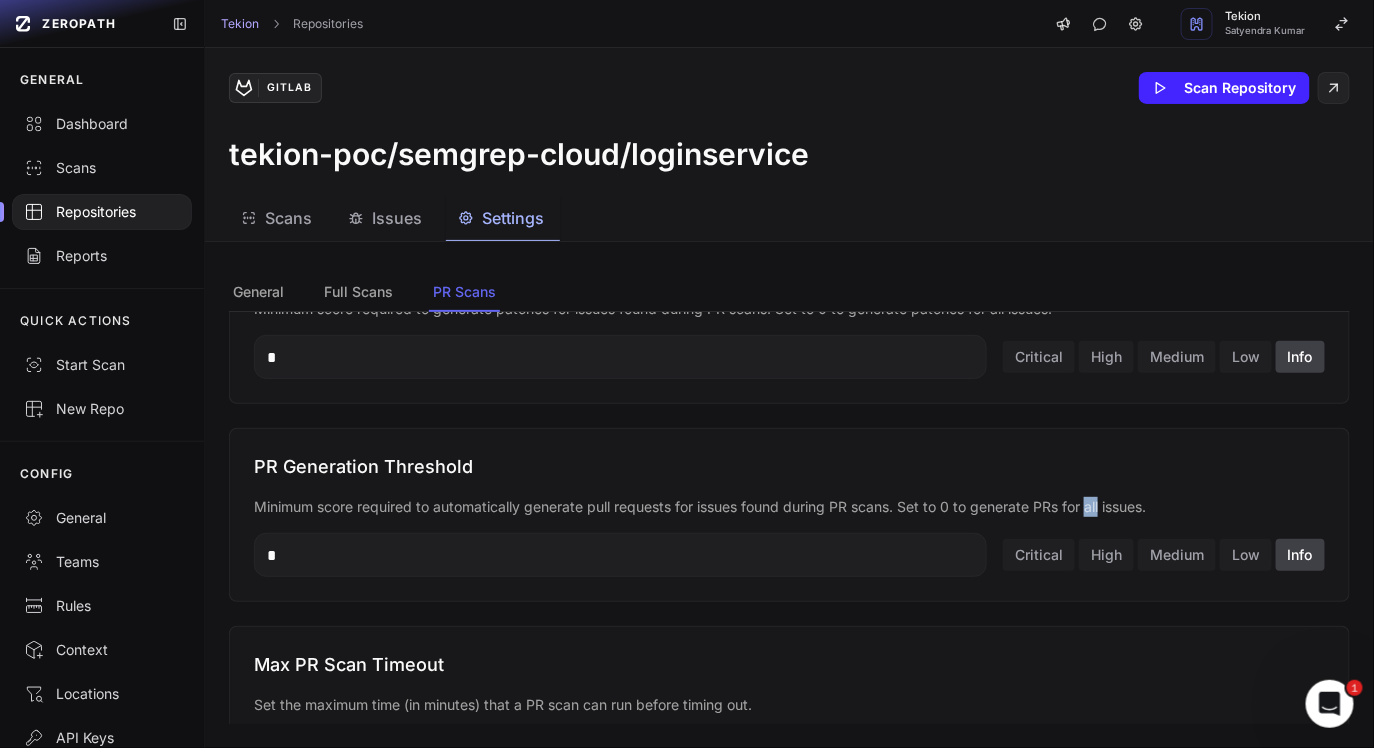 click on "Minimum score required to automatically generate pull requests for issues found during PR scans. Set to 0 to generate PRs for all issues." at bounding box center (789, 507) 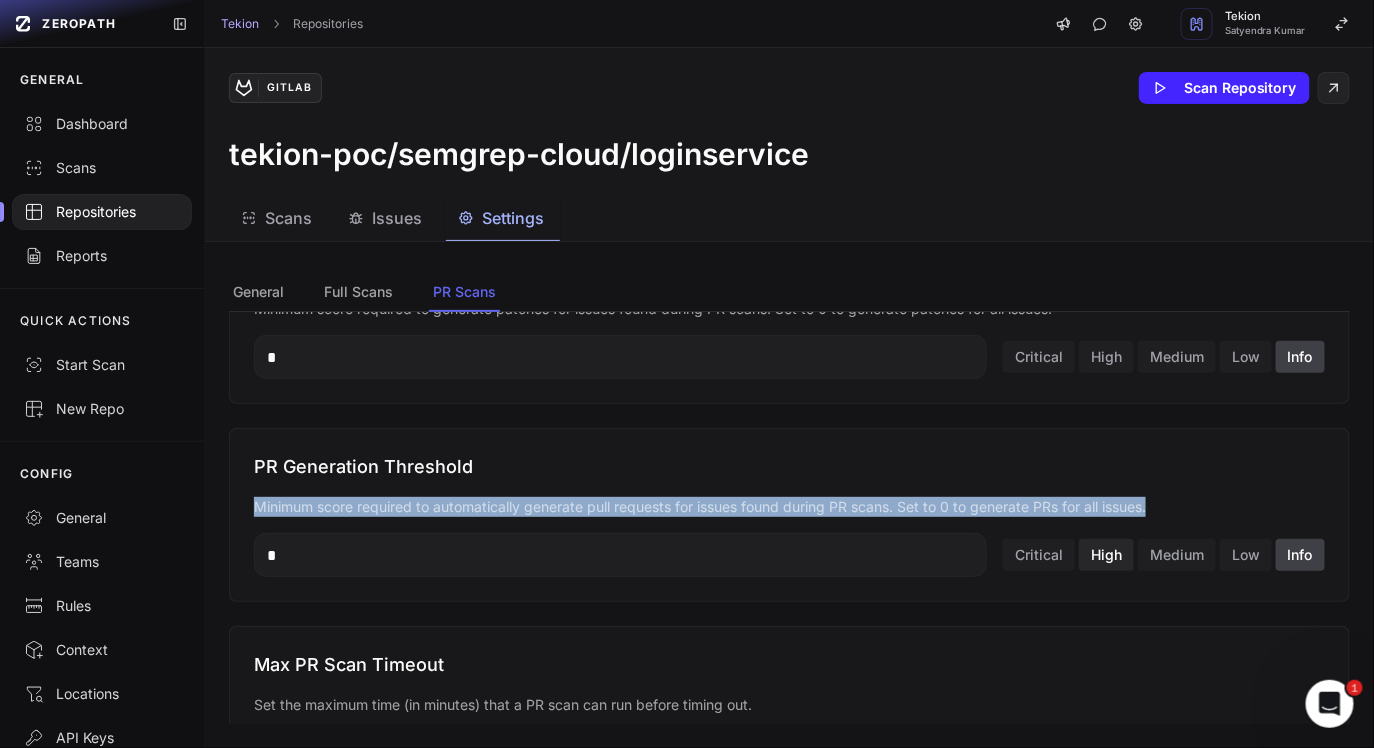 click on "High" at bounding box center (1106, 555) 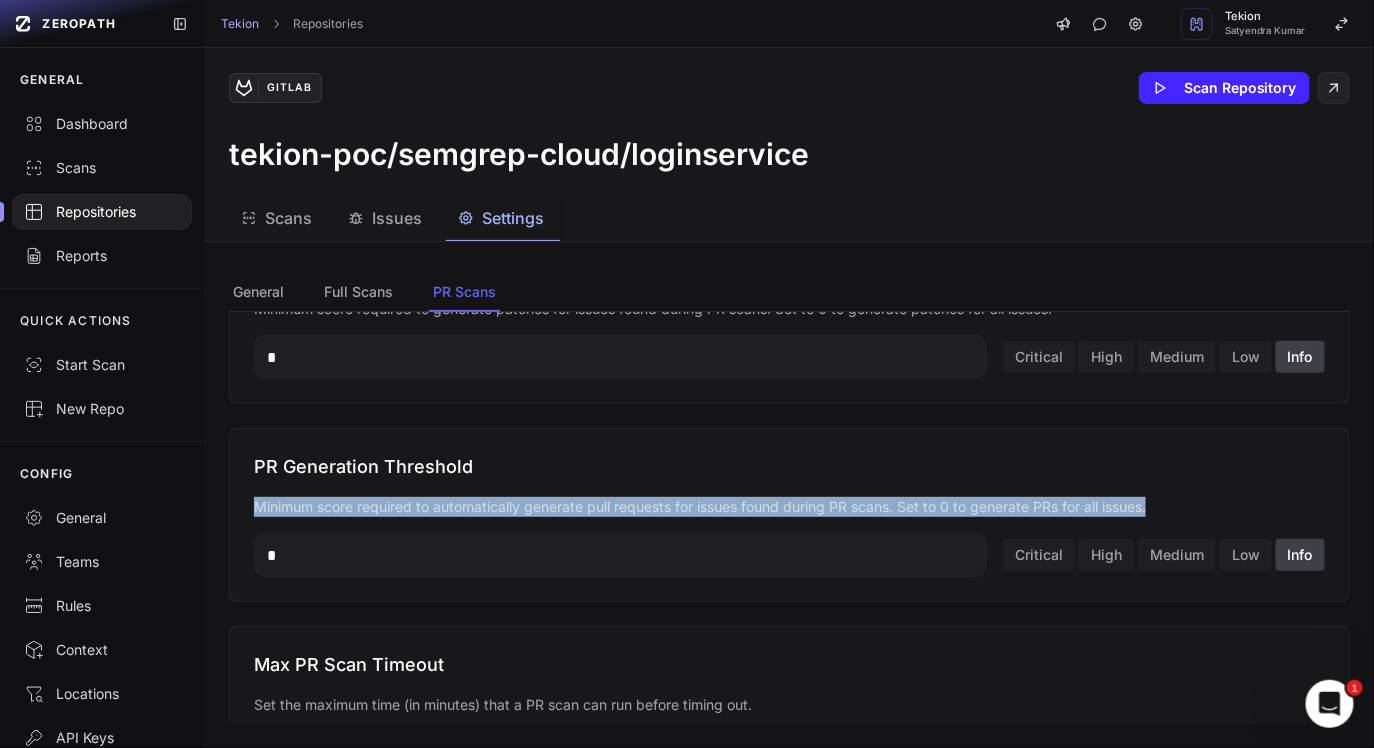 type on "**" 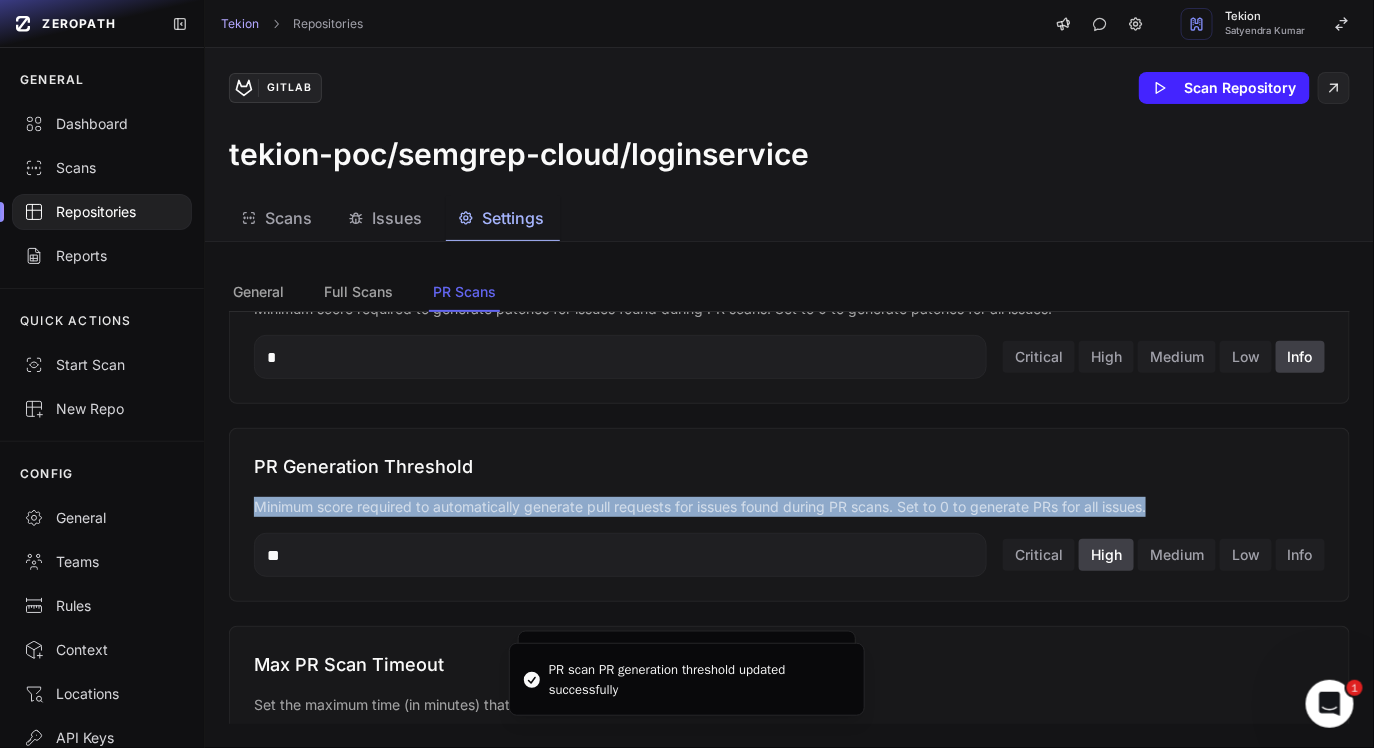 click on "PR Generation Threshold" at bounding box center [789, 467] 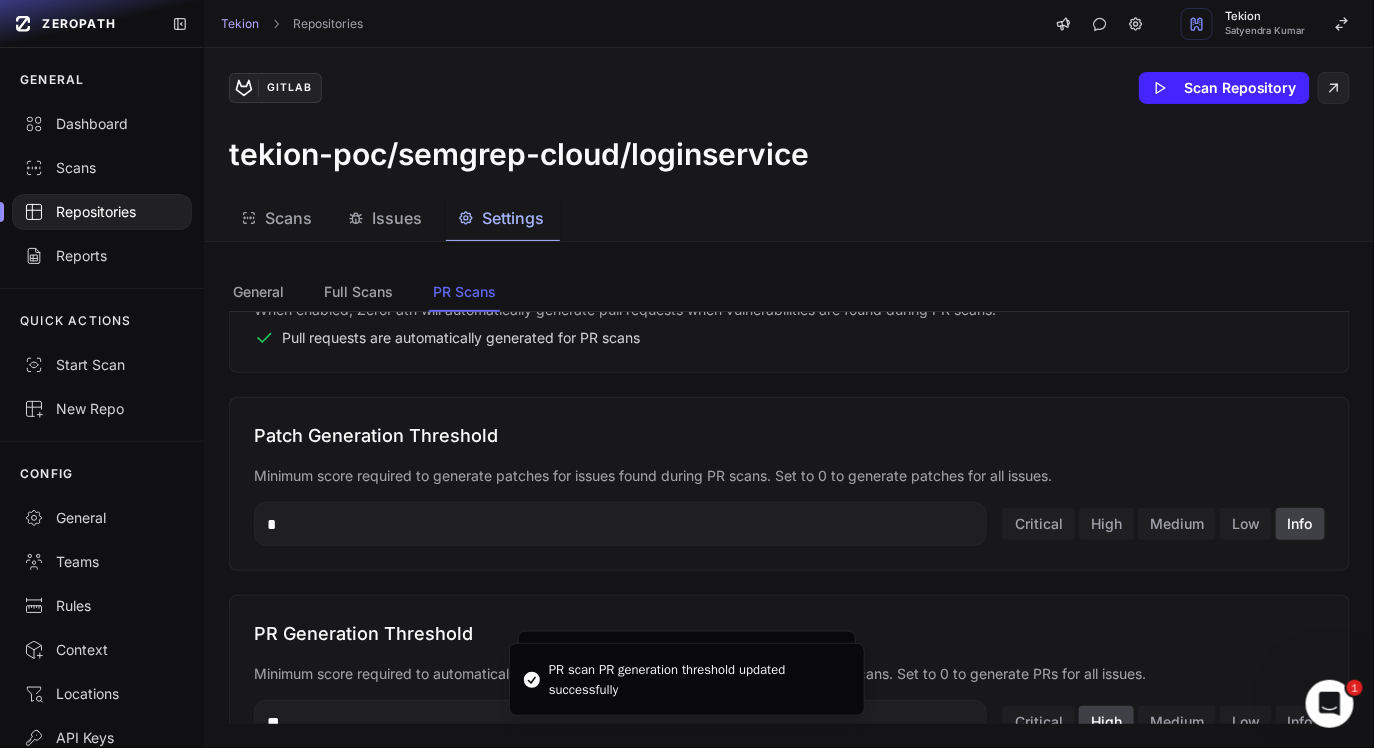 scroll, scrollTop: 852, scrollLeft: 0, axis: vertical 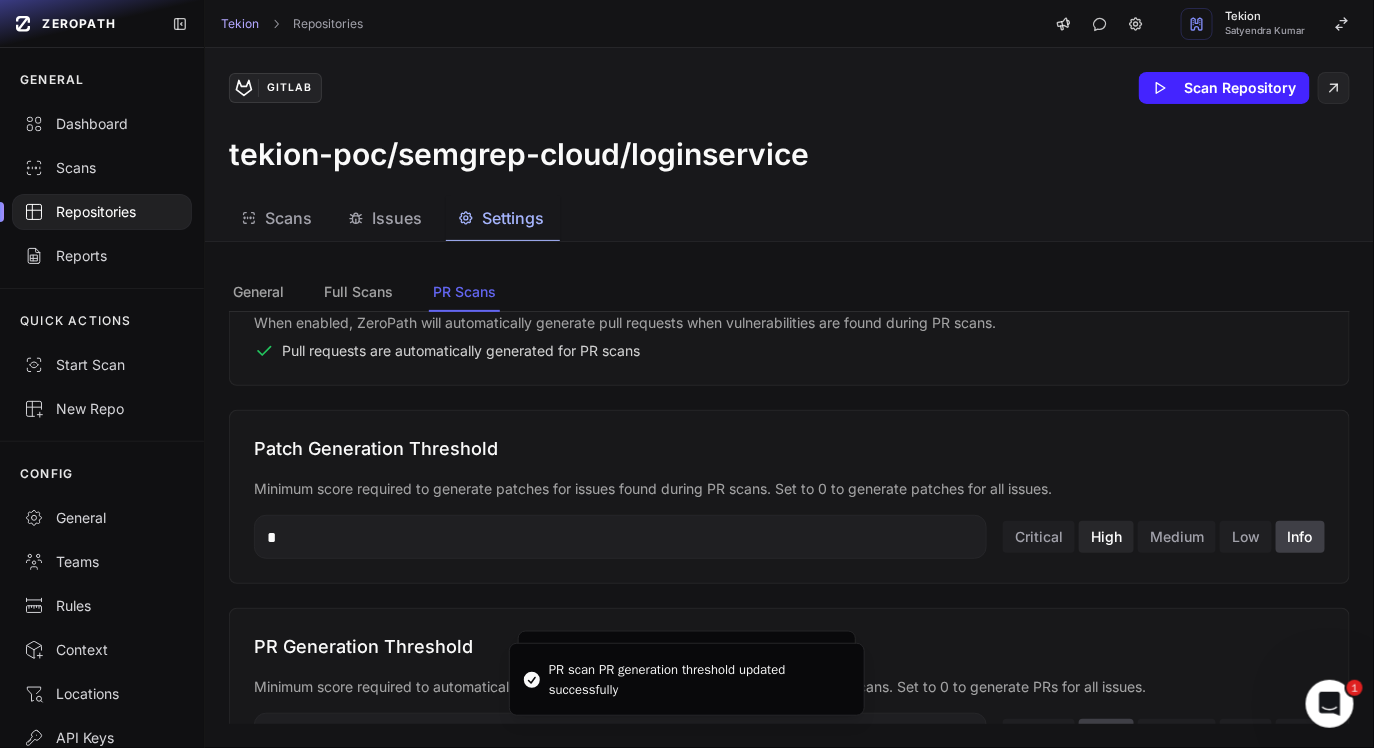 click on "High" at bounding box center [1106, 537] 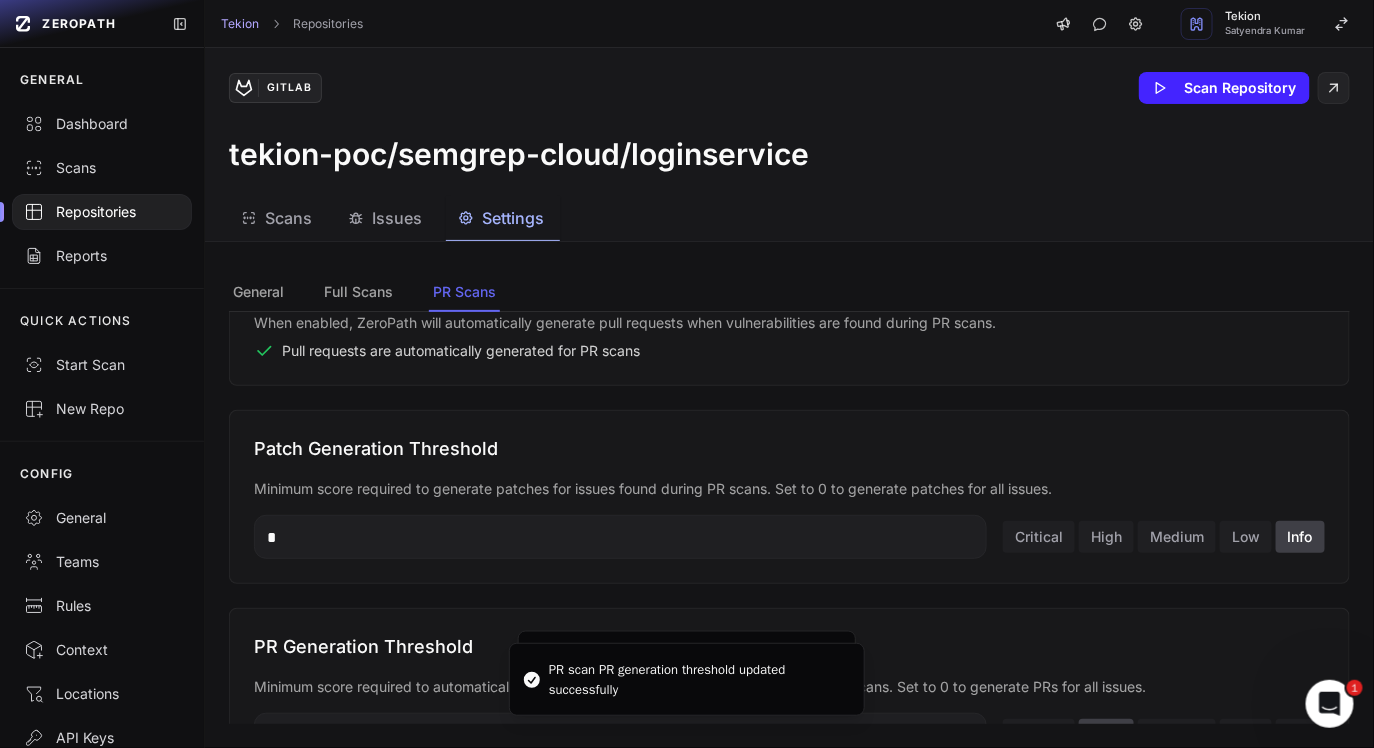 type on "**" 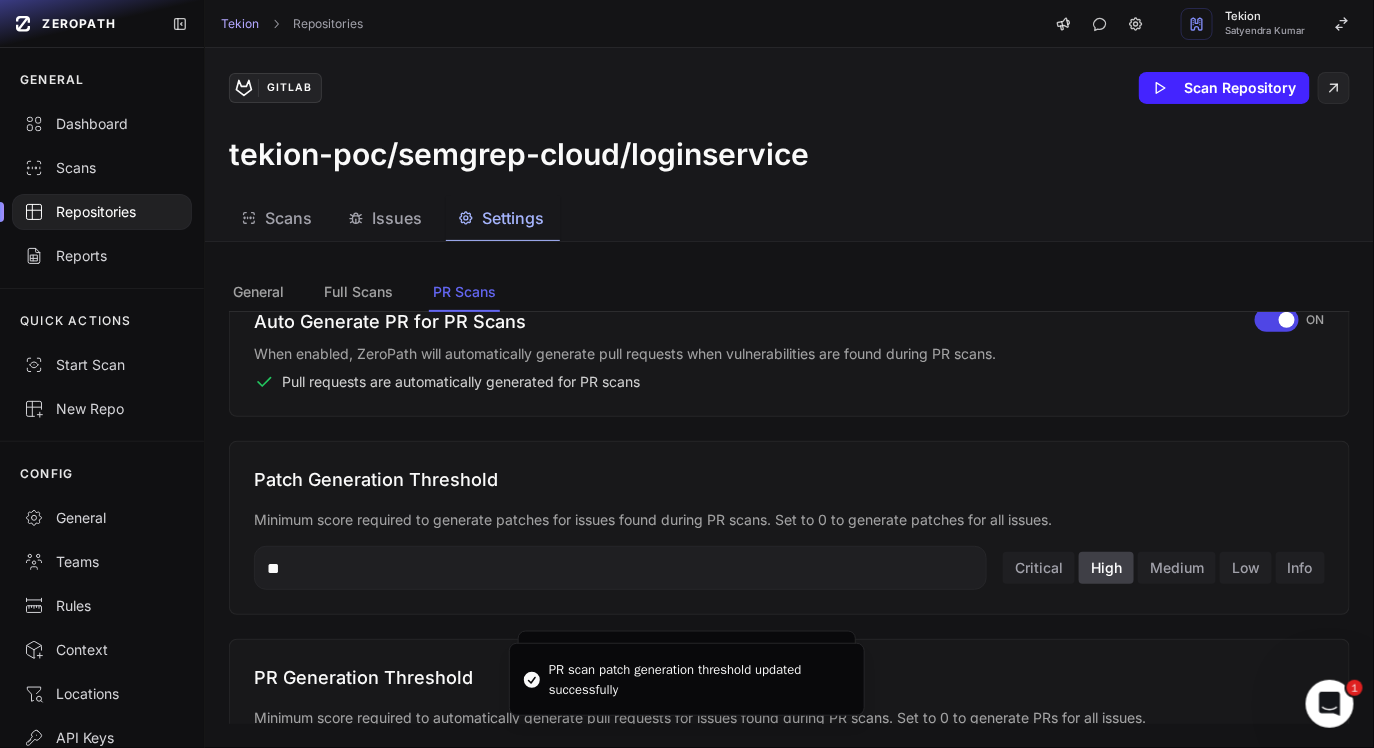 scroll, scrollTop: 818, scrollLeft: 0, axis: vertical 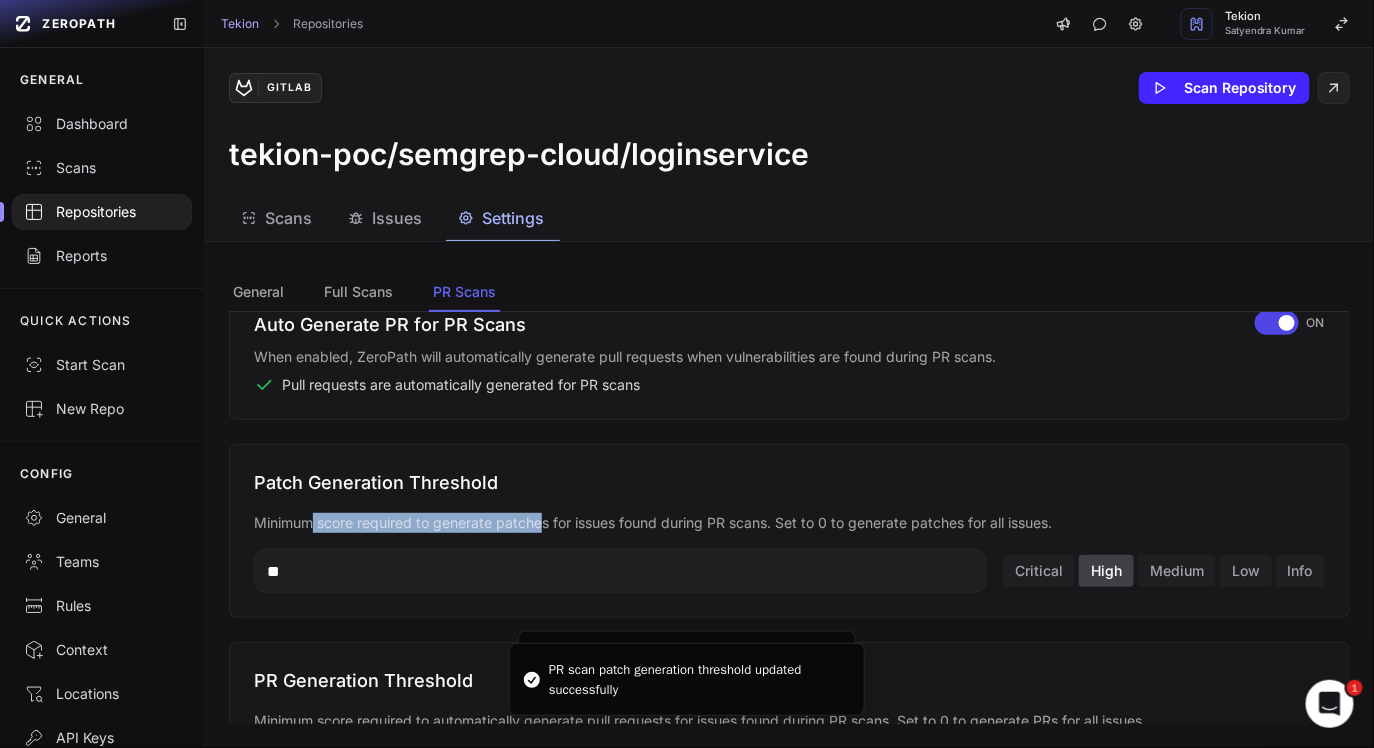 drag, startPoint x: 316, startPoint y: 525, endPoint x: 556, endPoint y: 525, distance: 240 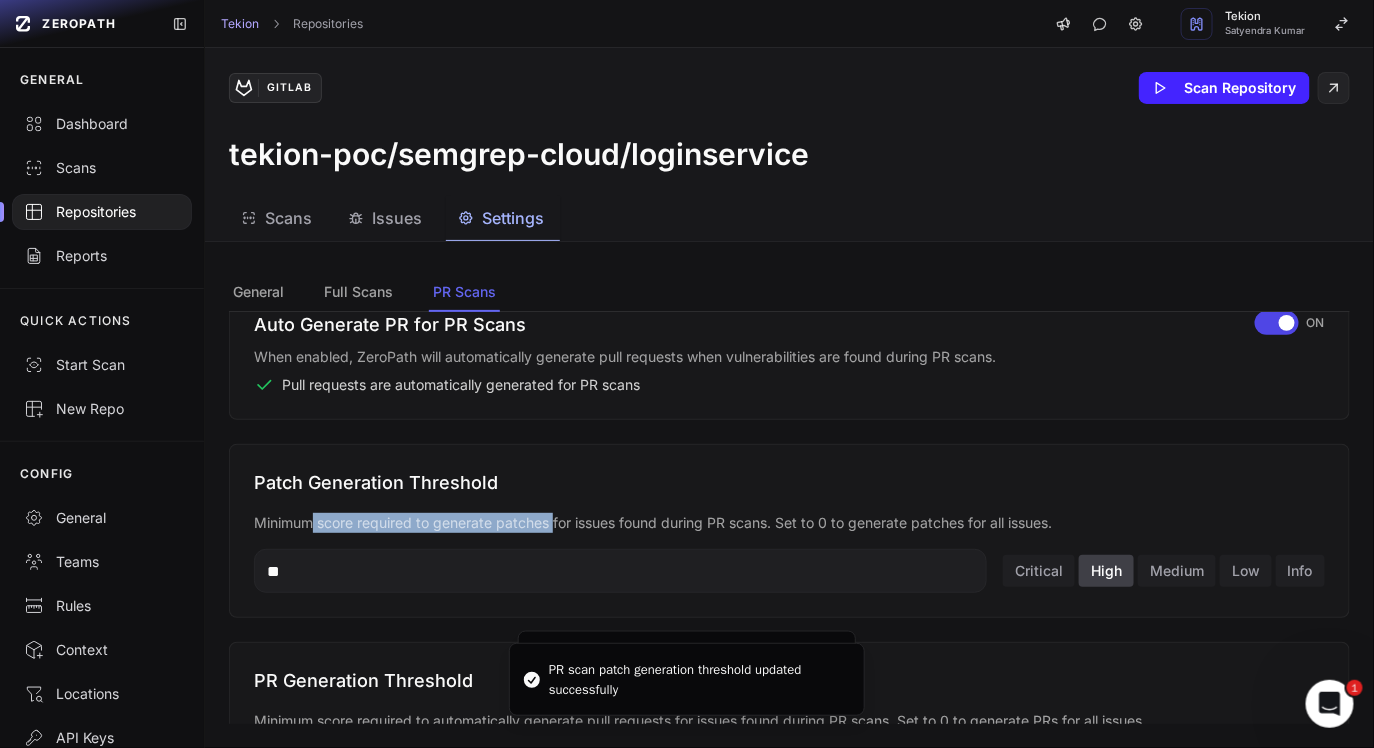 click on "Minimum score required to generate patches for issues found during PR scans. Set to 0 to generate patches for all issues." at bounding box center (789, 523) 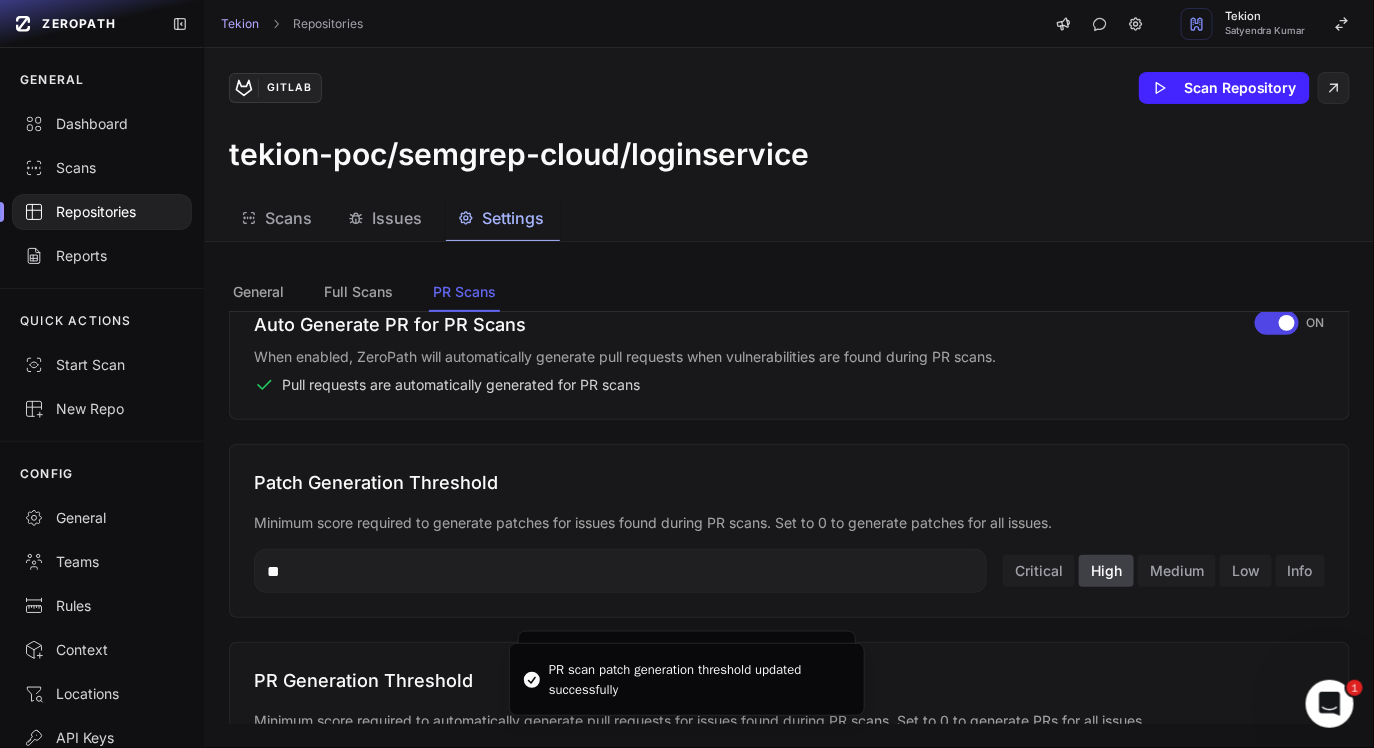 click on "Minimum score required to generate patches for issues found during PR scans. Set to 0 to generate patches for all issues." at bounding box center (789, 523) 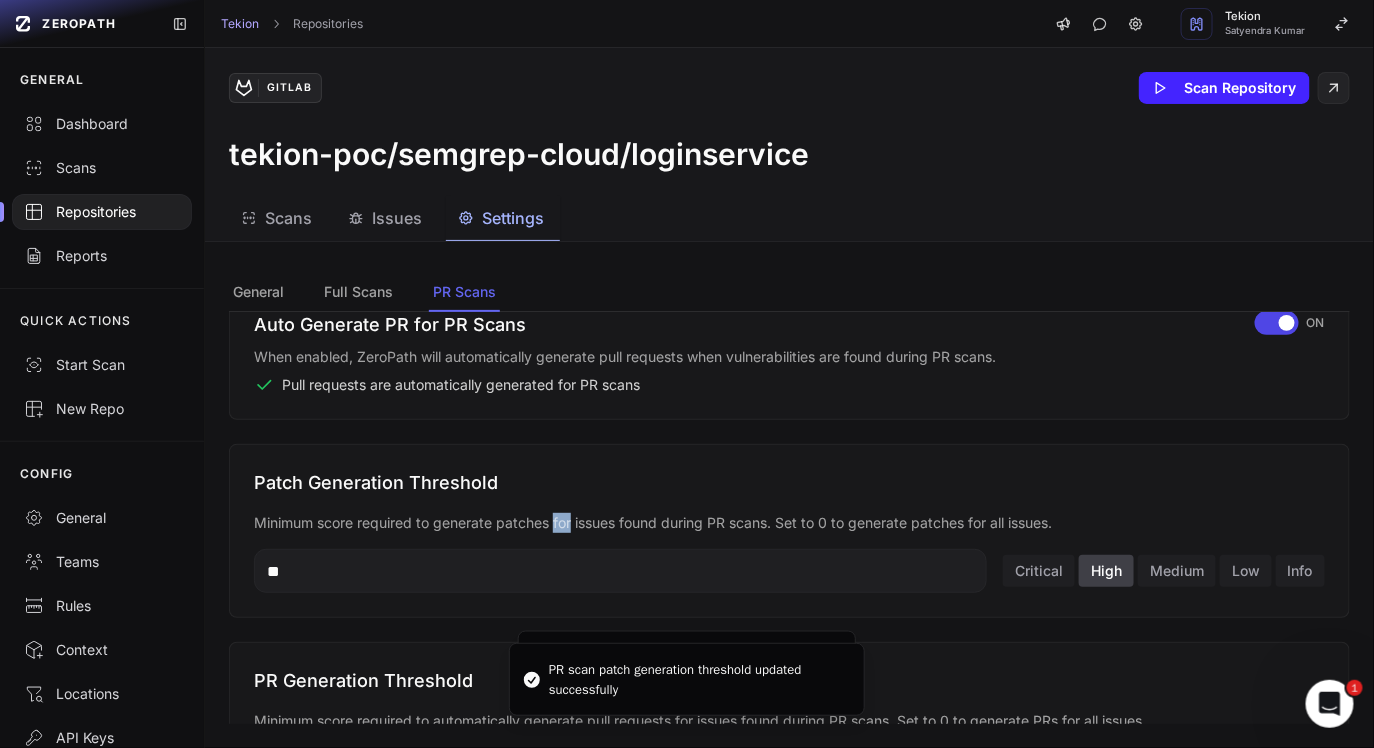click on "Minimum score required to generate patches for issues found during PR scans. Set to 0 to generate patches for all issues." at bounding box center [789, 523] 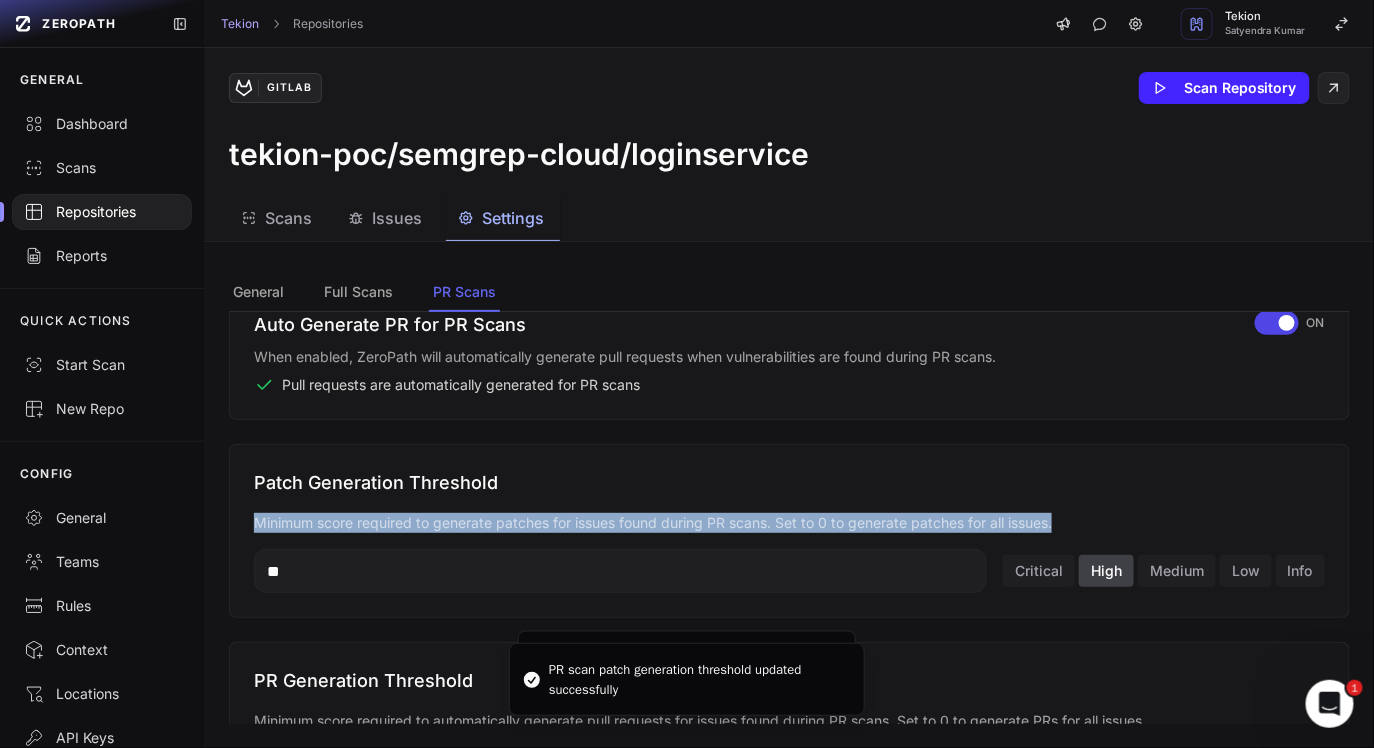 click on "Minimum score required to generate patches for issues found during PR scans. Set to 0 to generate patches for all issues." at bounding box center (789, 523) 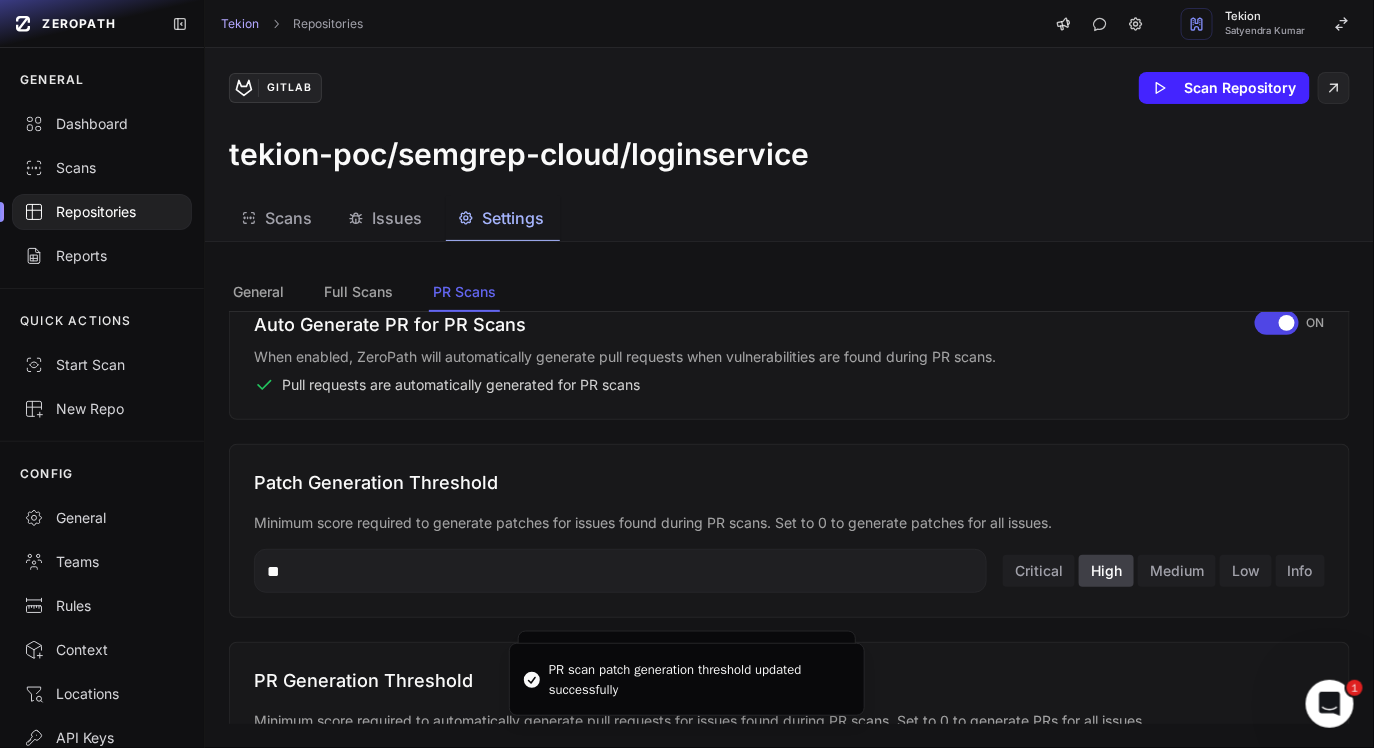 click on "Minimum score required to generate patches for issues found during PR scans. Set to 0 to generate patches for all issues." at bounding box center [789, 523] 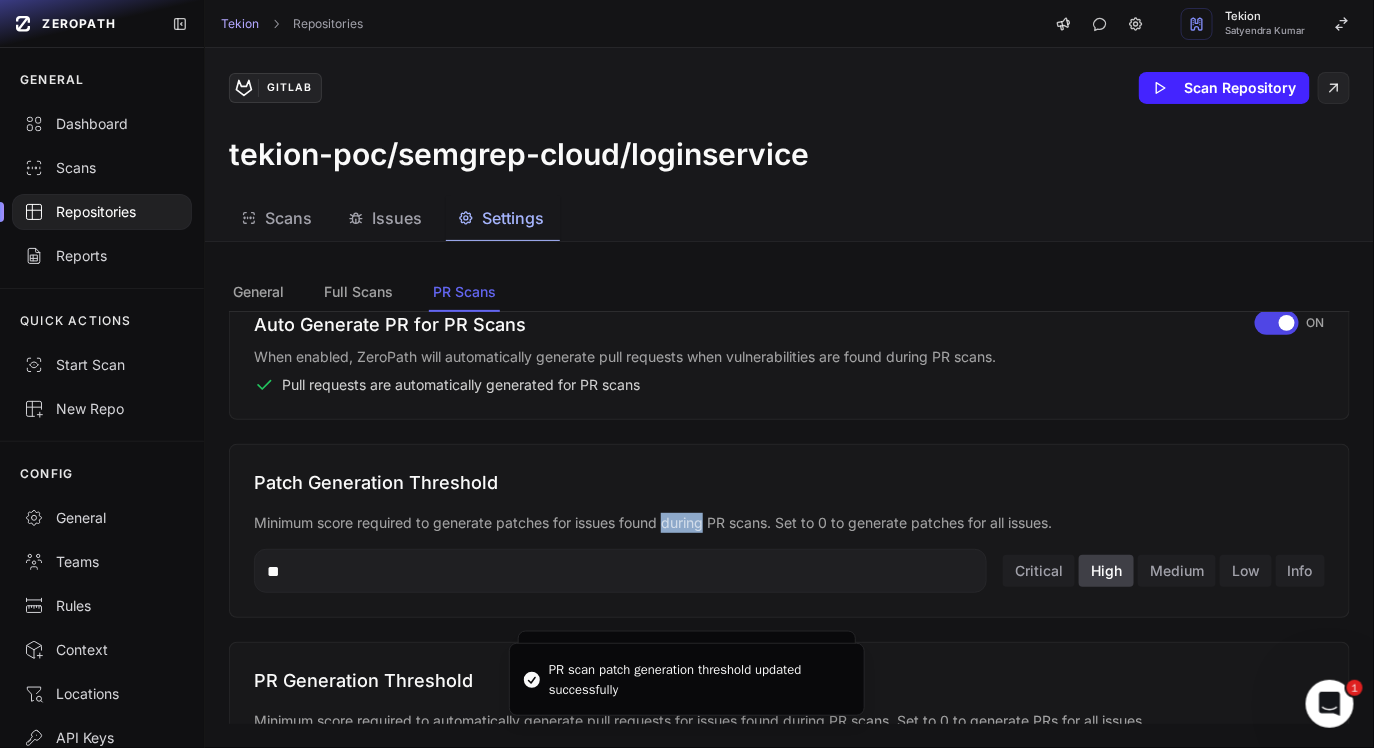 click on "Minimum score required to generate patches for issues found during PR scans. Set to 0 to generate patches for all issues." at bounding box center (789, 523) 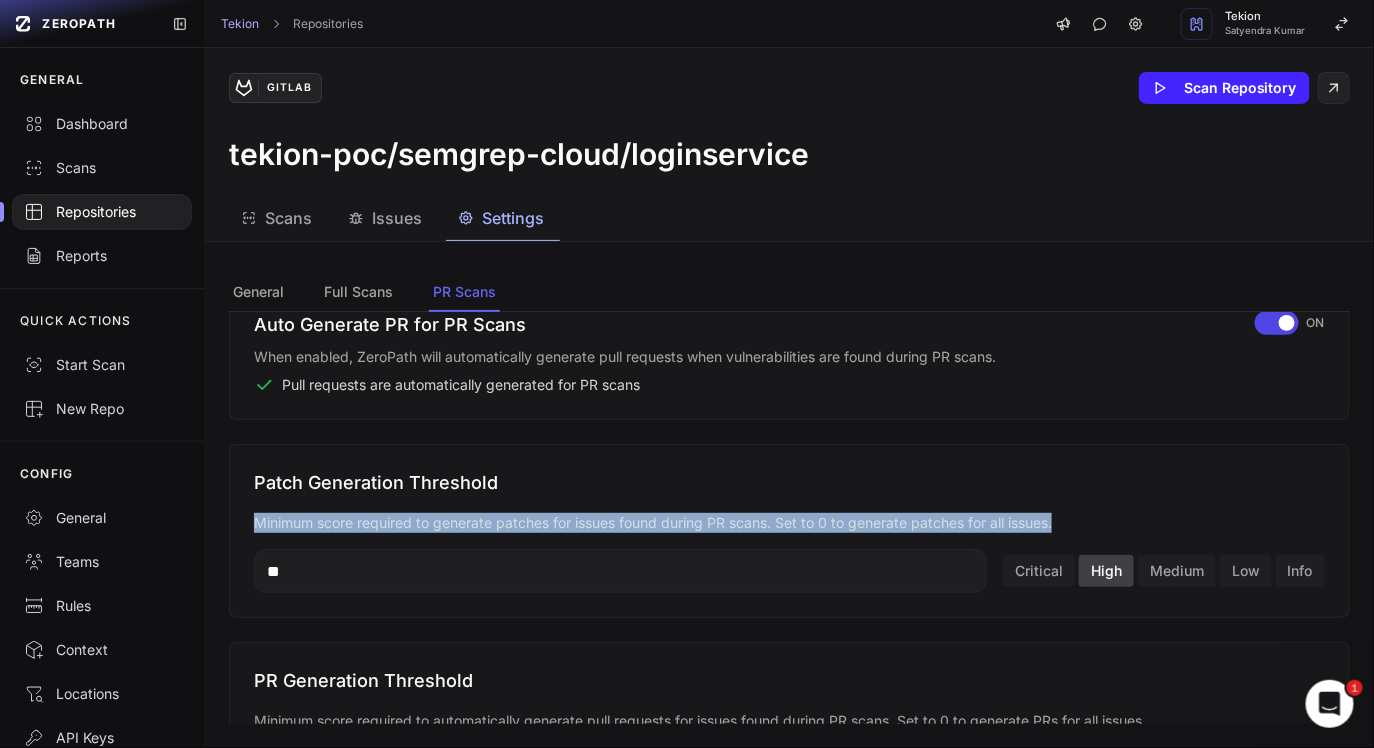 click on "Minimum score required to generate patches for issues found during PR scans. Set to 0 to generate patches for all issues." at bounding box center [789, 523] 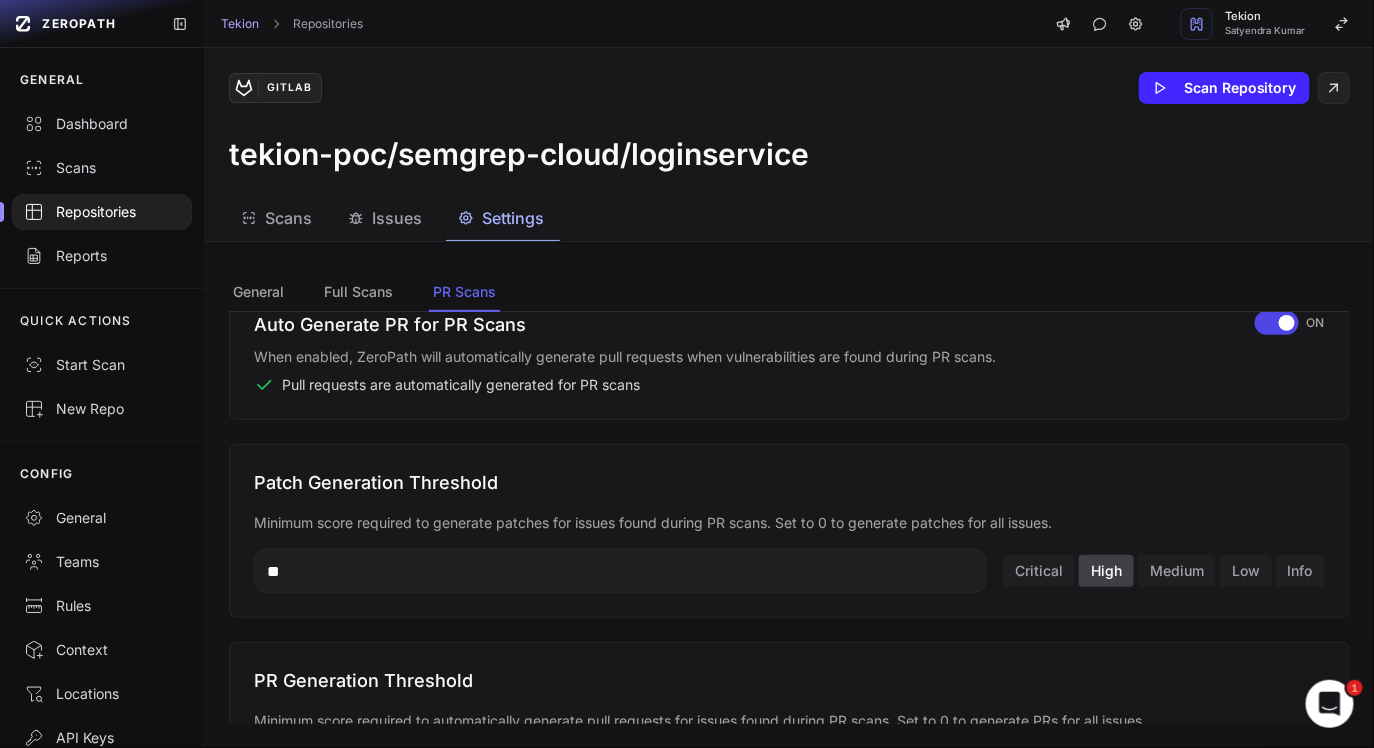 click on "Minimum score required to generate patches for issues found during PR scans. Set to 0 to generate patches for all issues." at bounding box center (789, 523) 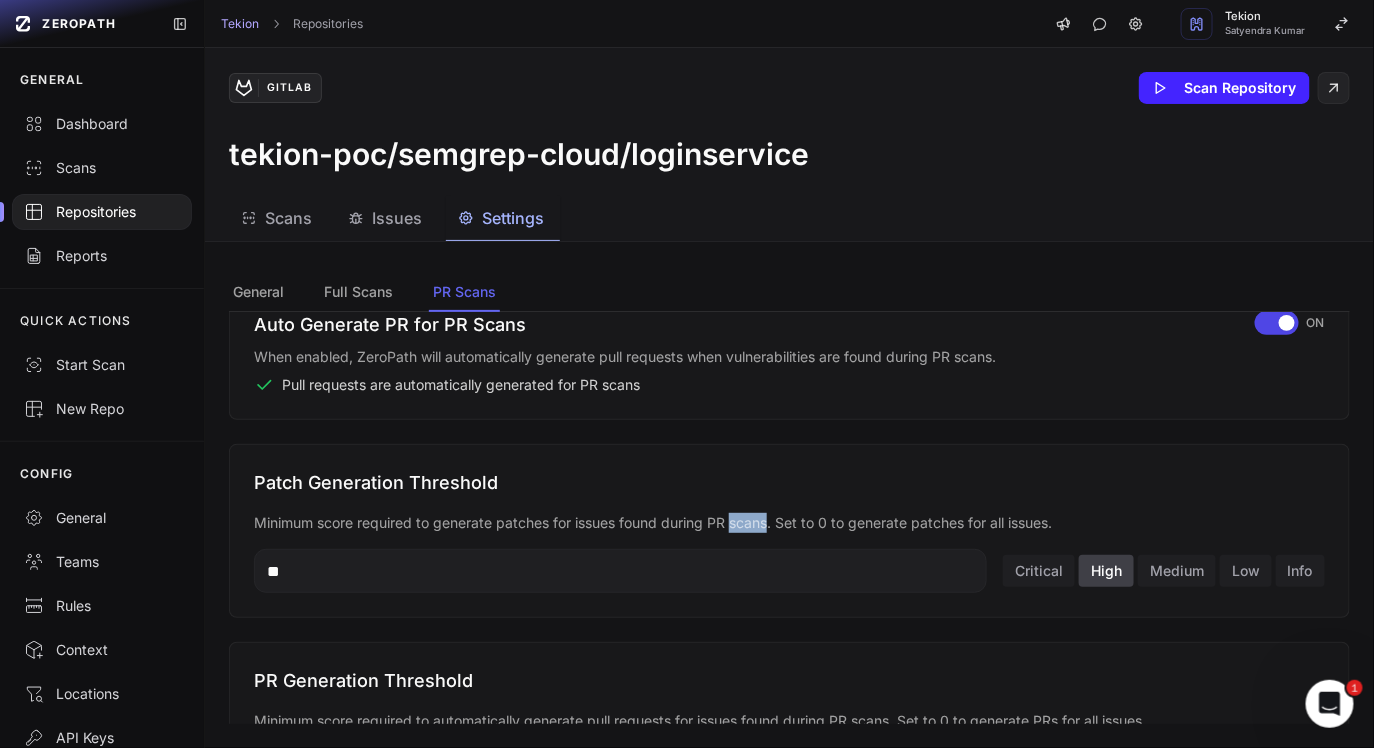 click on "Minimum score required to generate patches for issues found during PR scans. Set to 0 to generate patches for all issues." at bounding box center [789, 523] 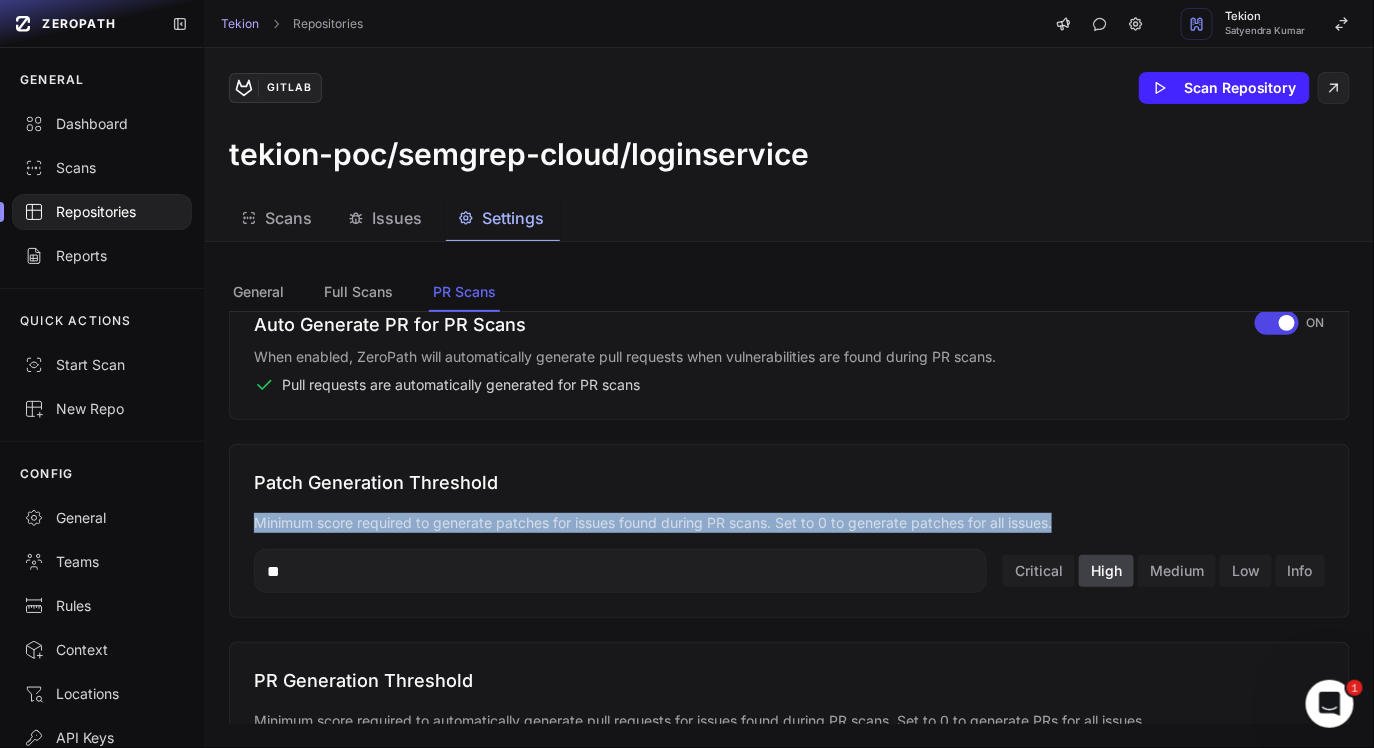 click on "Patch Generation Threshold   Minimum score required to generate patches for issues found during PR scans. Set to 0 to generate patches for all issues.   **     Critical   High   Medium   Low   Info" at bounding box center (789, 531) 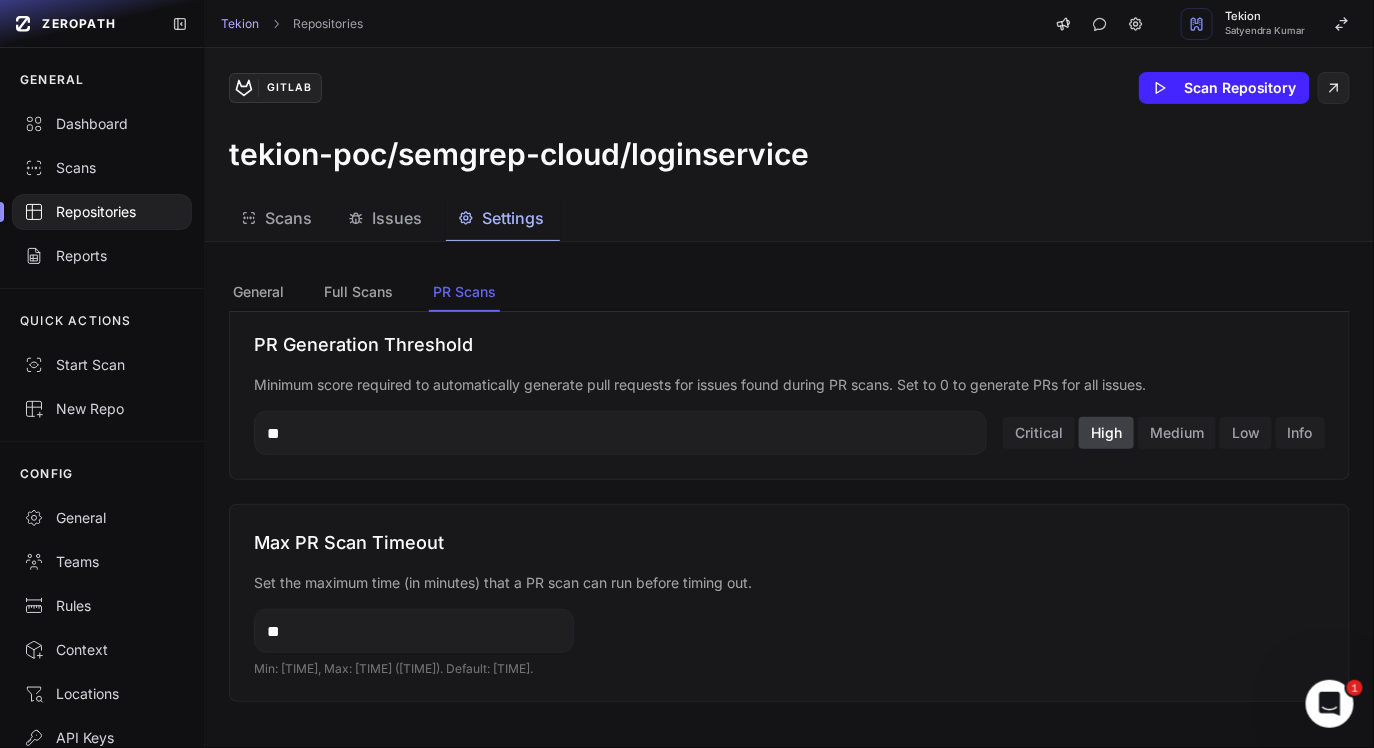 scroll, scrollTop: 0, scrollLeft: 0, axis: both 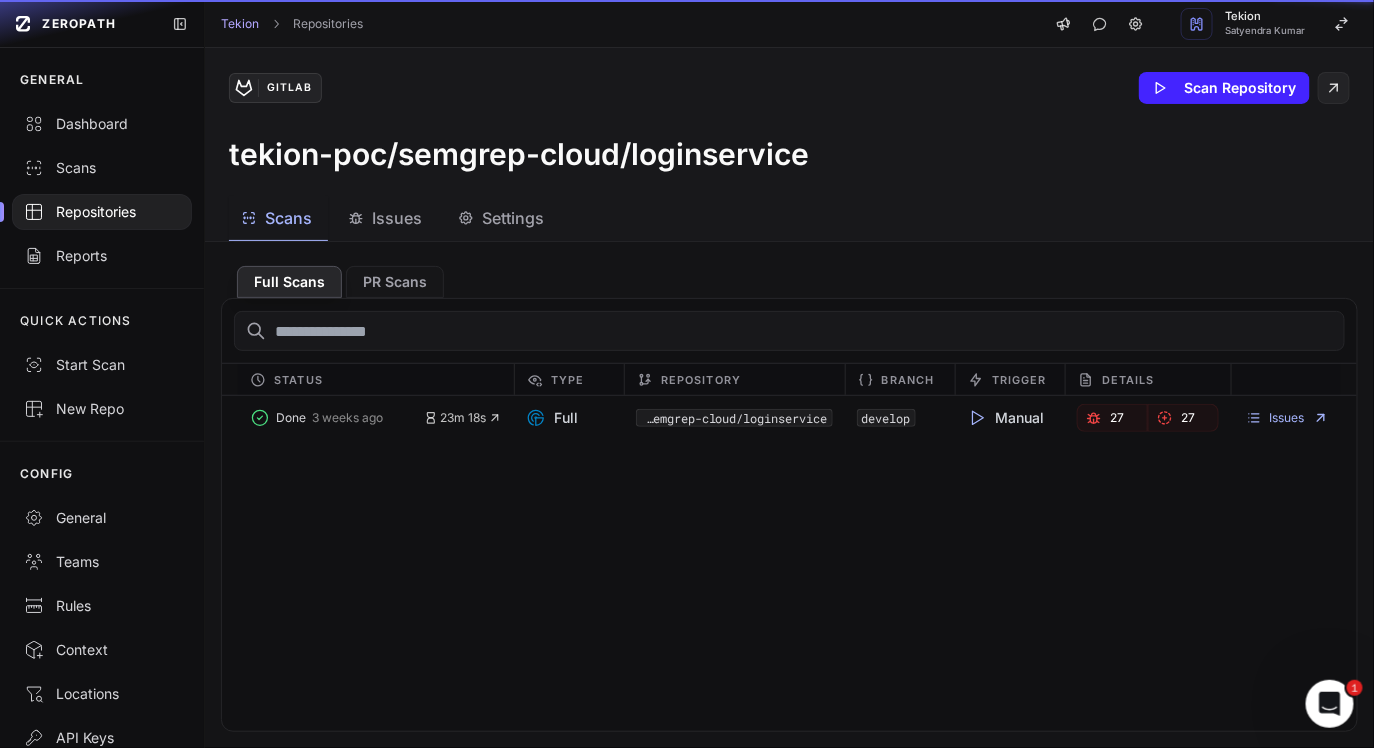 click on "Scans" at bounding box center [288, 218] 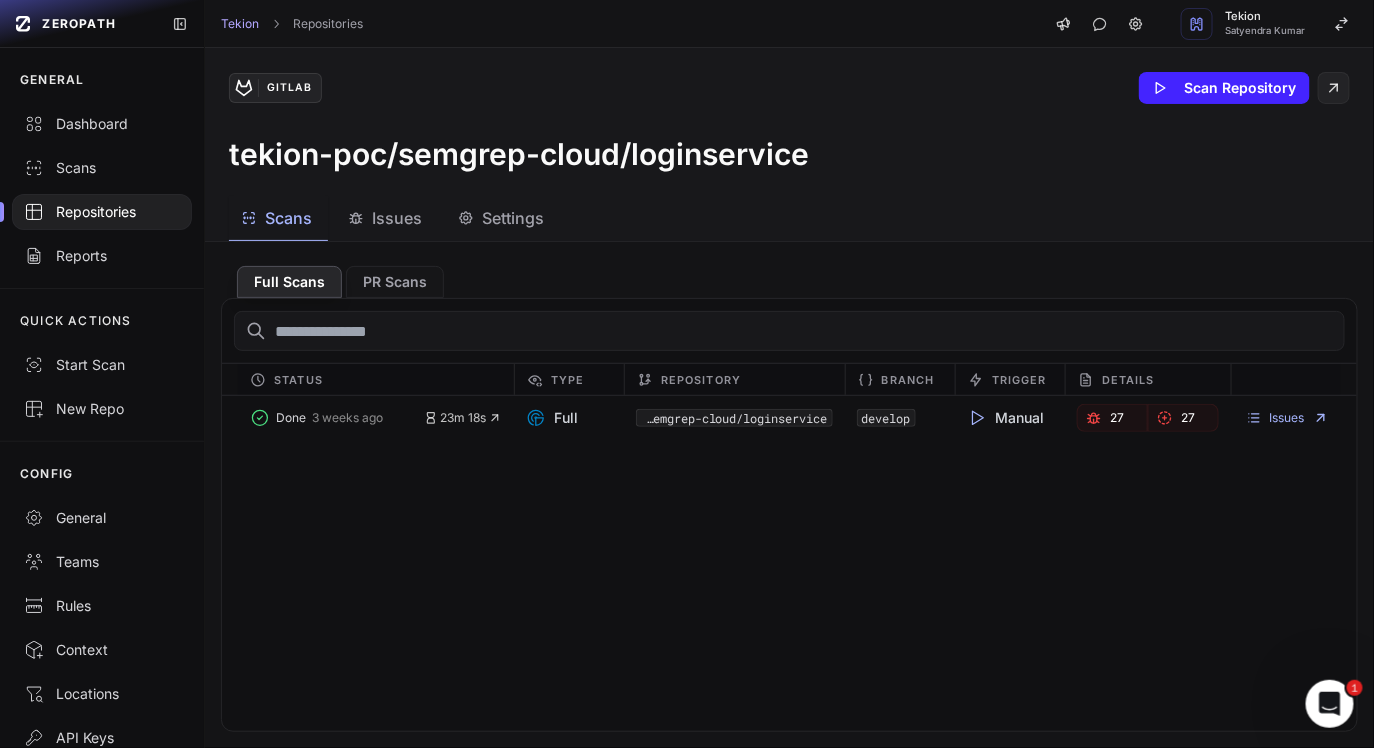 click on "Done   3 weeks ago       23m 18s           Full   tekion-poc/semgrep-cloud/loginservice     develop     Manual     27       27
Issues" at bounding box center (789, 563) 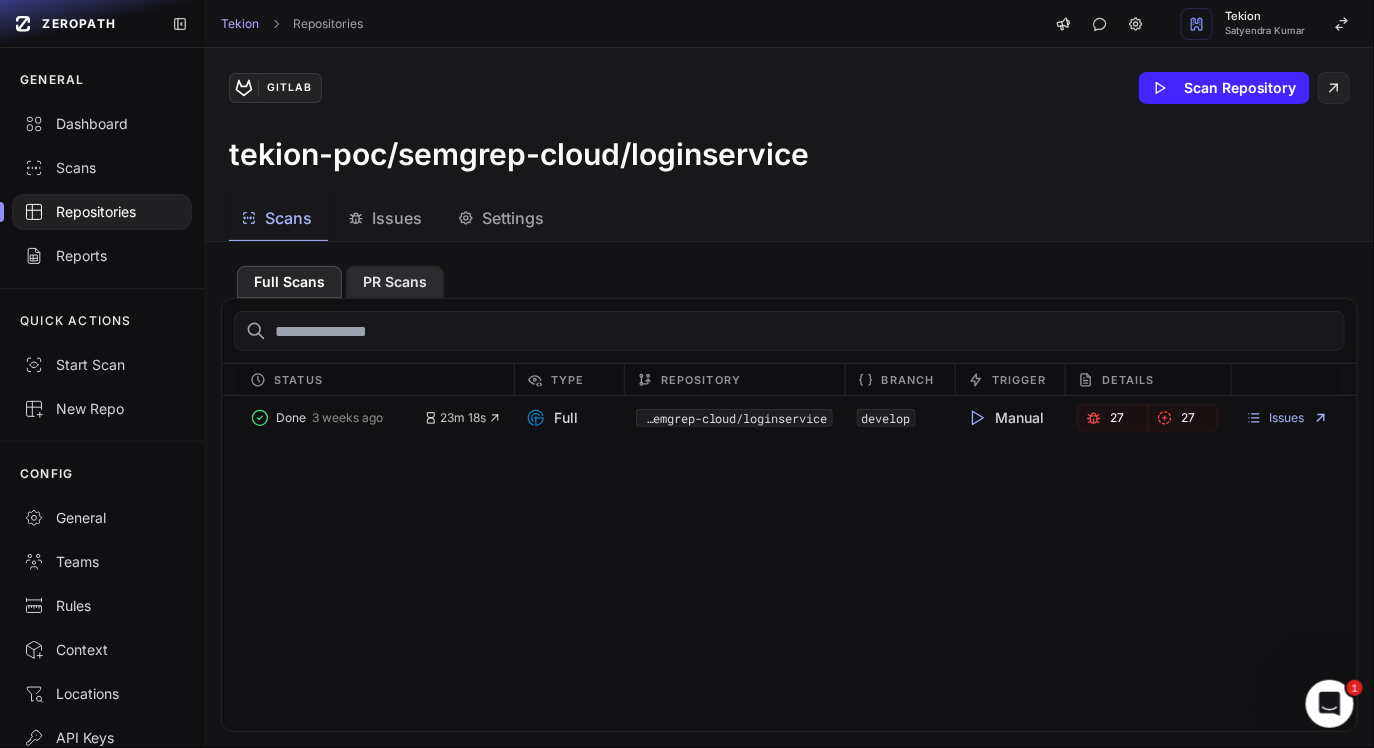 click on "PR Scans" at bounding box center (395, 282) 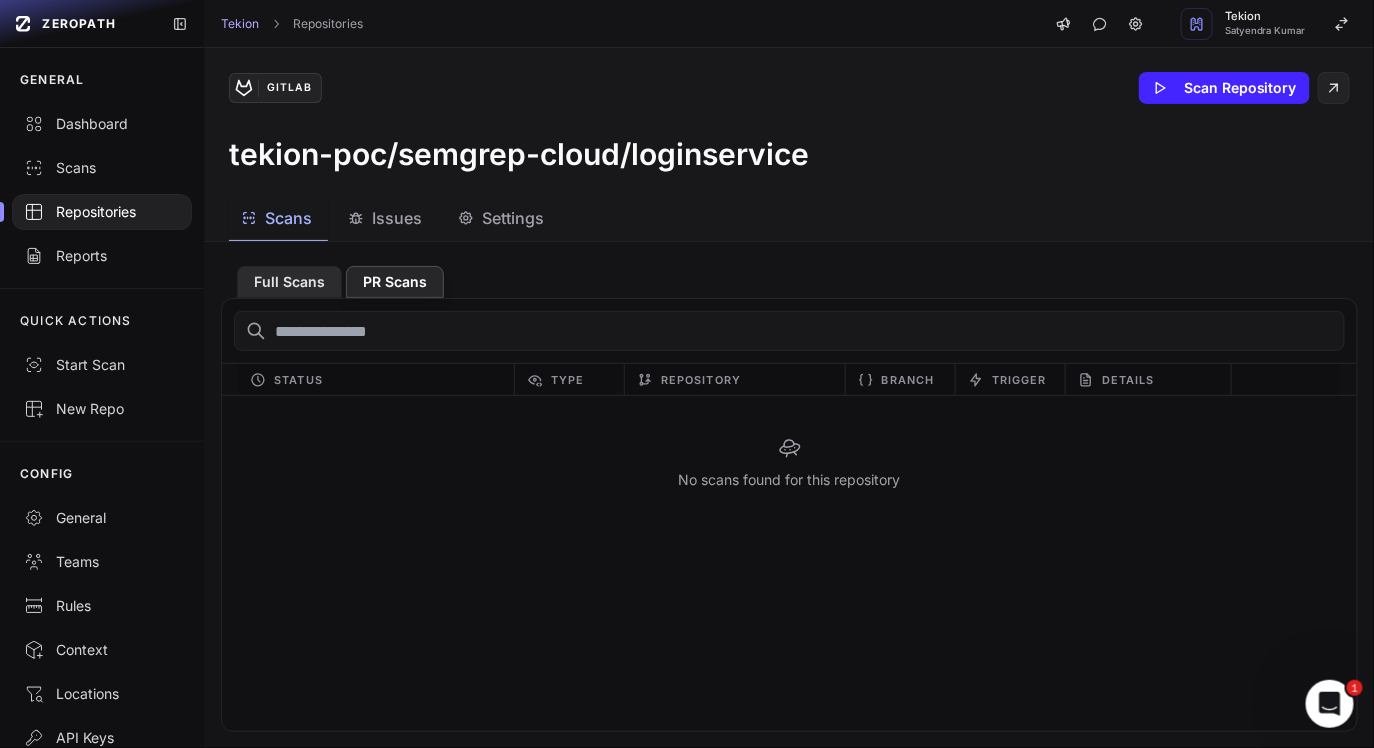 click on "Full Scans" at bounding box center [289, 282] 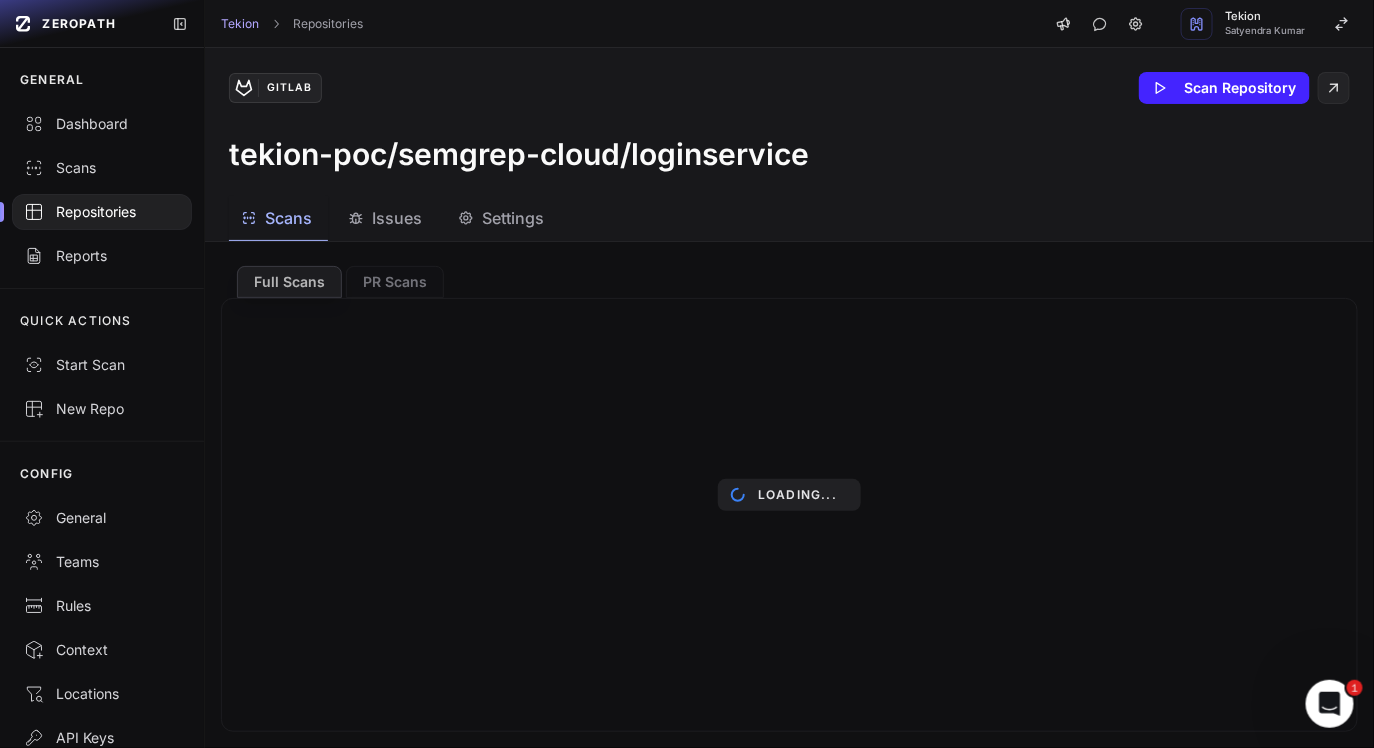 click on "GitLab
Scan Repository     tekion-poc/semgrep-cloud/loginservice" at bounding box center (789, 122) 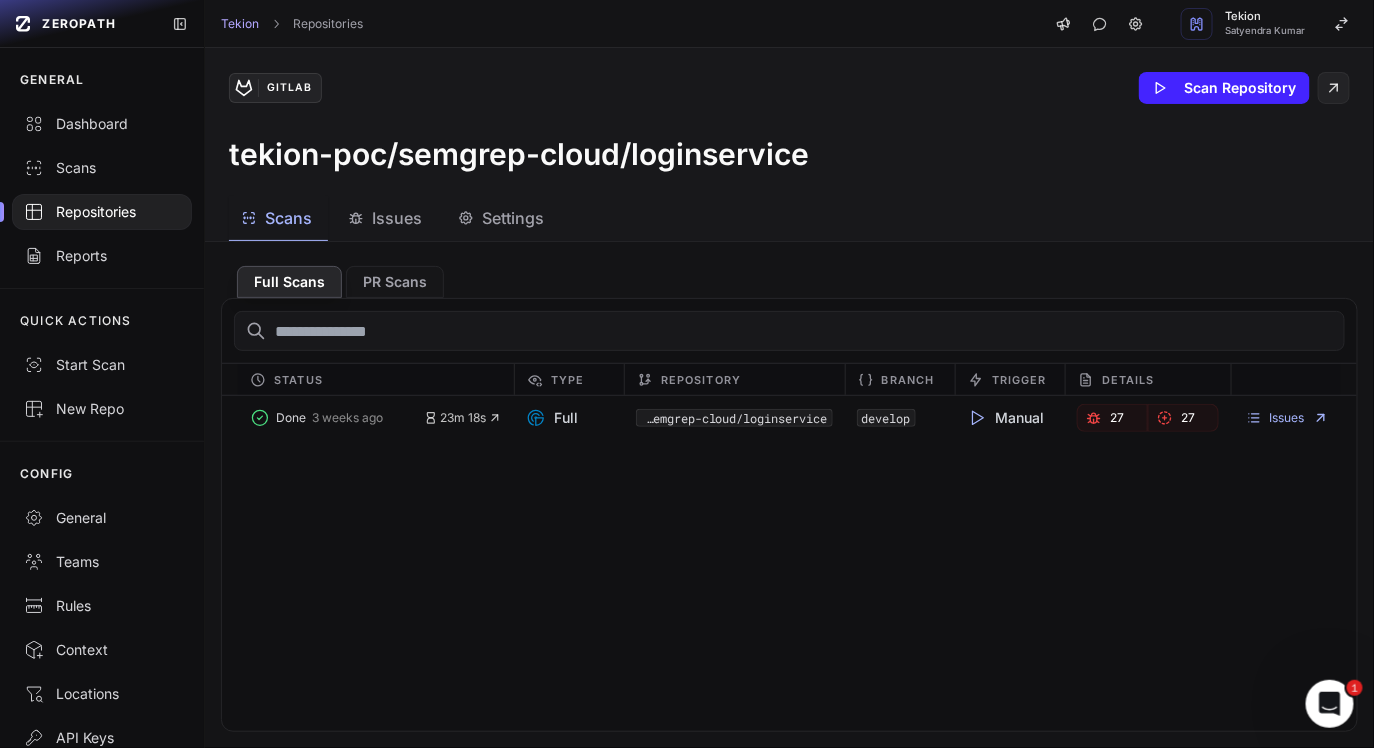 click on "Done   3 weeks ago       23m 18s           Full   tekion-poc/semgrep-cloud/loginservice     develop     Manual     27       27
Issues" at bounding box center [789, 563] 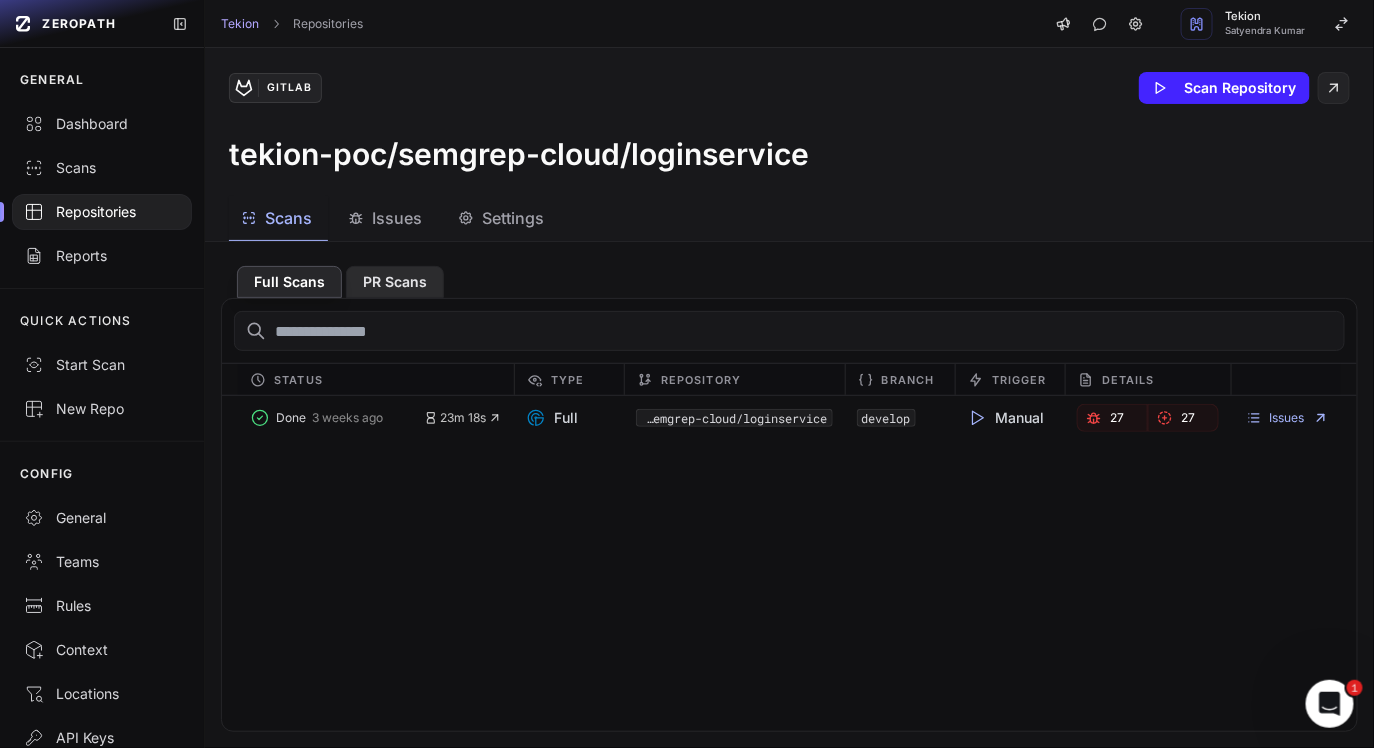 click on "PR Scans" at bounding box center (395, 282) 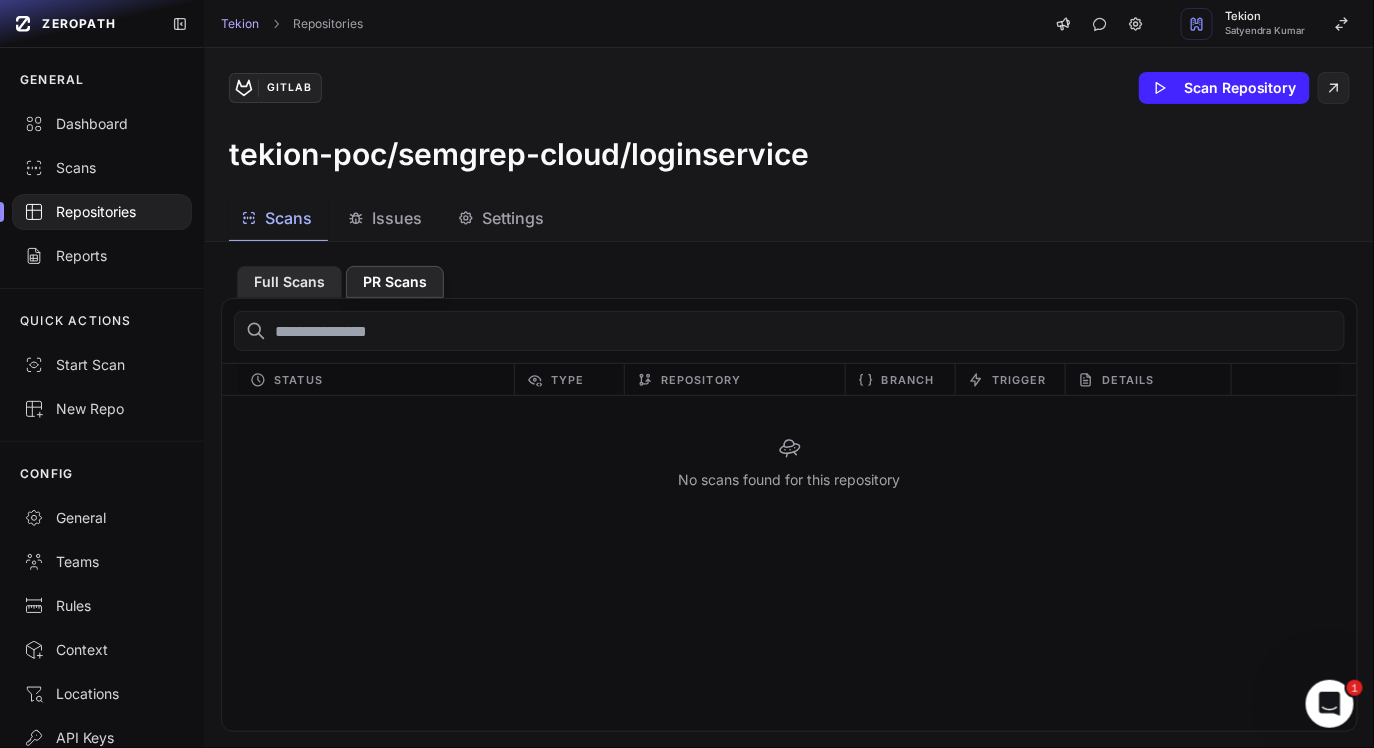 click on "Full Scans" at bounding box center [289, 282] 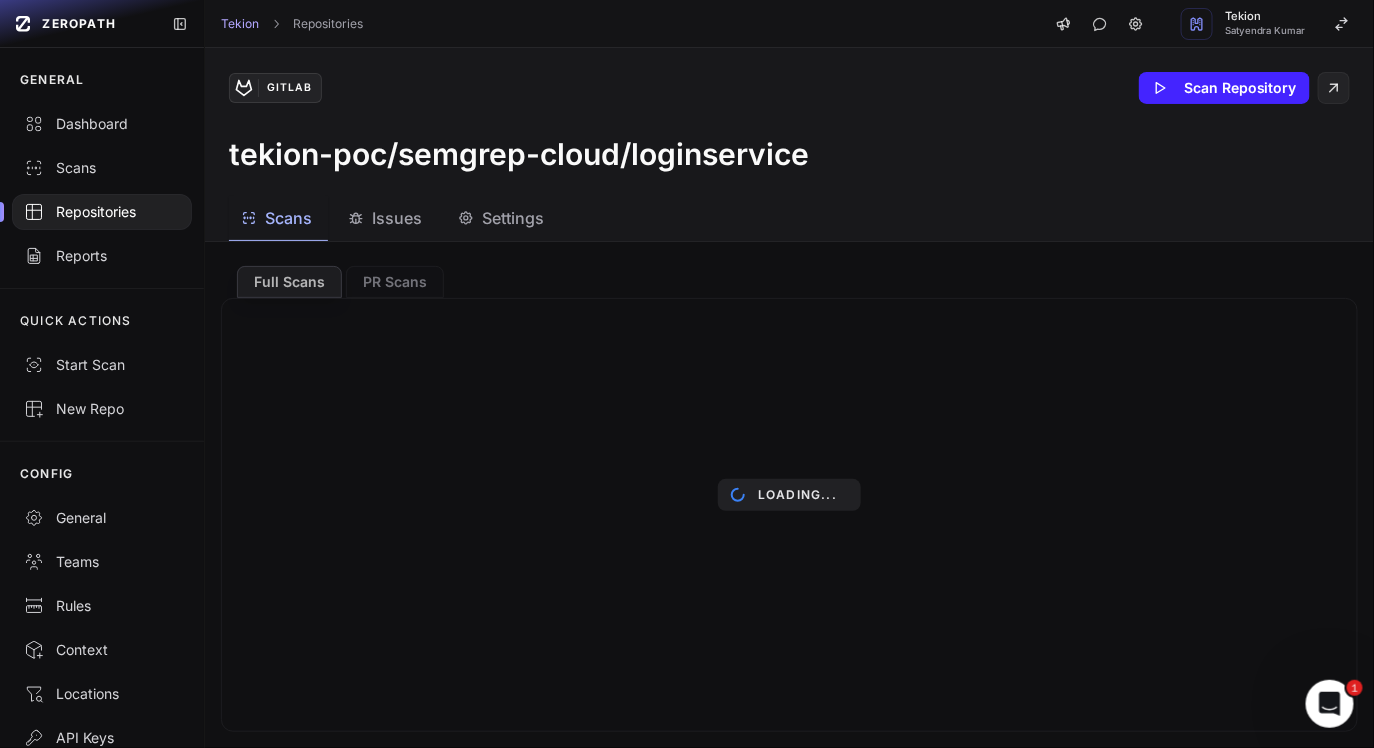 click on "Loading..." at bounding box center (789, 495) 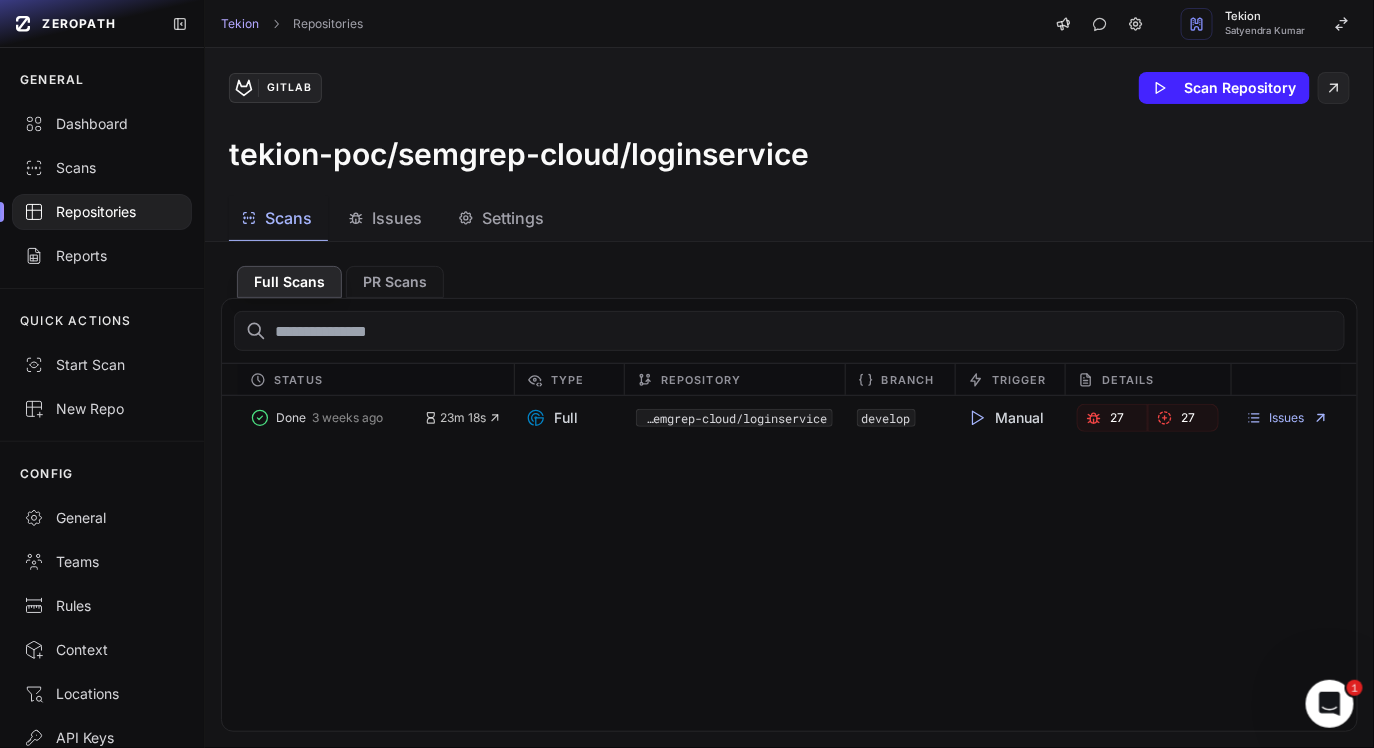 click at bounding box center (789, 331) 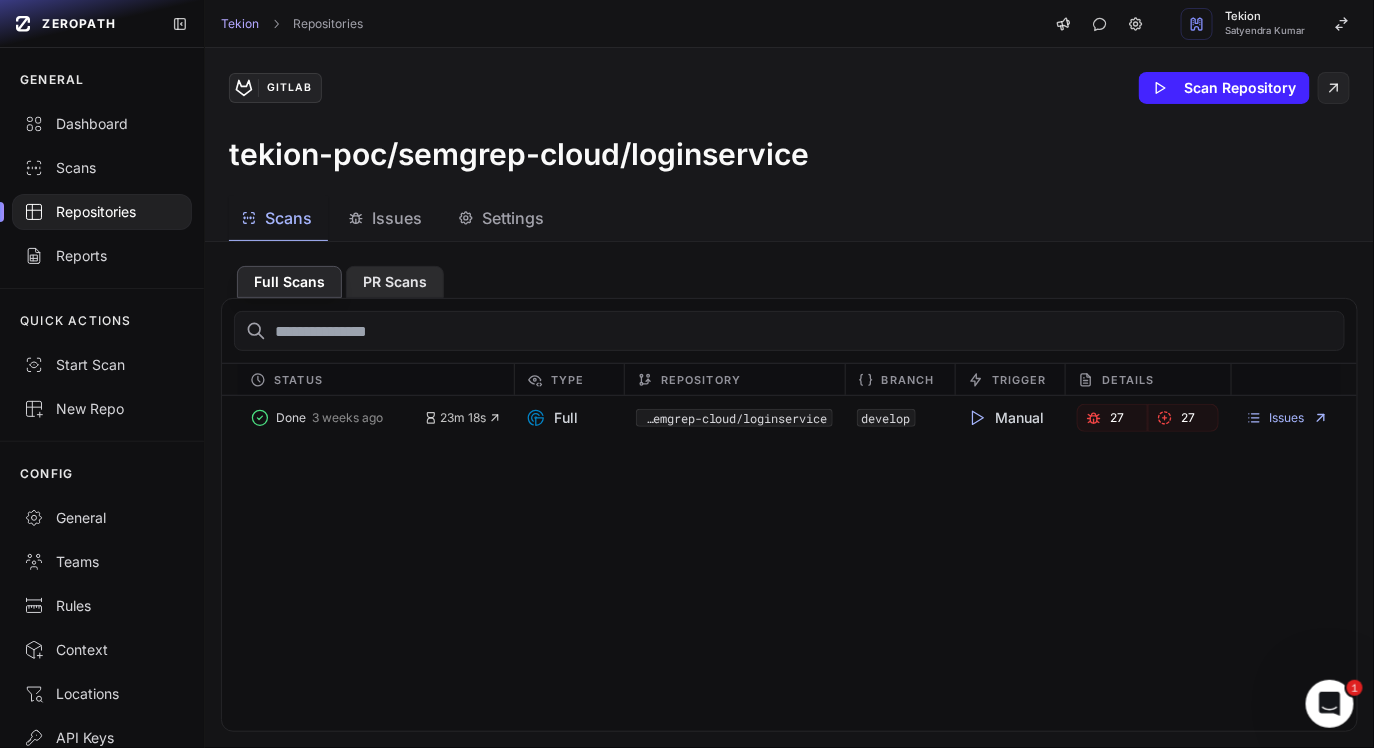 click on "PR Scans" at bounding box center (395, 282) 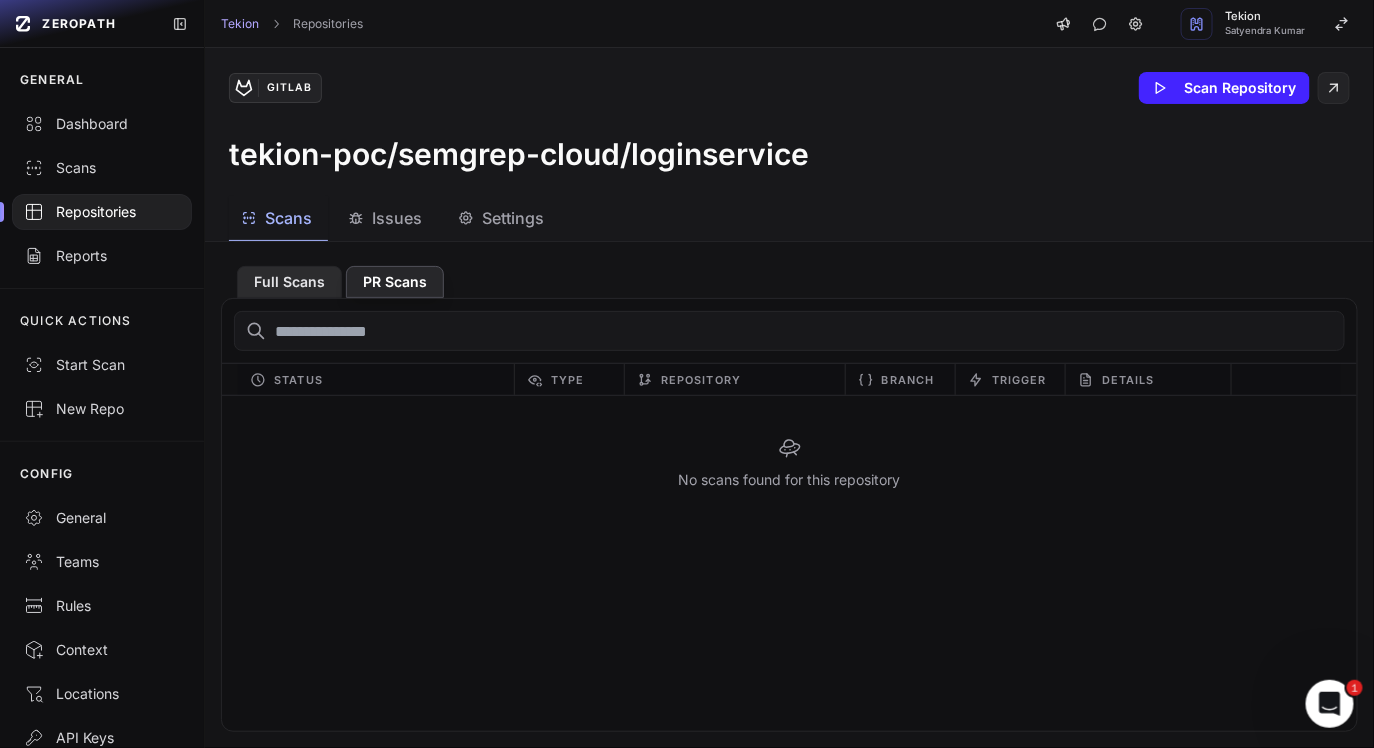 click on "Full Scans" at bounding box center [289, 282] 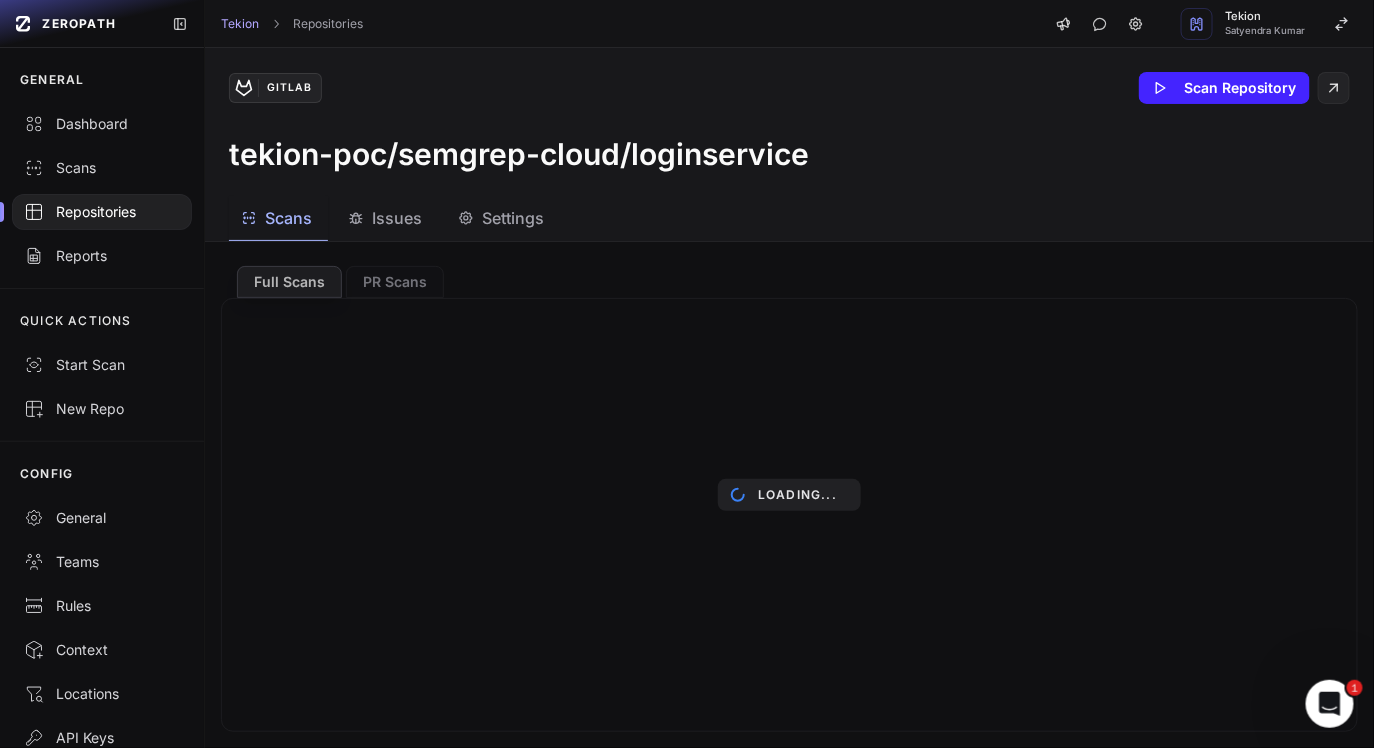 click on "Loading..." at bounding box center [789, 495] 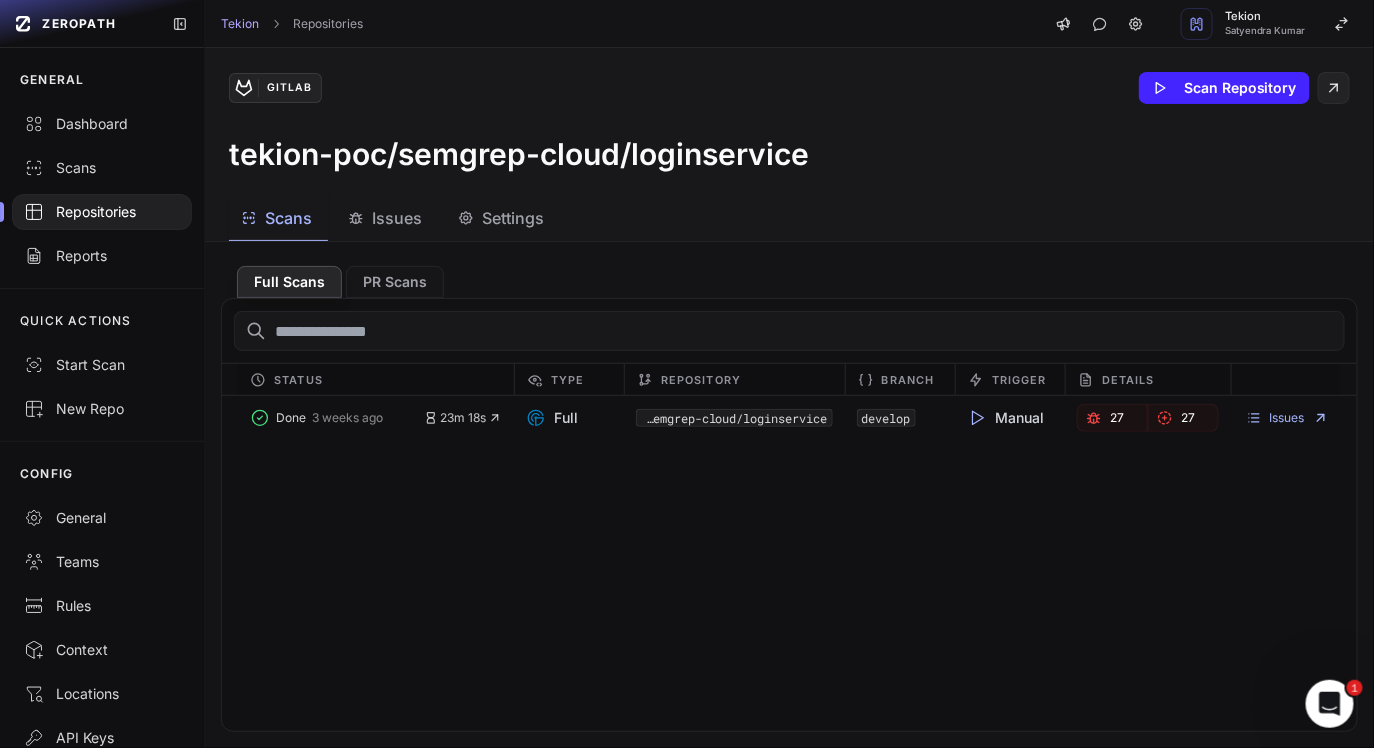 click on "Full Scans   PR Scans" at bounding box center [789, 278] 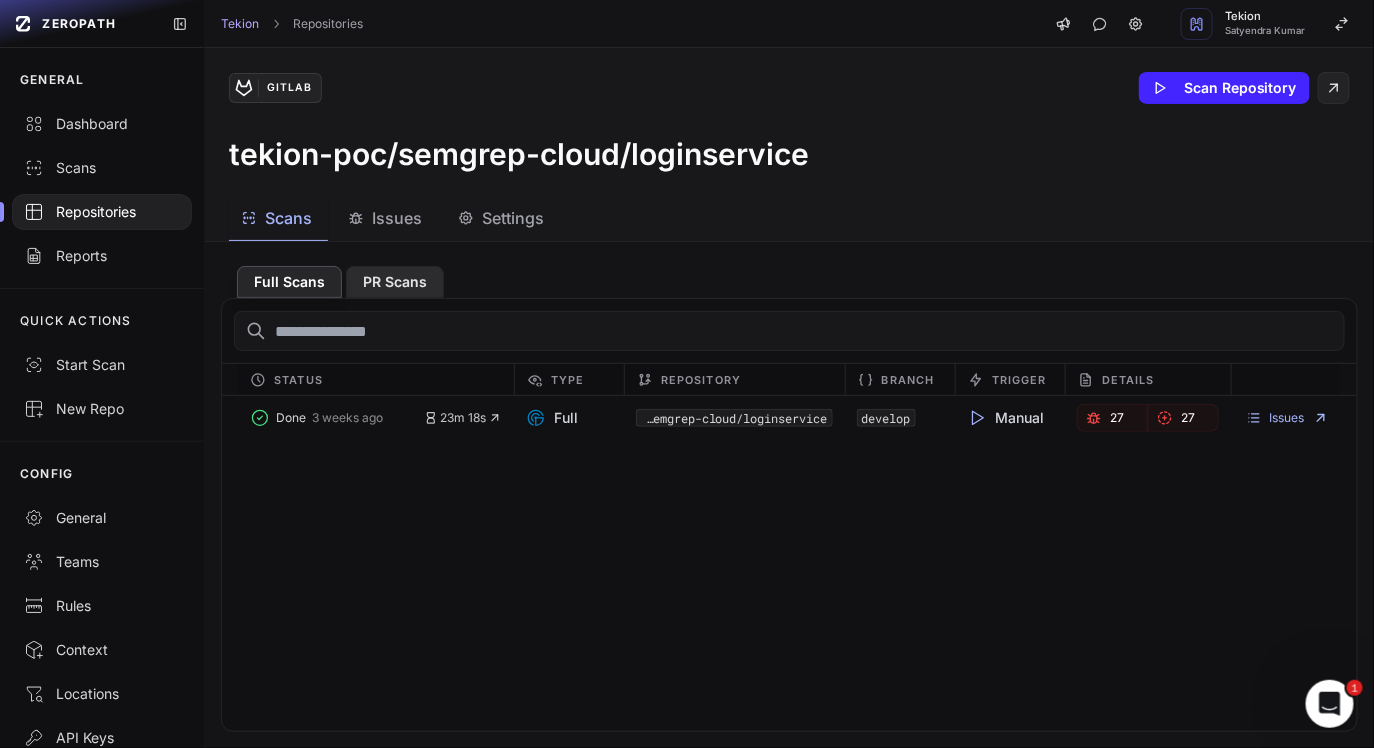 click on "PR Scans" at bounding box center [395, 282] 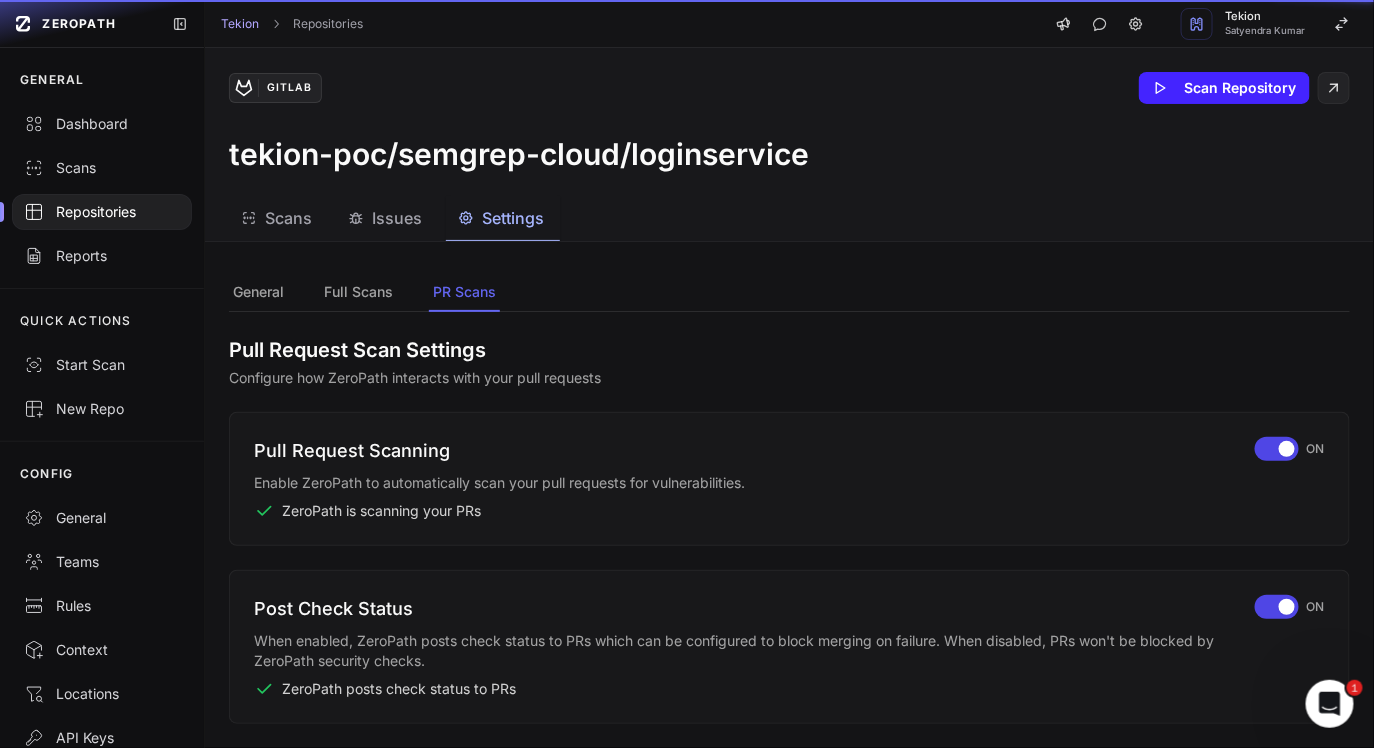 click on "Settings" at bounding box center [513, 218] 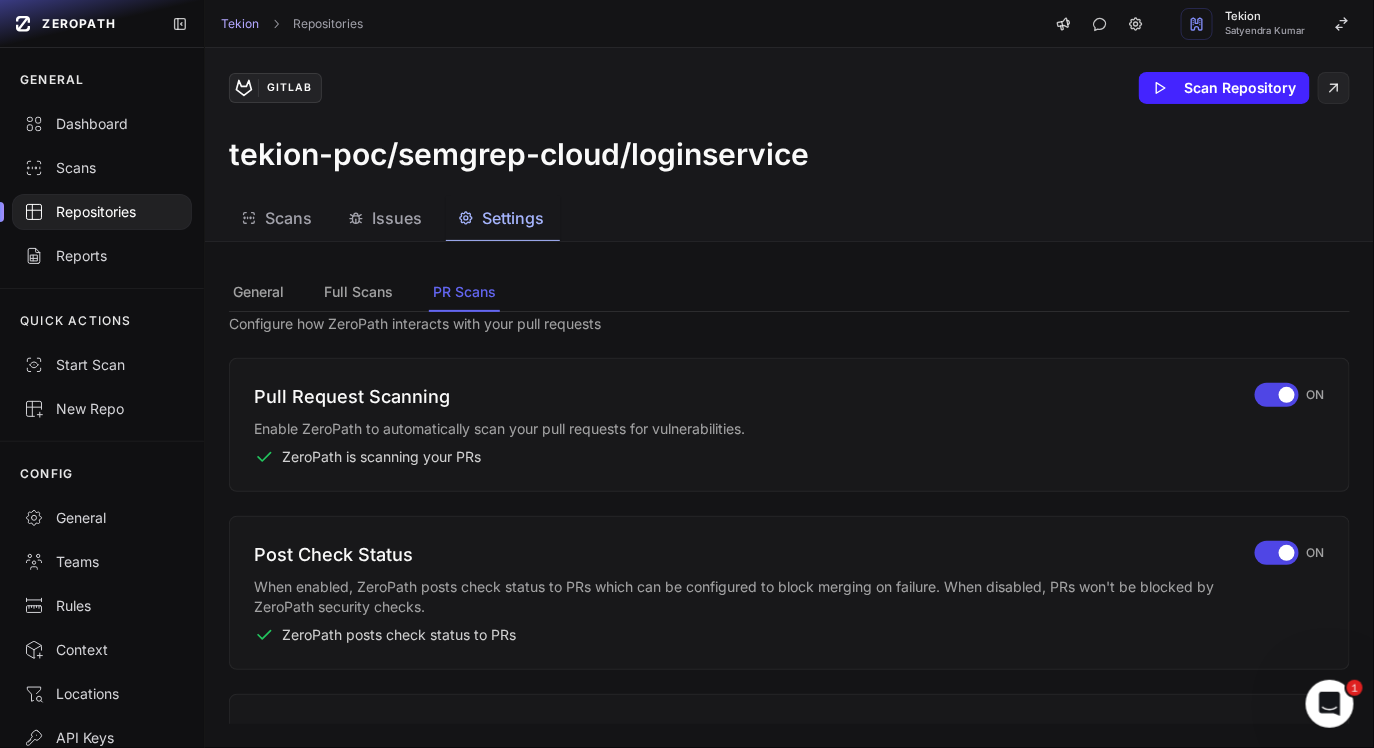 scroll, scrollTop: 0, scrollLeft: 0, axis: both 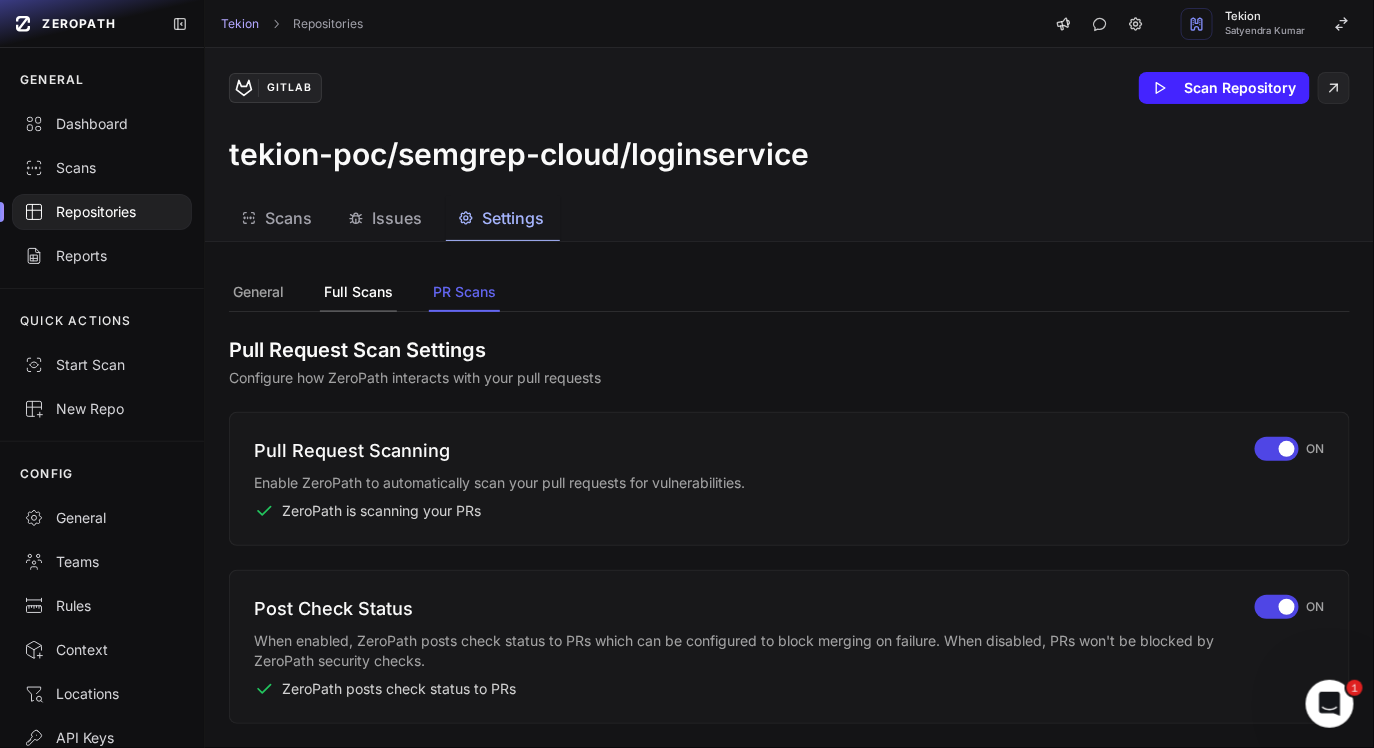 click on "Full Scans" 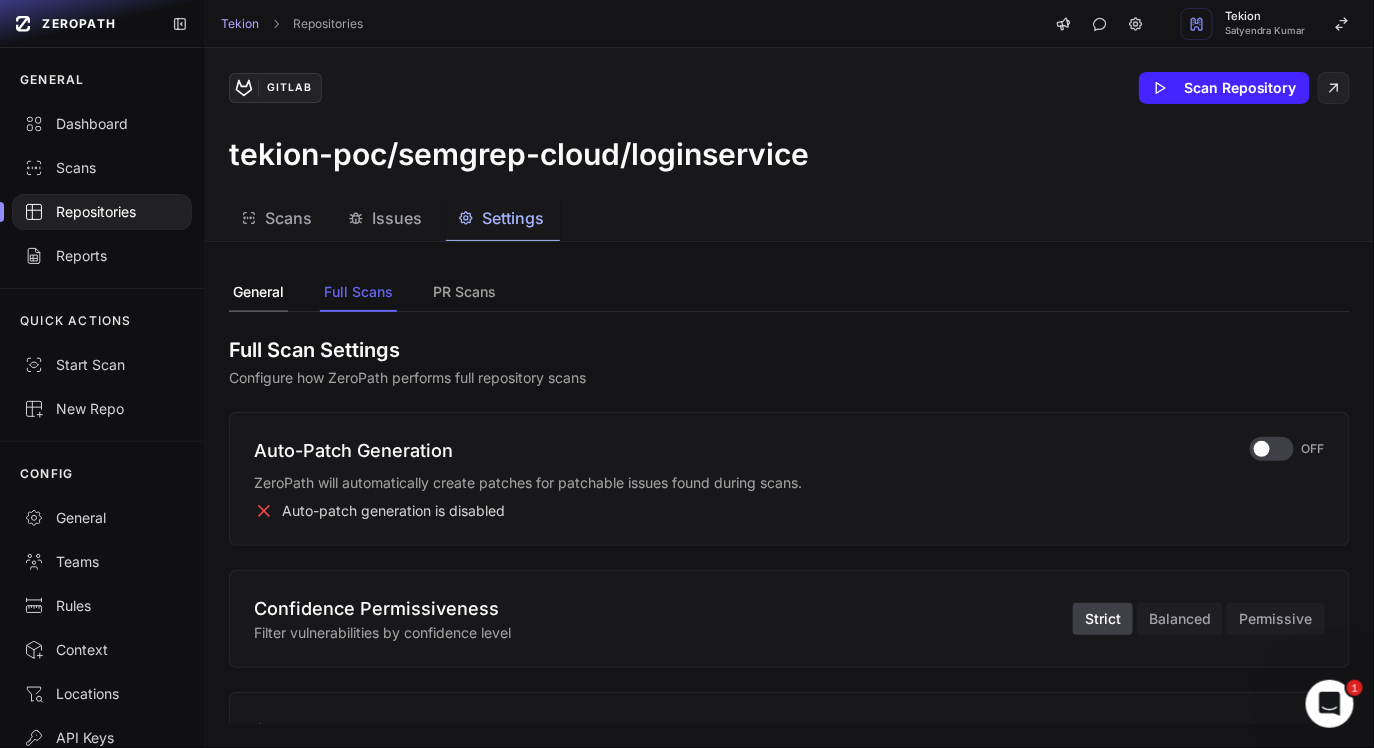 click on "General" at bounding box center [258, 293] 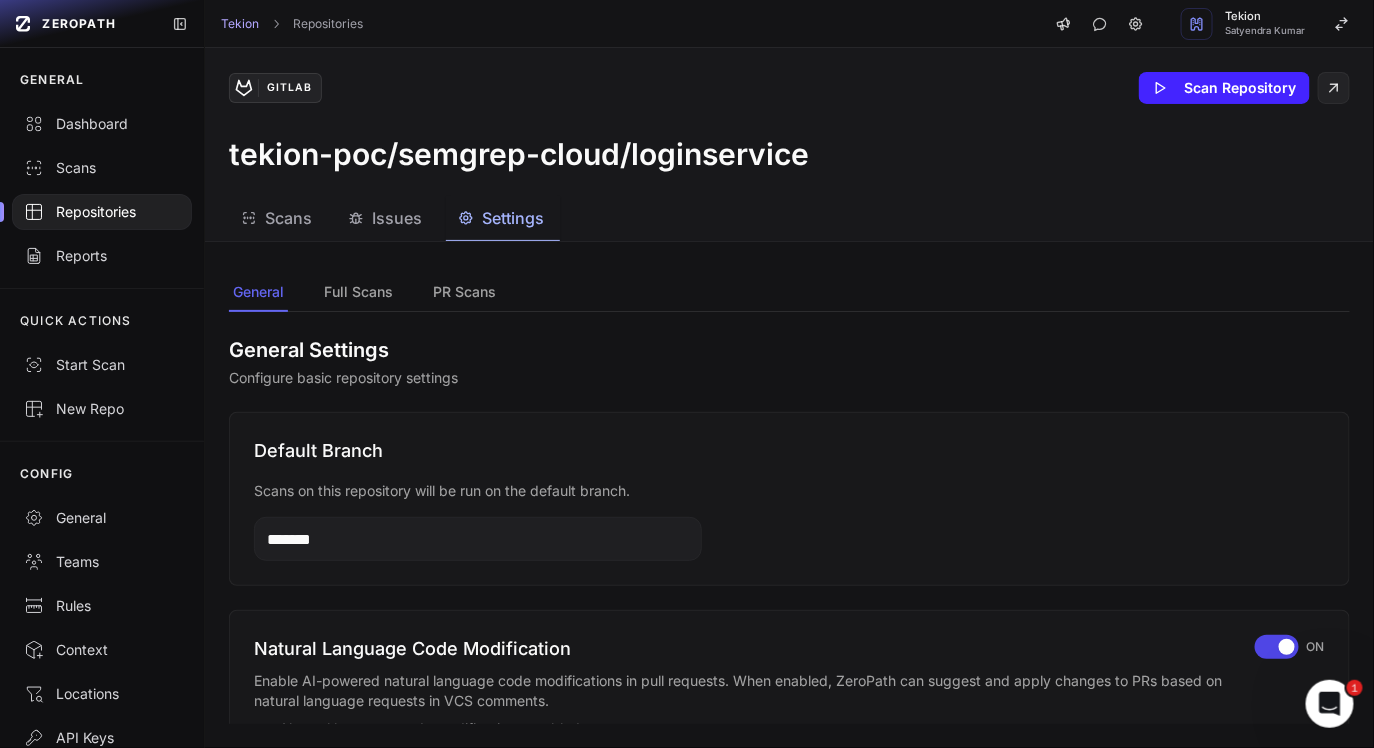 click on "General   Full Scans   PR Scans" at bounding box center (789, 293) 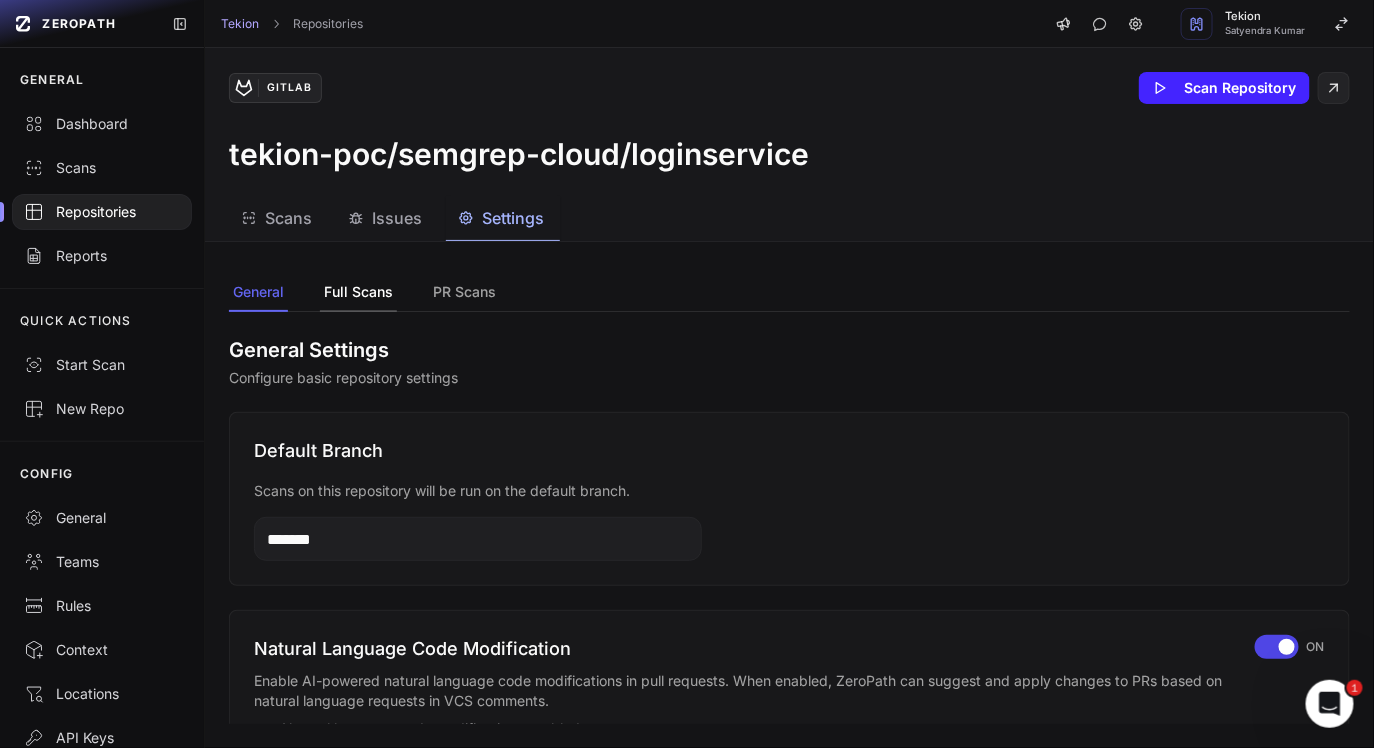 click on "Full Scans" 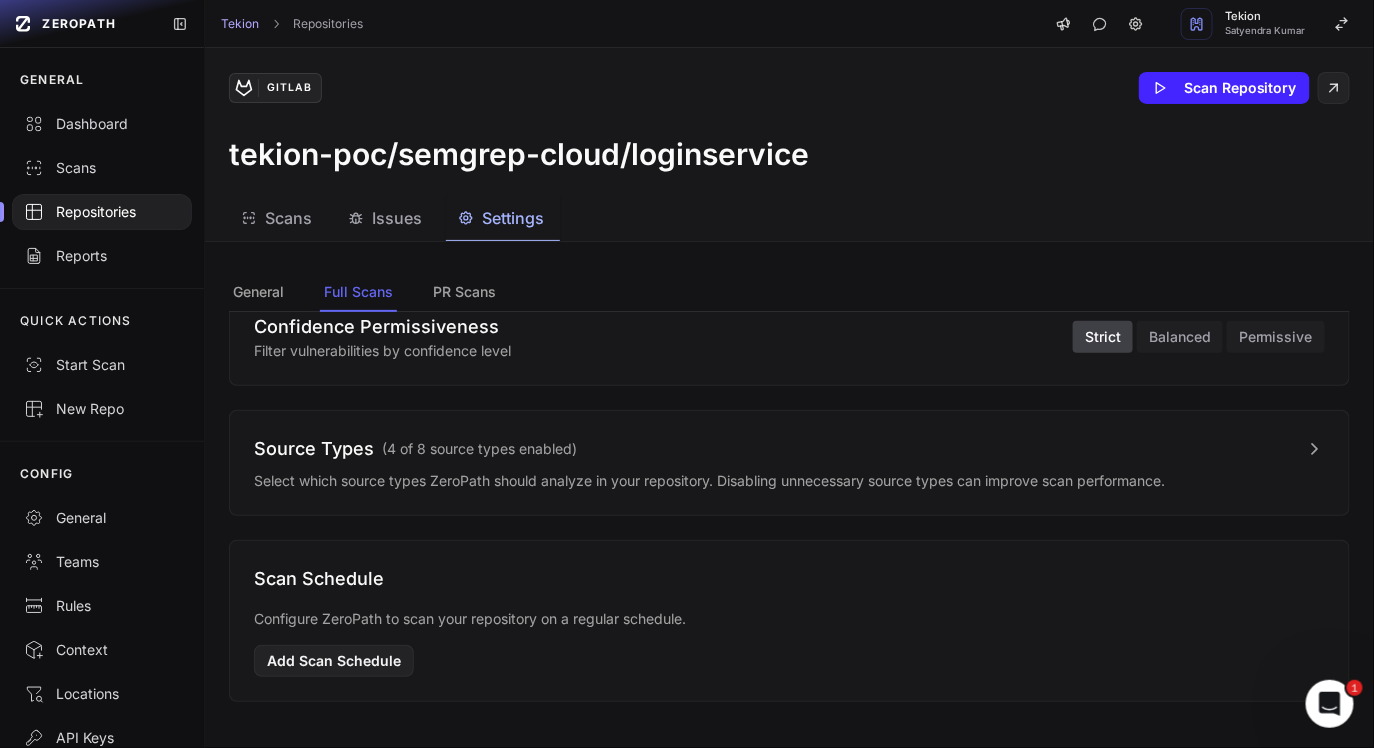 scroll, scrollTop: 0, scrollLeft: 0, axis: both 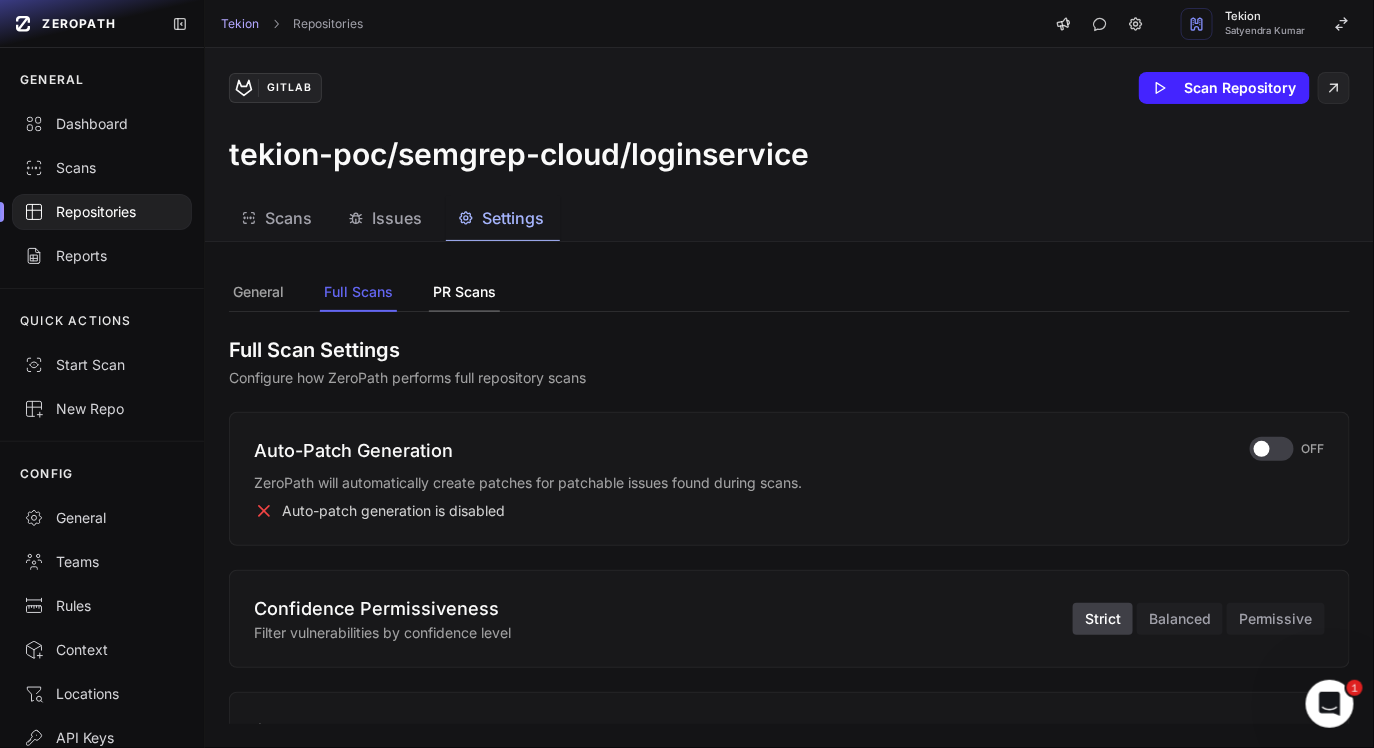 click on "PR Scans" 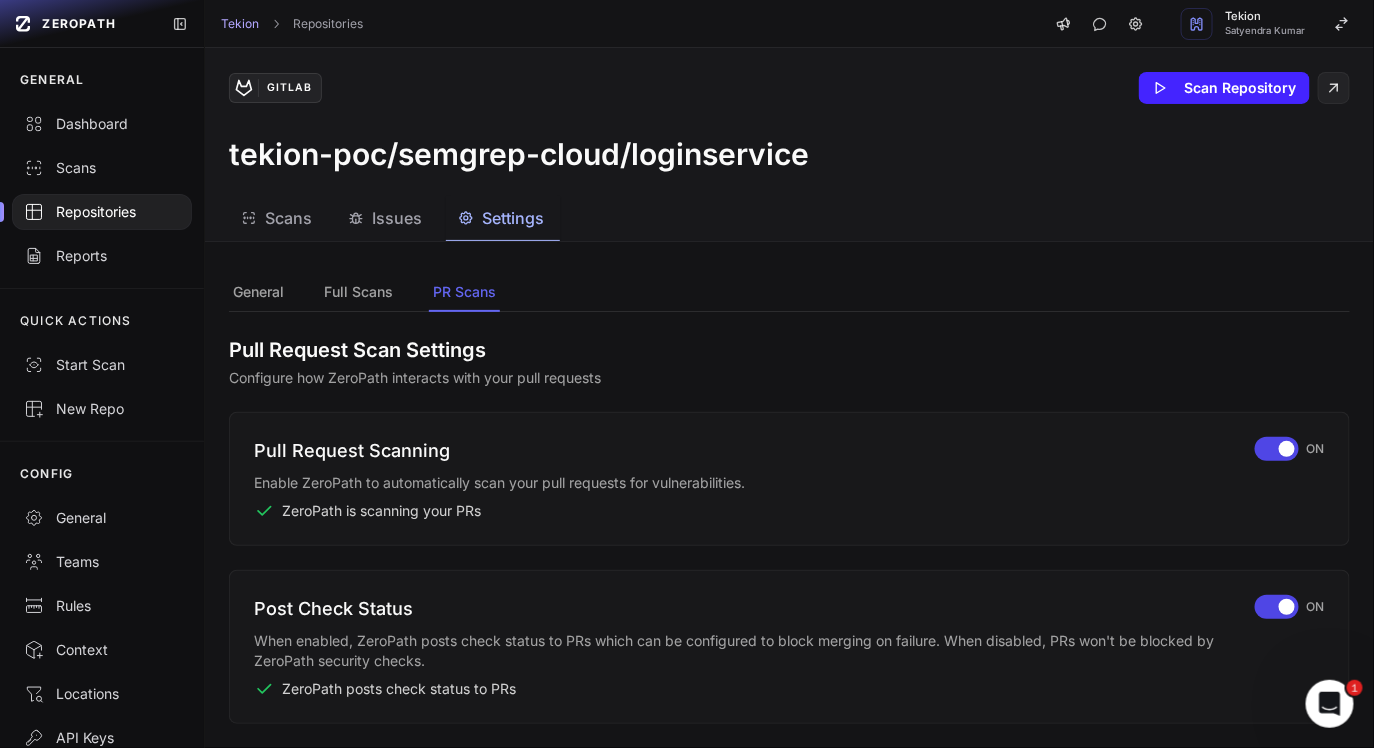 click on "General   Full Scans   PR Scans" at bounding box center (789, 293) 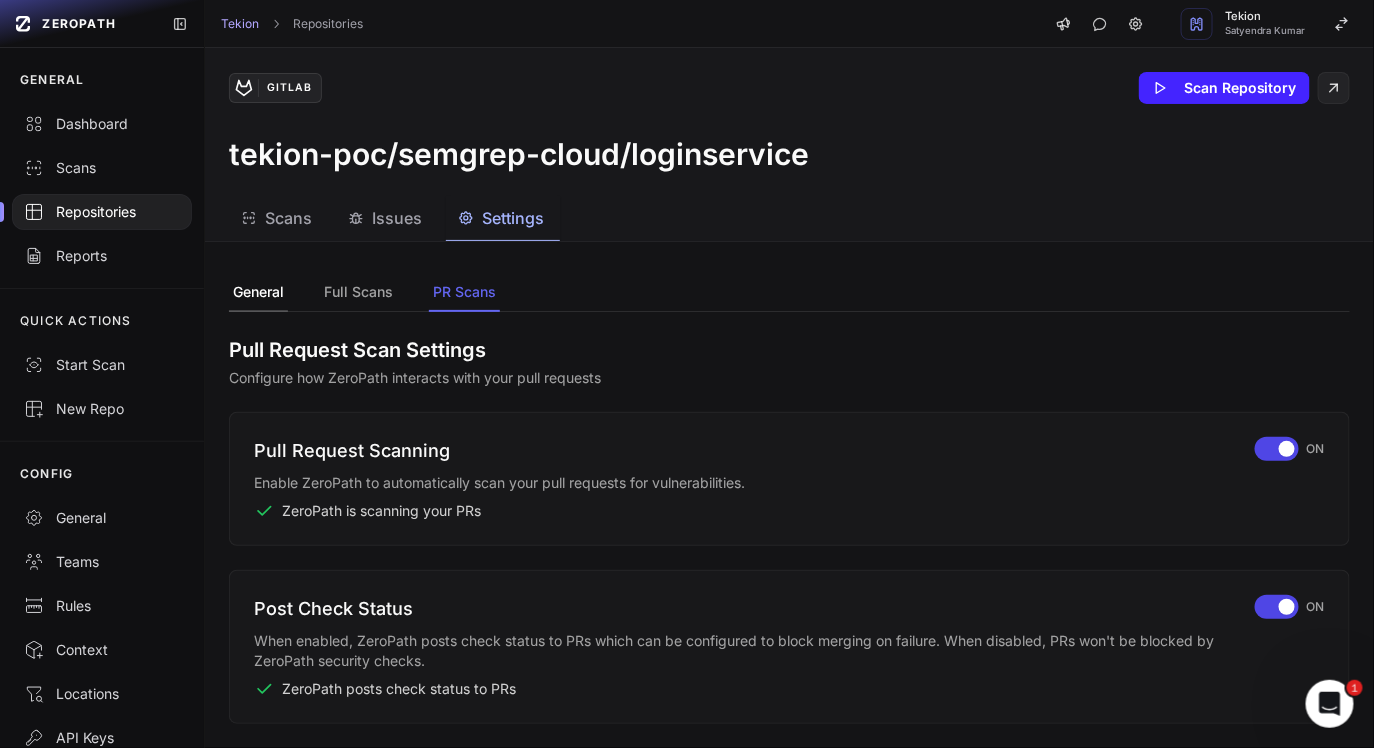 click on "General" at bounding box center (258, 293) 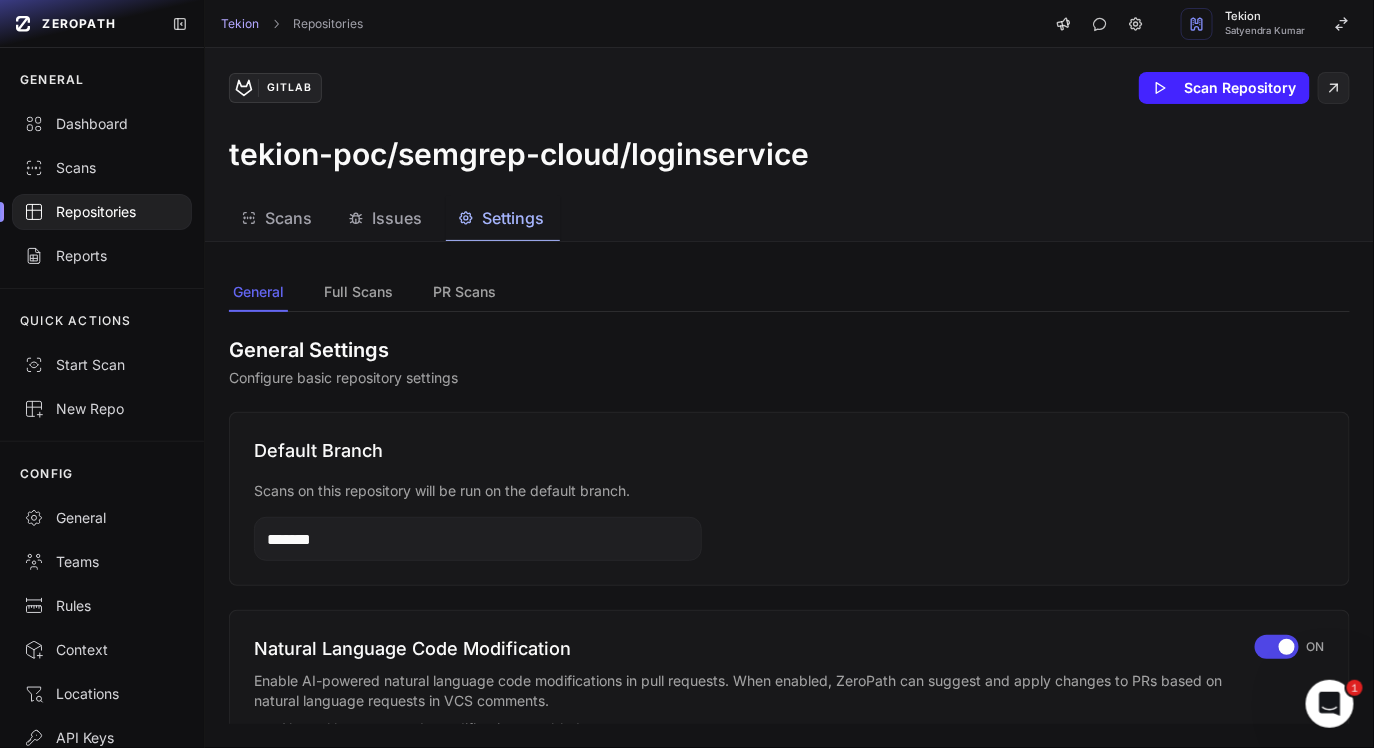 click 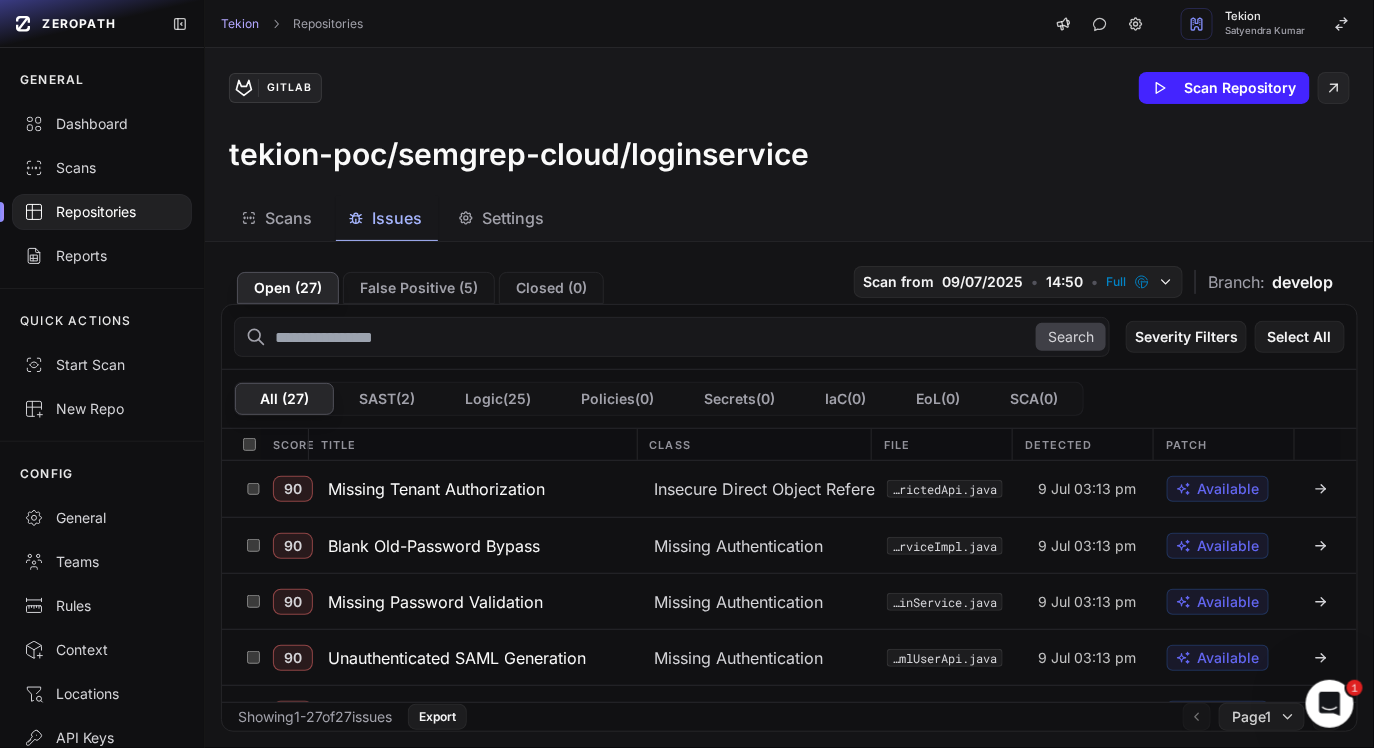 click on "Scans" at bounding box center (288, 218) 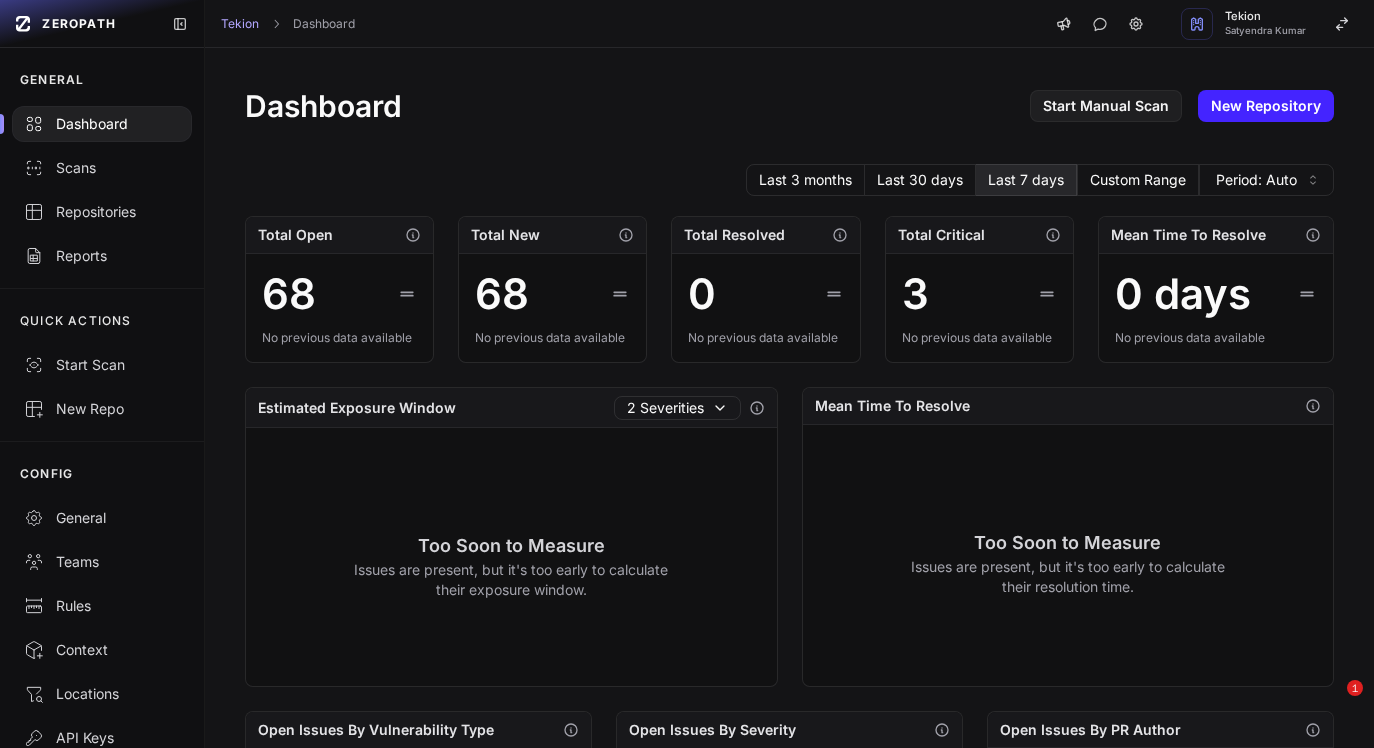 scroll, scrollTop: 0, scrollLeft: 0, axis: both 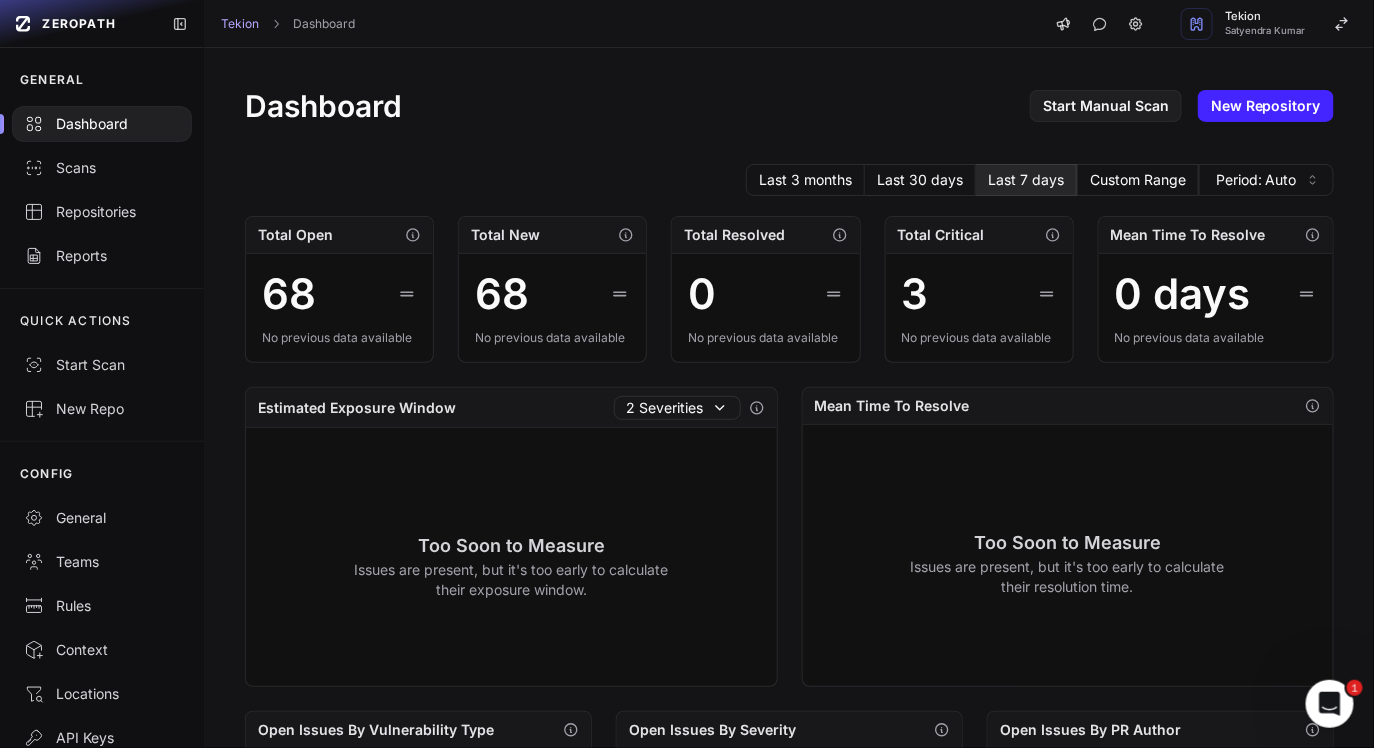 click on "Last 3 months   Last 30 days   Last 7 days   Custom Range   Period: Auto" at bounding box center [789, 180] 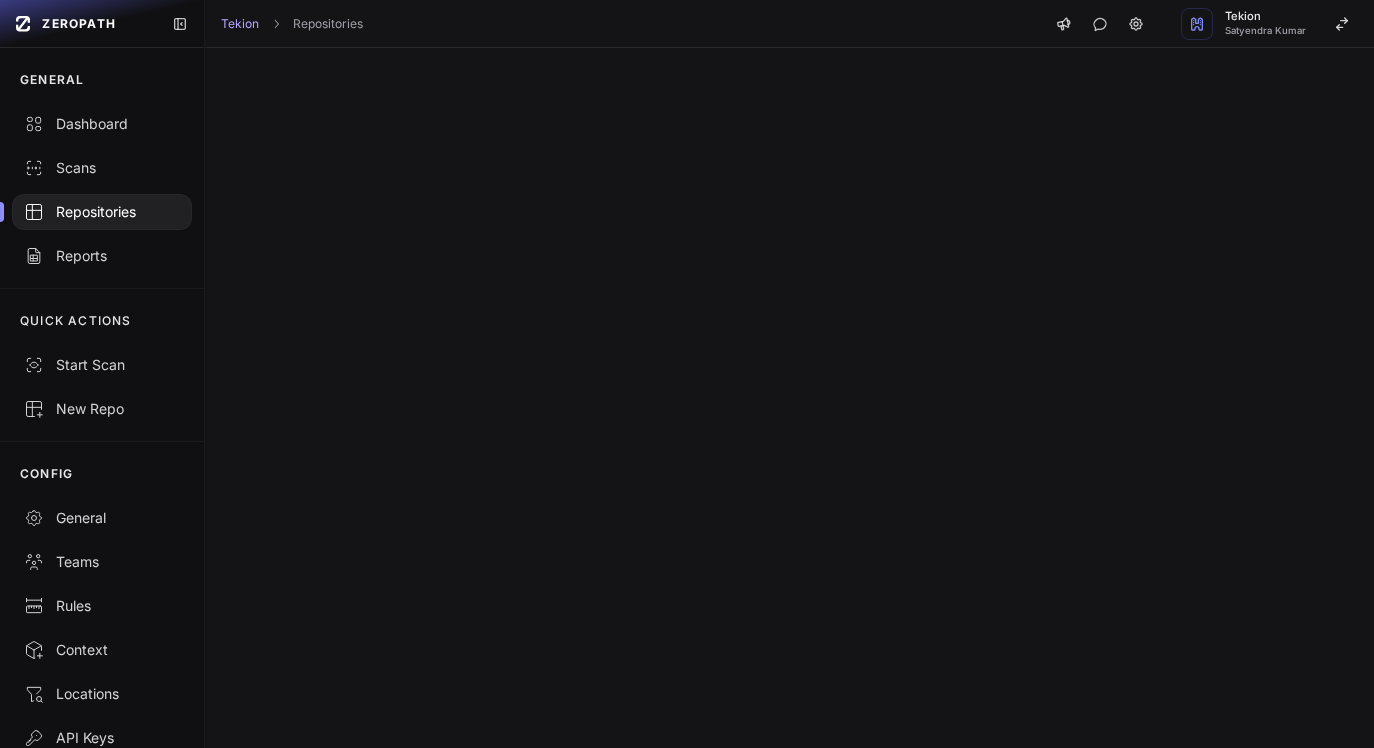 scroll, scrollTop: 0, scrollLeft: 0, axis: both 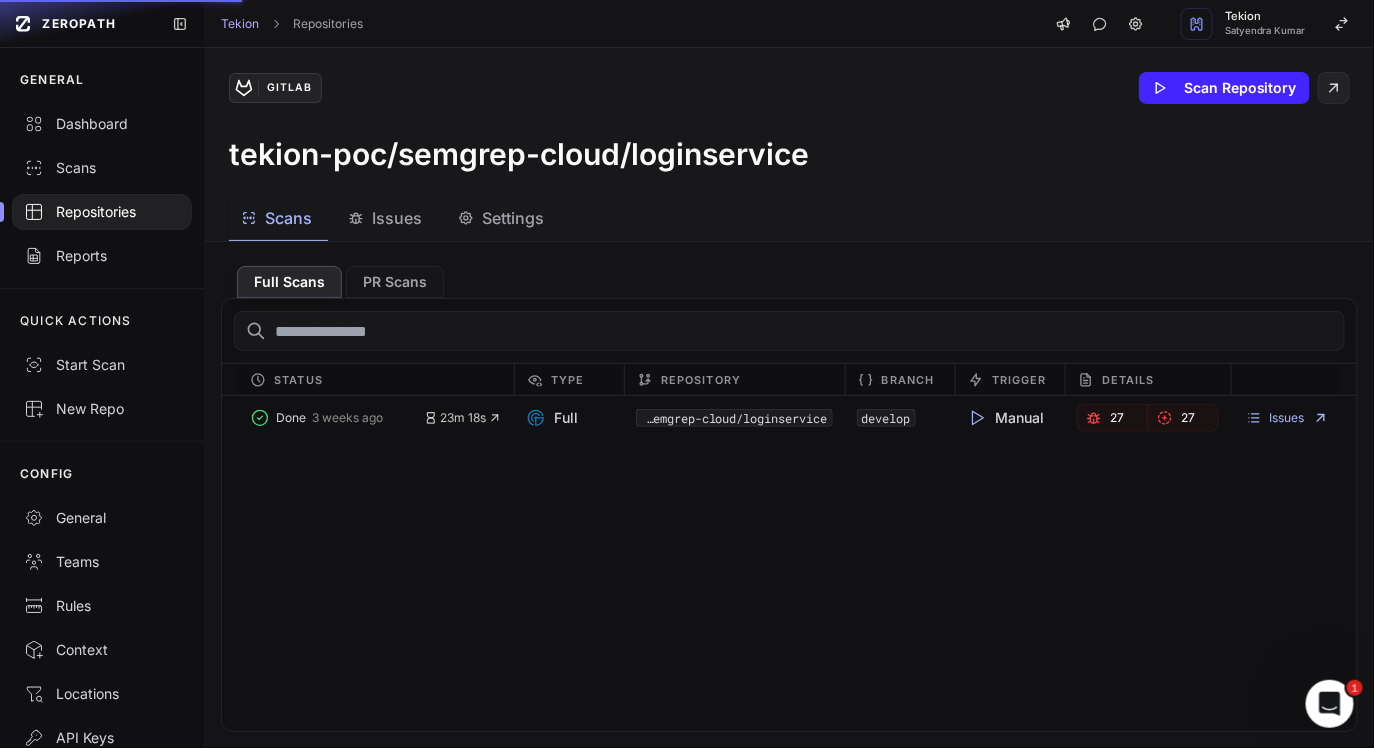 click on "PR Scans" at bounding box center (395, 282) 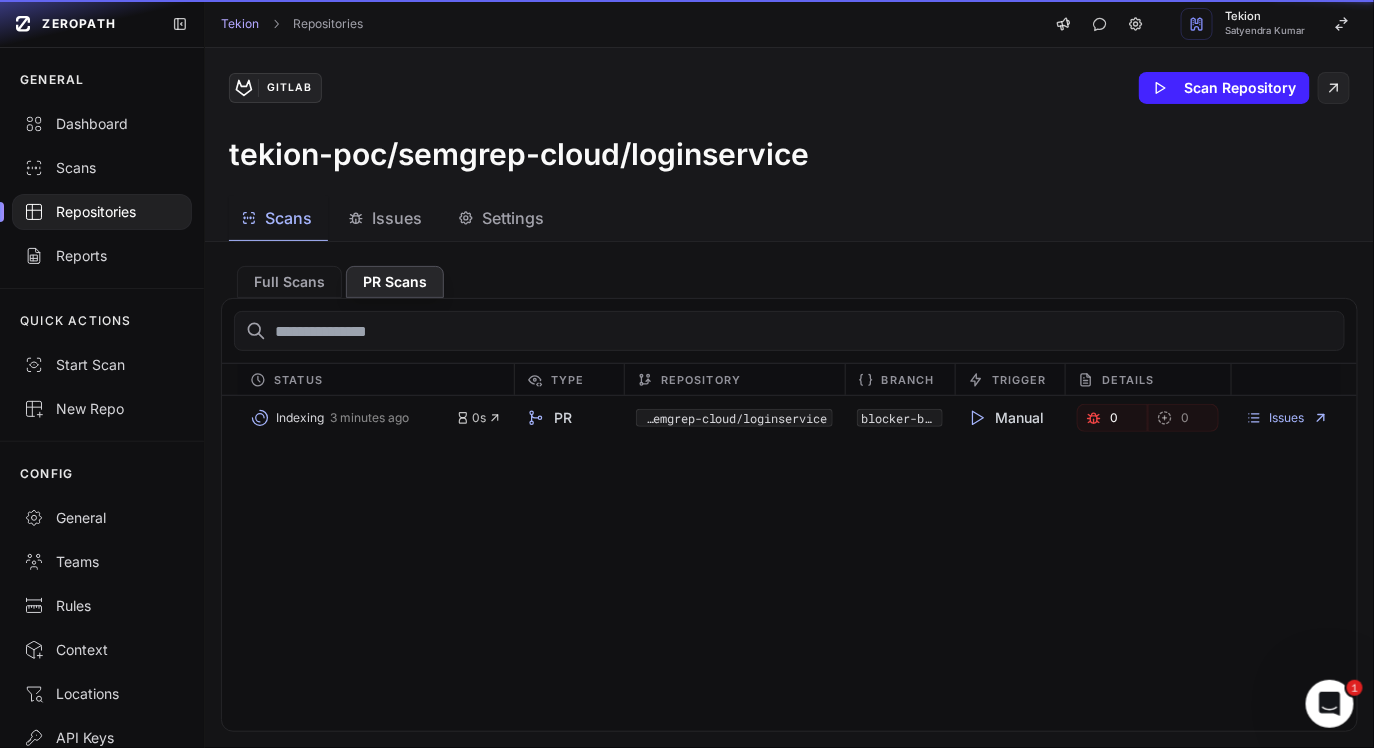 click on "Indexing   3 minutes ago       0s           PR   tekion-poc/semgrep-cloud/loginservice     blocker-branche       Manual     0       0
Issues" at bounding box center (789, 563) 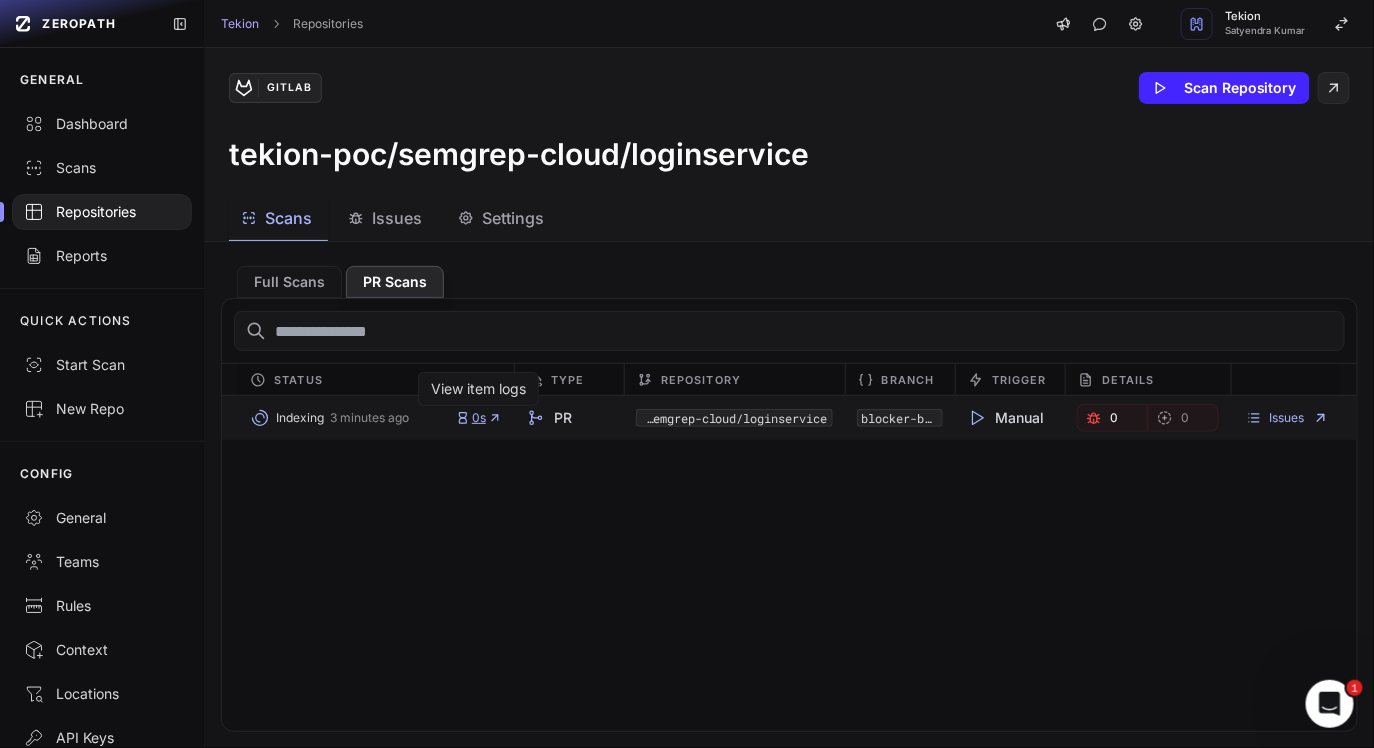 click 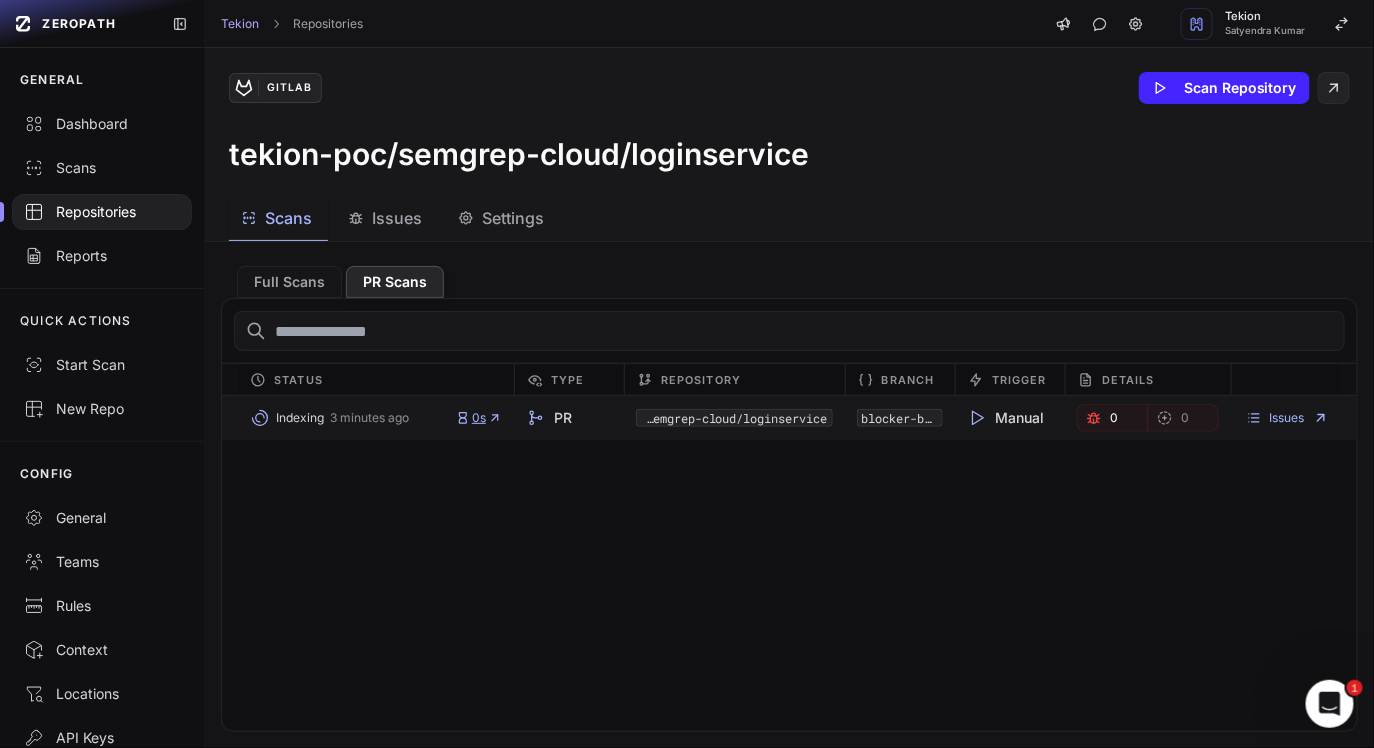 click 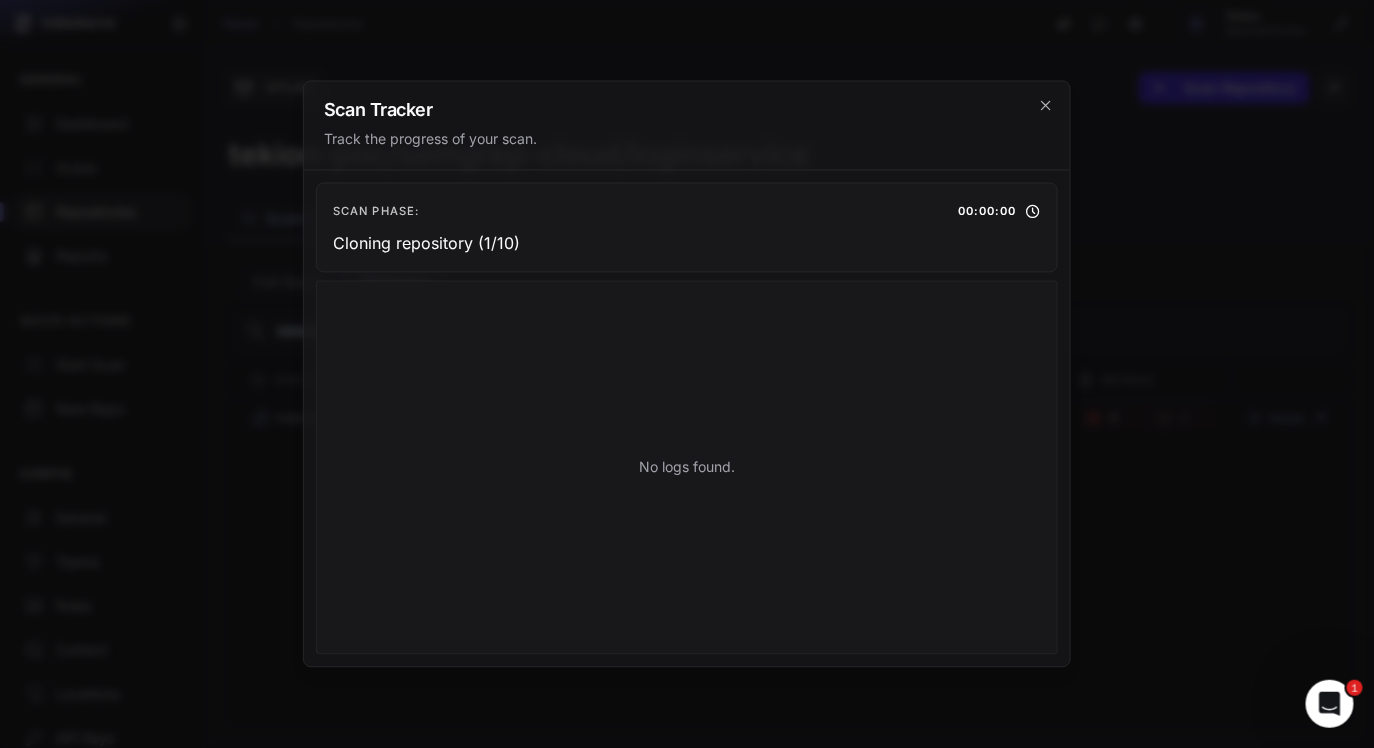 drag, startPoint x: 527, startPoint y: 223, endPoint x: 389, endPoint y: 223, distance: 138 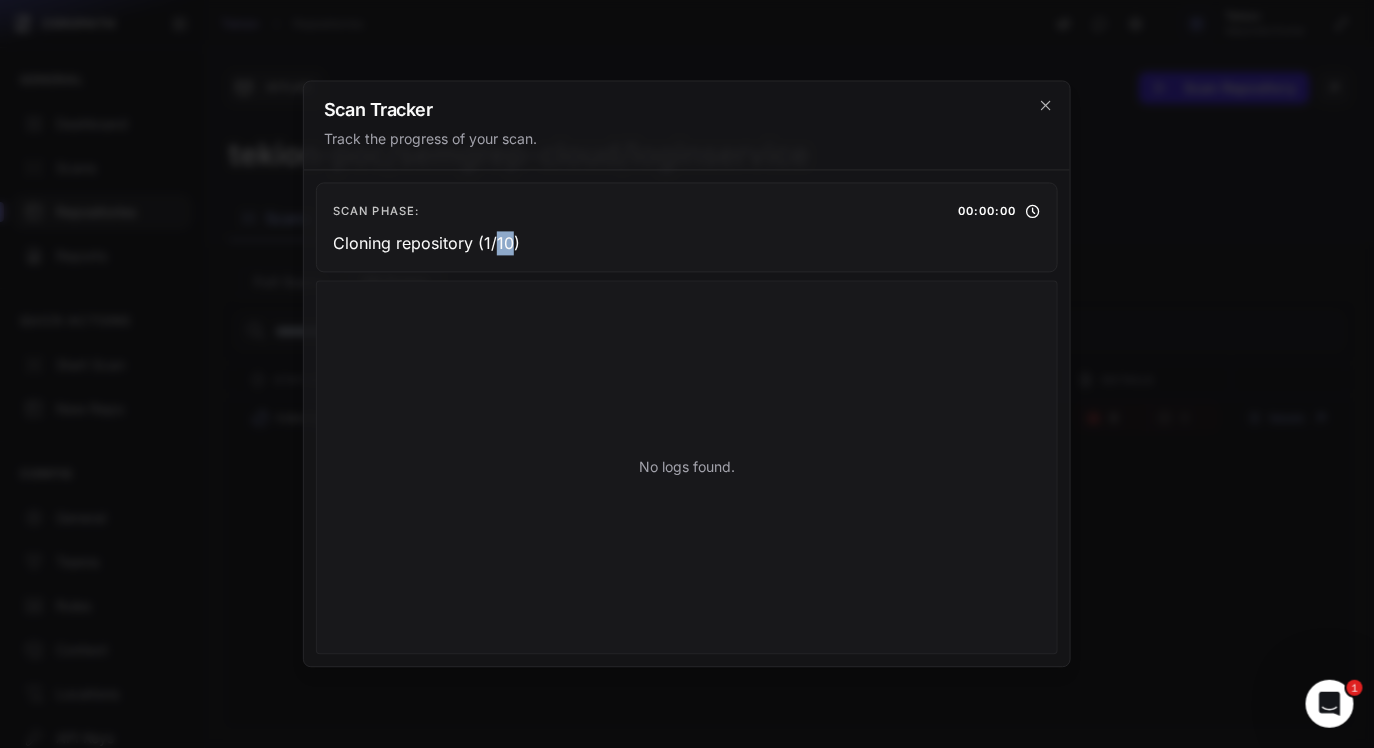 click on "Cloning repository (1/10)" at bounding box center [426, 244] 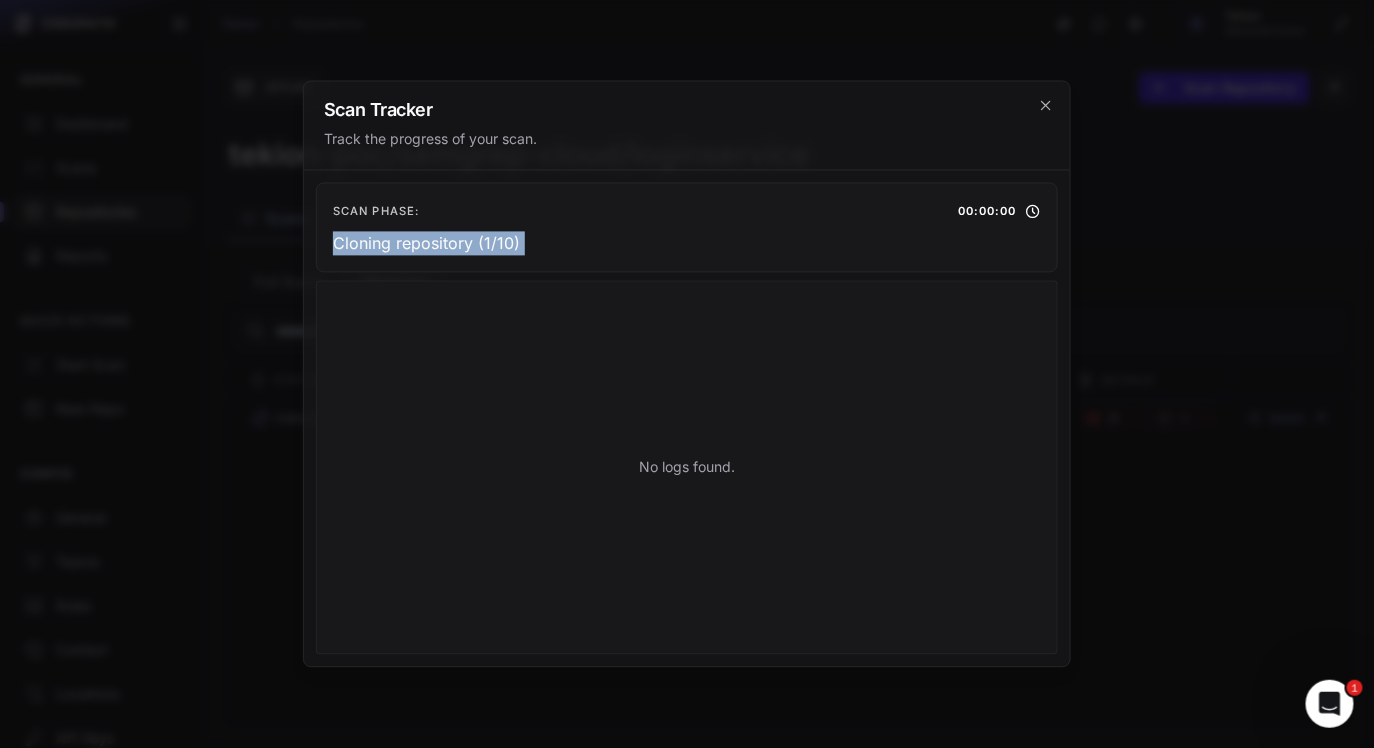 click on "Cloning repository (1/10)" at bounding box center (687, 244) 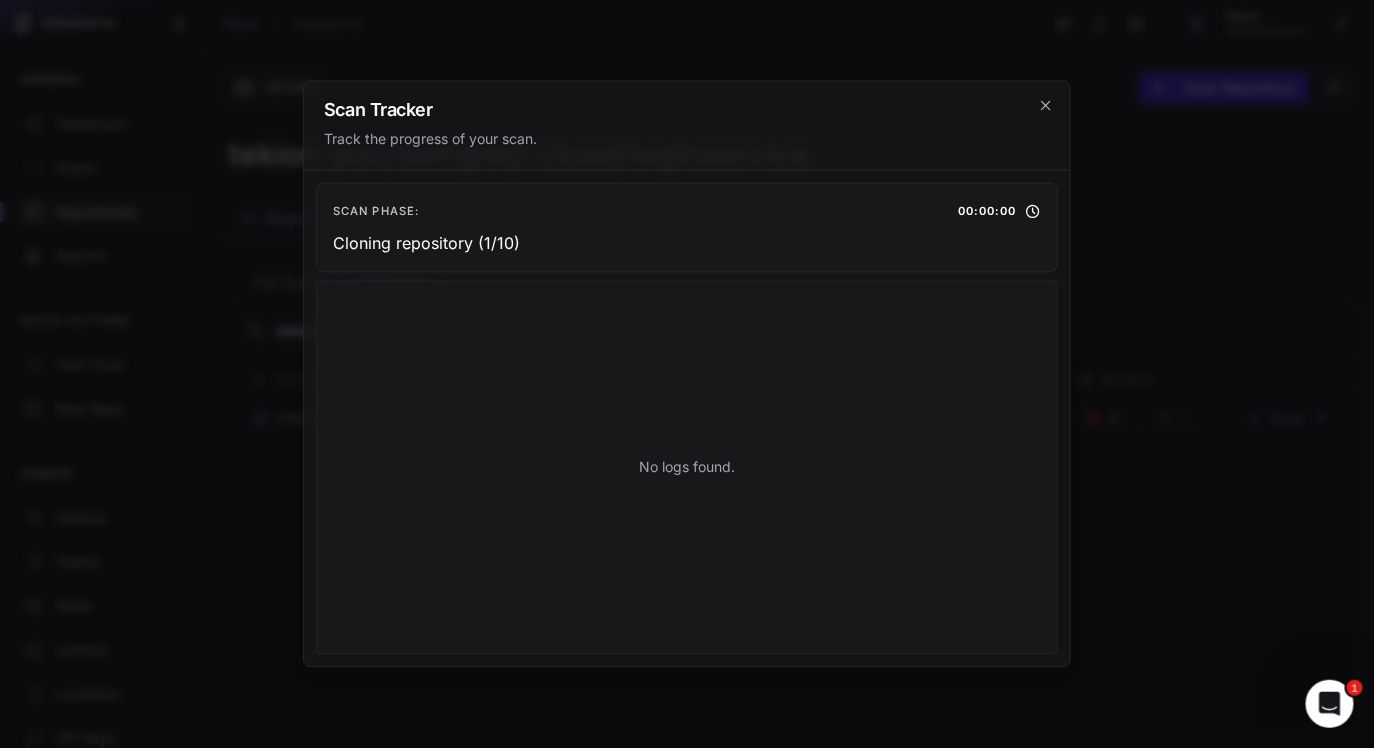 click on "Cloning repository (1/10)" at bounding box center [687, 244] 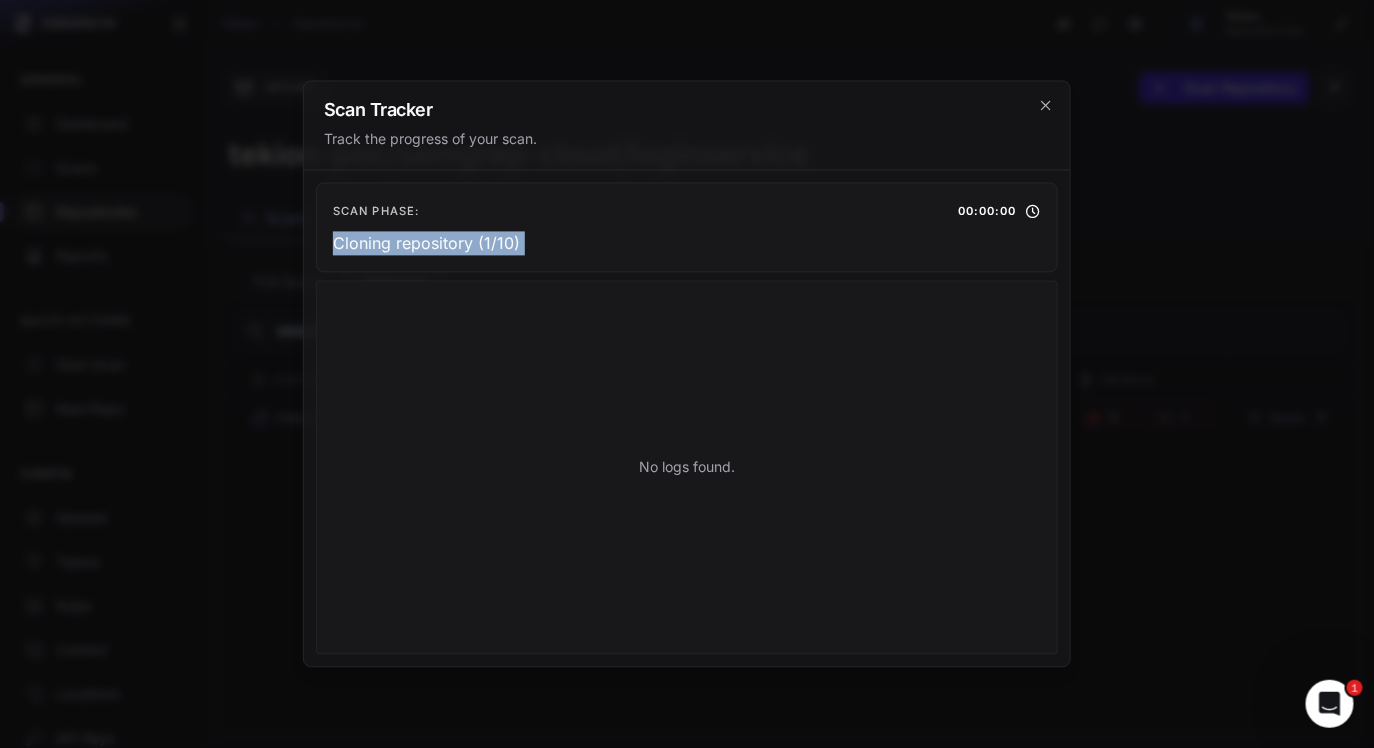 click on "Cloning repository (1/10)" at bounding box center [687, 244] 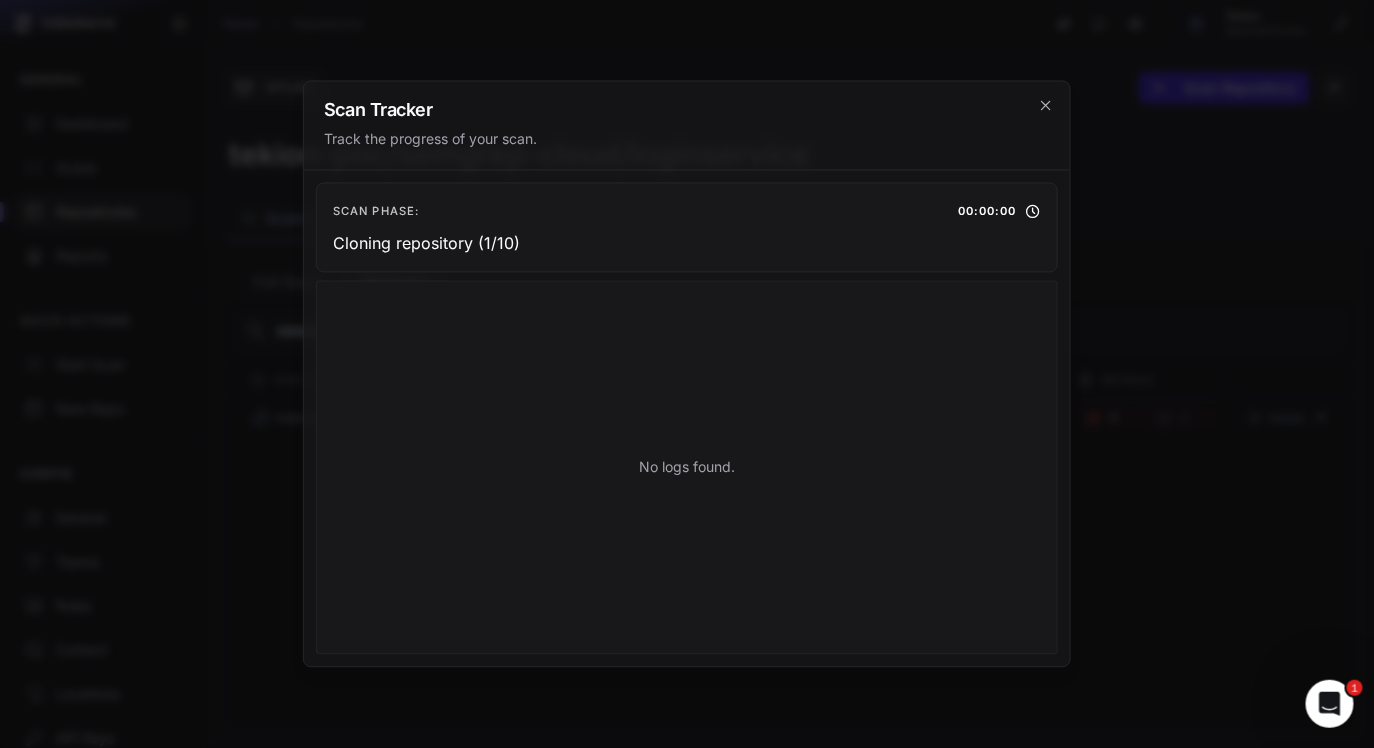 click on "Cloning repository (1/10)" at bounding box center [687, 244] 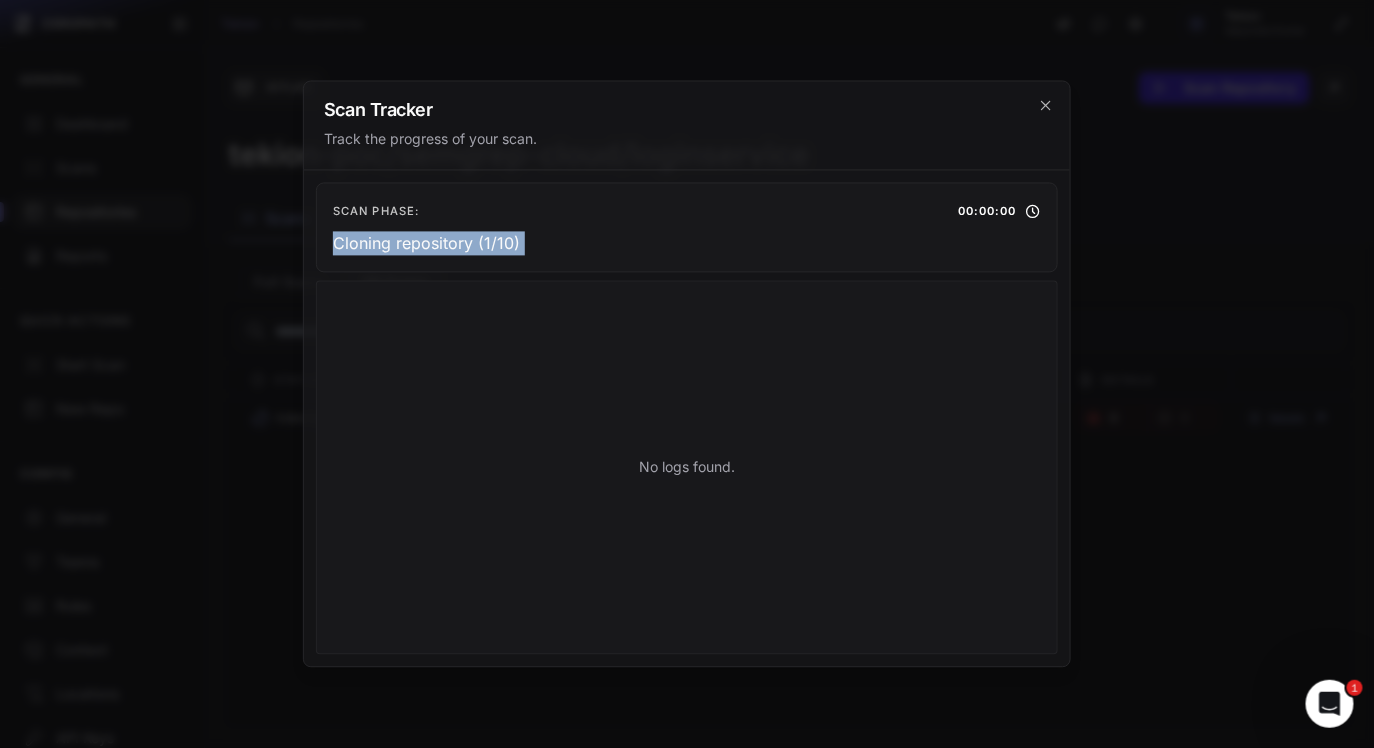 click on "No logs found." at bounding box center (687, 468) 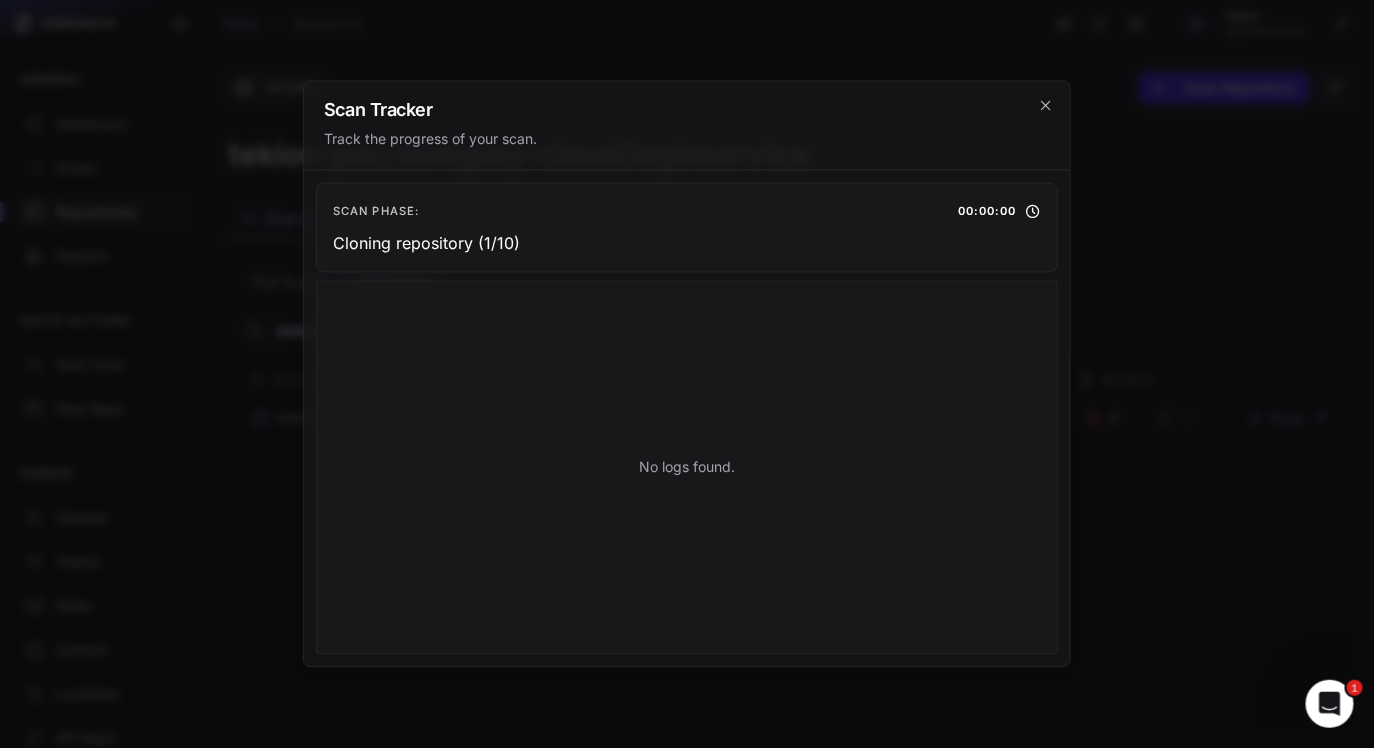 click on "No logs found." at bounding box center [687, 468] 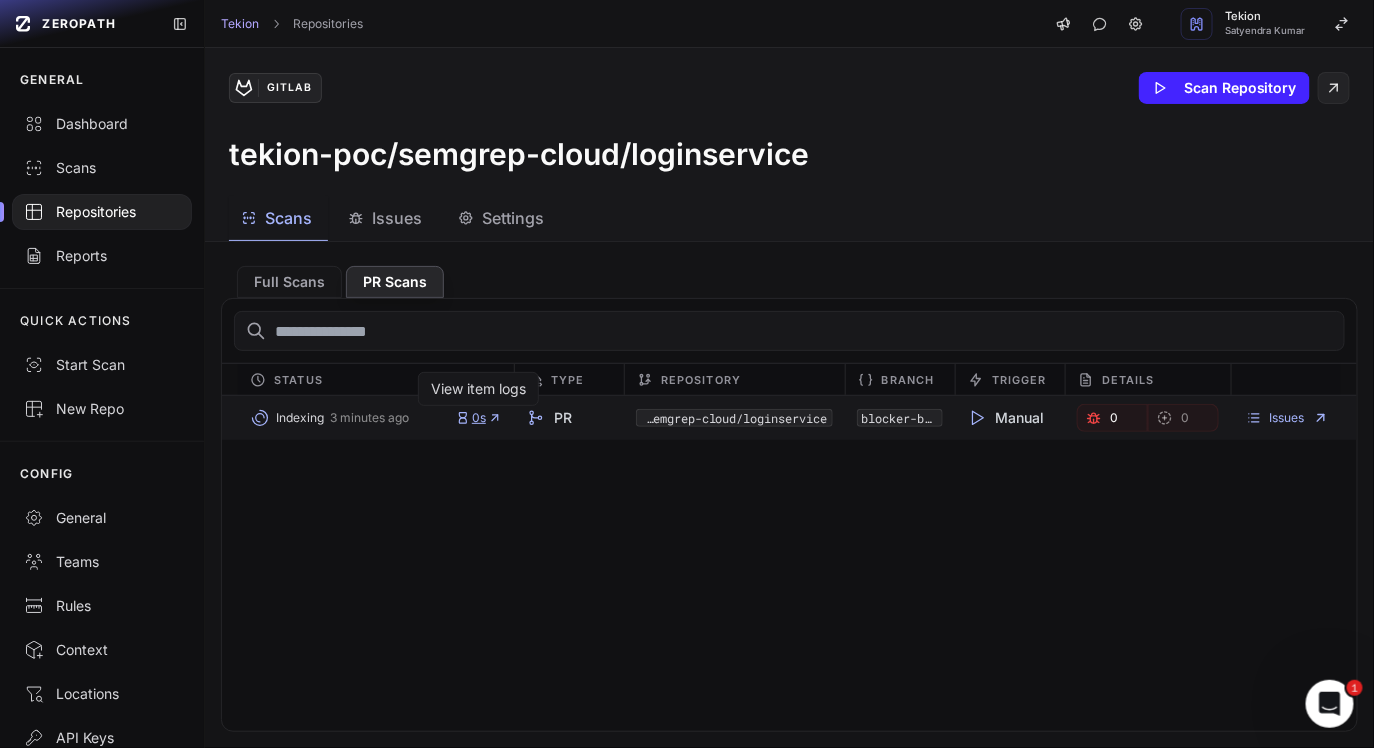 click 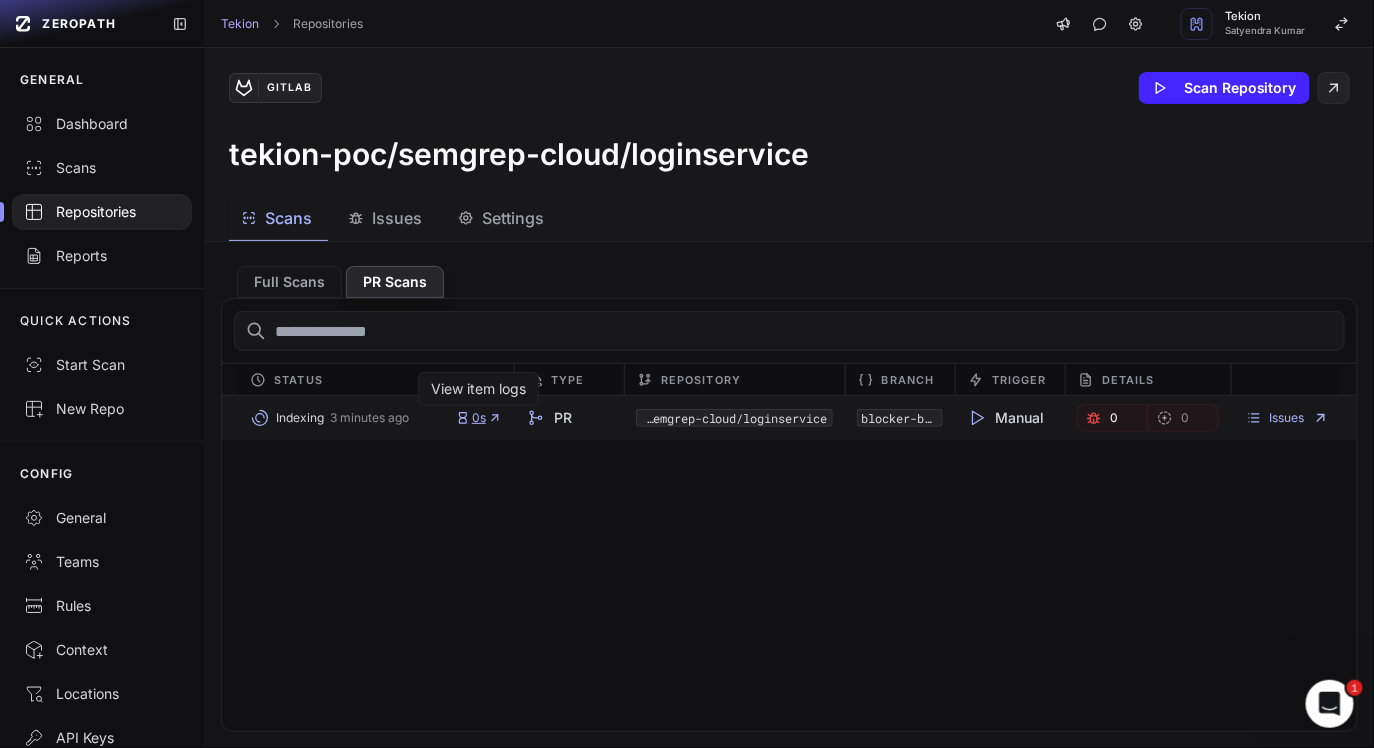 click 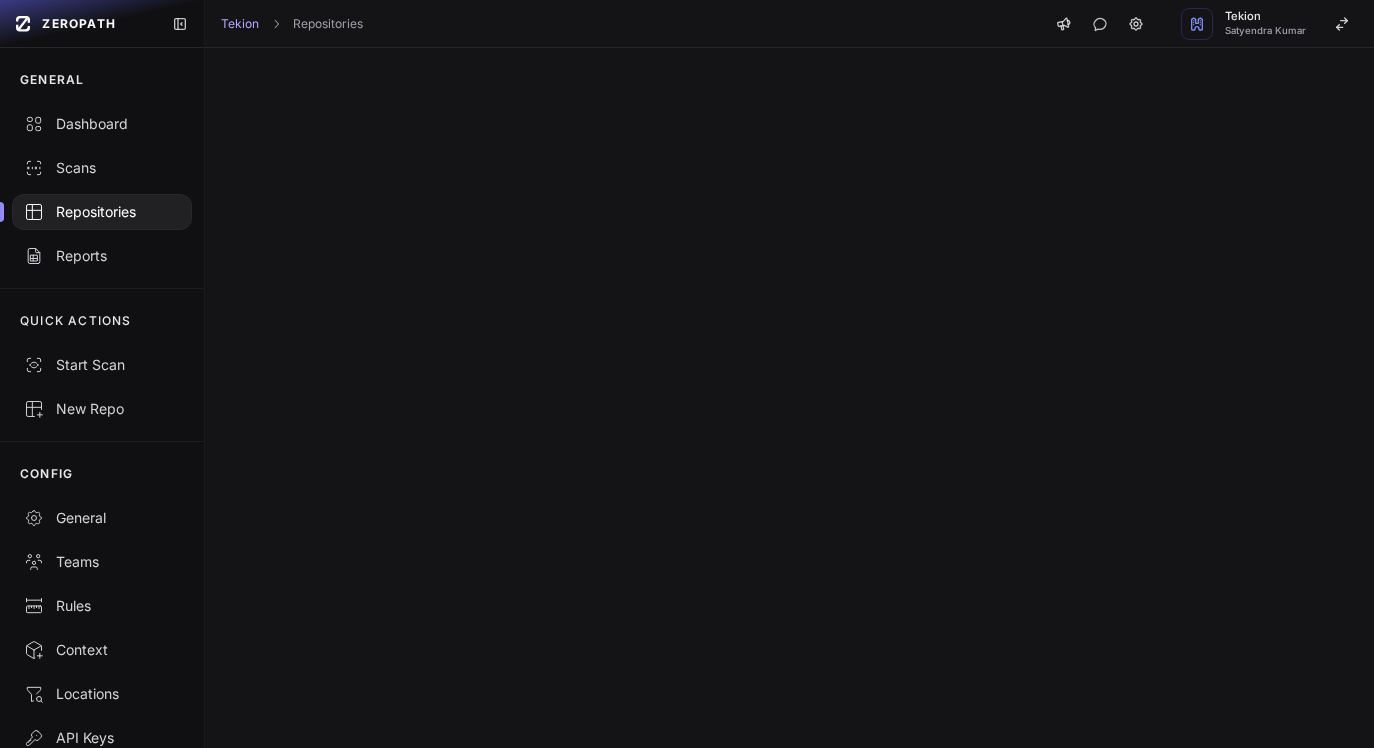 scroll, scrollTop: 0, scrollLeft: 0, axis: both 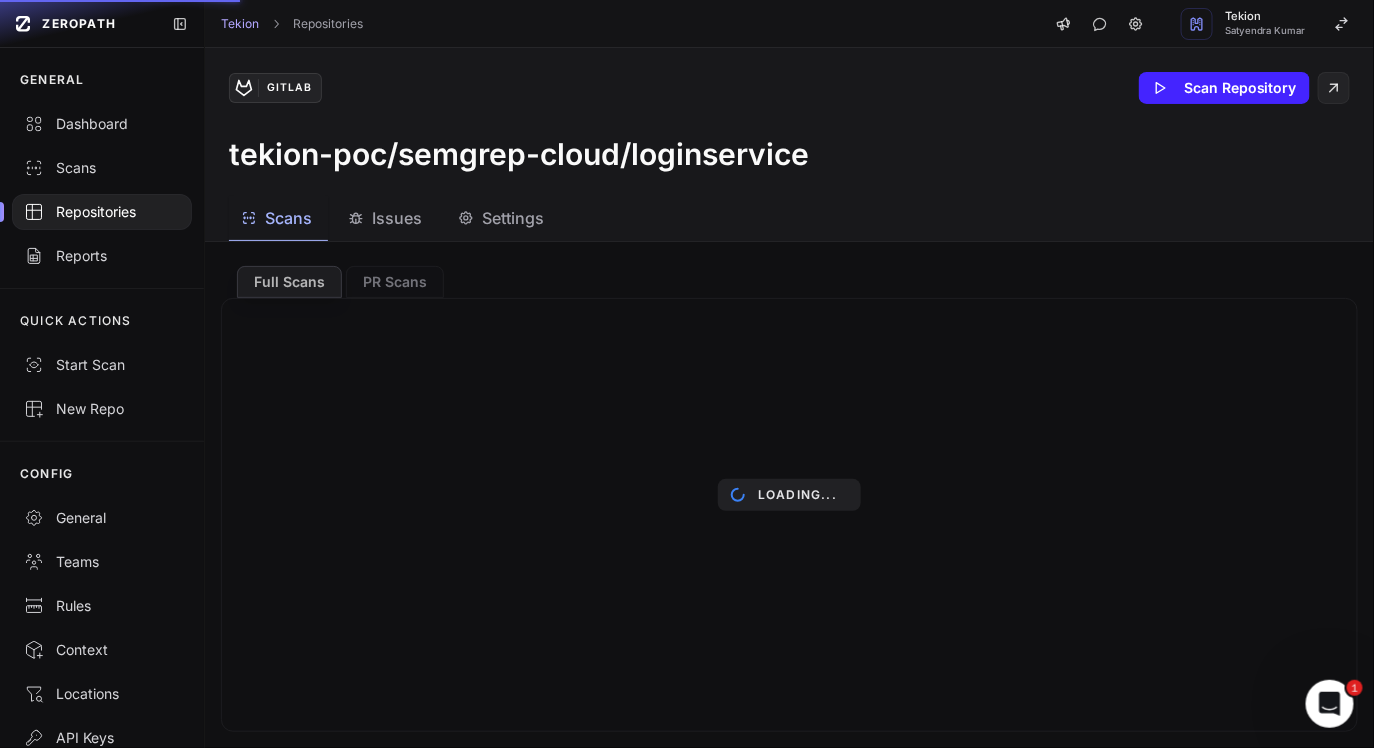 click on "Loading..." at bounding box center (789, 495) 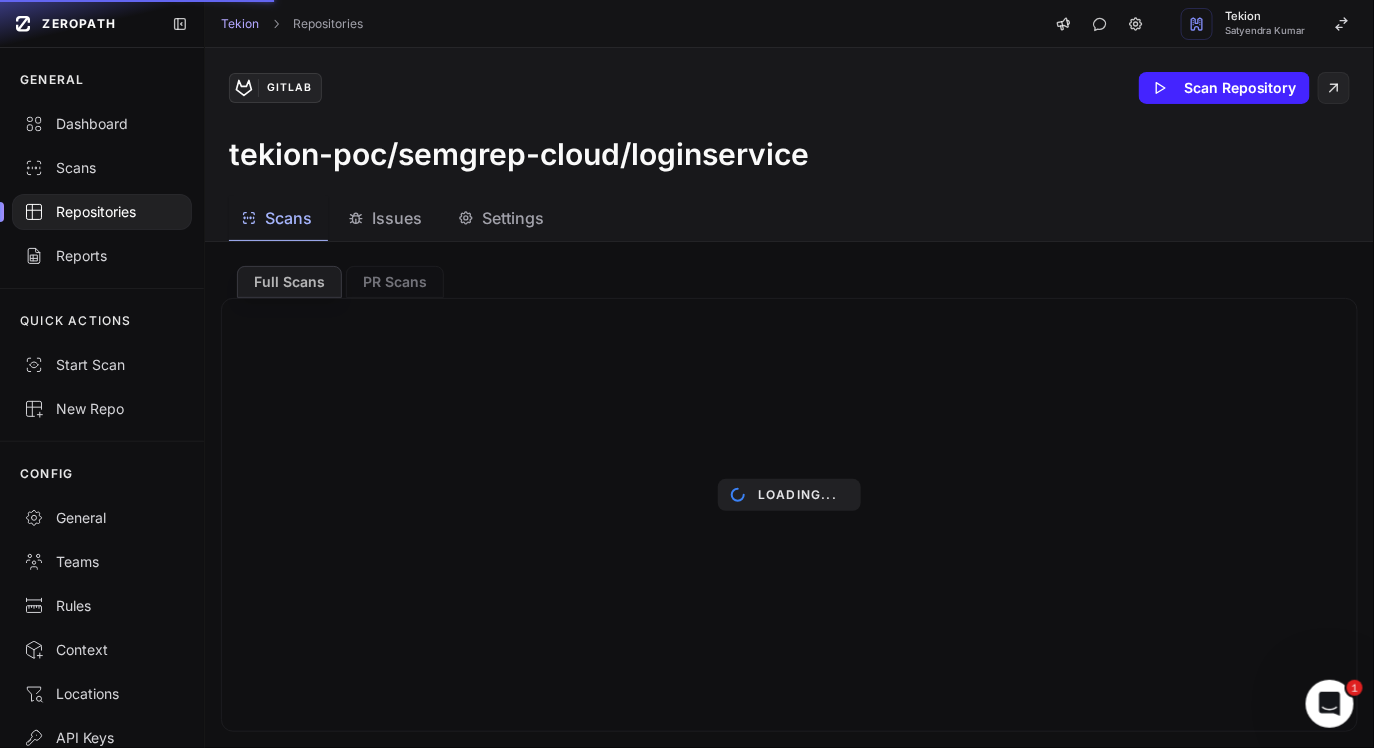 click on "Loading..." at bounding box center (789, 495) 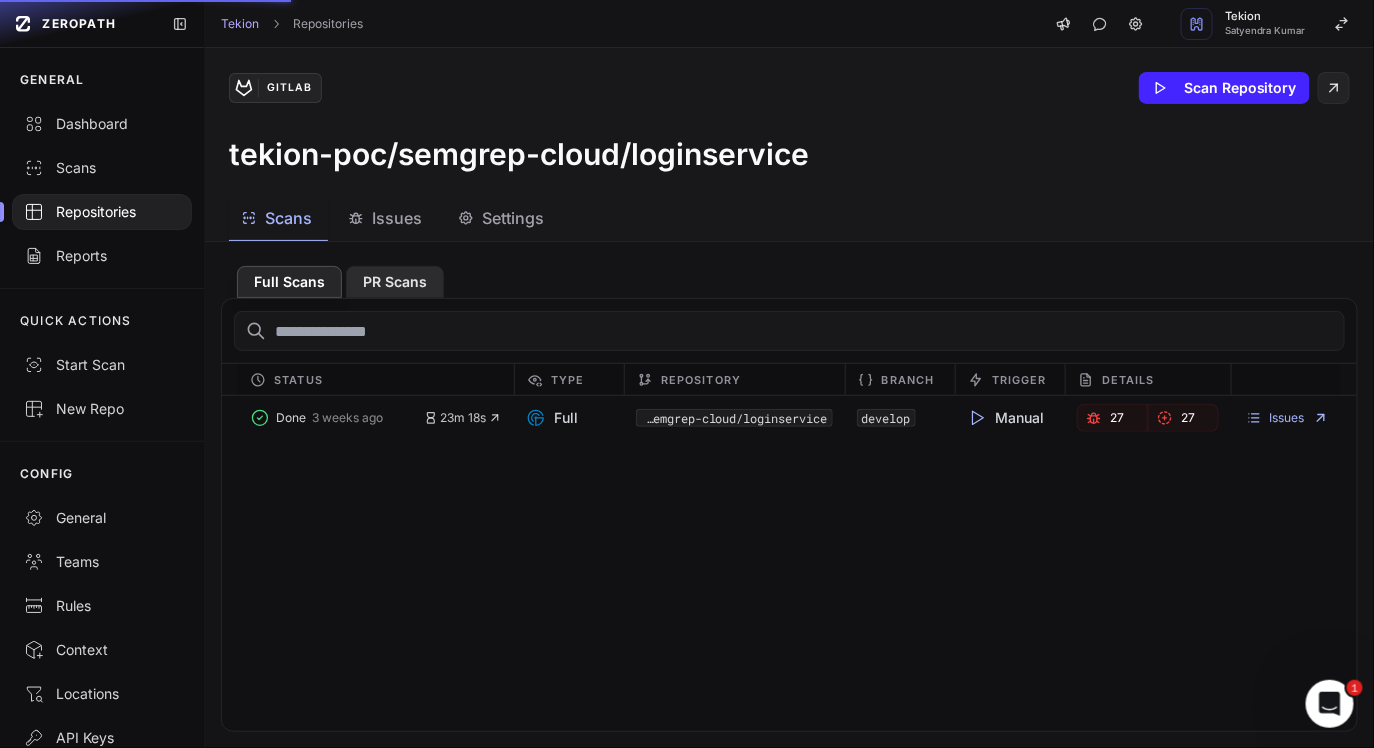 click on "PR Scans" at bounding box center [395, 282] 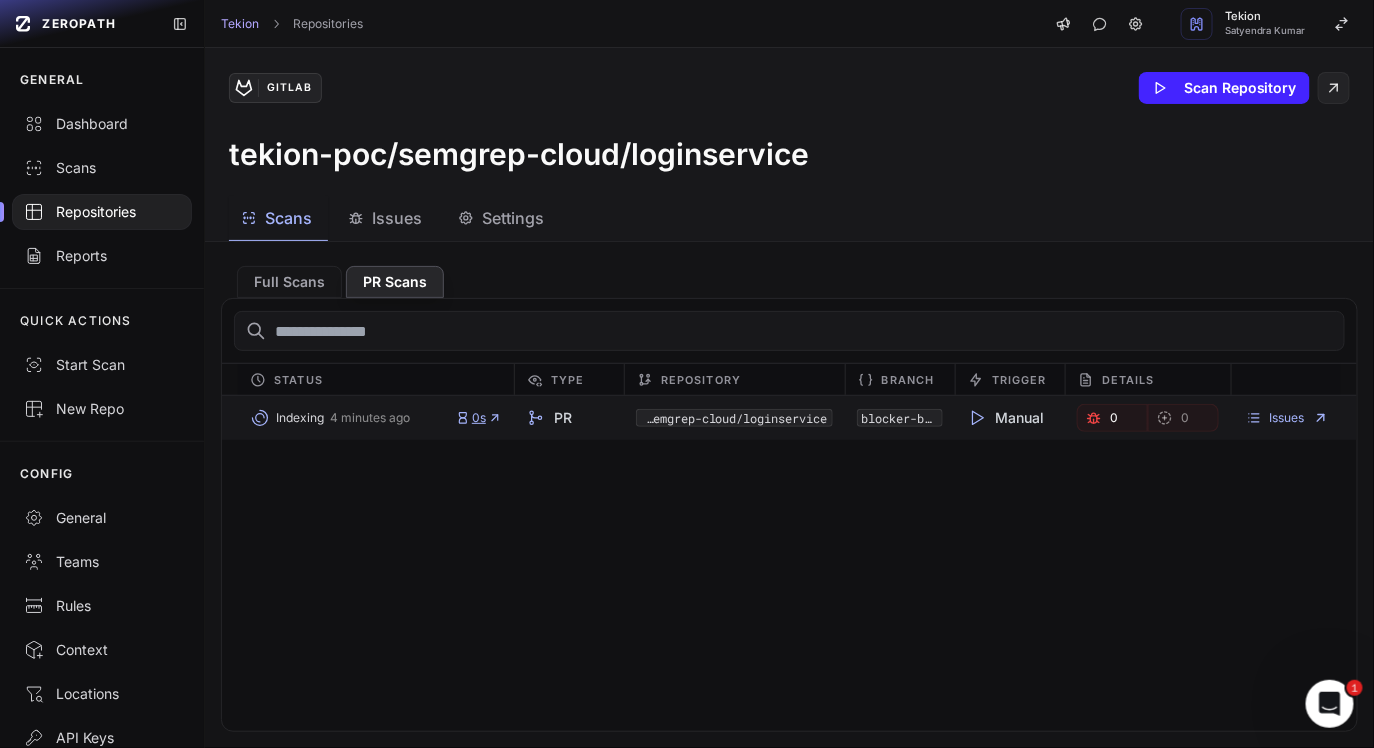 click 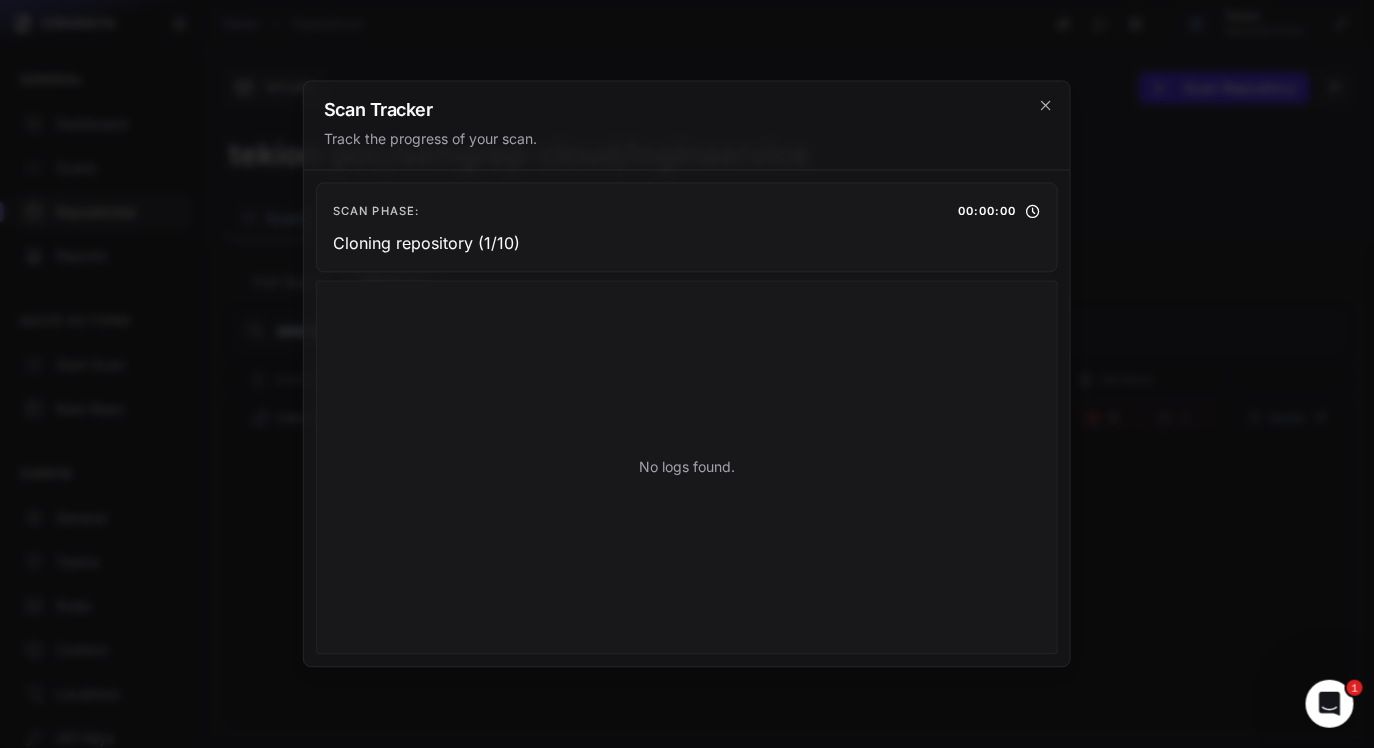 click on "No logs found." at bounding box center (687, 468) 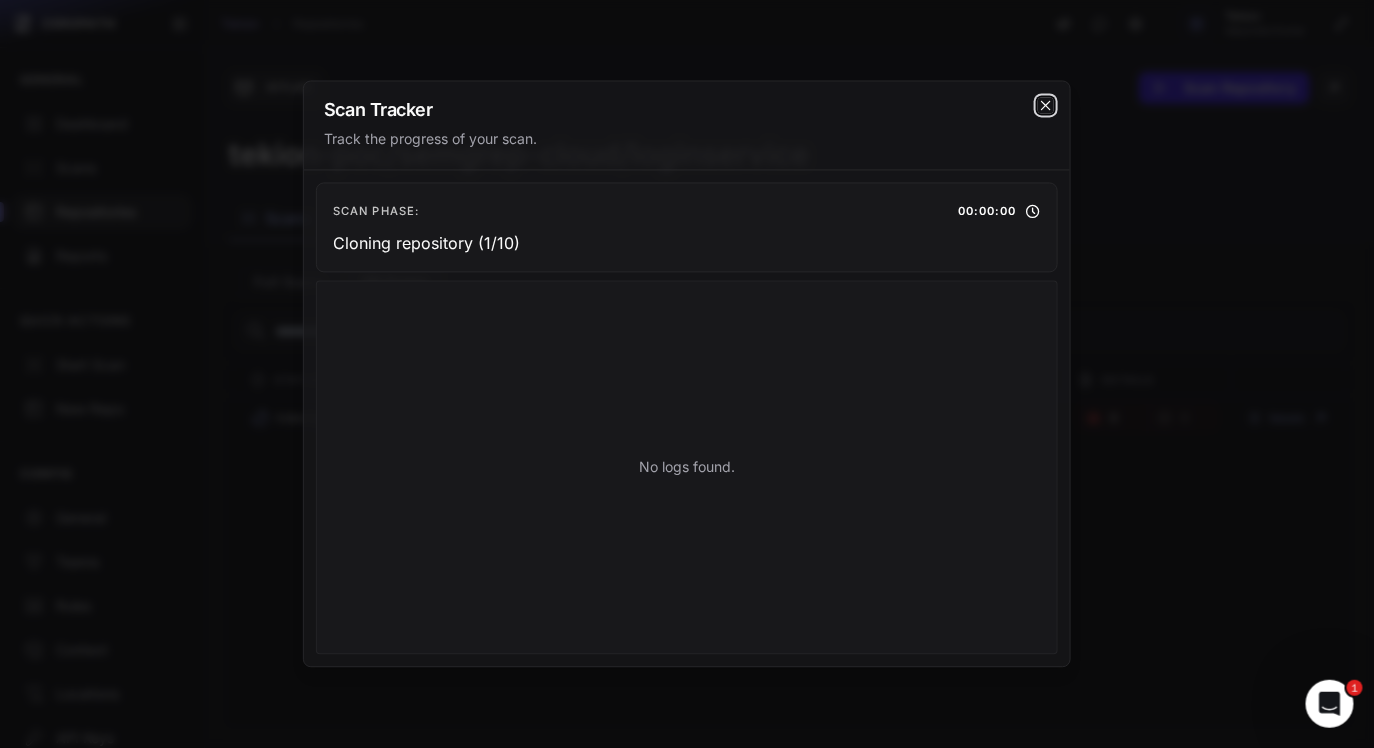 click 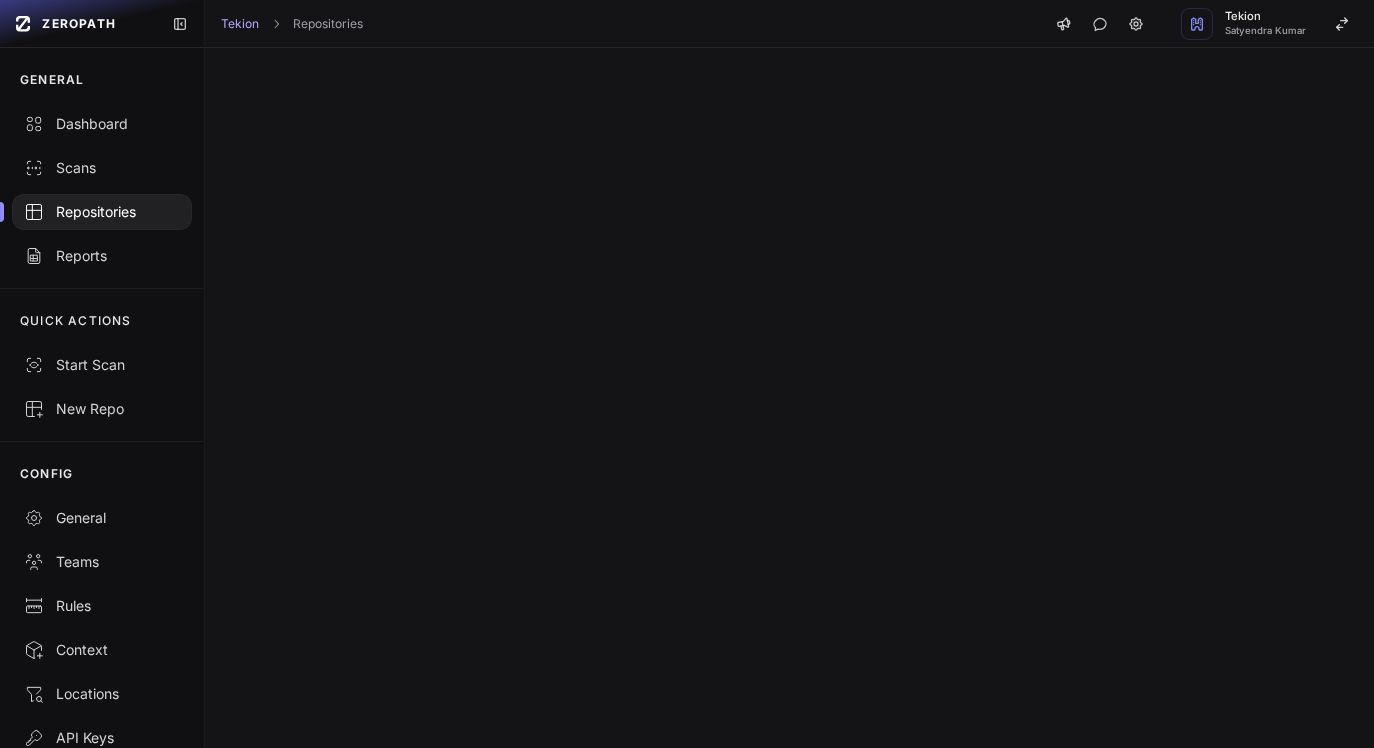 scroll, scrollTop: 0, scrollLeft: 0, axis: both 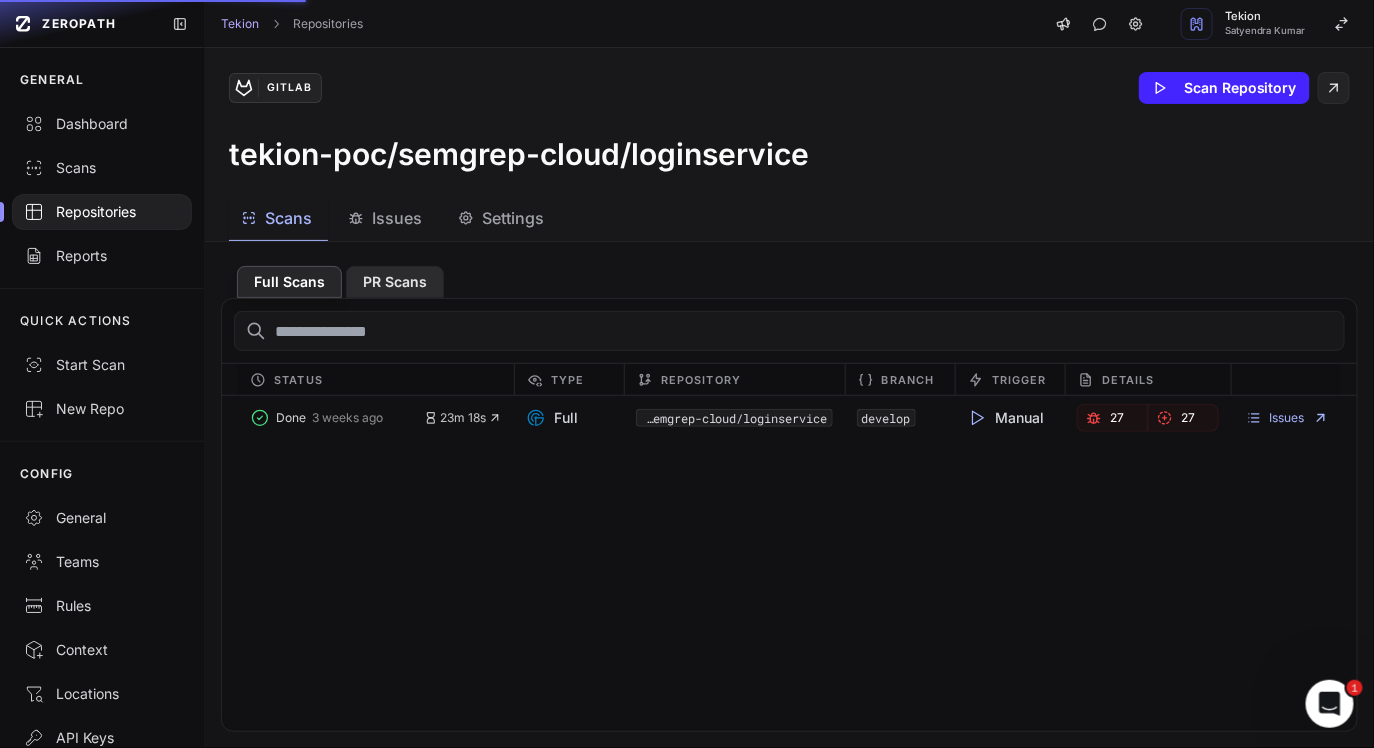 click on "PR Scans" at bounding box center (395, 282) 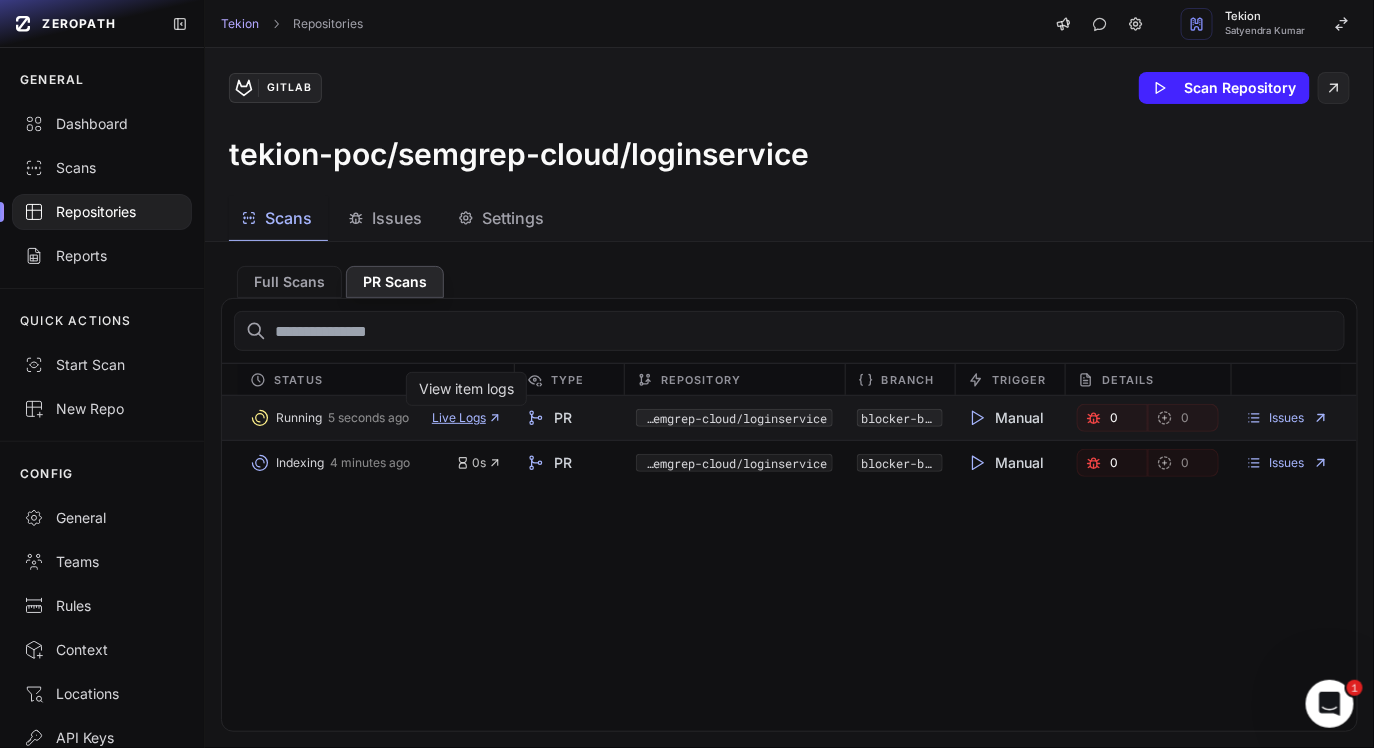 click 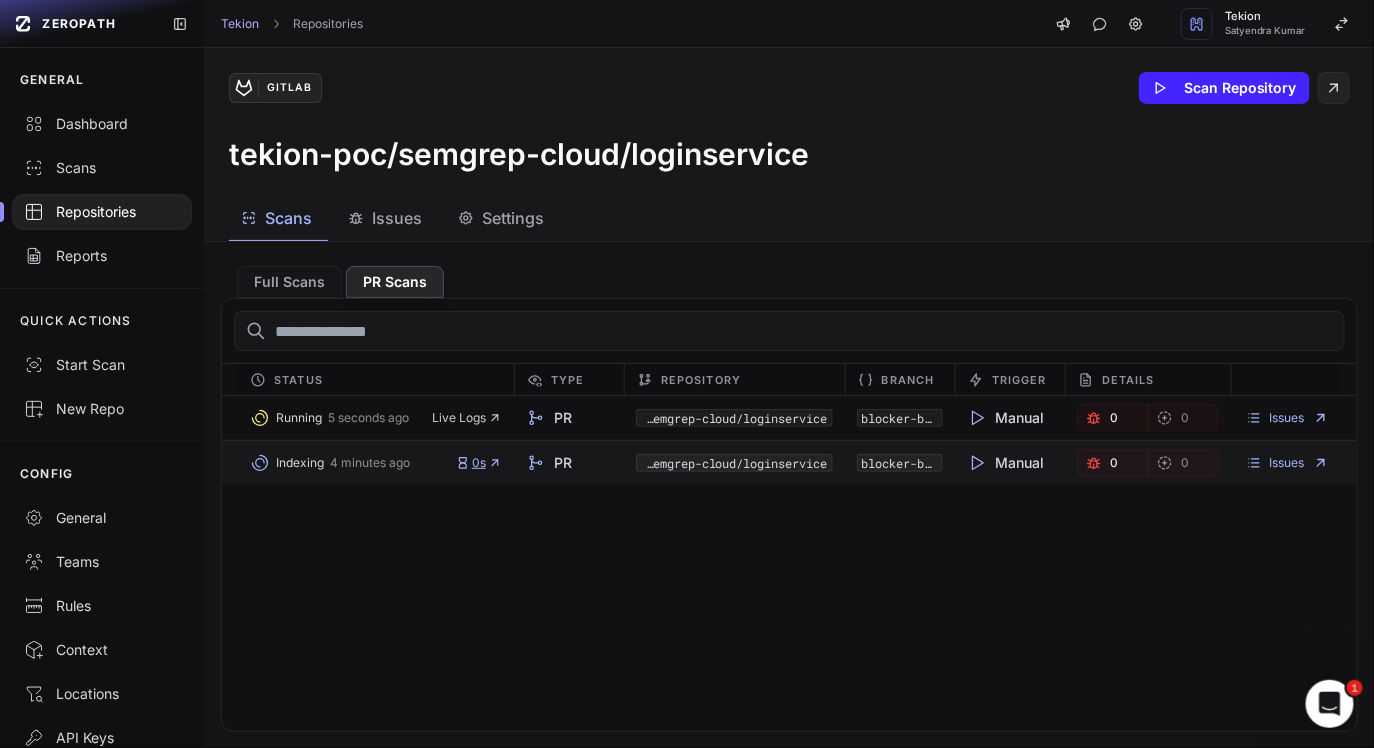 click on "0s" at bounding box center (479, 463) 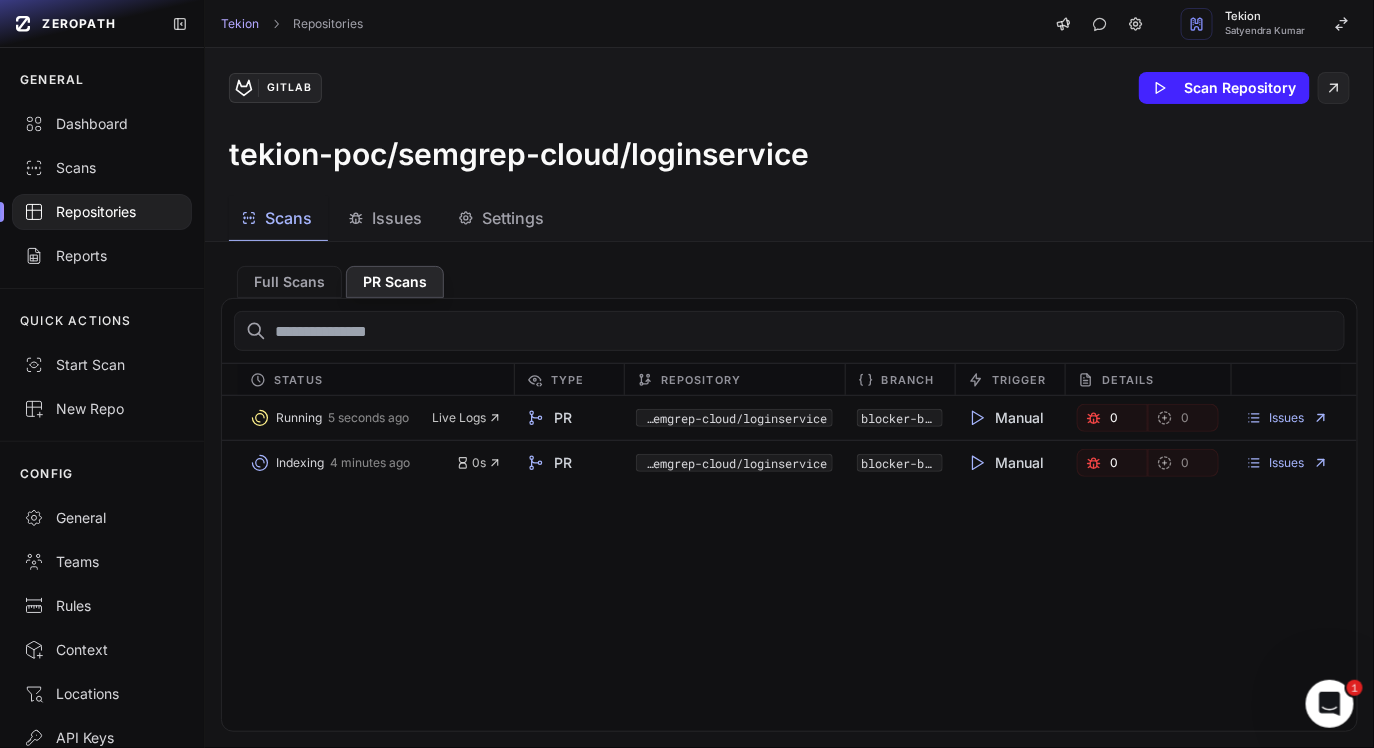 click on "Running   5 seconds ago     Live Logs           PR   tekion-poc/semgrep-cloud/loginservice     blocker-branche       Manual     0       0
Issues              Indexing   4 minutes ago       0s           PR   tekion-poc/semgrep-cloud/loginservice     blocker-branche       Manual     0       0
Issues" at bounding box center [789, 563] 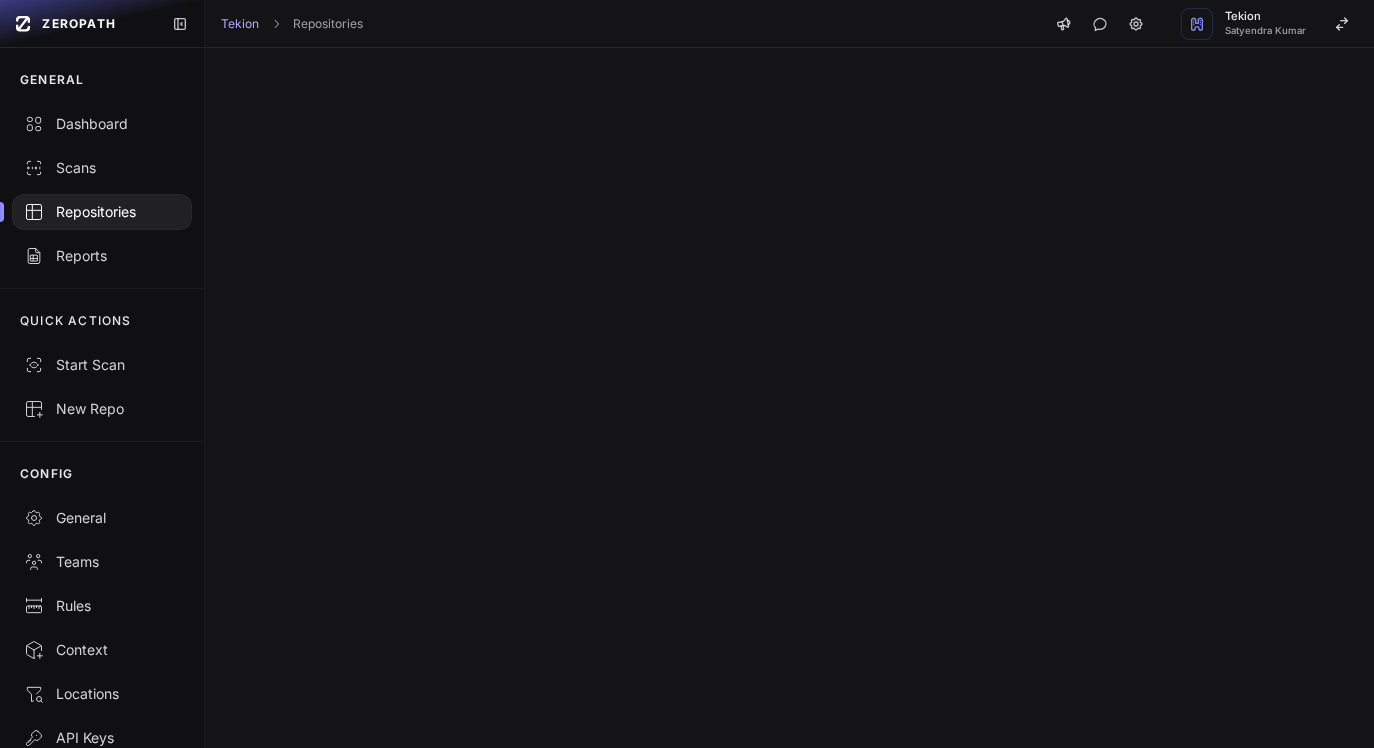 scroll, scrollTop: 0, scrollLeft: 0, axis: both 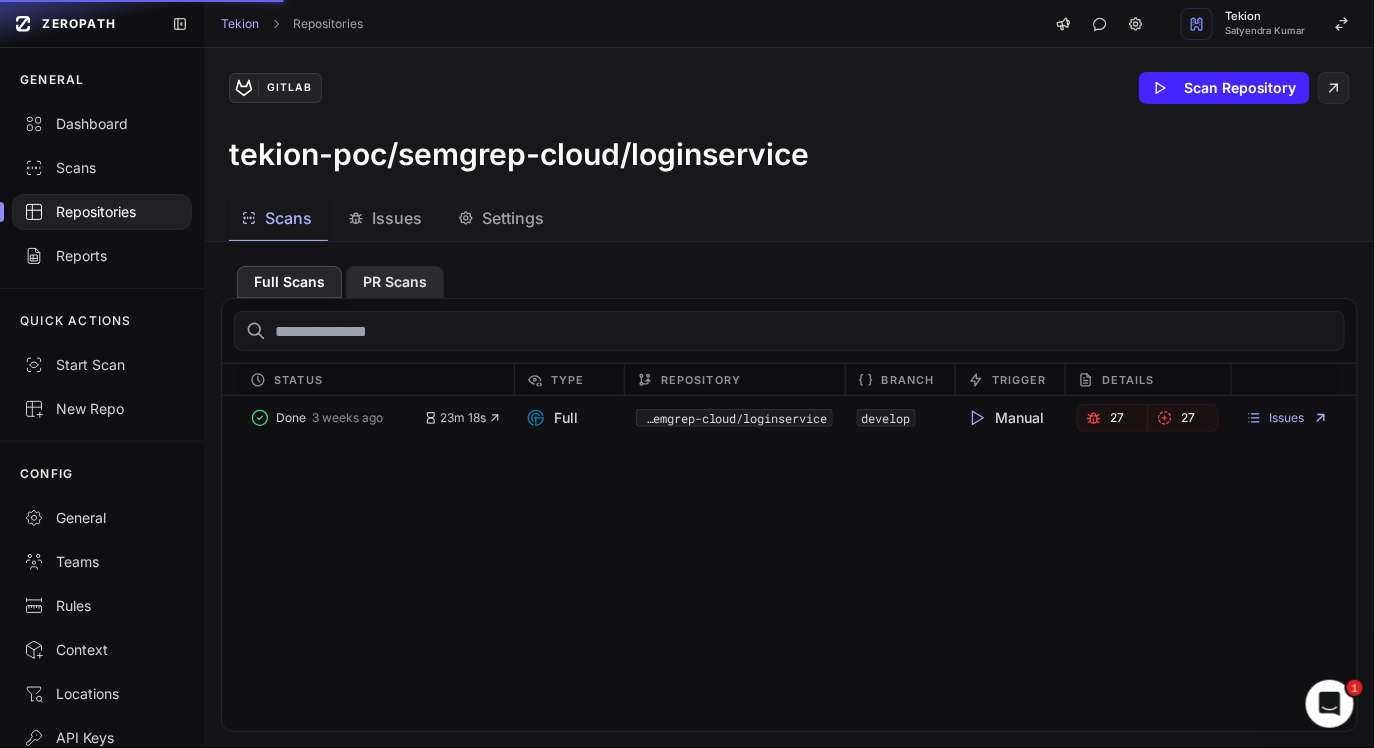 click on "PR Scans" at bounding box center (395, 282) 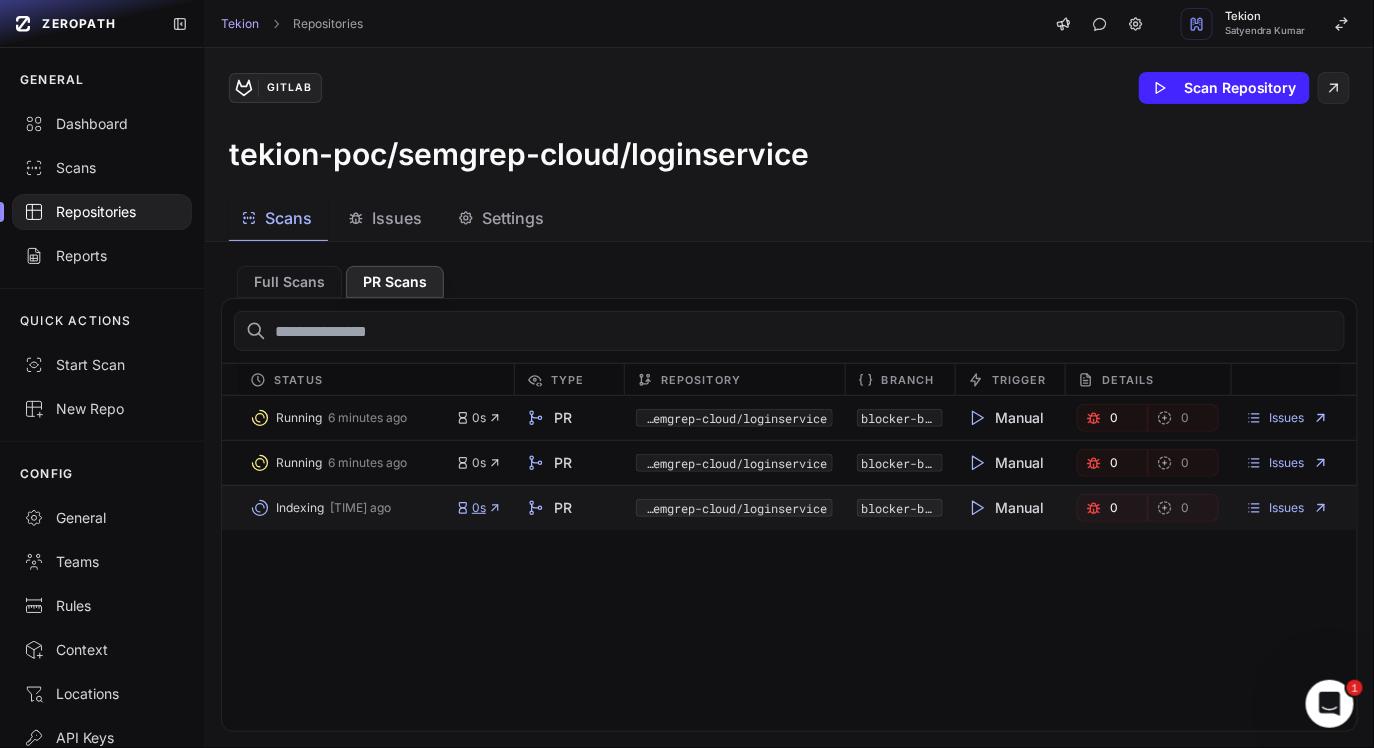 click 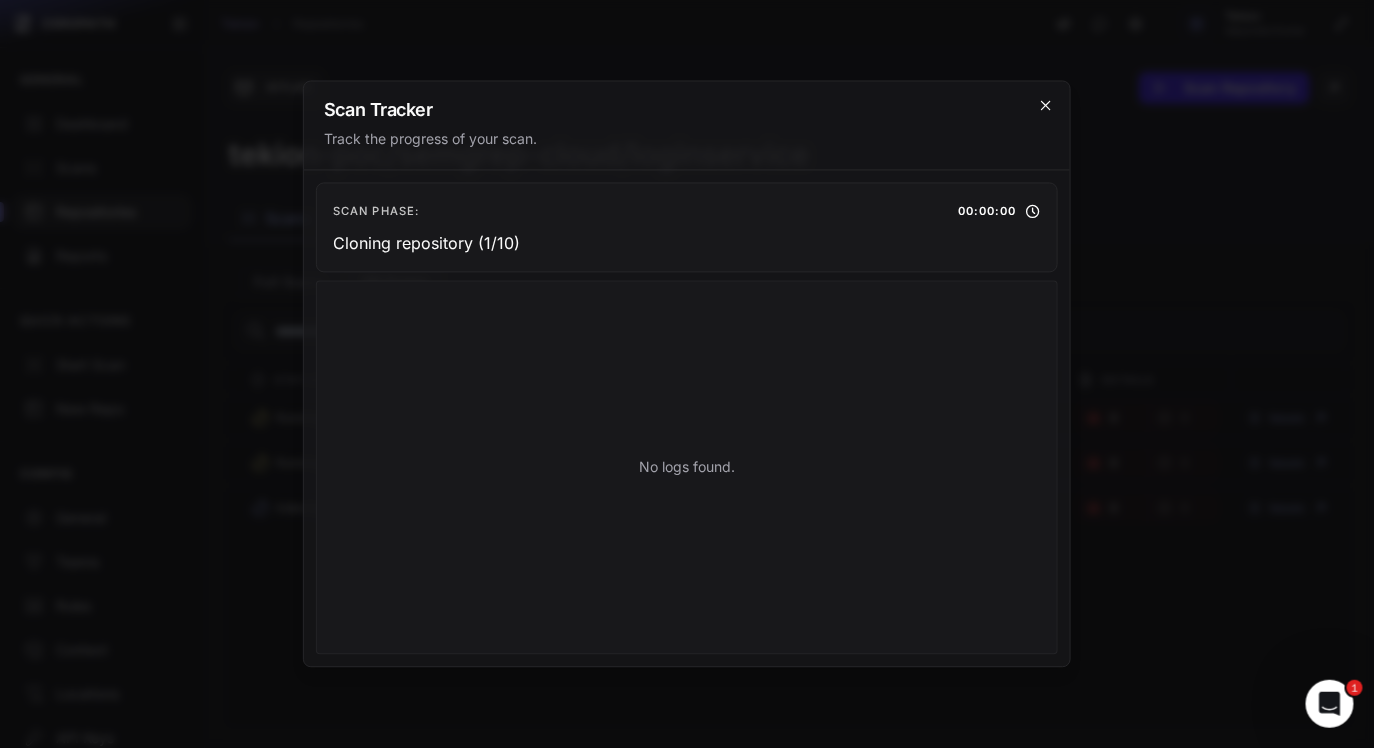 click 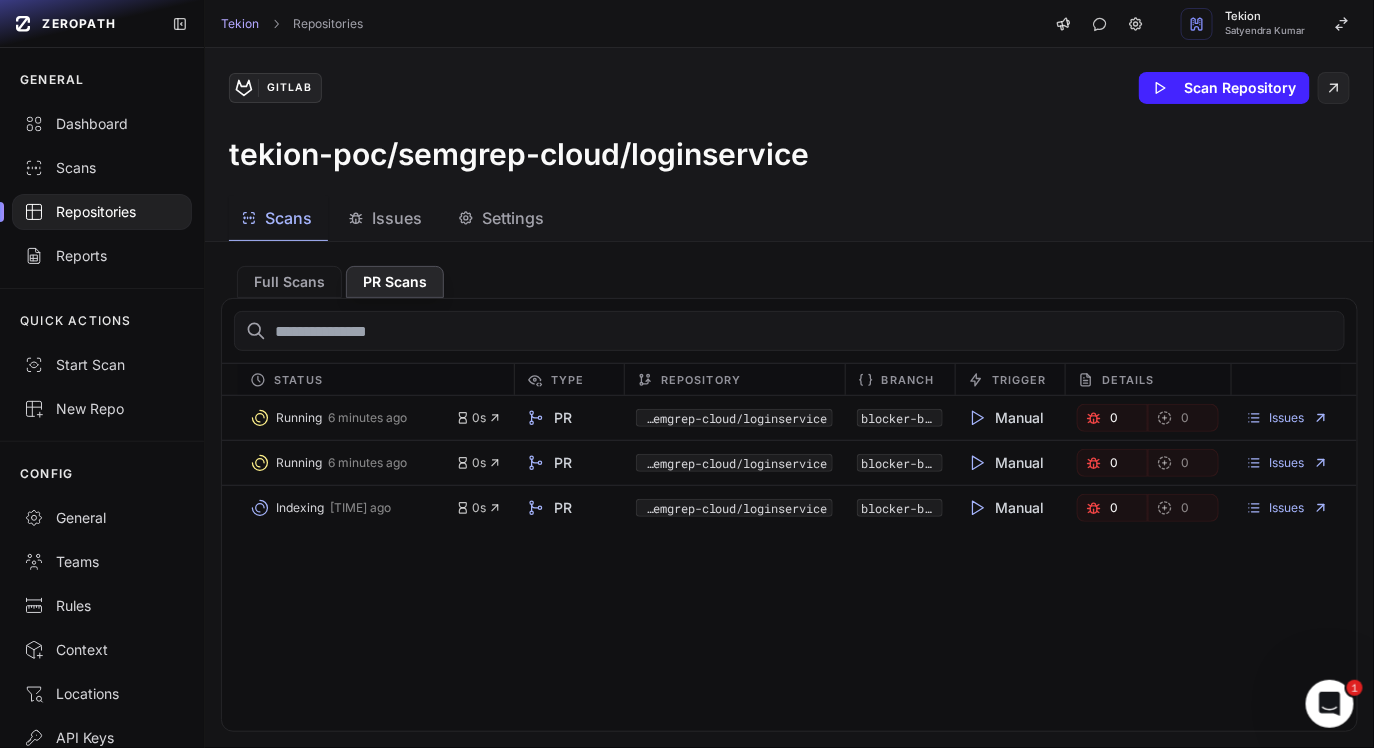 click on "Running   6 minutes ago       0s           PR   tekion-poc/semgrep-cloud/loginservice     blocker-branche       Manual     0       0
Issues              Running   6 minutes ago       0s           PR   tekion-poc/semgrep-cloud/loginservice     blocker-branche       Manual     0       0
Issues              Indexing   11 minutes ago       0s           PR   tekion-poc/semgrep-cloud/loginservice     blocker-branche       Manual     0       0
Issues" at bounding box center [789, 563] 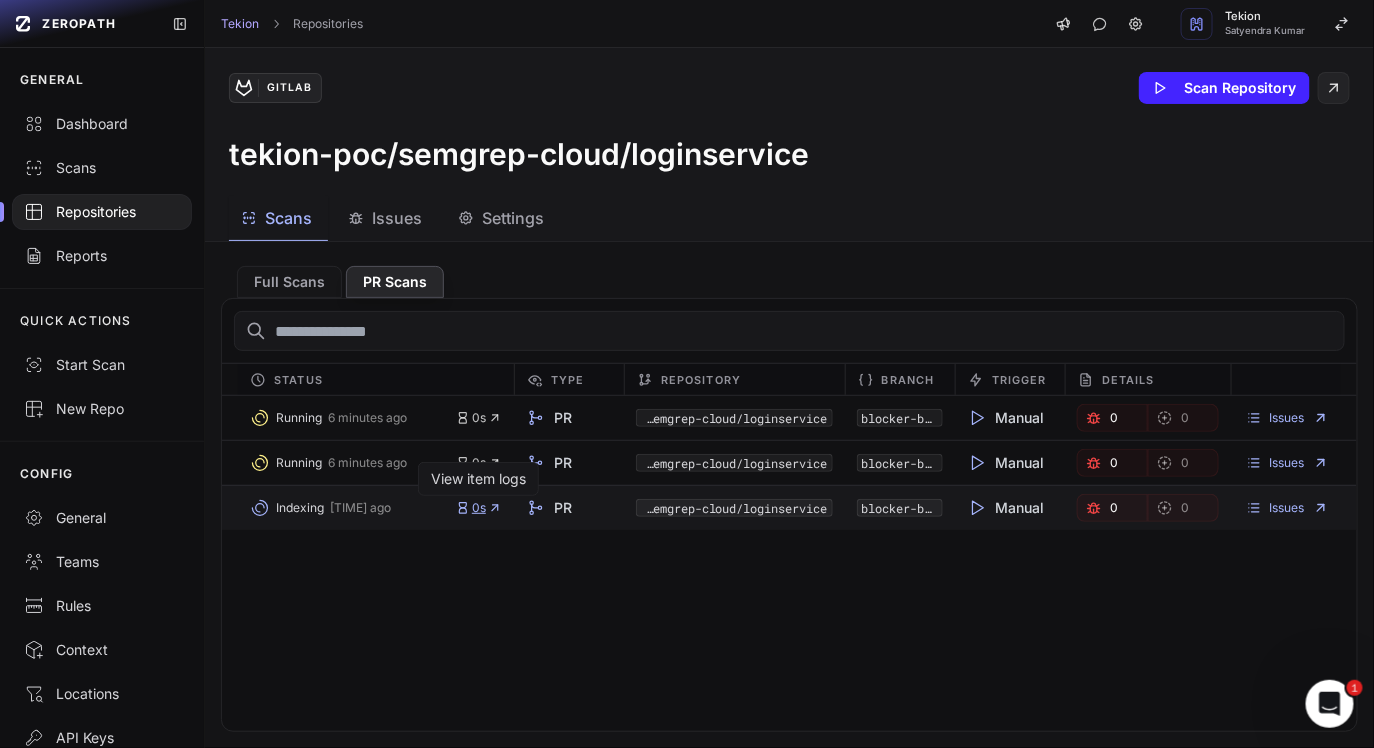 click 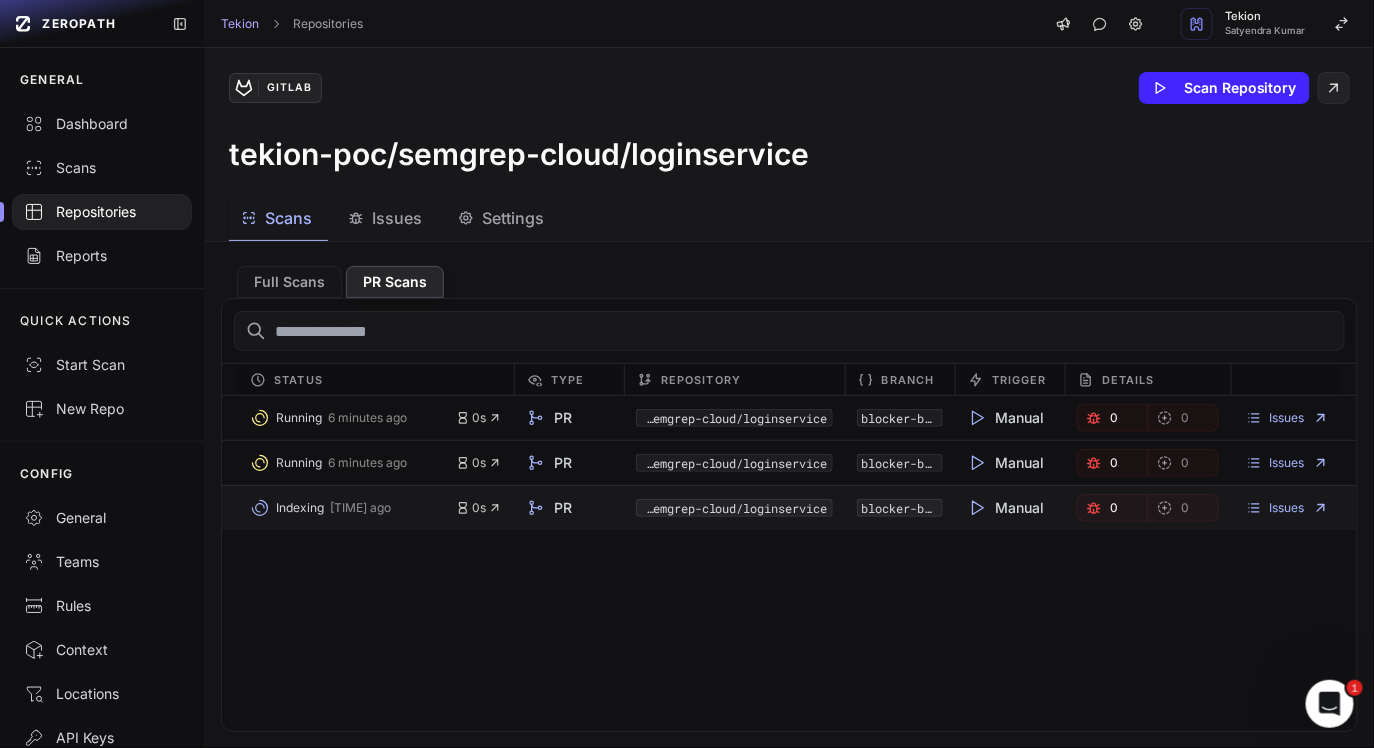 click on "Indexing [TIME] ago       0s" at bounding box center (376, 508) 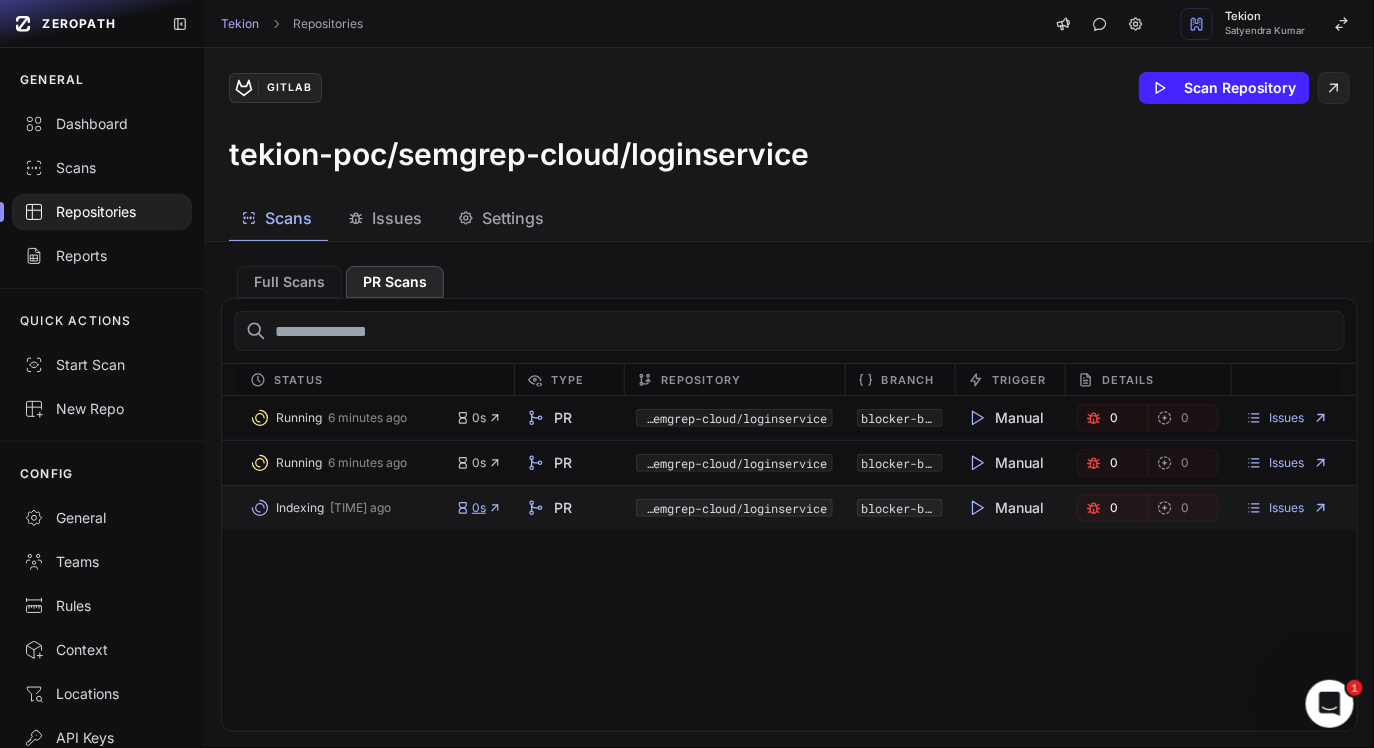click on "0s" at bounding box center [479, 508] 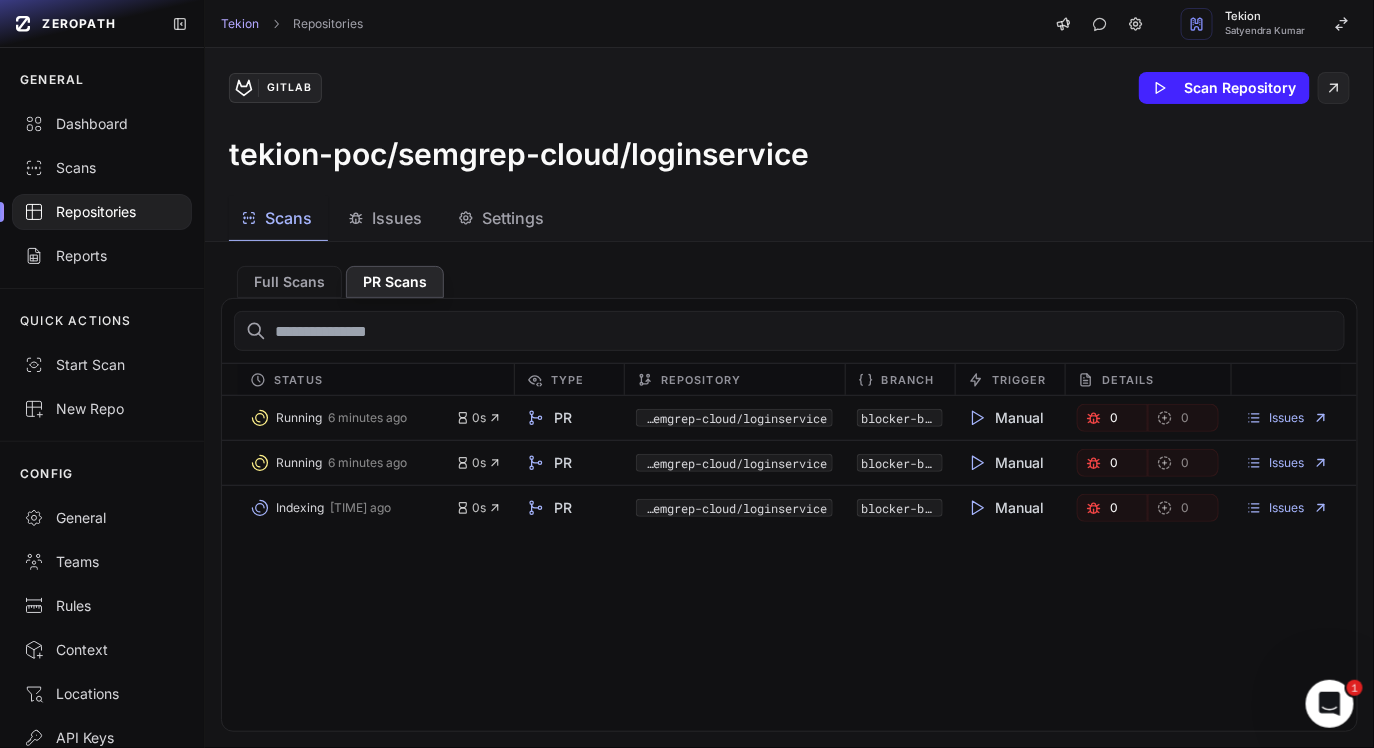 click on "Running   6 minutes ago       0s           PR   tekion-poc/semgrep-cloud/loginservice     blocker-branche       Manual     0       0
Issues              Running   6 minutes ago       0s           PR   tekion-poc/semgrep-cloud/loginservice     blocker-branche       Manual     0       0
Issues              Indexing   11 minutes ago       0s           PR   tekion-poc/semgrep-cloud/loginservice     blocker-branche       Manual     0       0
Issues" at bounding box center [789, 563] 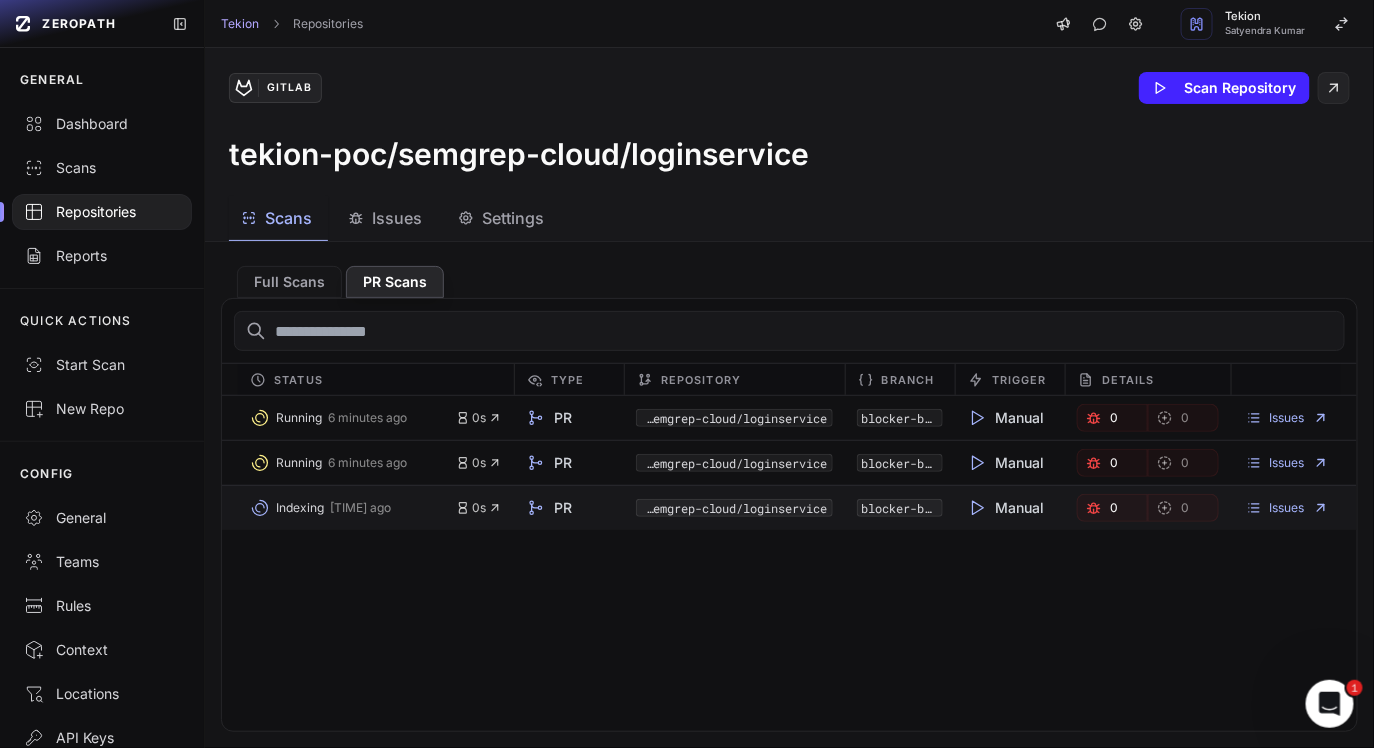 click on "Indexing   11 minutes ago       0s" at bounding box center (376, 508) 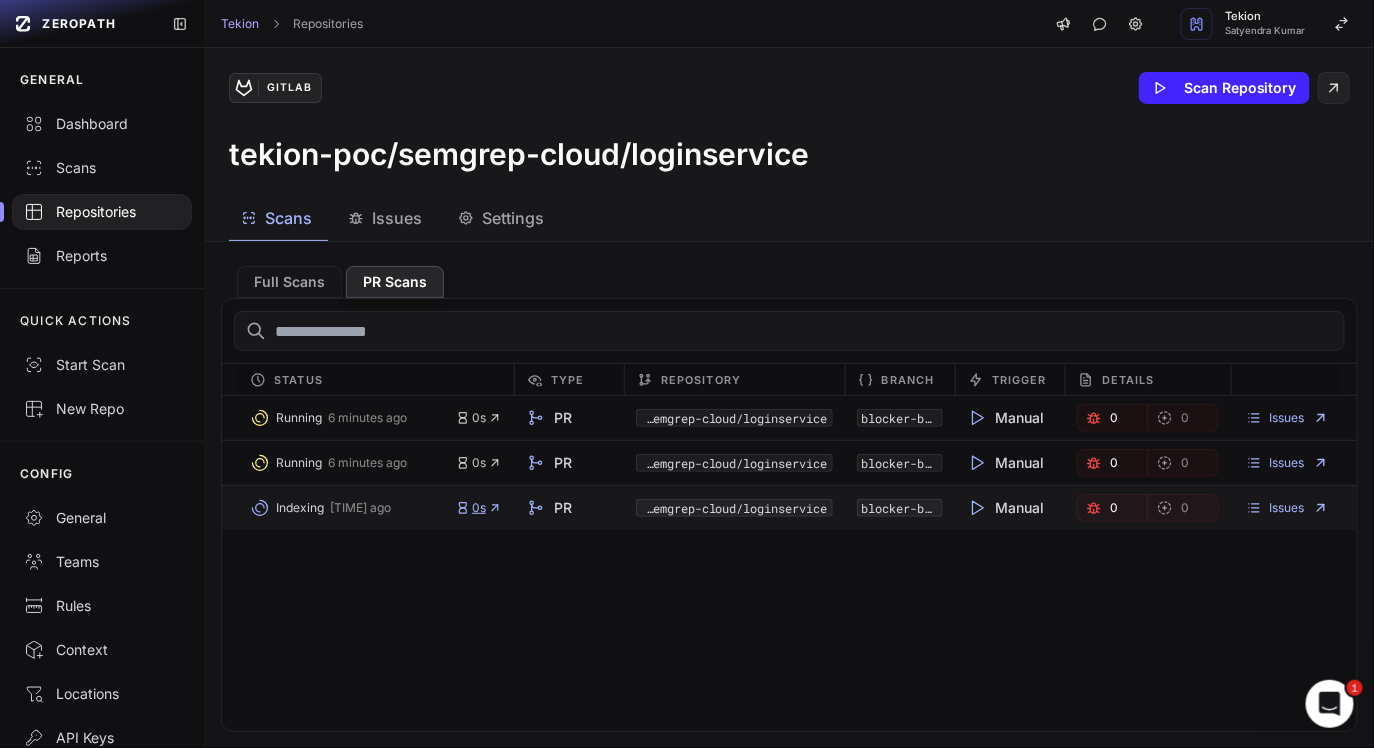 click on "0s" at bounding box center [479, 508] 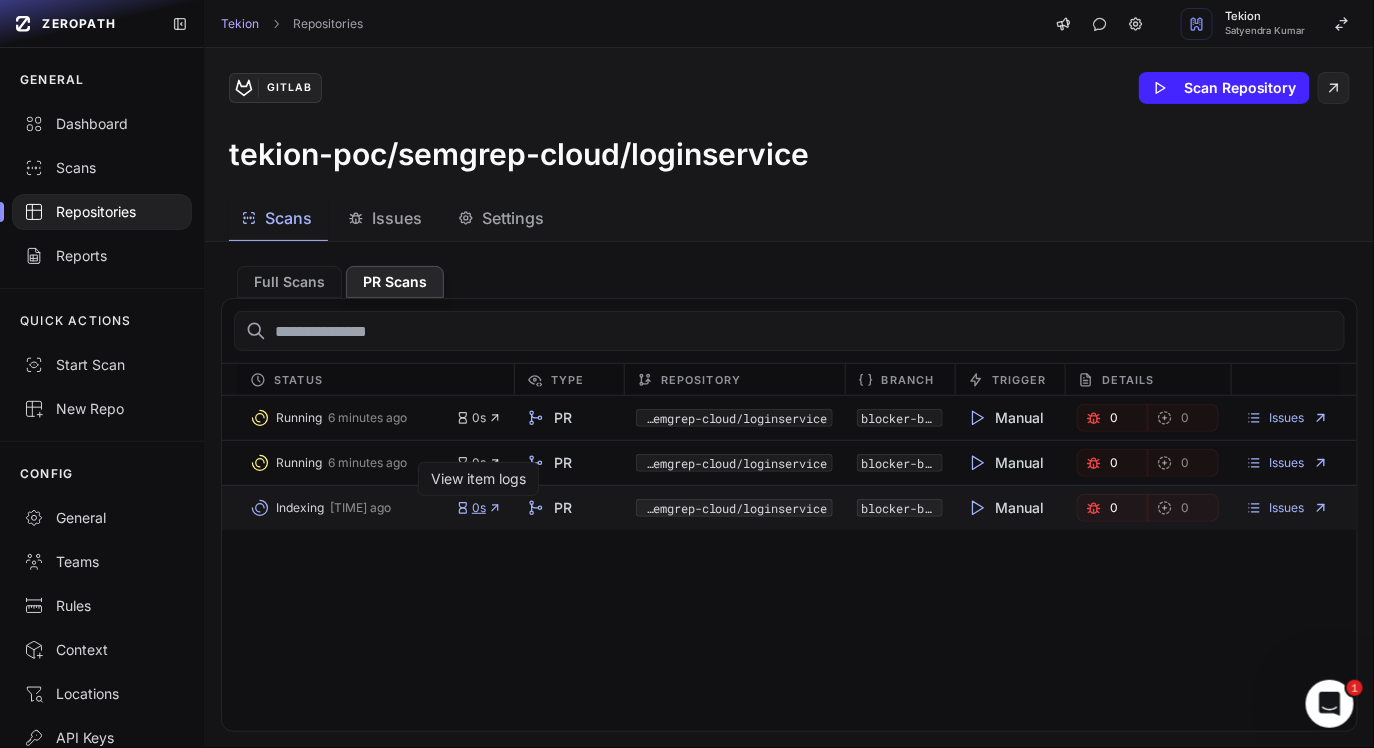 click 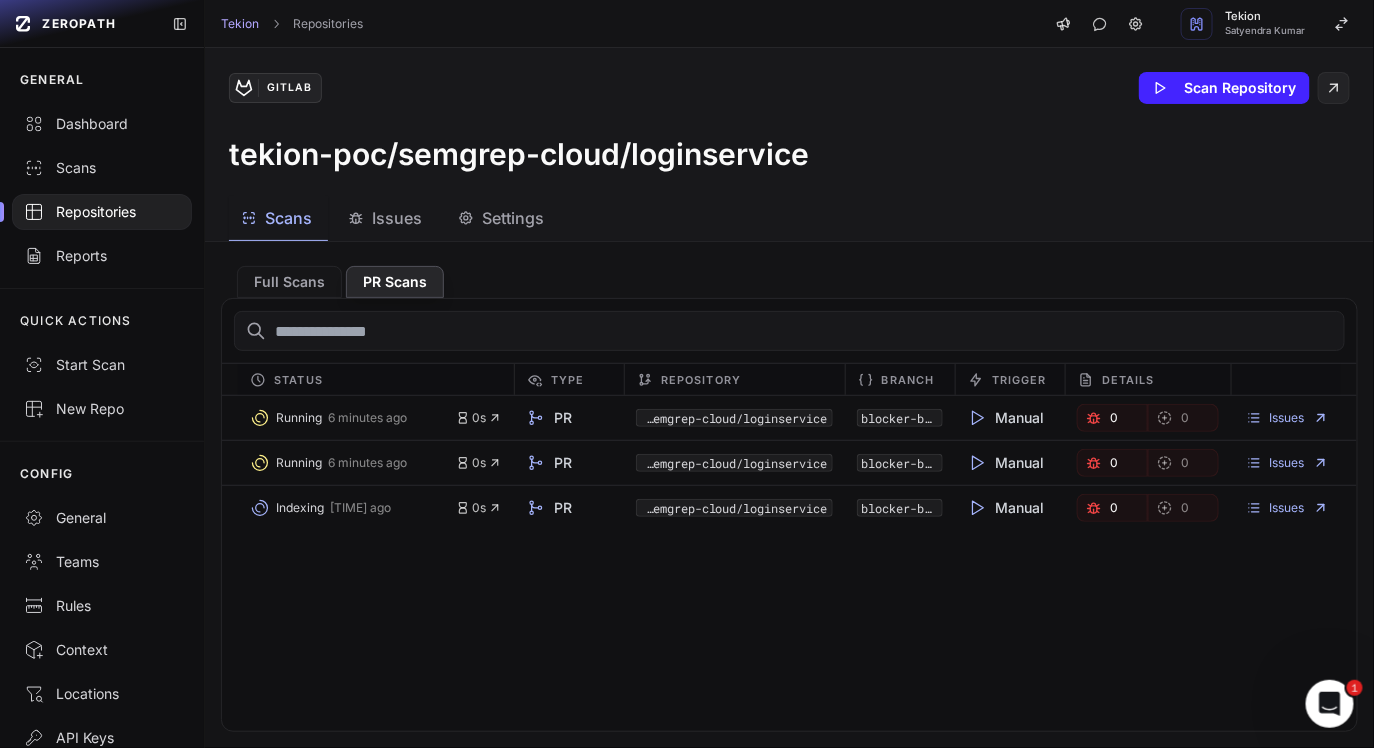 click on "Running   6 minutes ago       0s           PR   tekion-poc/semgrep-cloud/loginservice     blocker-branche       Manual     0       0
Issues              Running   6 minutes ago       0s           PR   tekion-poc/semgrep-cloud/loginservice     blocker-branche       Manual     0       0
Issues              Indexing   11 minutes ago       0s           PR   tekion-poc/semgrep-cloud/loginservice     blocker-branche       Manual     0       0
Issues" at bounding box center [789, 563] 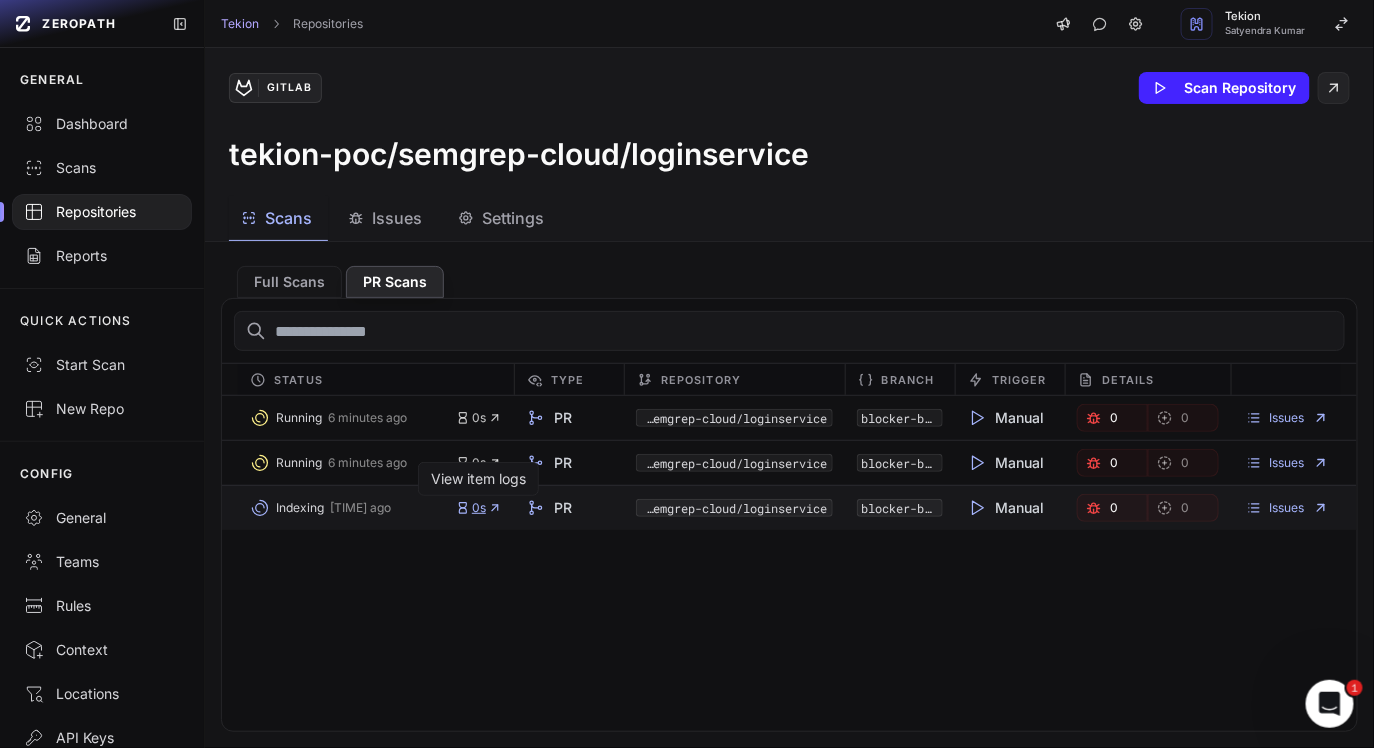 click 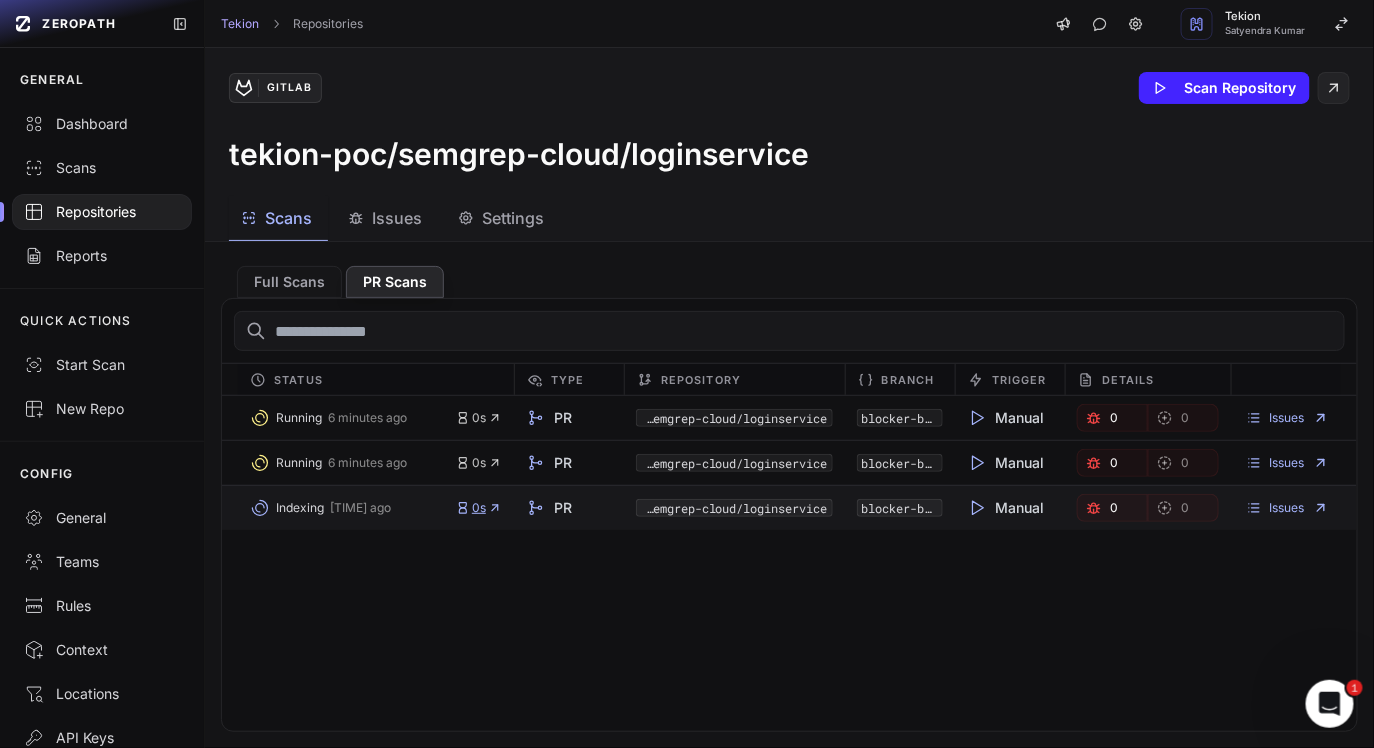 click on "0s" at bounding box center (479, 508) 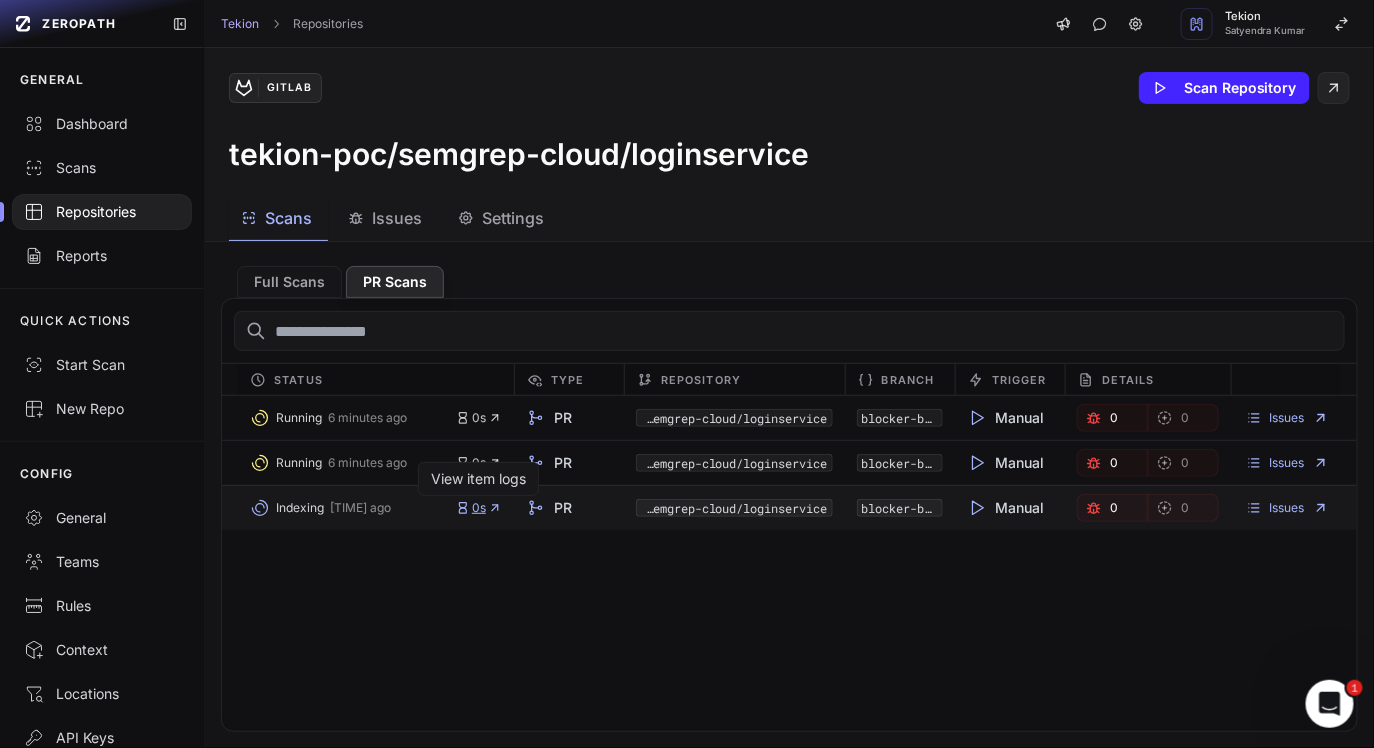 click on "0s" at bounding box center (479, 508) 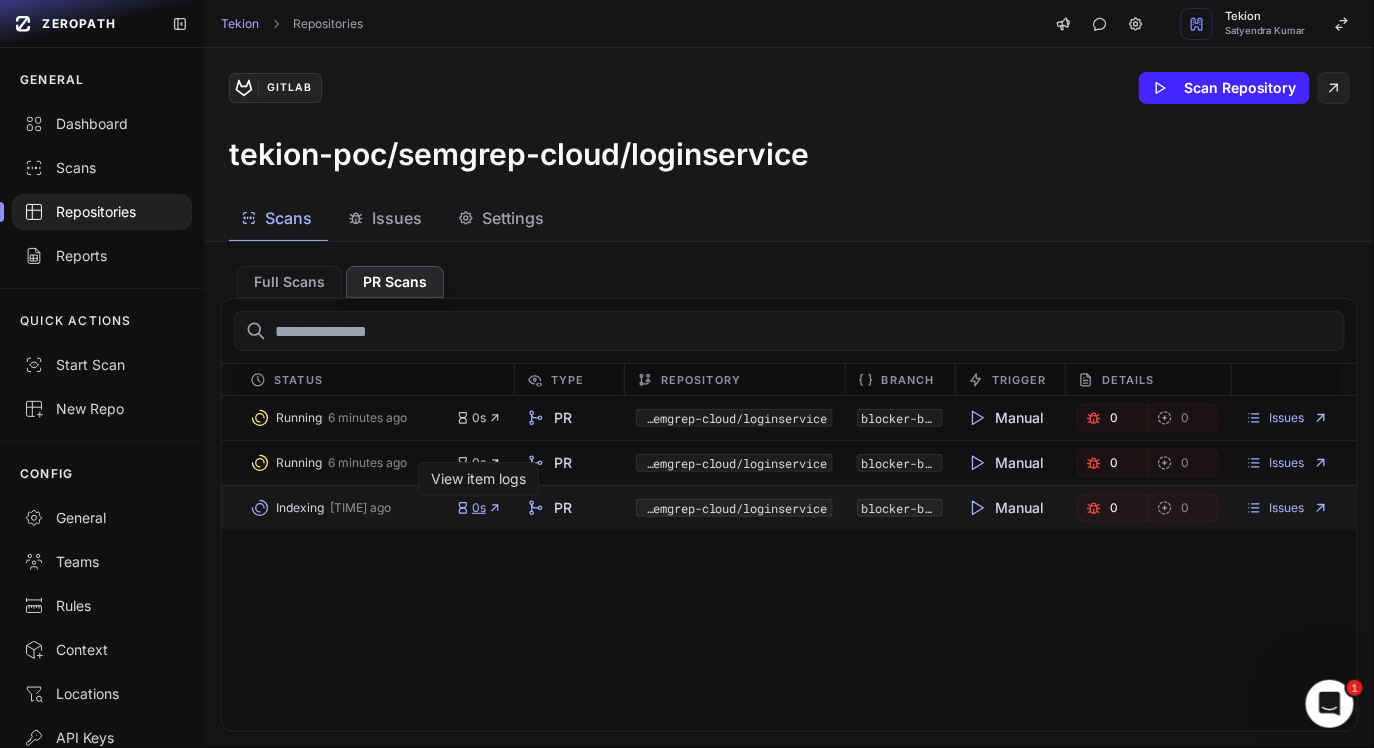 click 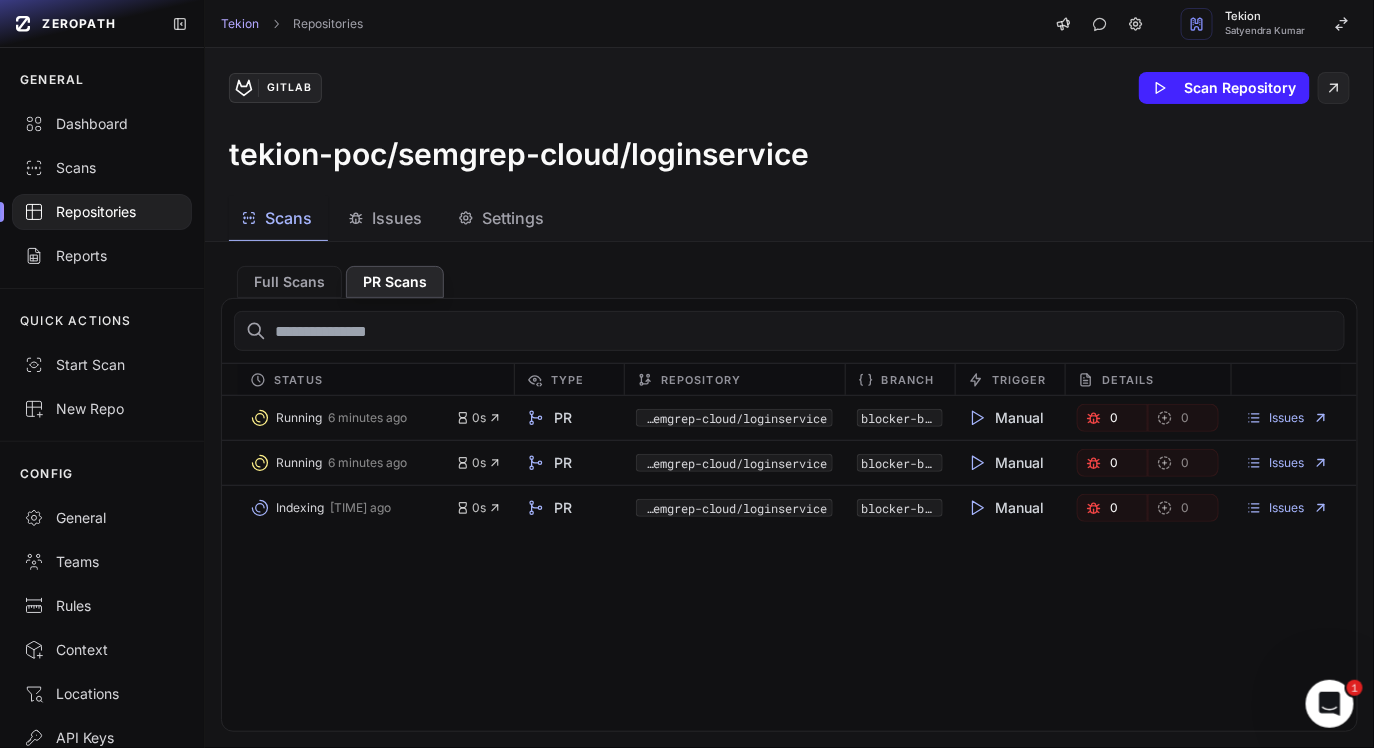 click on "Running   6 minutes ago       0s           PR   tekion-poc/semgrep-cloud/loginservice     blocker-branche       Manual     0       0
Issues              Running   6 minutes ago       0s           PR   tekion-poc/semgrep-cloud/loginservice     blocker-branche       Manual     0       0
Issues              Indexing   11 minutes ago       0s           PR   tekion-poc/semgrep-cloud/loginservice     blocker-branche       Manual     0       0
Issues" at bounding box center (789, 563) 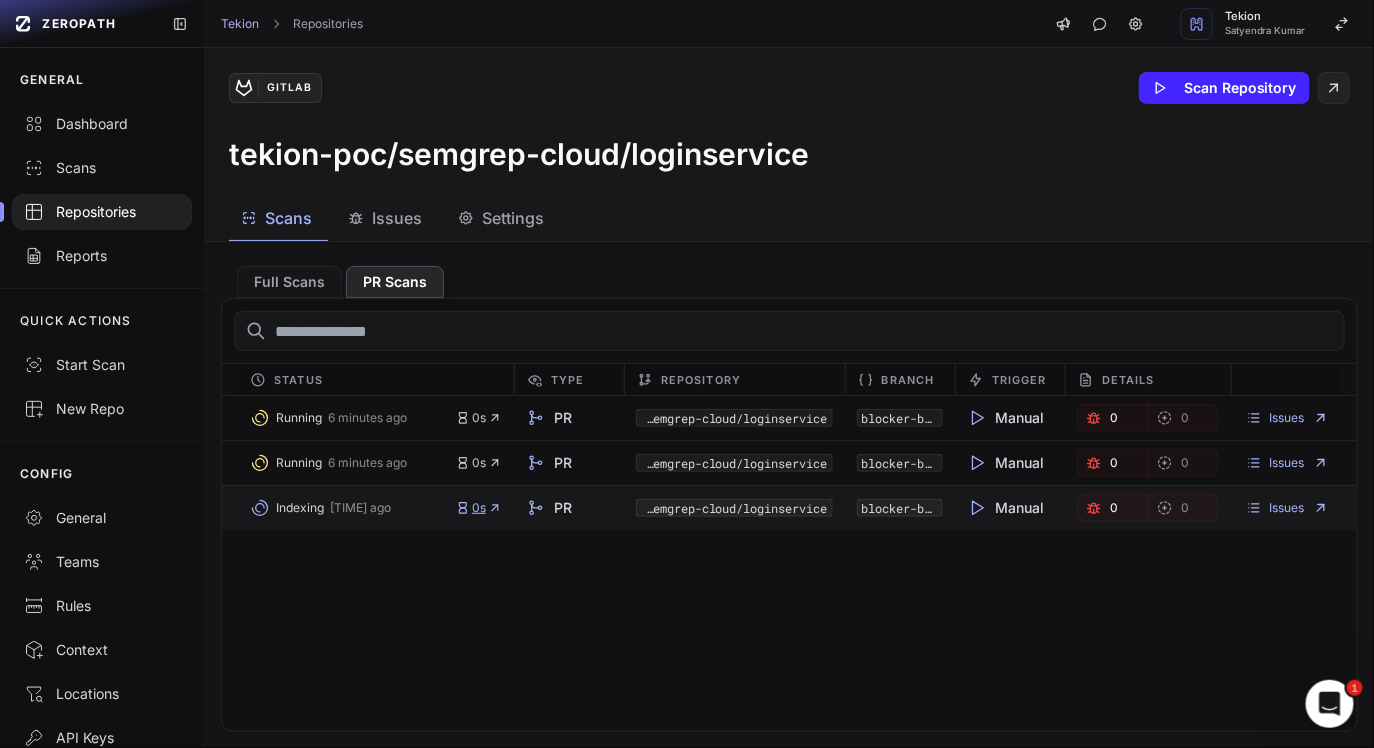 click on "0s" at bounding box center (479, 508) 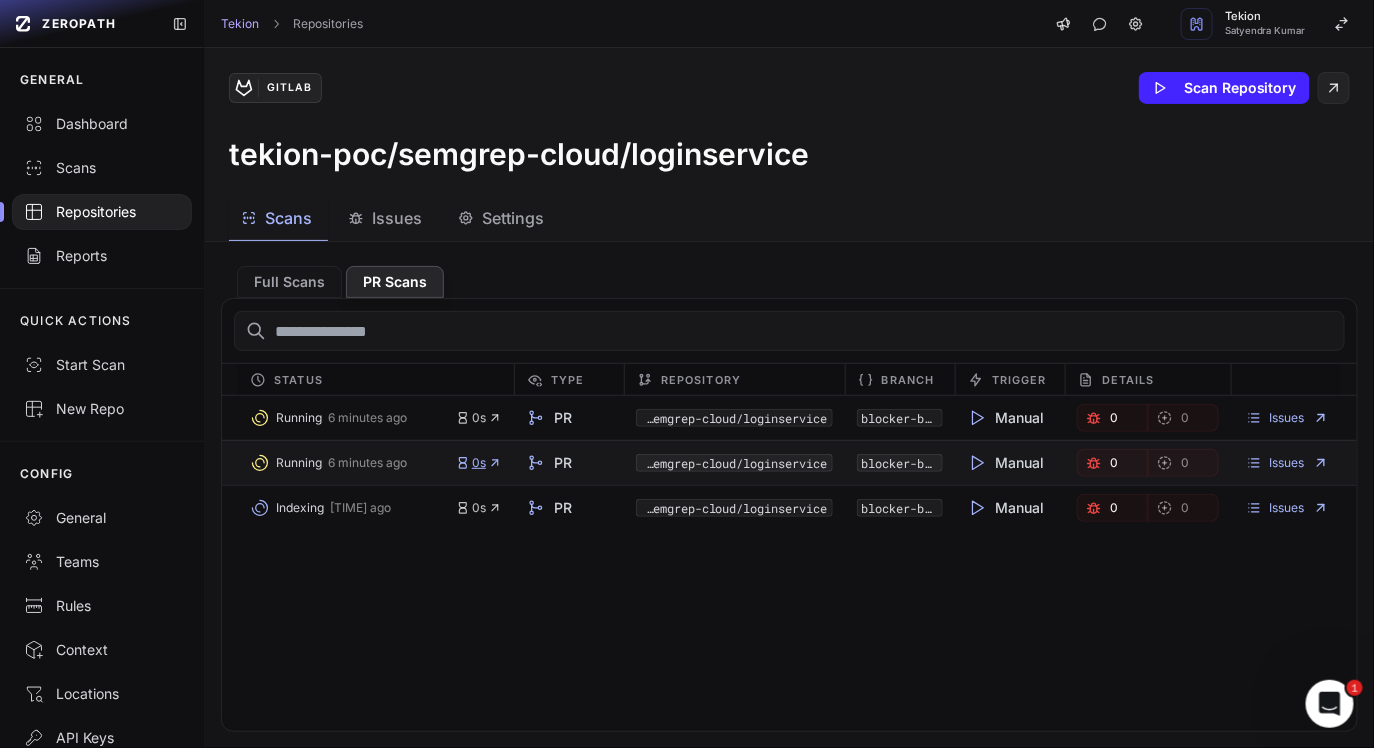 click on "0s" at bounding box center [479, 463] 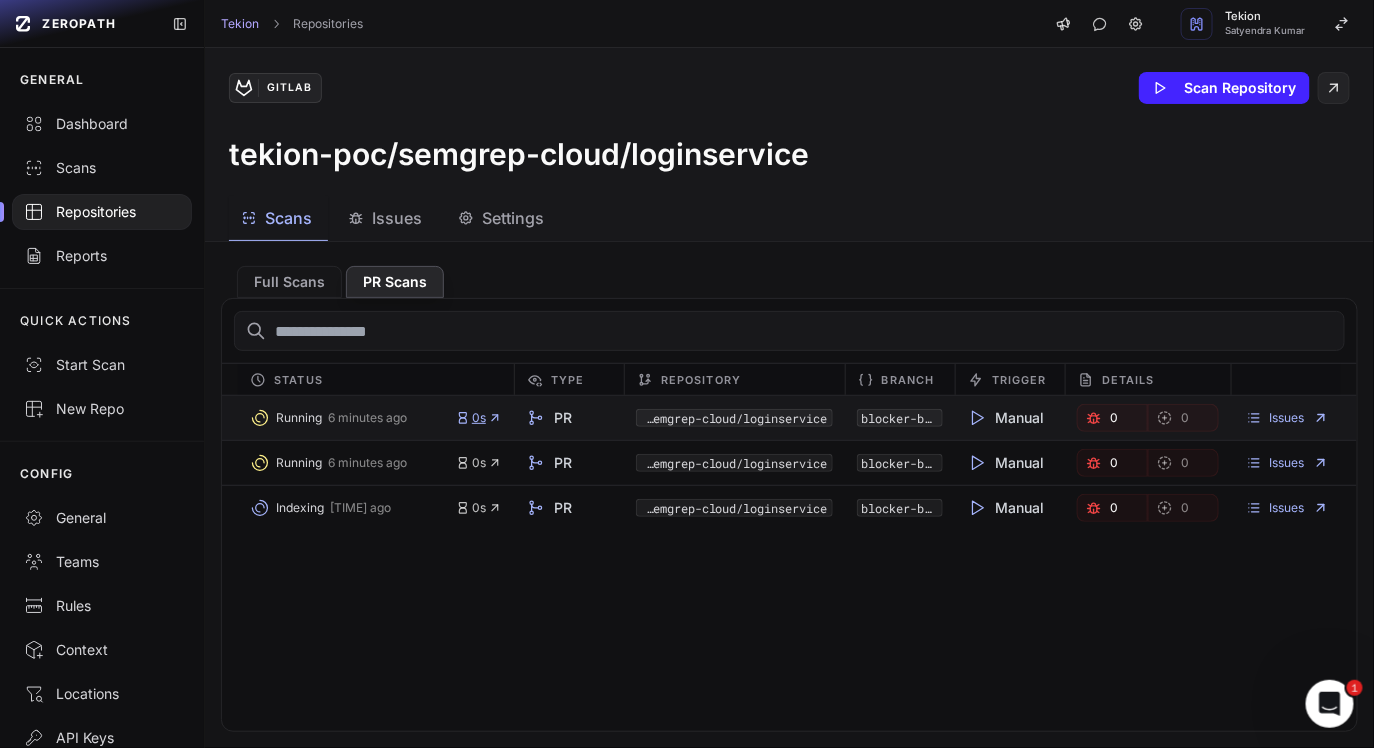 click 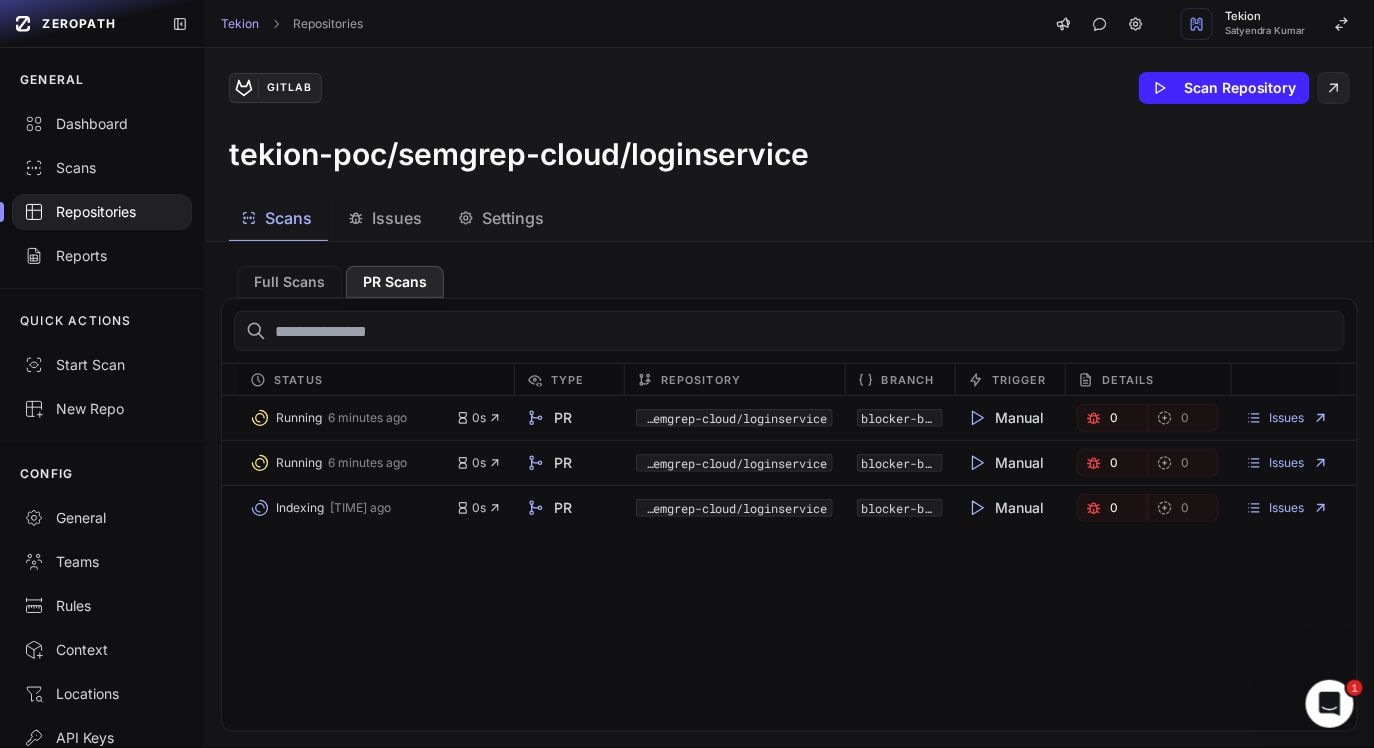 click on "Running   6 minutes ago       0s           PR   tekion-poc/semgrep-cloud/loginservice     blocker-branche       Manual     0       0
Issues              Running   6 minutes ago       0s           PR   tekion-poc/semgrep-cloud/loginservice     blocker-branche       Manual     0       0
Issues              Indexing   11 minutes ago       0s           PR   tekion-poc/semgrep-cloud/loginservice     blocker-branche       Manual     0       0
Issues" at bounding box center [789, 563] 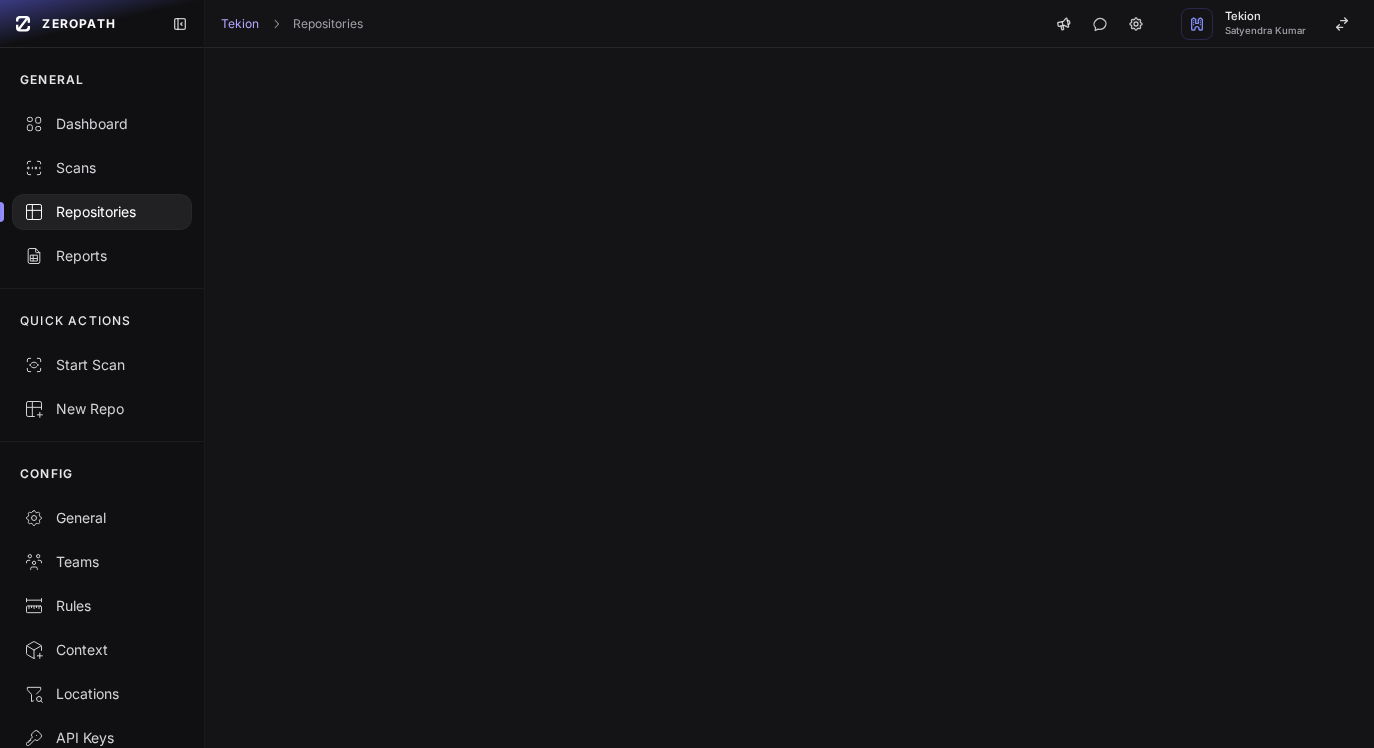 scroll, scrollTop: 0, scrollLeft: 0, axis: both 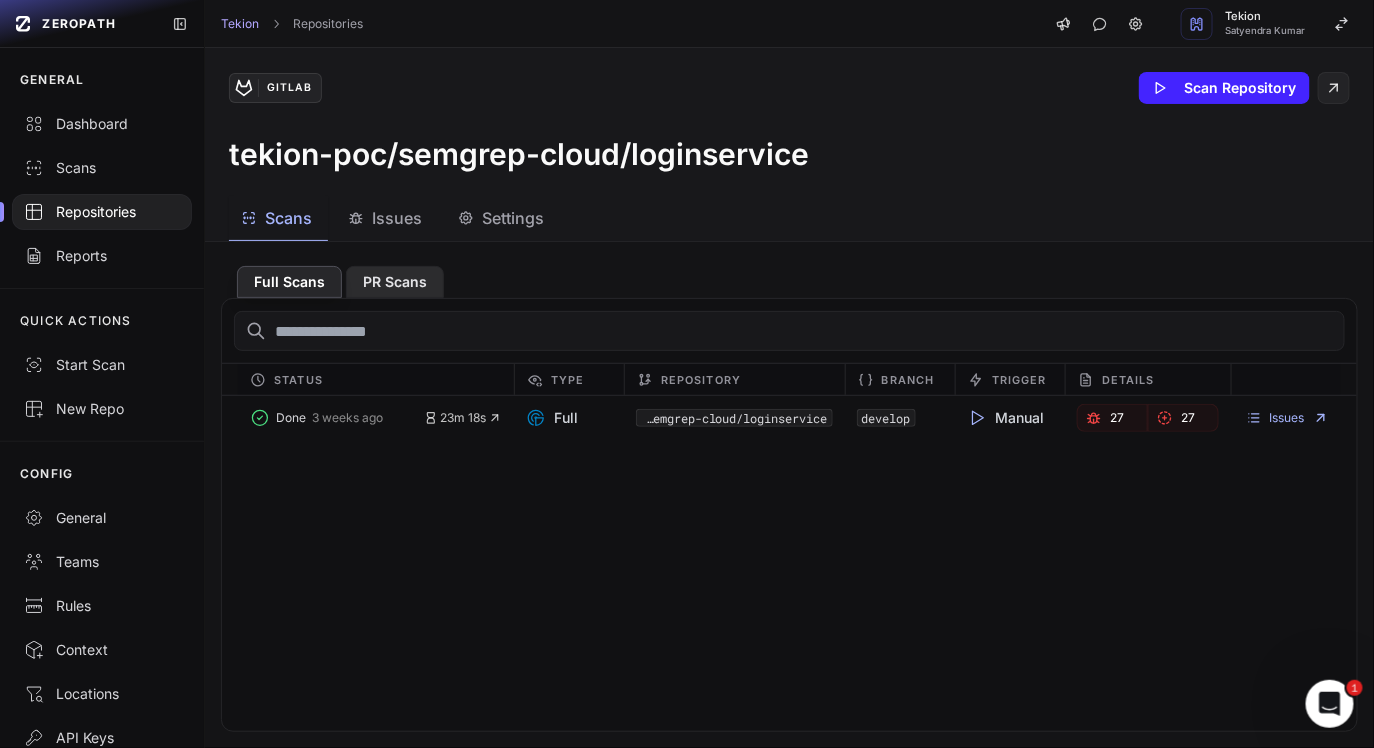 click on "PR Scans" at bounding box center (395, 282) 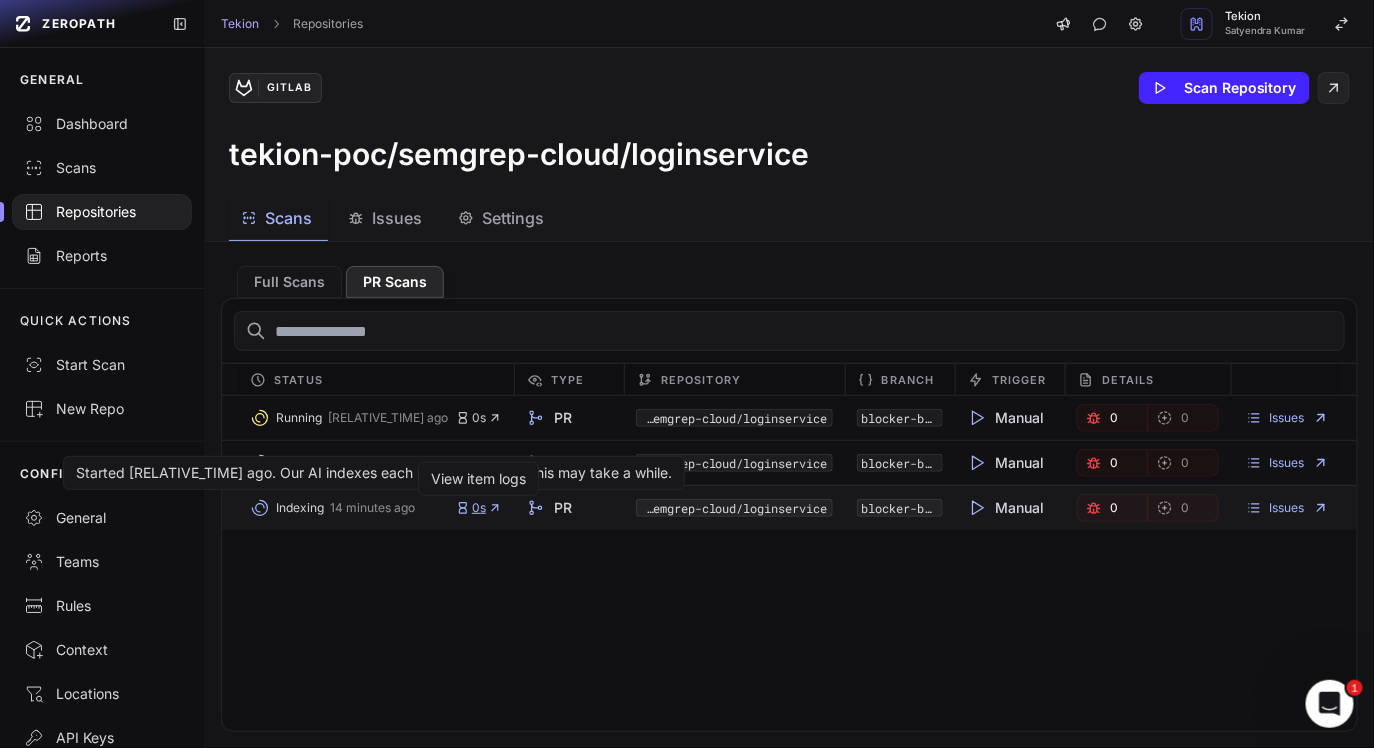click on "0s" at bounding box center [479, 508] 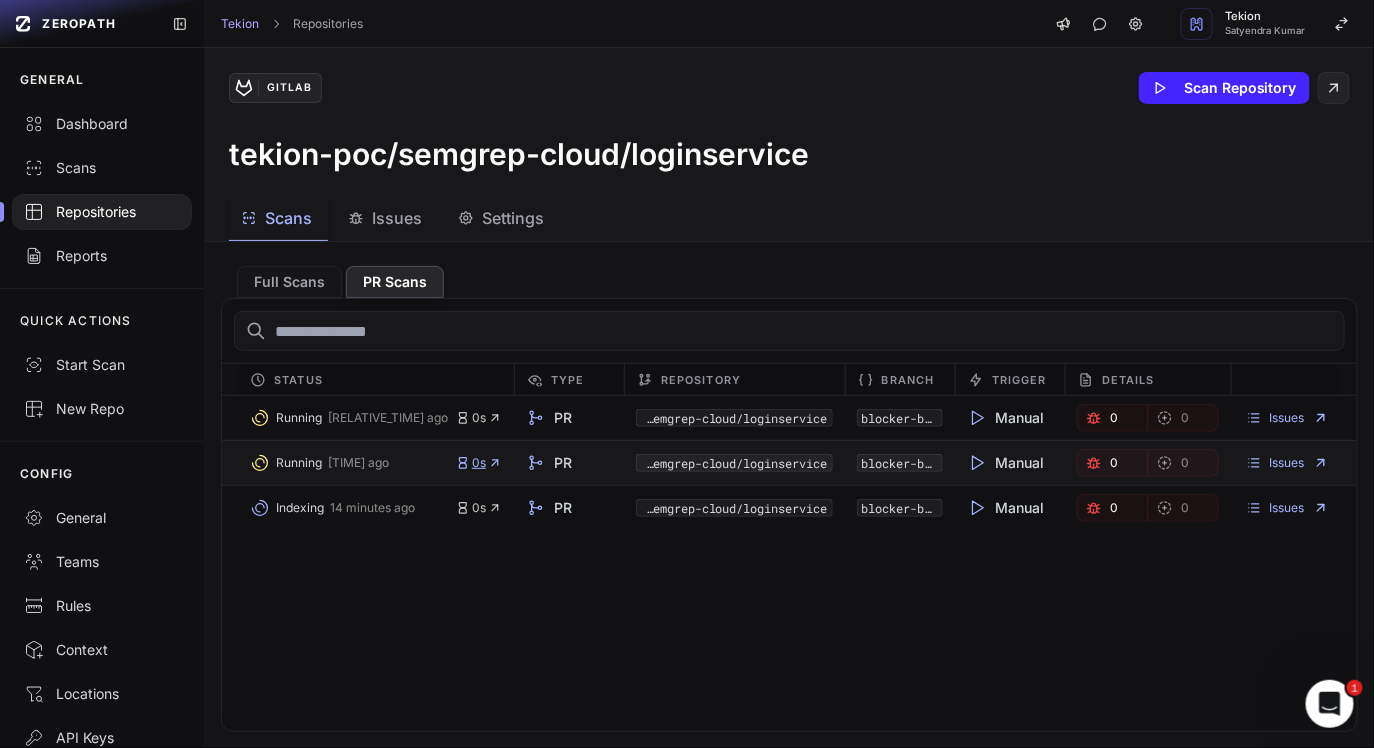 click 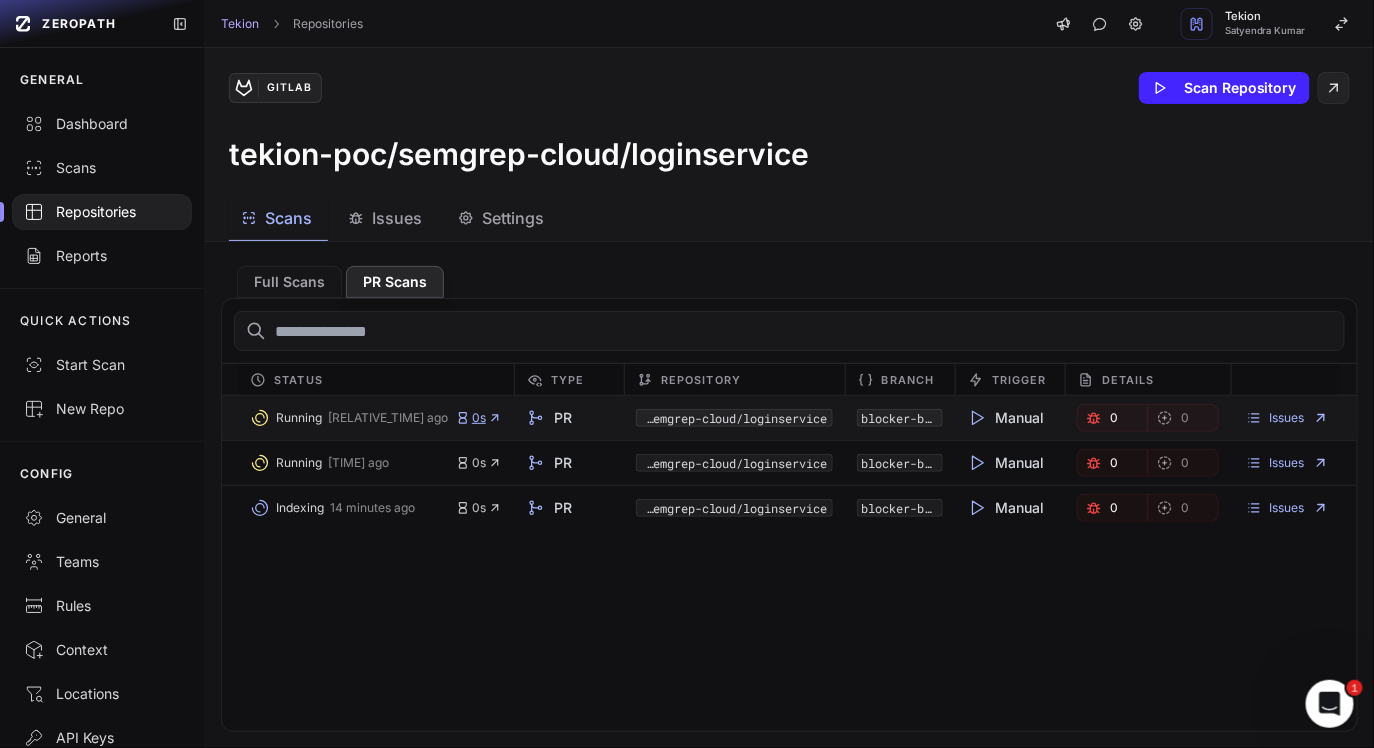 click on "0s" at bounding box center (479, 418) 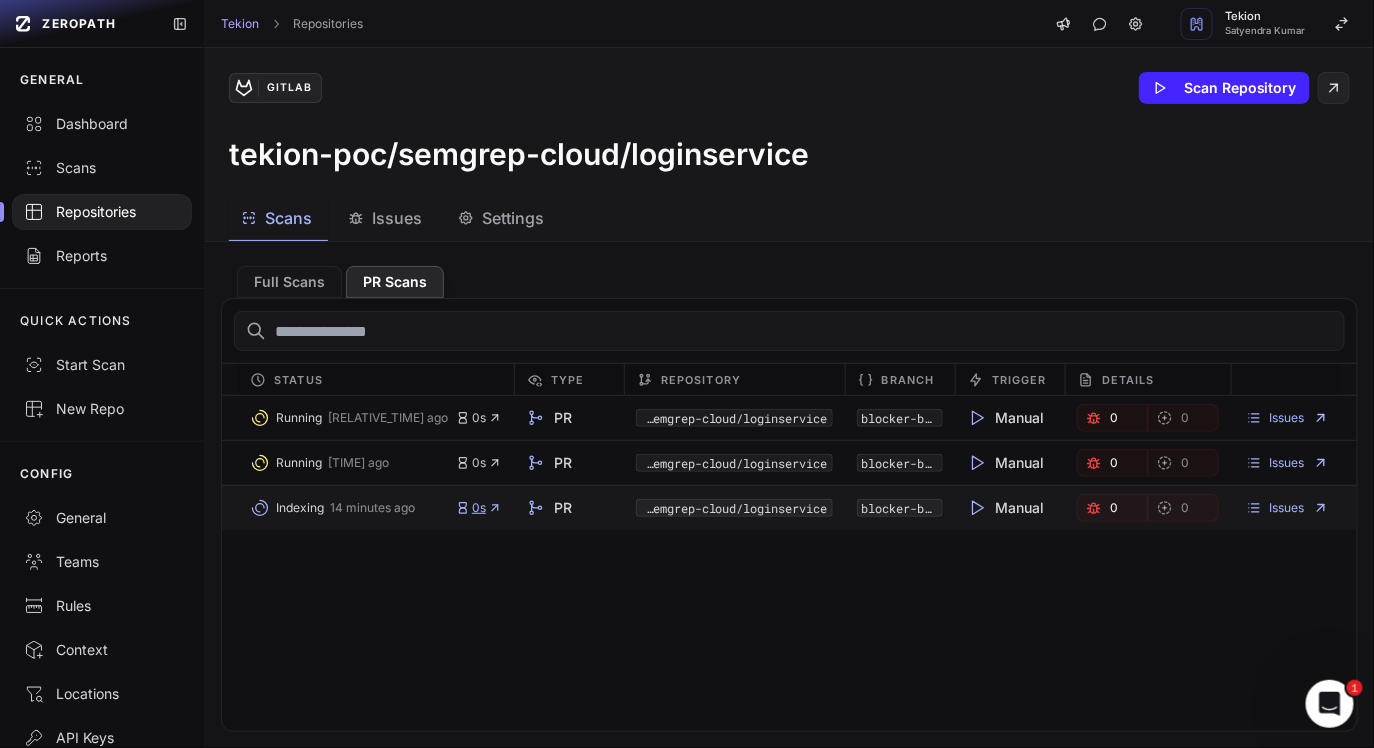 click on "0s" at bounding box center [479, 508] 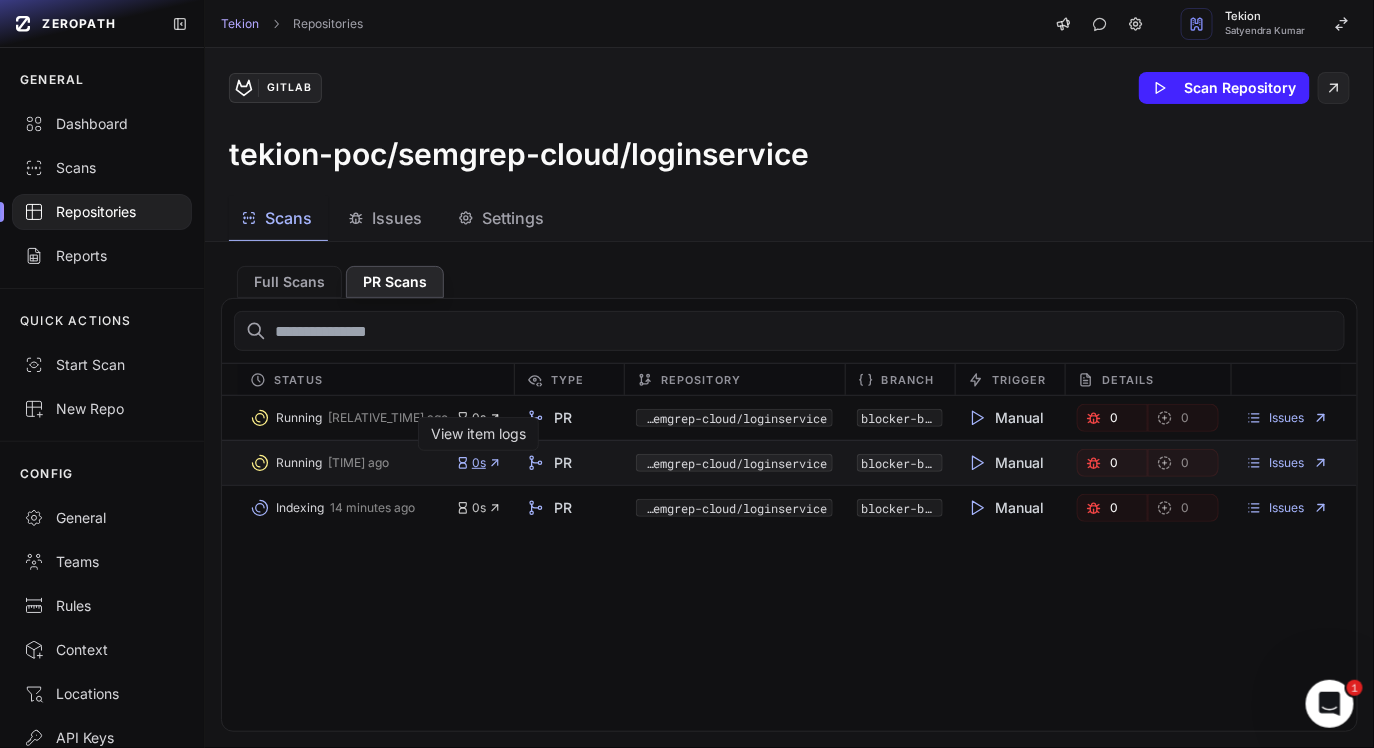click on "0s" at bounding box center (479, 463) 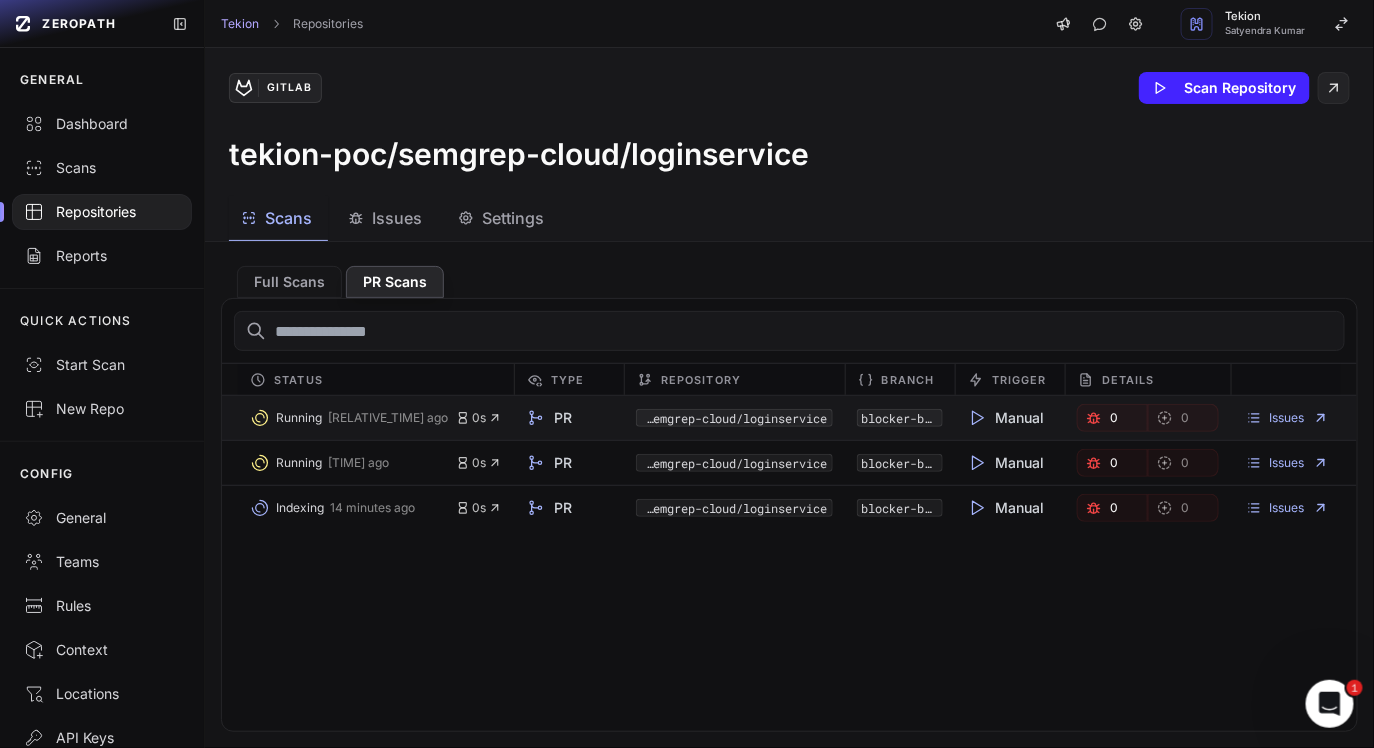 click on "Running [RELATIVE_TIME] ago [DURATION]" at bounding box center (376, 418) 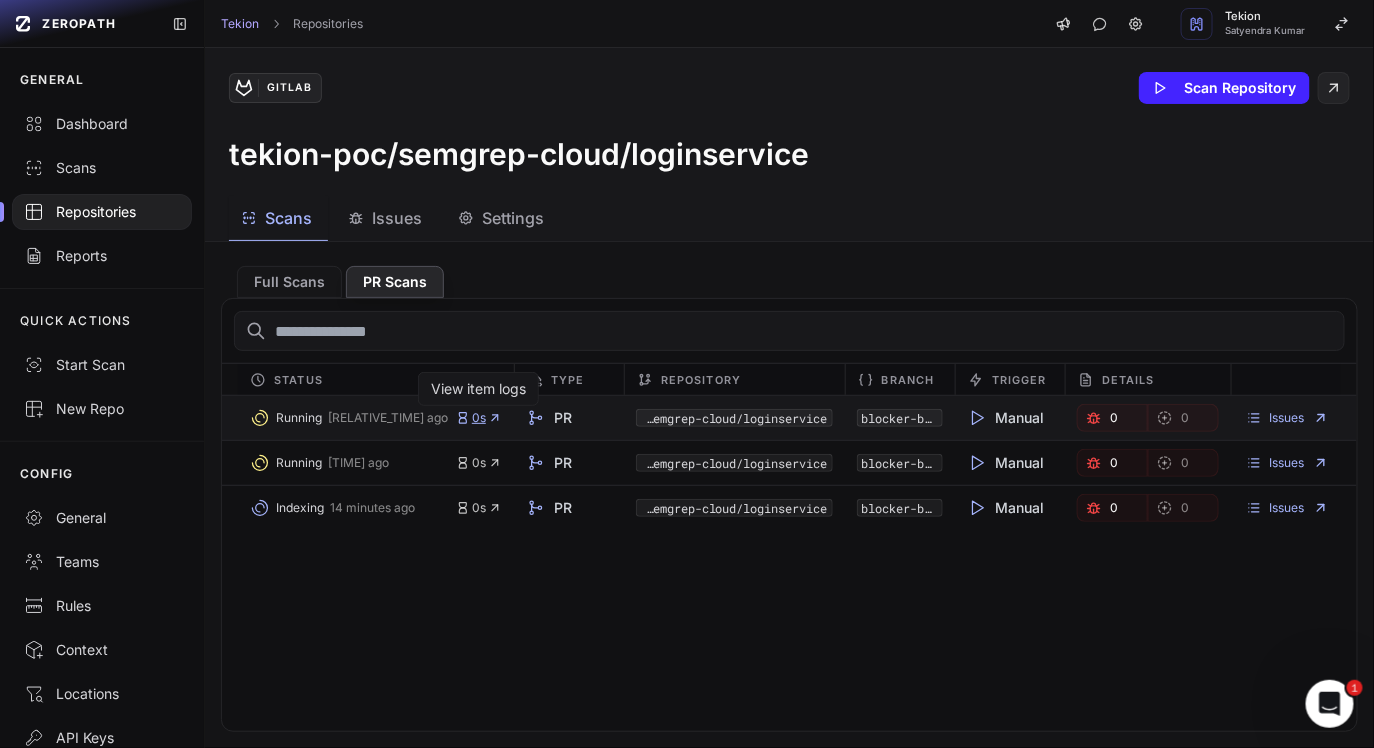 click 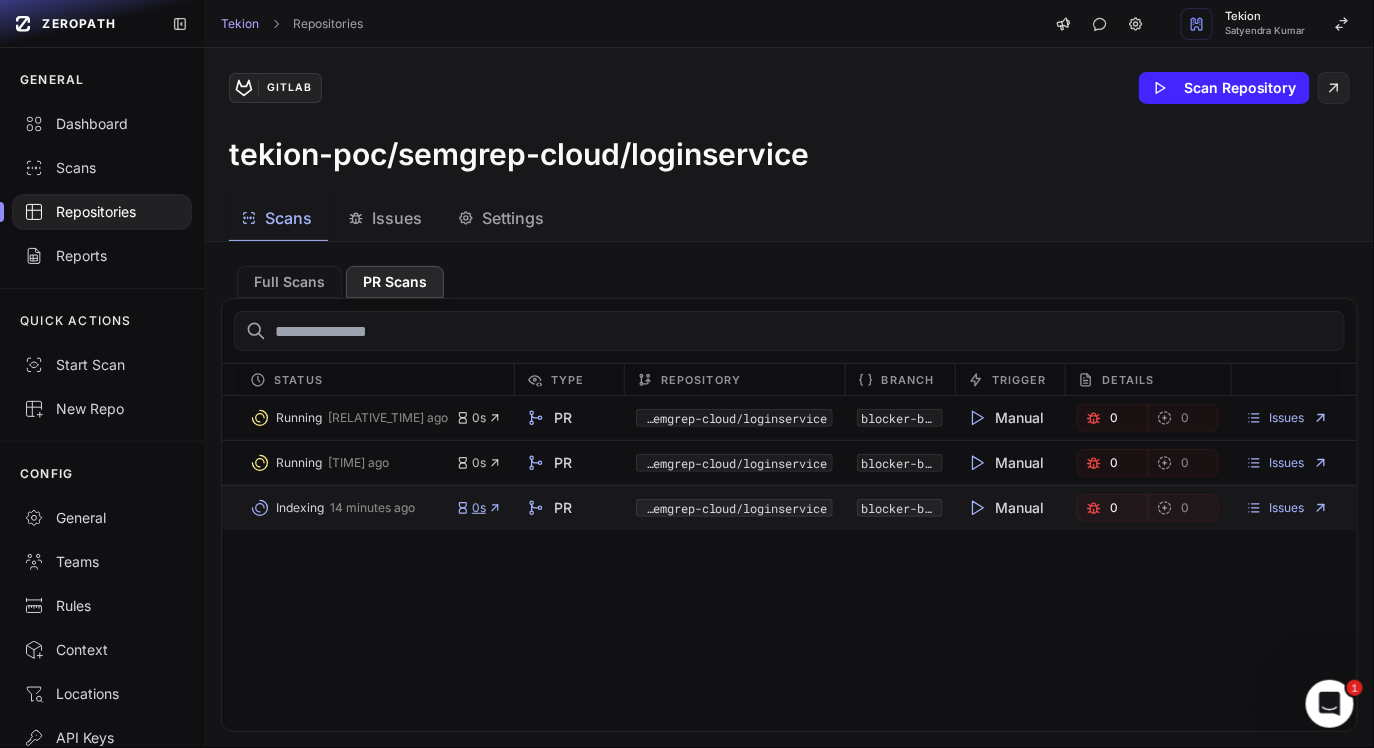 click 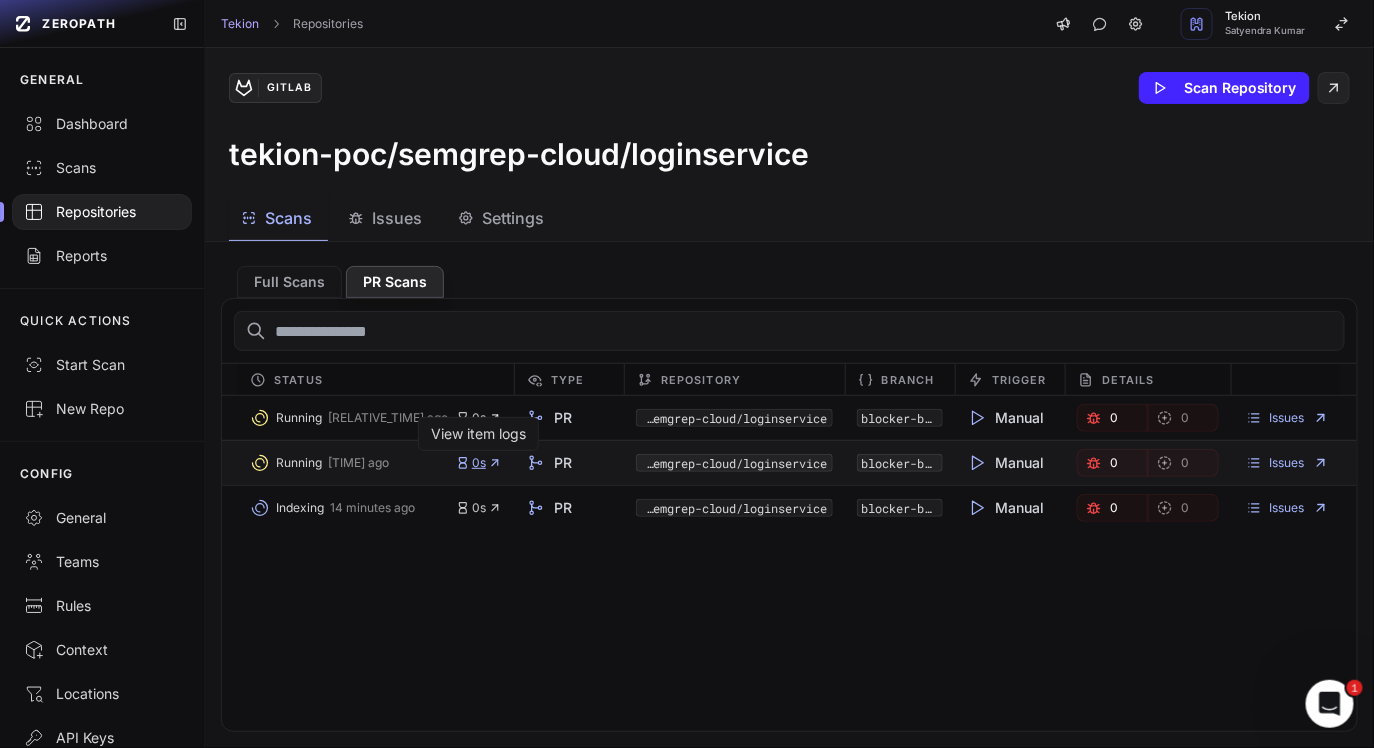 click 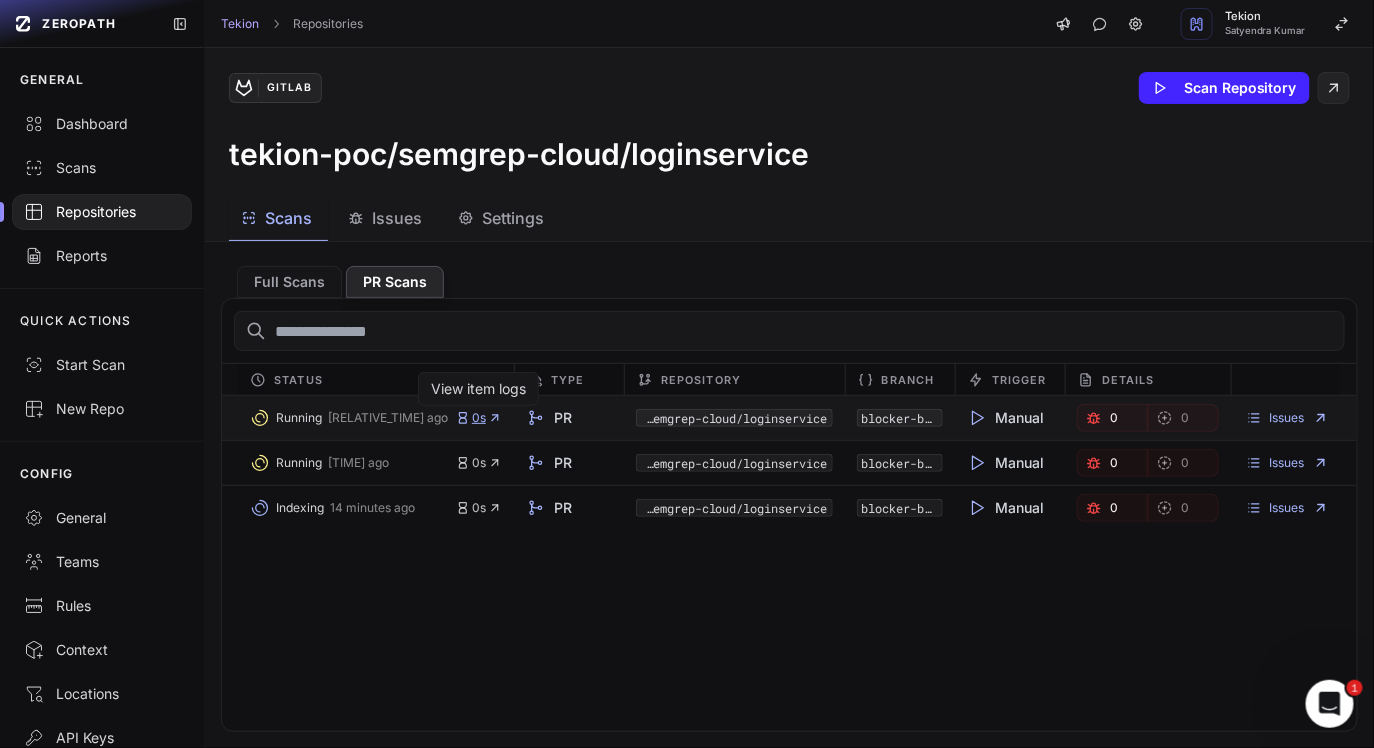 click 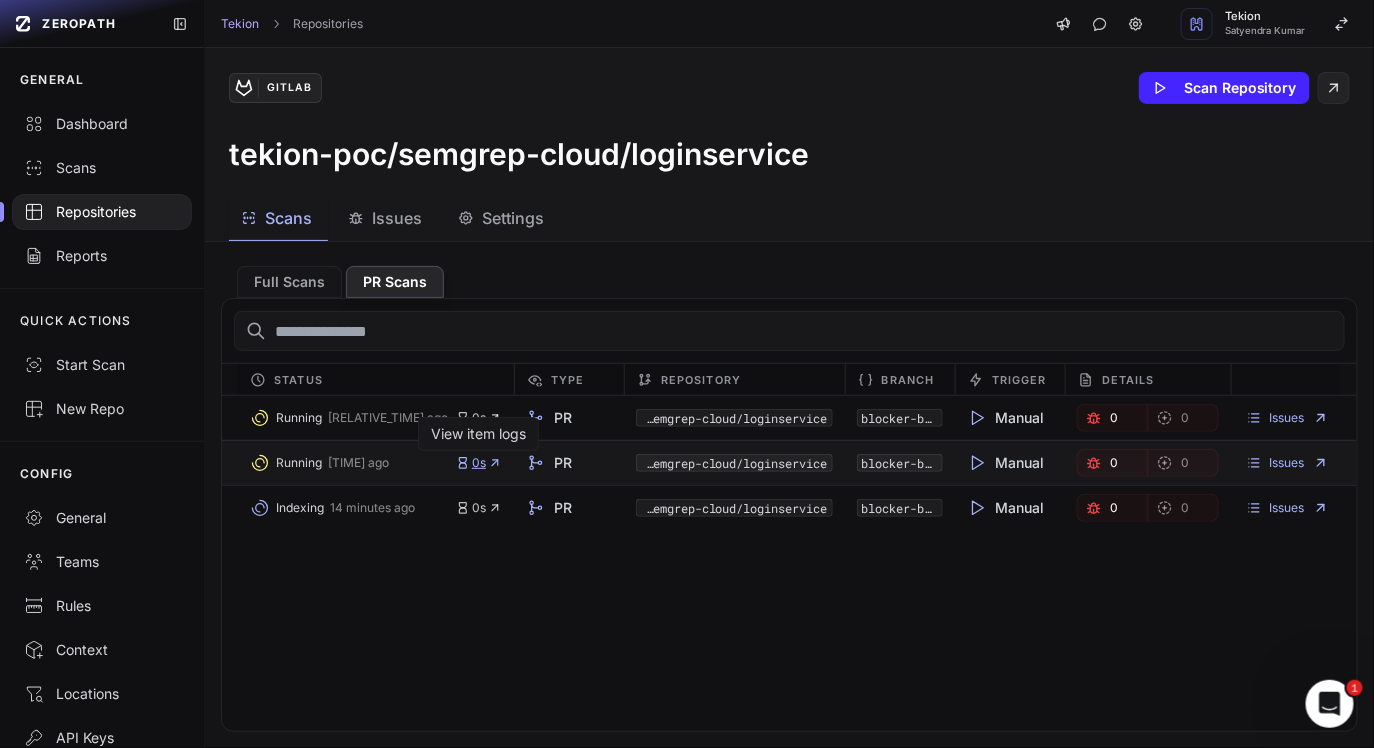 click on "0s" at bounding box center (479, 463) 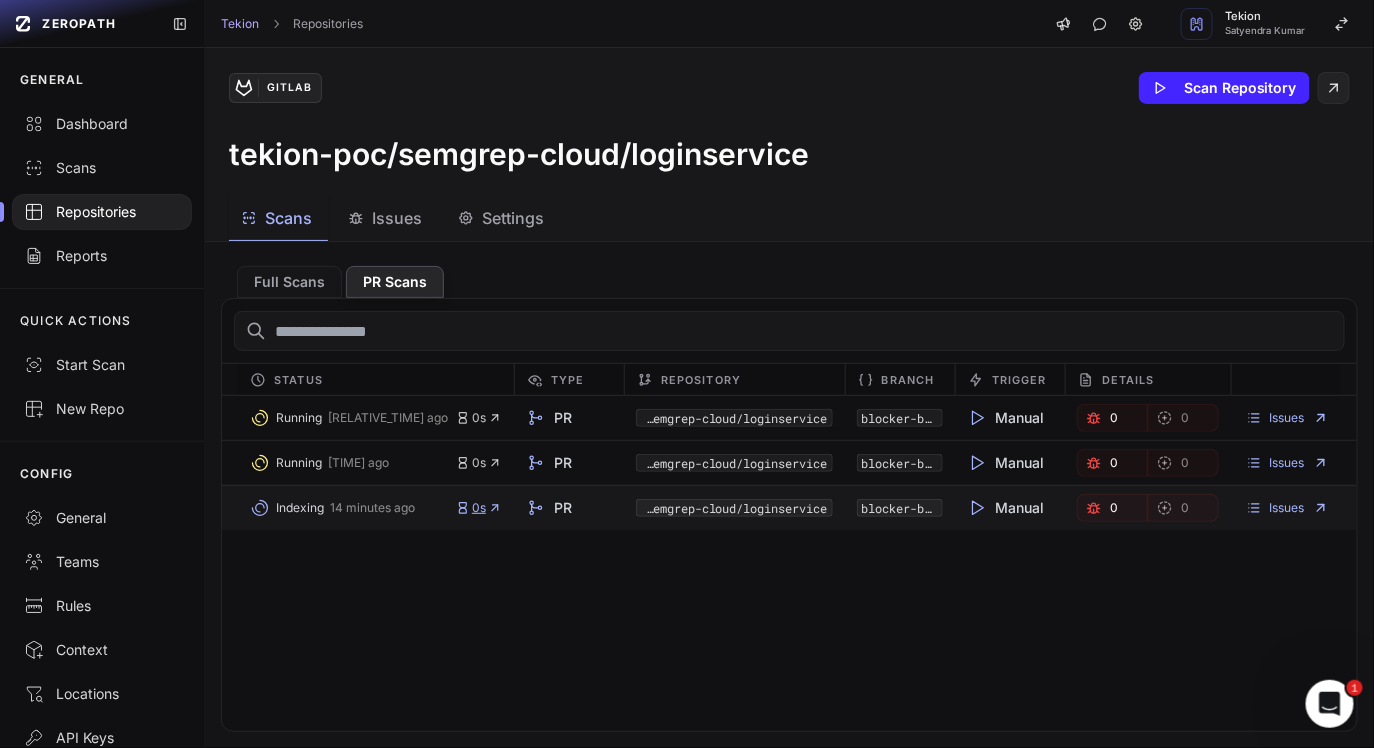 click 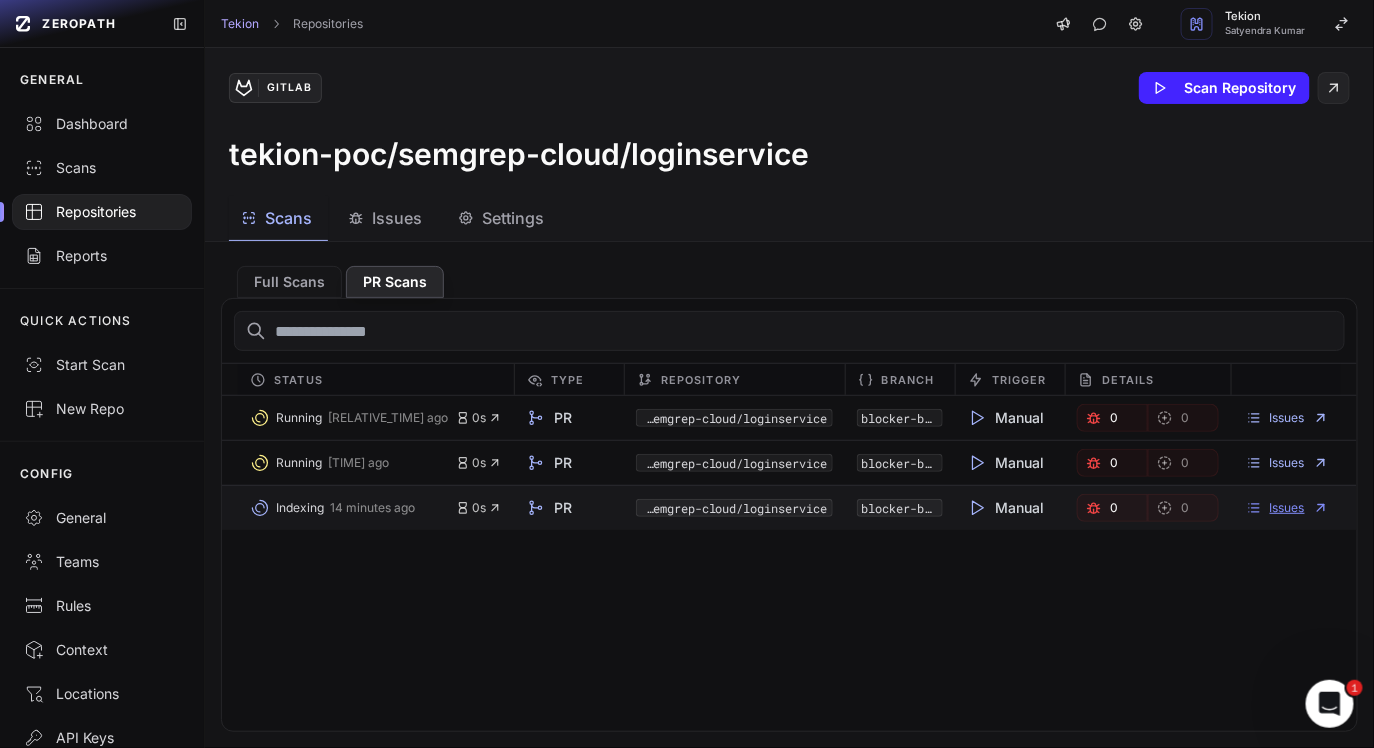 click on "Issues" at bounding box center [1287, 508] 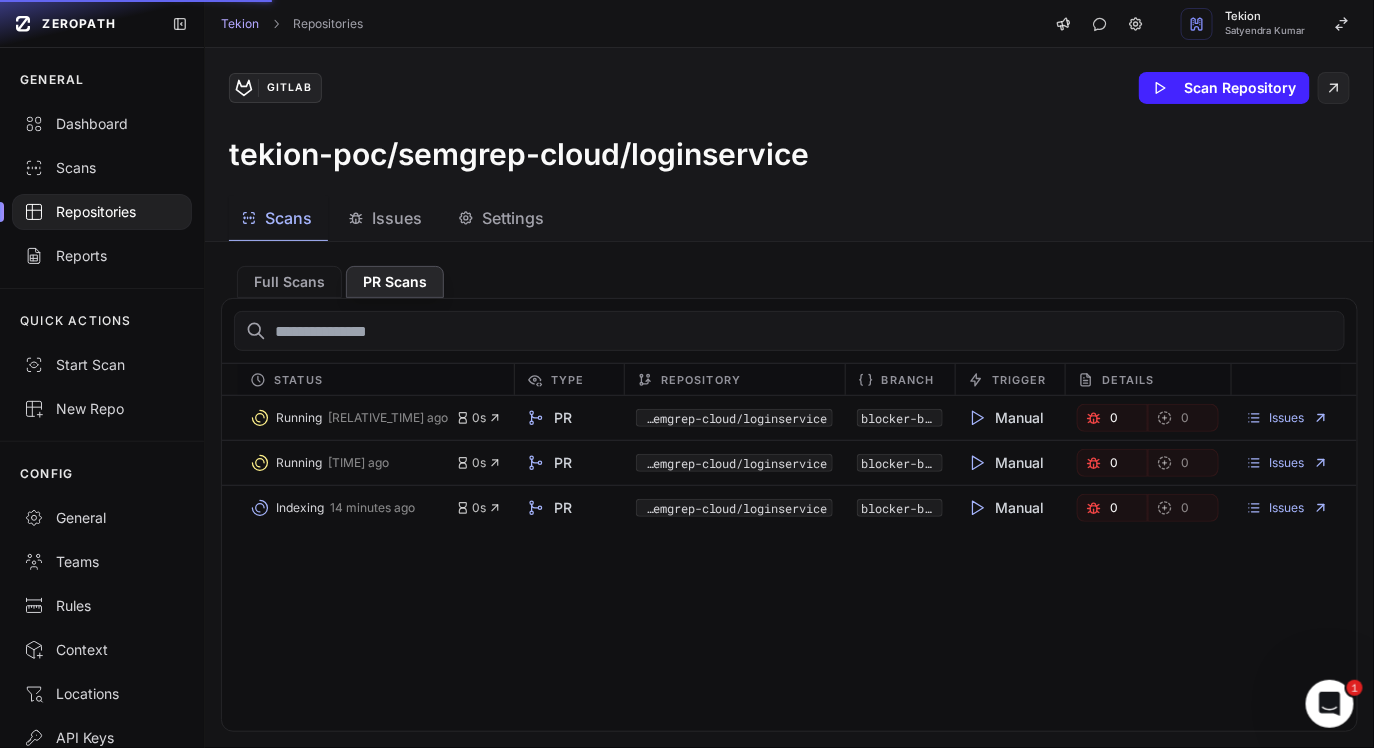 click on "Running [RELATIVE_TIME] ago [DURATION] [PR_INFO] [REPO_INFO] [BRANCH_INFO] [TRIGGER_INFO] [DETAILS_INFO] [ISSUES_INFO] Running [RELATIVE_TIME] ago [DURATION] [PR_INFO] [REPO_INFO] [BRANCH_INFO] [TRIGGER_INFO] [DETAILS_INFO] [ISSUES_INFO] Indexing [RELATIVE_TIME] ago [DURATION] [PR_INFO] [REPO_INFO] [BRANCH_INFO] [TRIGGER_INFO] [DETAILS_INFO] [ISSUES_INFO]" at bounding box center (789, 563) 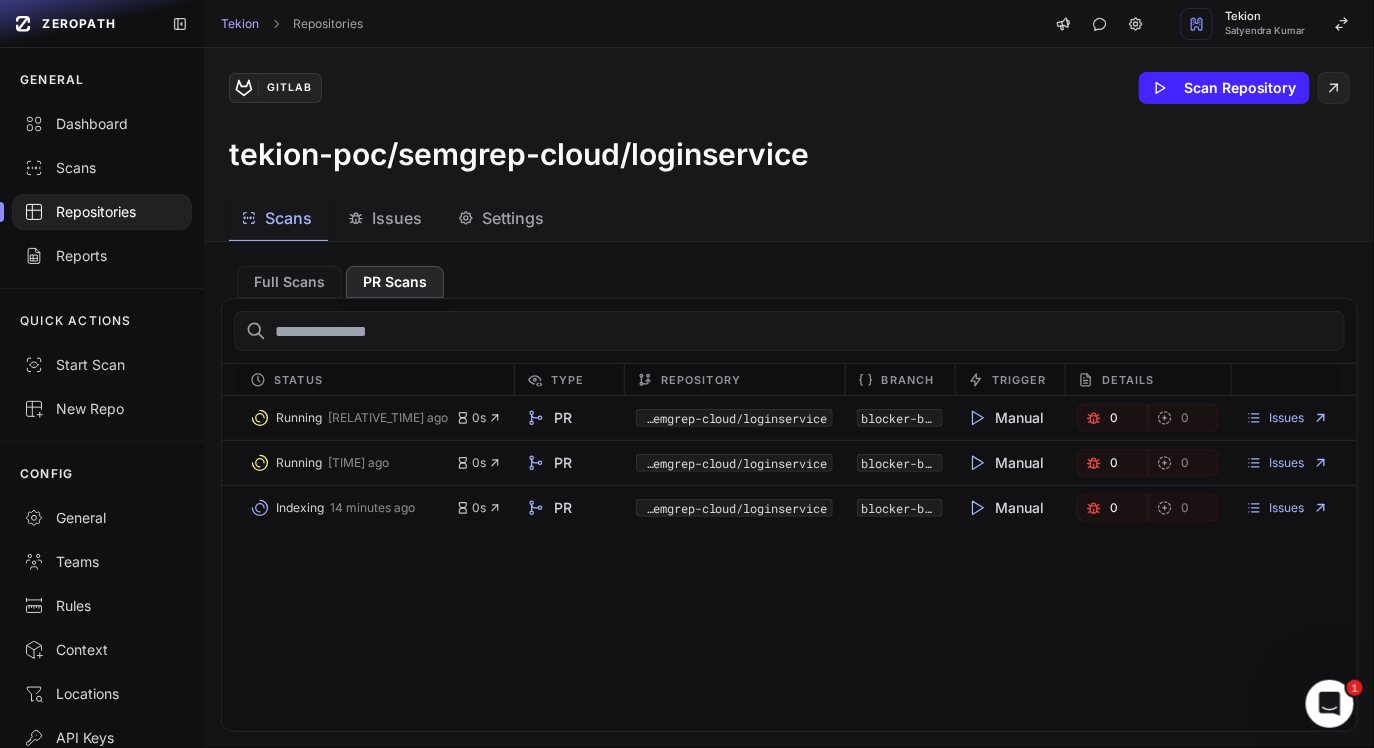 click on "Running [RELATIVE_TIME] ago [DURATION] [PR_INFO] [REPO_INFO] [BRANCH_INFO] [TRIGGER_INFO] [DETAILS_INFO] [ISSUES_INFO] Running [RELATIVE_TIME] ago [DURATION] [PR_INFO] [REPO_INFO] [BRANCH_INFO] [TRIGGER_INFO] [DETAILS_INFO] [ISSUES_INFO] Indexing [RELATIVE_TIME] ago [DURATION] [PR_INFO] [REPO_INFO] [BRANCH_INFO] [TRIGGER_INFO] [DETAILS_INFO] [ISSUES_INFO]" at bounding box center [789, 563] 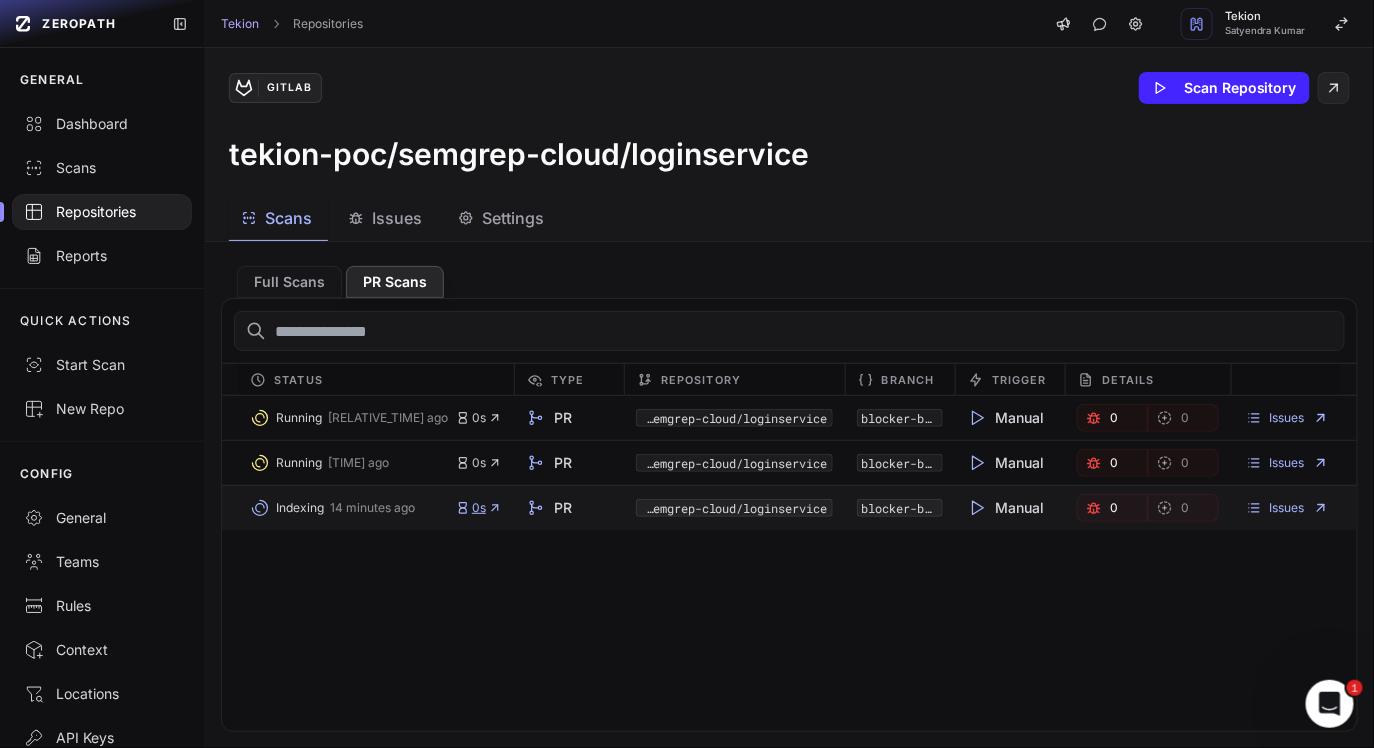 click on "0s" at bounding box center (479, 508) 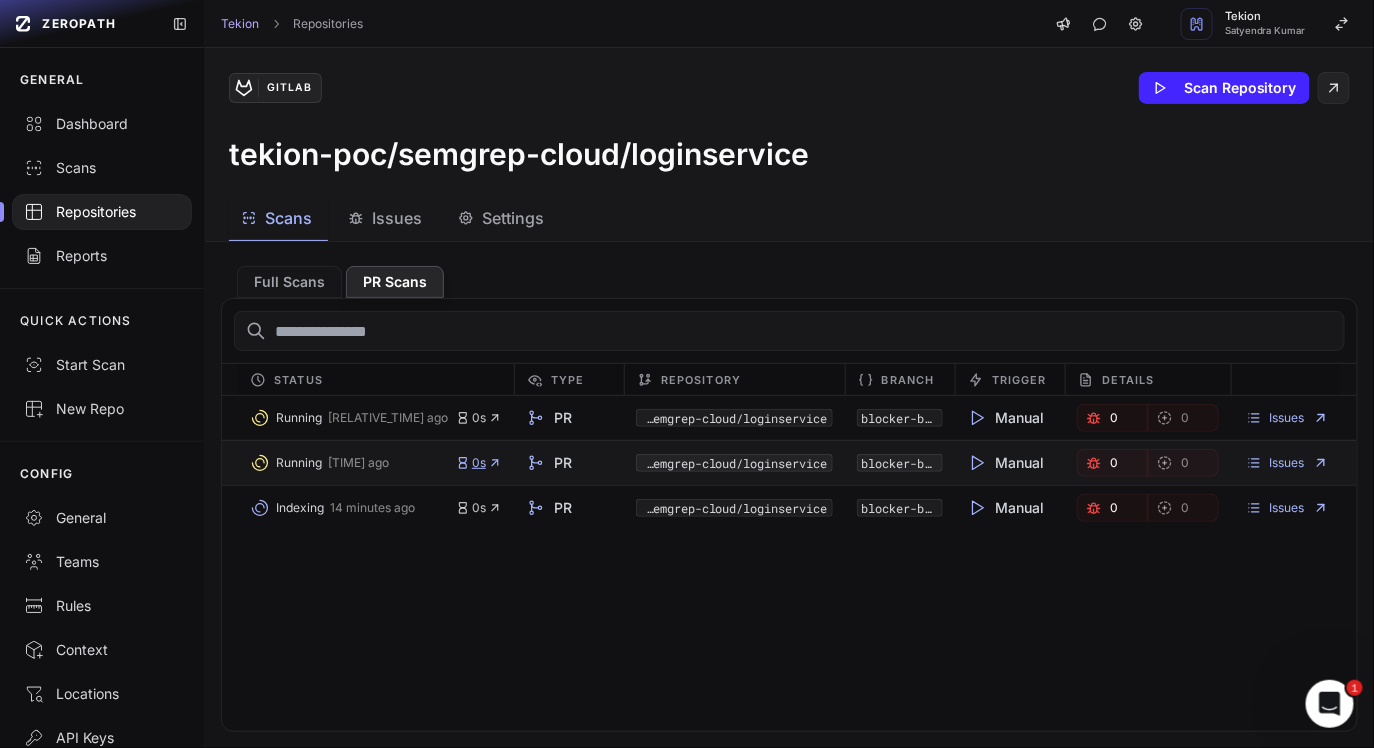 click 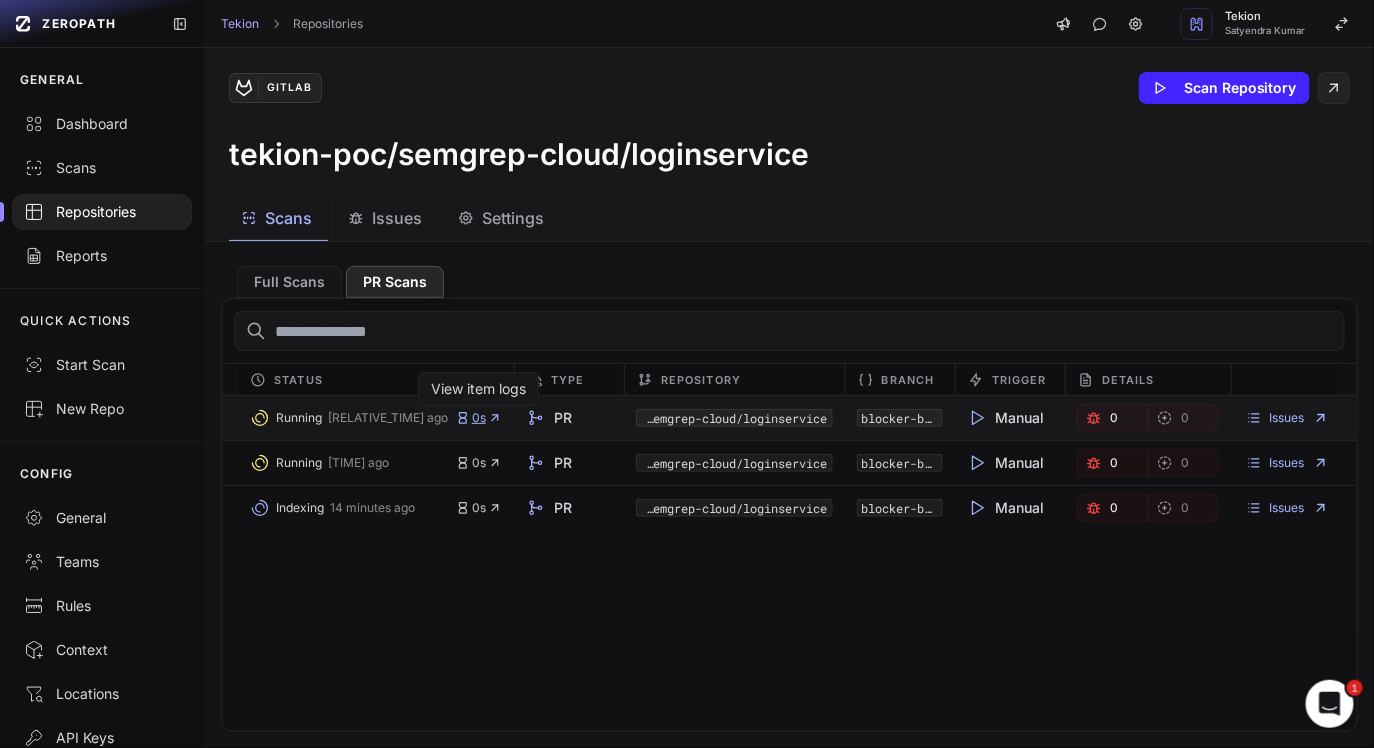 click on "0s" at bounding box center (479, 418) 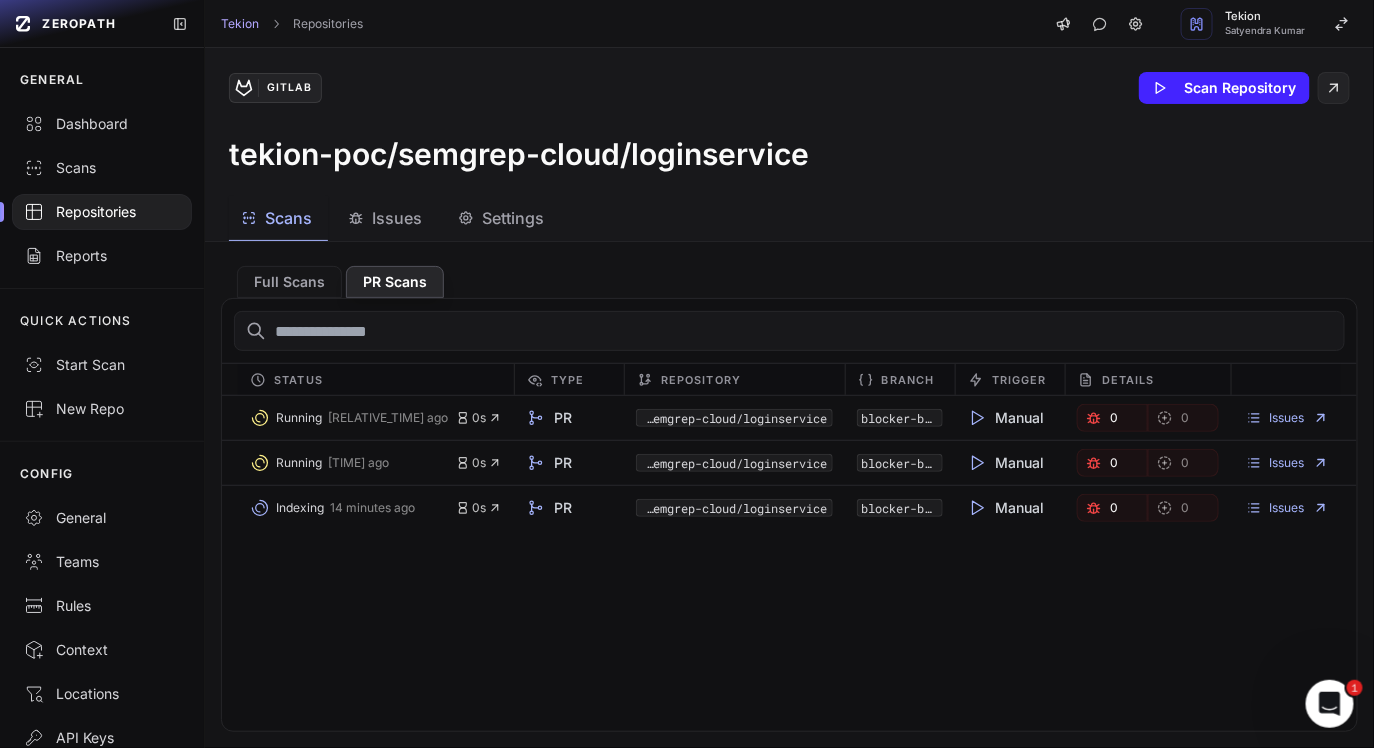 click on "Running [RELATIVE_TIME] ago [DURATION] [PR_INFO] [REPO_INFO] [BRANCH_INFO] [TRIGGER_INFO] [DETAILS_INFO] [ISSUES_INFO] Running [RELATIVE_TIME] ago [DURATION] [PR_INFO] [REPO_INFO] [BRANCH_INFO] [TRIGGER_INFO] [DETAILS_INFO] [ISSUES_INFO] Indexing [RELATIVE_TIME] ago [DURATION] [PR_INFO] [REPO_INFO] [BRANCH_INFO] [TRIGGER_INFO] [DETAILS_INFO] [ISSUES_INFO]" at bounding box center (789, 563) 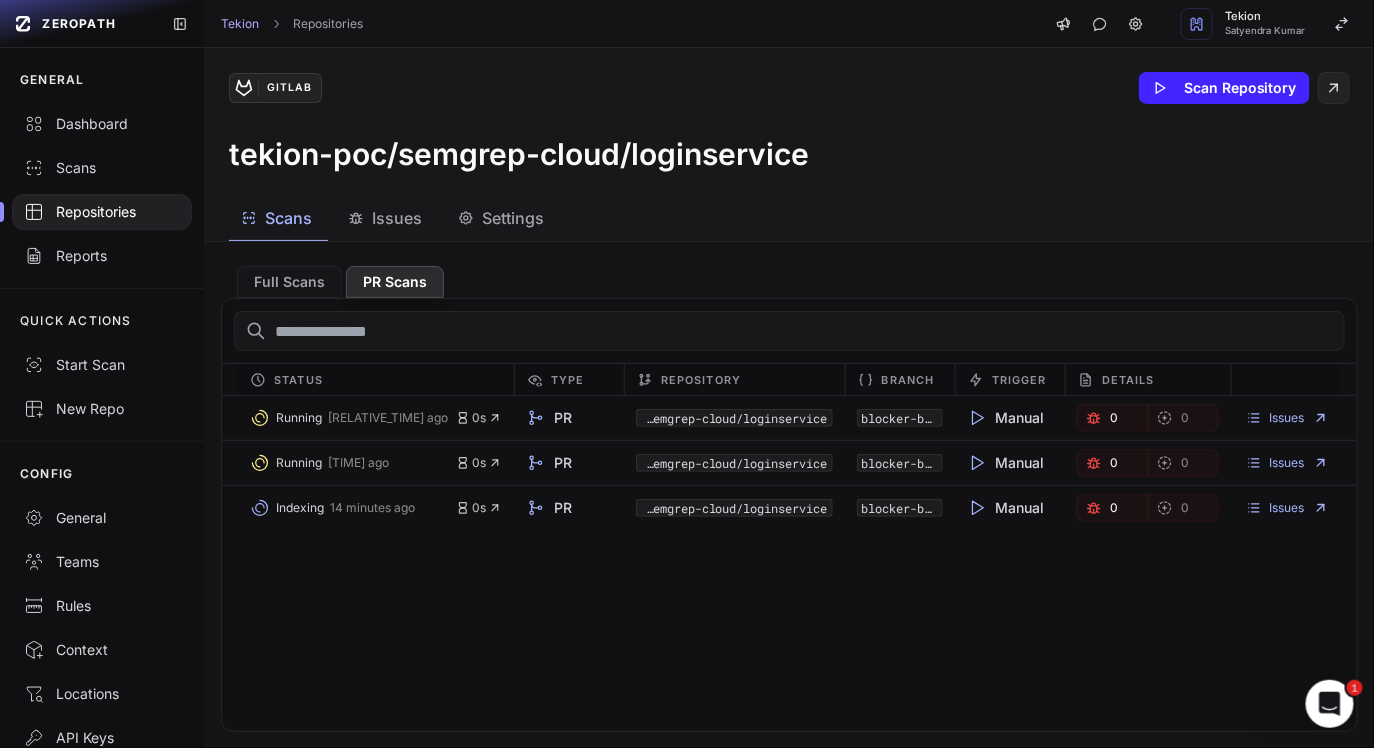 click on "PR Scans" at bounding box center (395, 282) 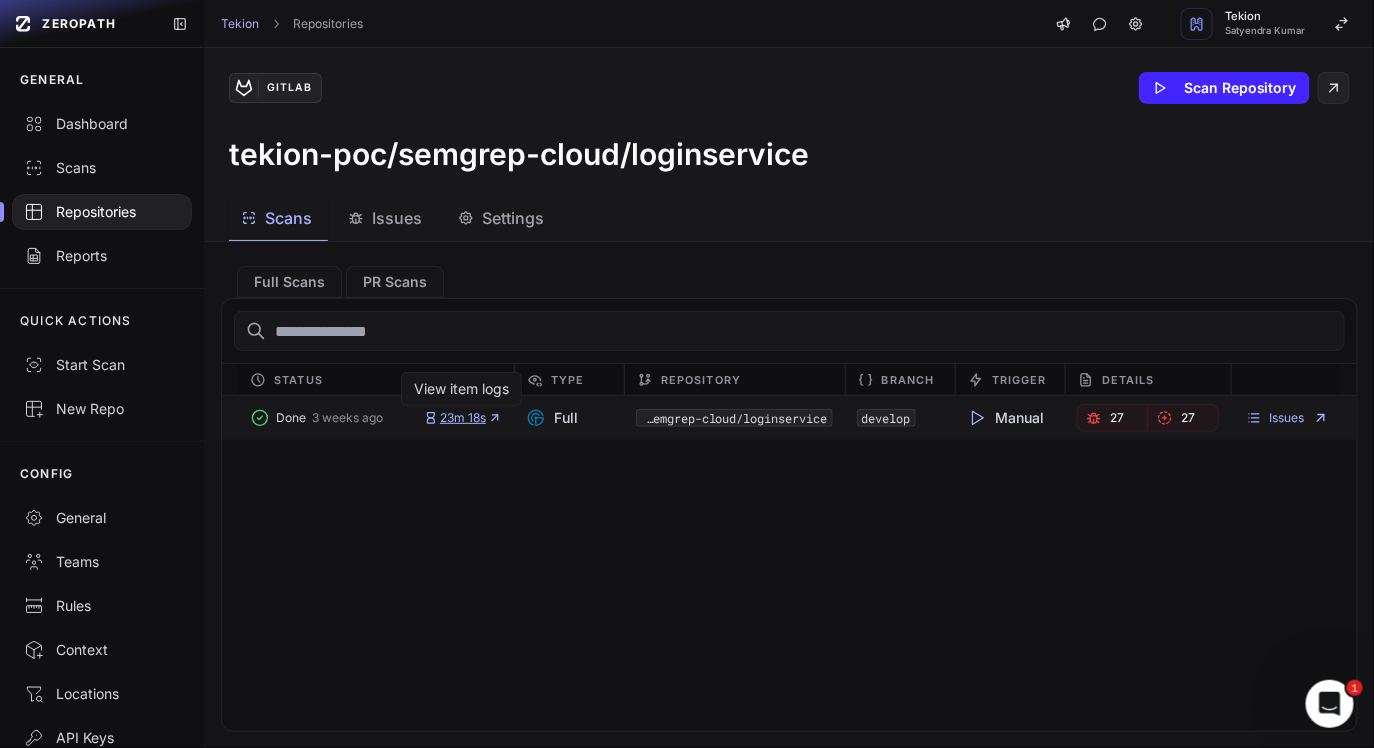 click 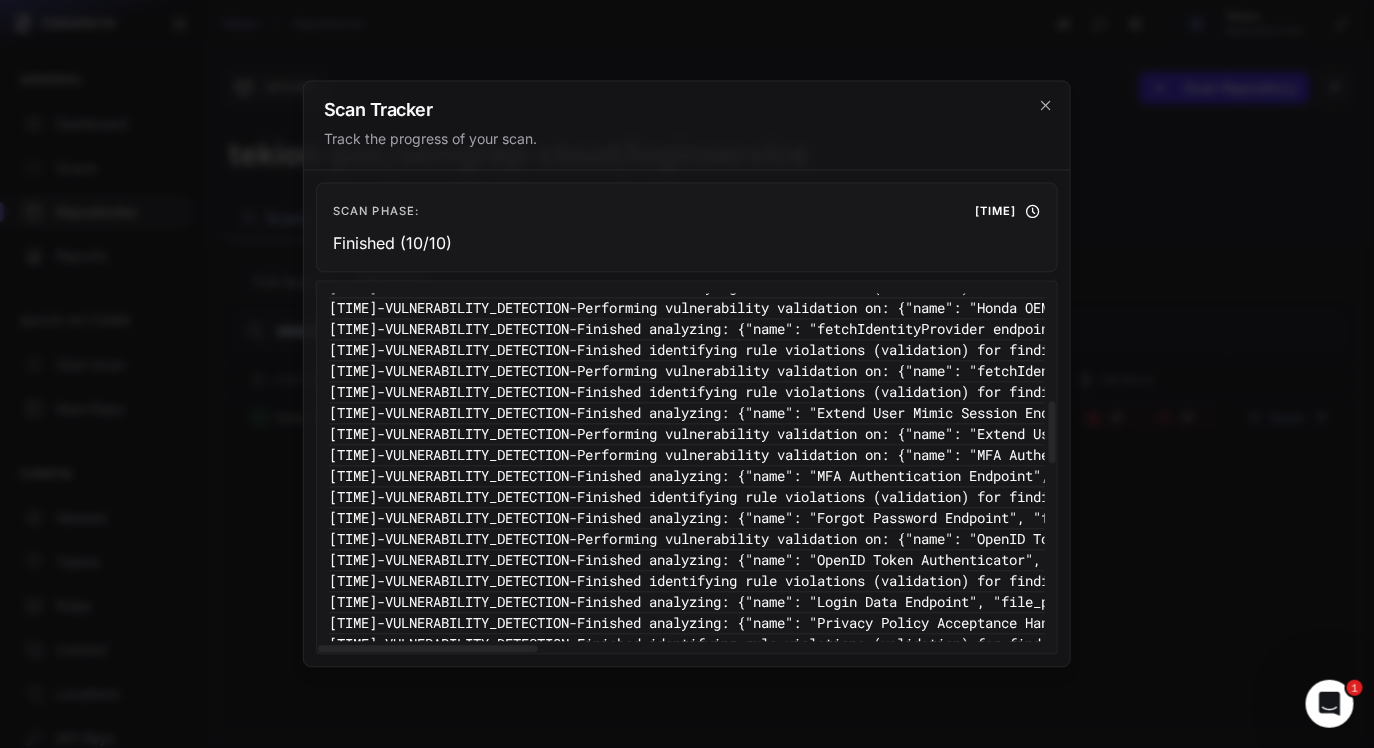 scroll, scrollTop: 0, scrollLeft: 0, axis: both 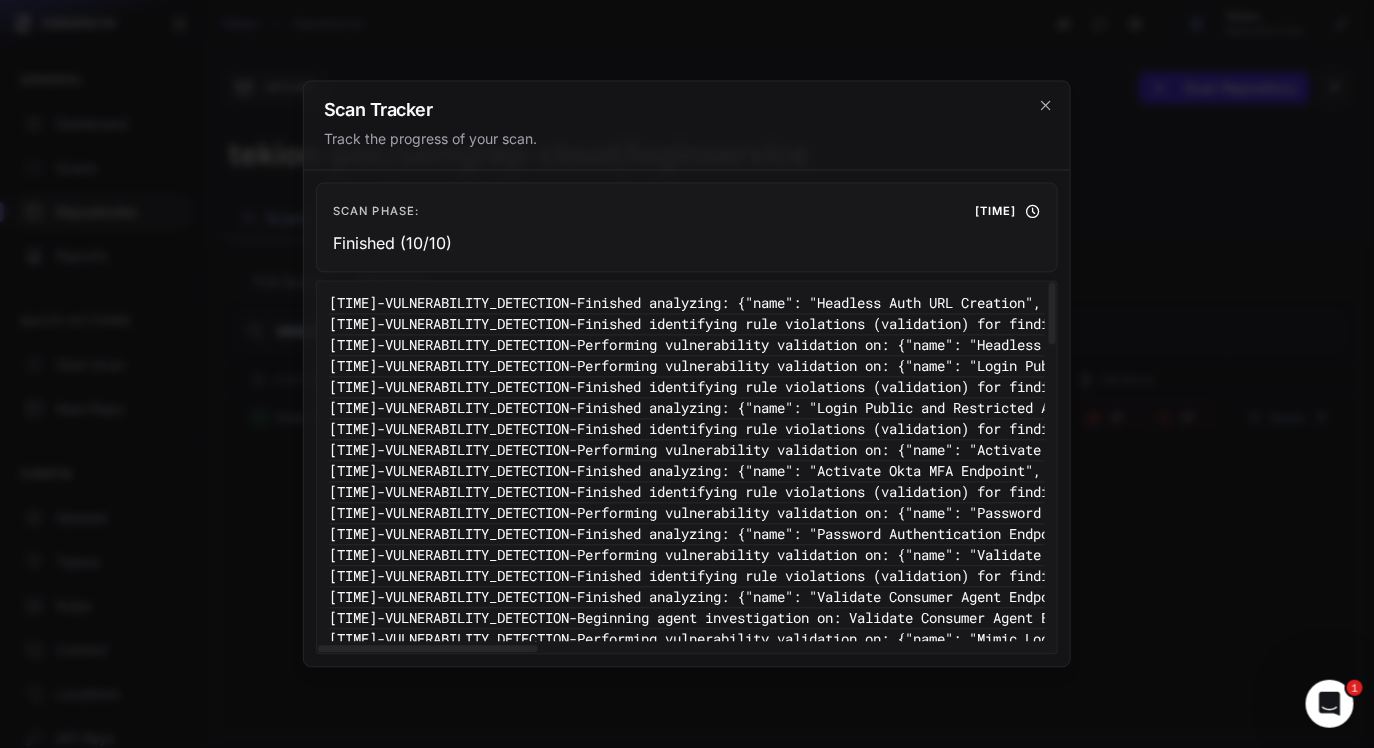 click on "Scan Phase:   00:23:18     Finished (10/10)                    [TIME]  -  VULNERABILITY_DETECTION  -  Finished analyzing: {"name": "Headless Auth URL Creation", "file_path": "login/src/main/java/com/tekion/loginservice/apis/userapi/LoginUserApi.java", "start_line": 82, "end_line": 89}
[TIME]  -  VULNERABILITY_DETECTION  -  Finished identifying rule violations (validation) for findings in: Headless Auth URL Creation Pruned: 0 entries out of 0 canidates
[TIME]  -  VULNERABILITY_DETECTION  -  Performing vulnerability validation on: {"name": "Headless Auth URL Creation", "file_path": "login/src/main/java/com/tekion/loginservice/apis/userapi/LoginUserApi.java", "start_line": 82, "end_line": 89}
[TIME]  -  VULNERABILITY_DETECTION  -
[TIME]  -  VULNERABILITY_DETECTION  -
[TIME]  -  VULNERABILITY_DETECTION  -
[TIME]  -   -   -" at bounding box center (687, 419) 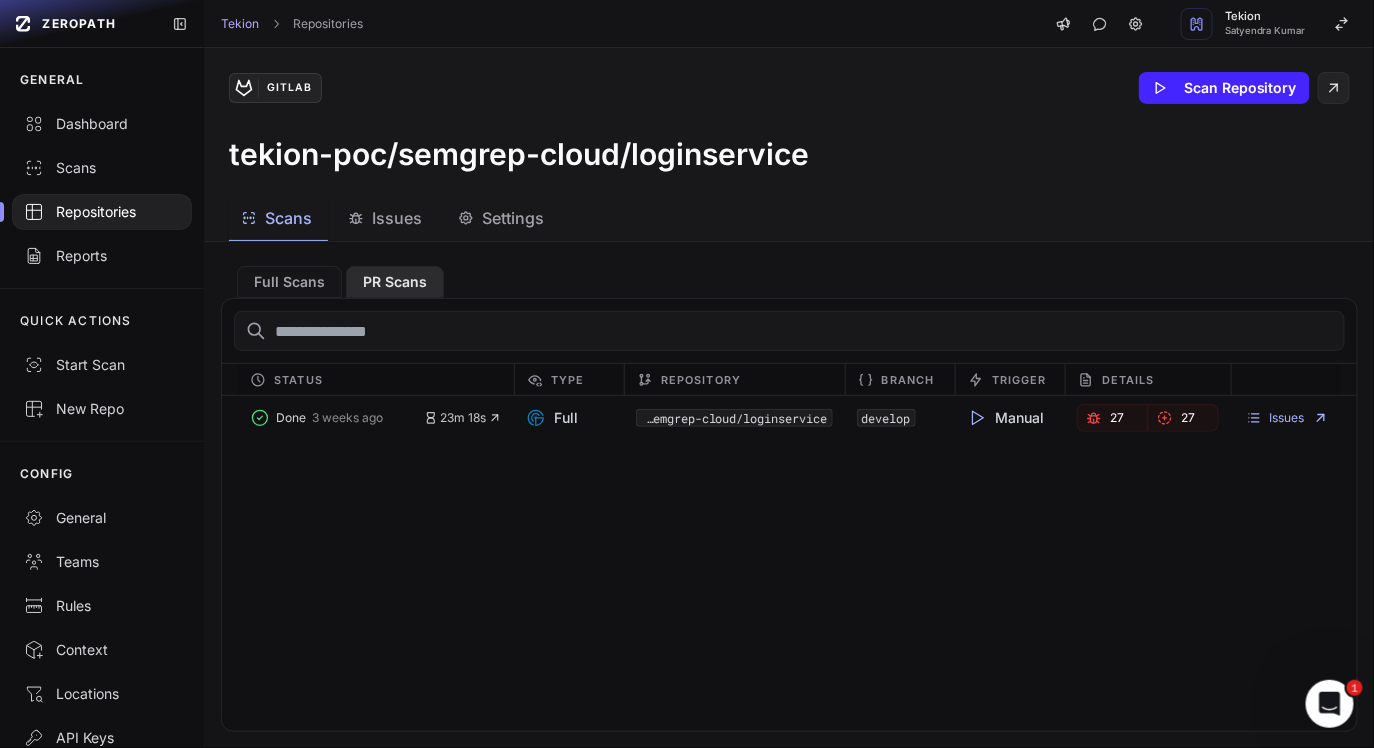 click on "PR Scans" at bounding box center [395, 282] 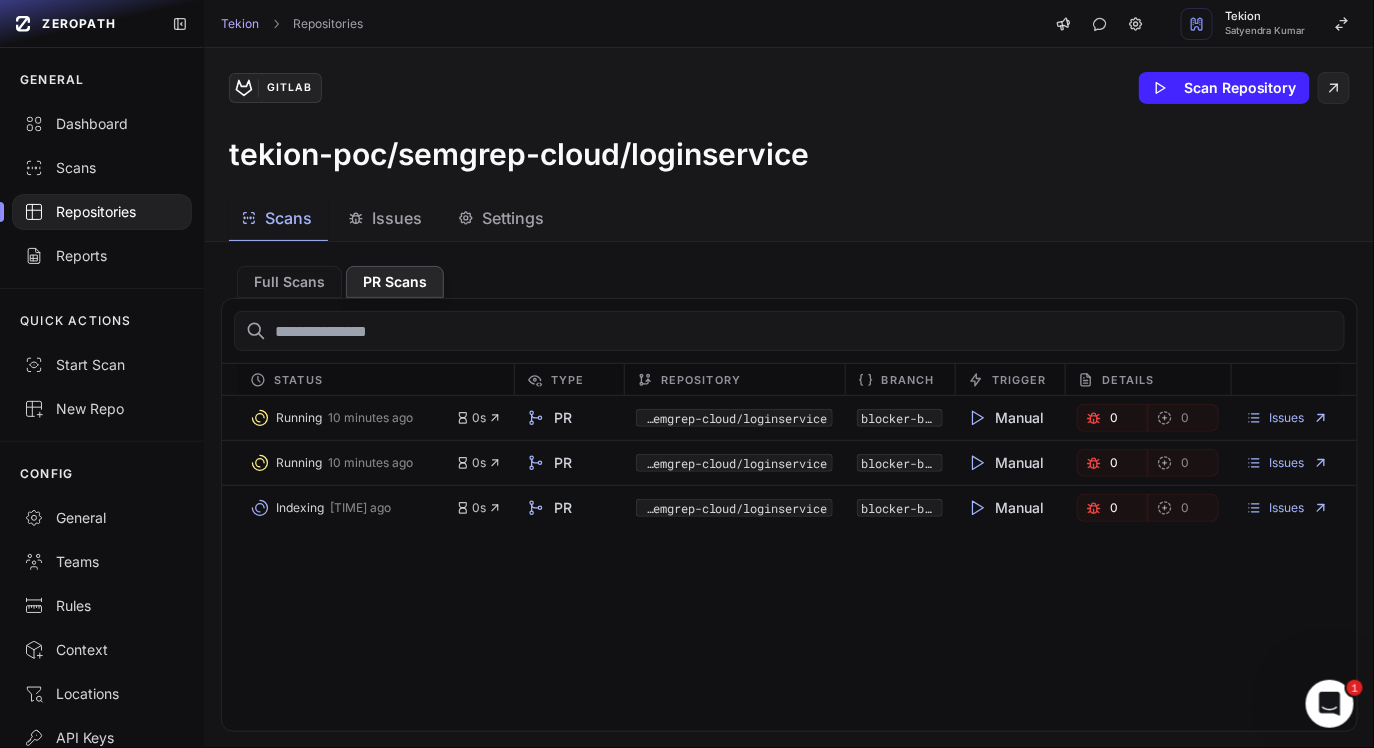 click on "Running [RELATIVE_TIME] ago [DURATION] [PR_INFO] [REPO_INFO] [BRANCH_INFO] [TRIGGER_INFO] [DETAILS_INFO] [ISSUES_INFO]" at bounding box center (789, 563) 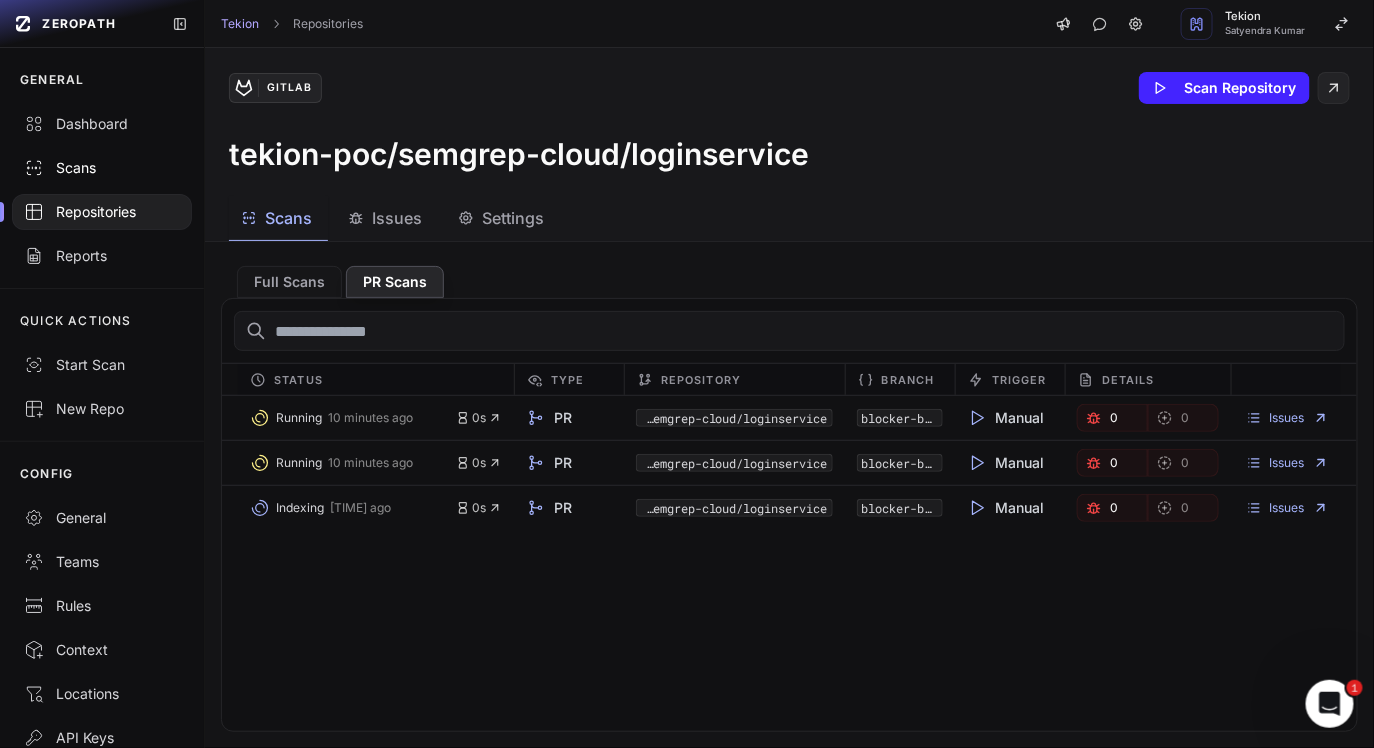 click on "Scans" at bounding box center (102, 168) 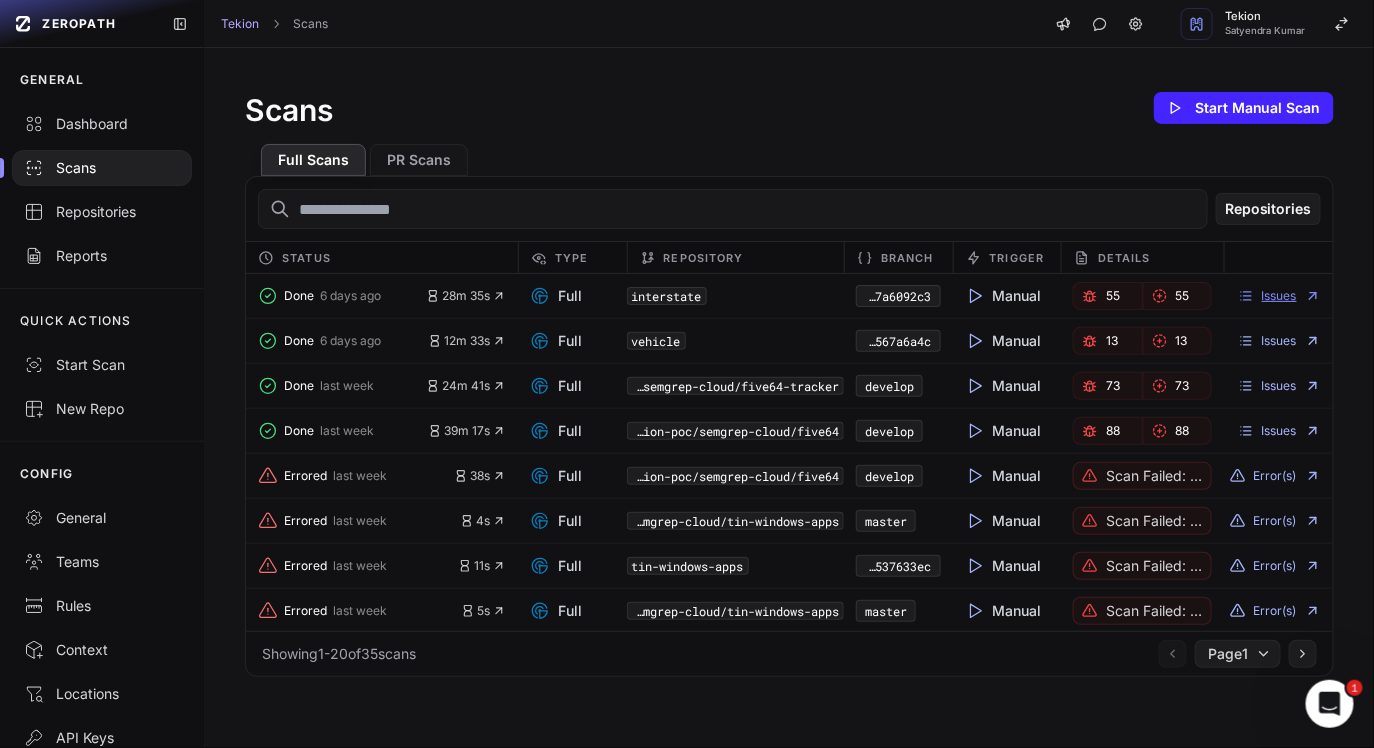 click on "Issues" at bounding box center [1279, 296] 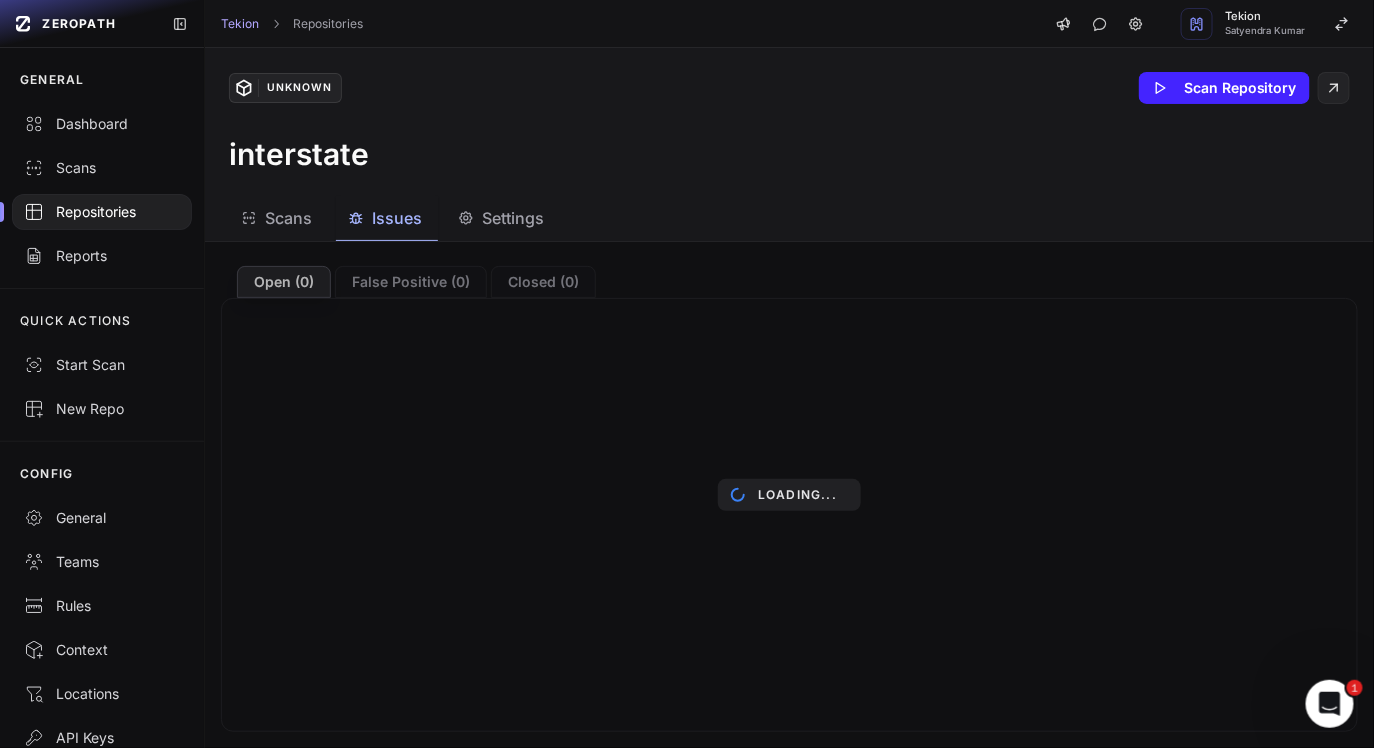 click on "Unknown
Scan Repository     interstate" at bounding box center [789, 122] 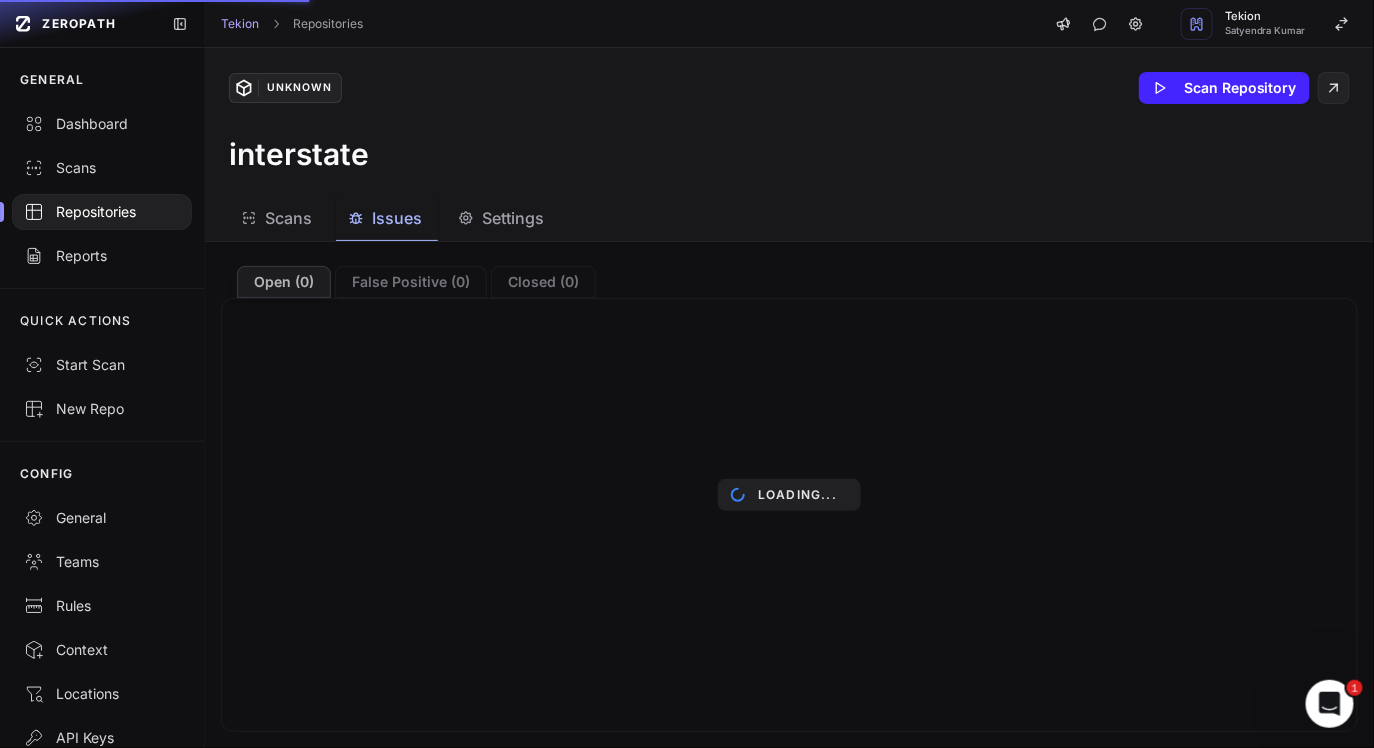 click on "Loading..." at bounding box center (789, 495) 